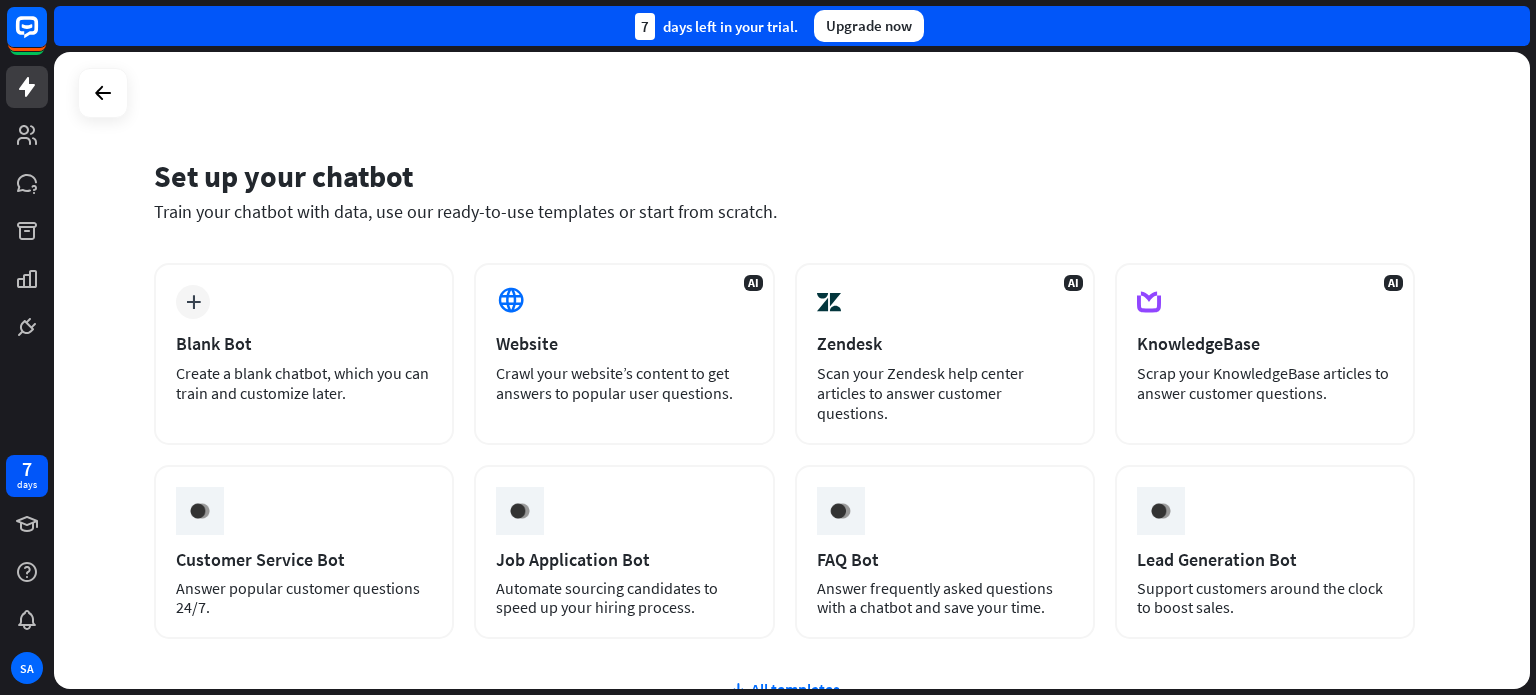 scroll, scrollTop: 0, scrollLeft: 0, axis: both 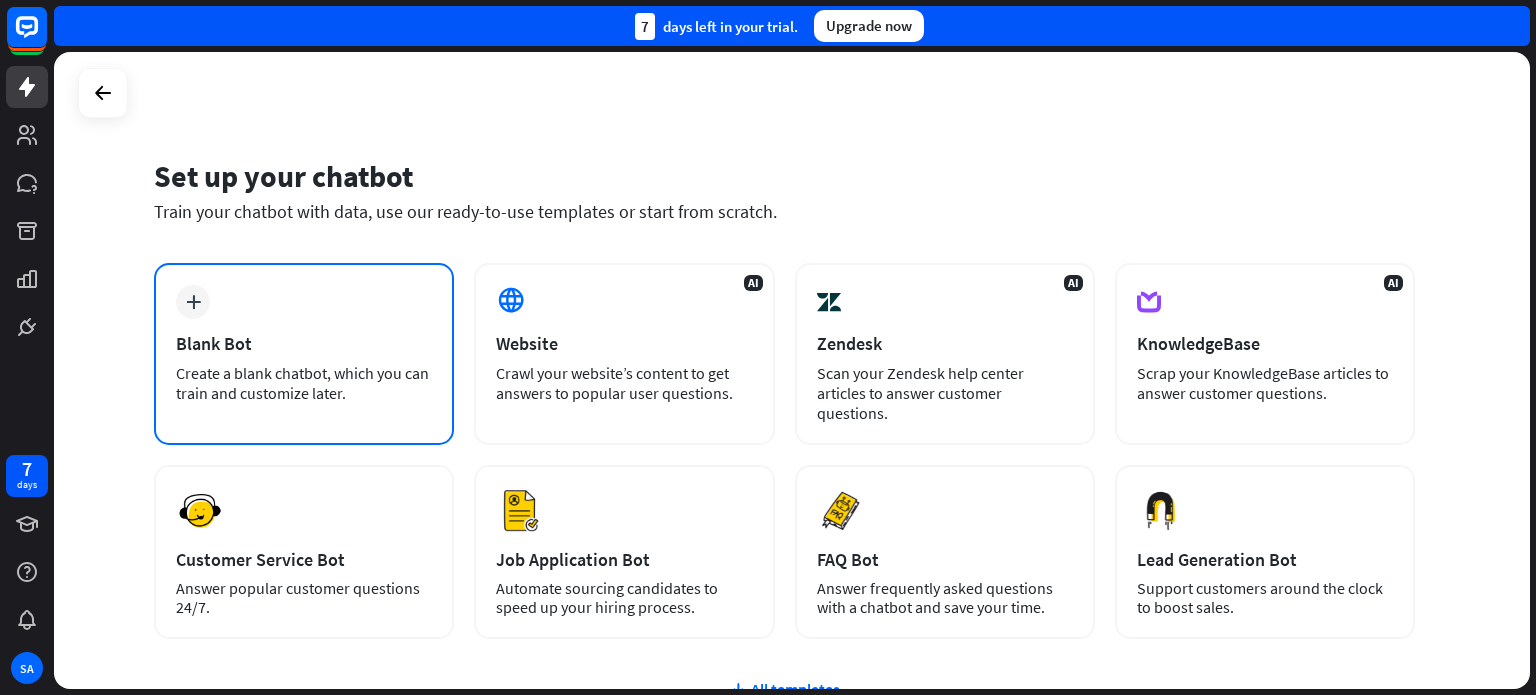 click on "plus" at bounding box center [193, 302] 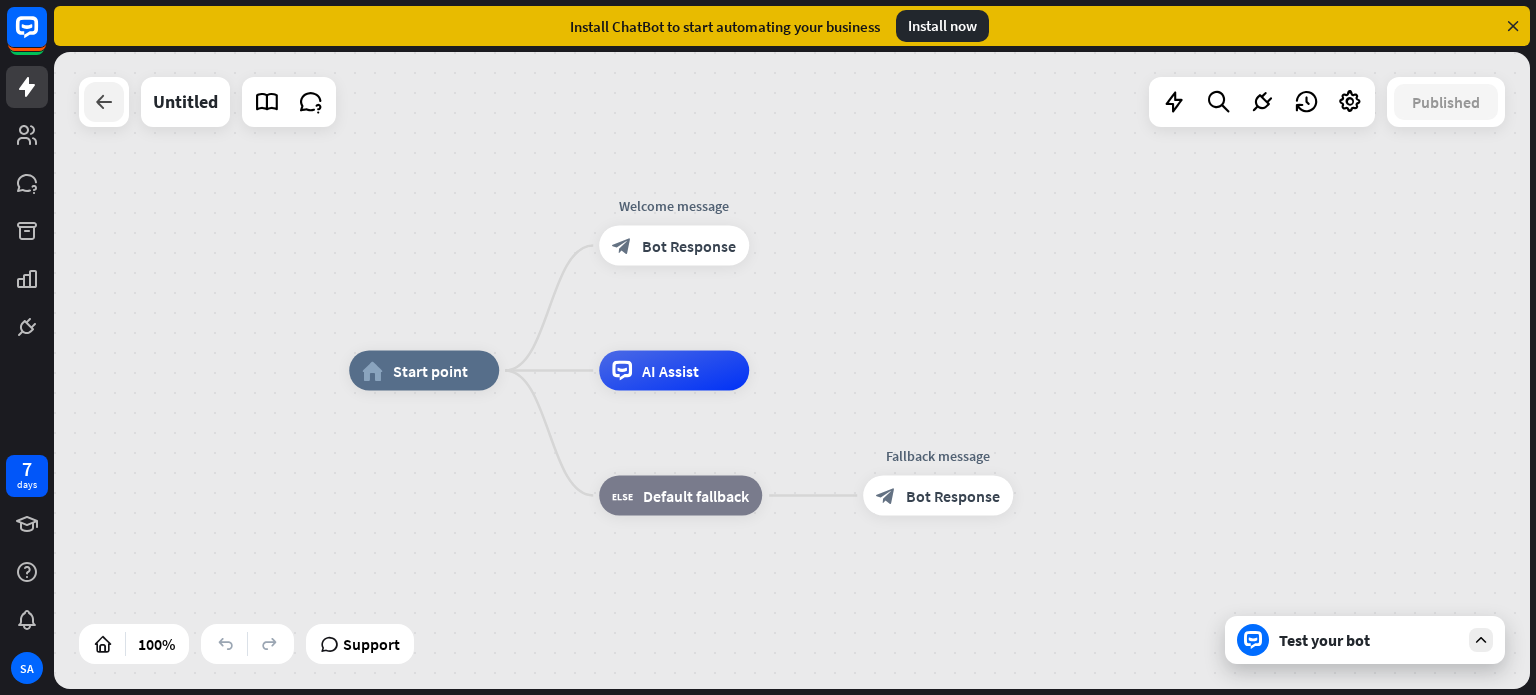 click at bounding box center (104, 102) 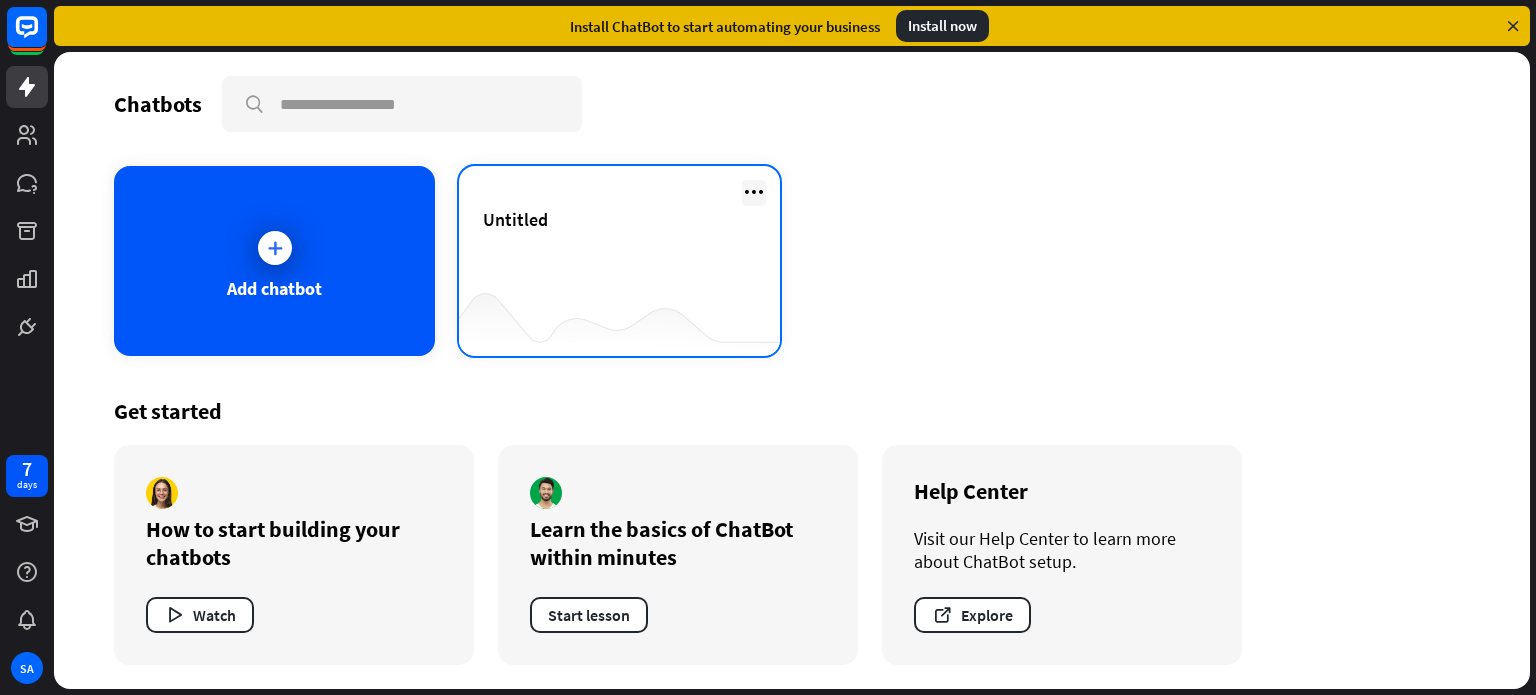 click at bounding box center (754, 192) 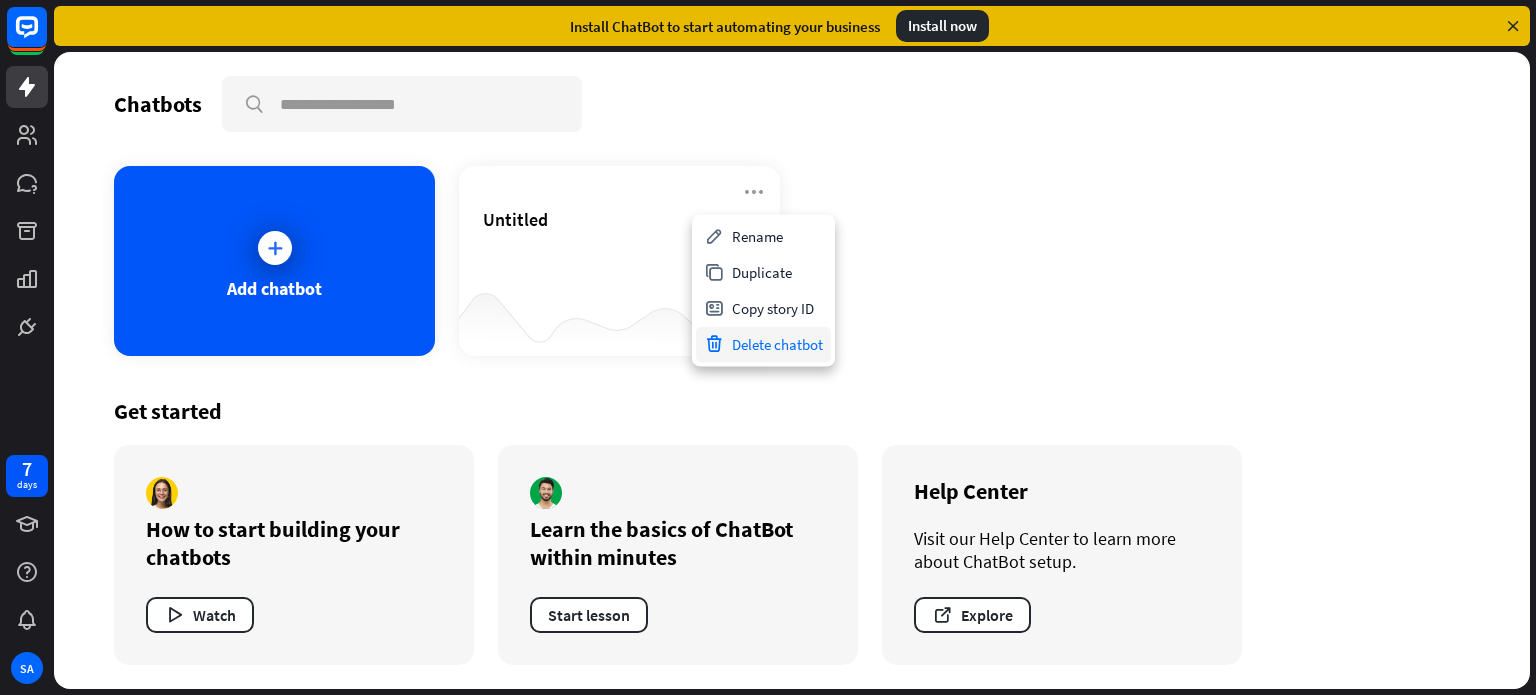 click on "Delete chatbot" at bounding box center [763, 344] 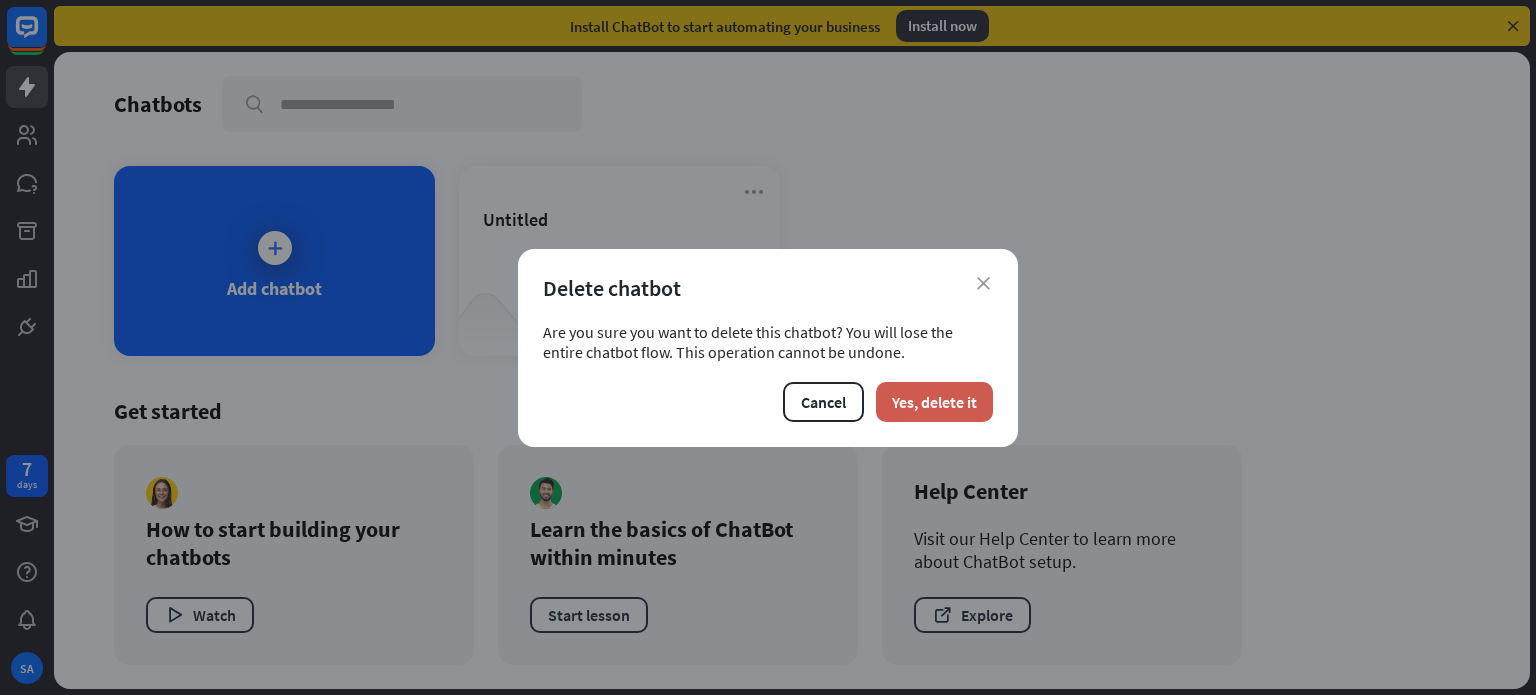 click on "Yes, delete it" at bounding box center (934, 402) 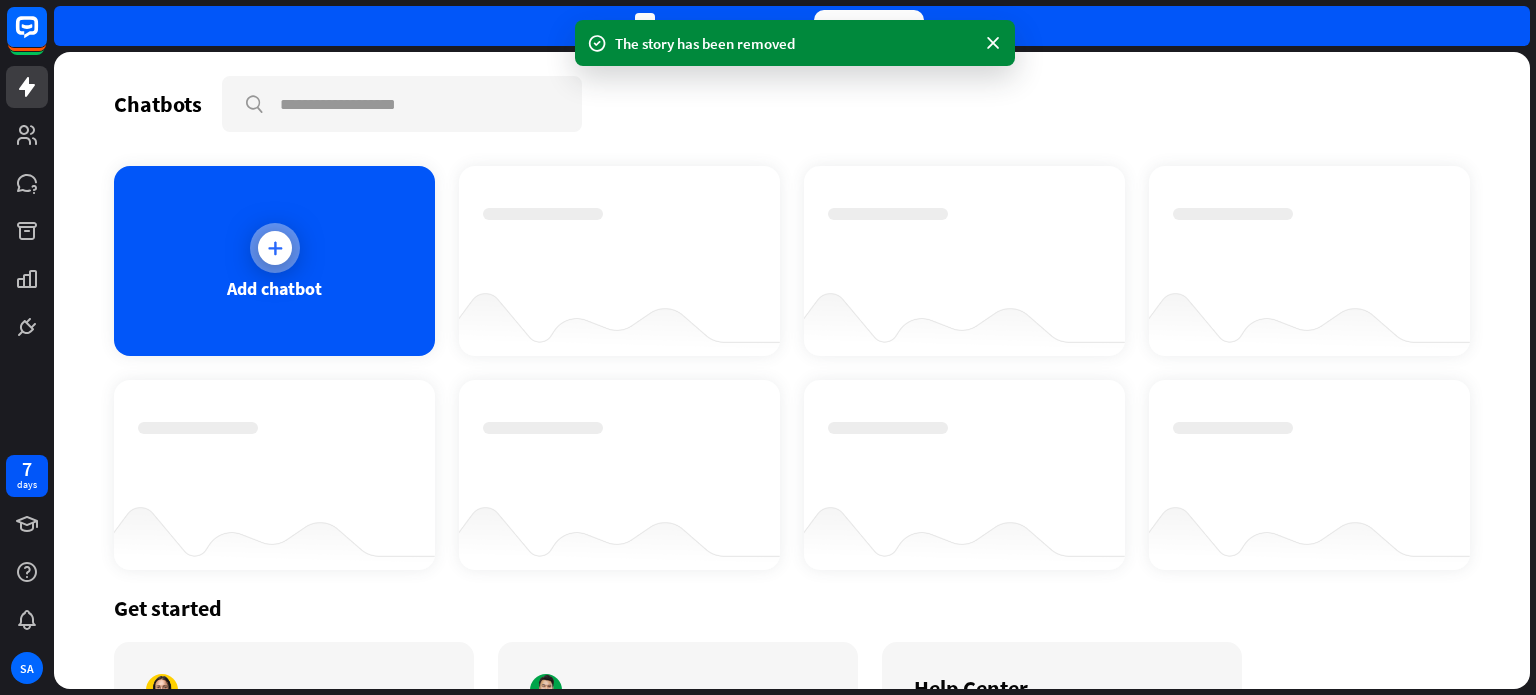 click at bounding box center [275, 248] 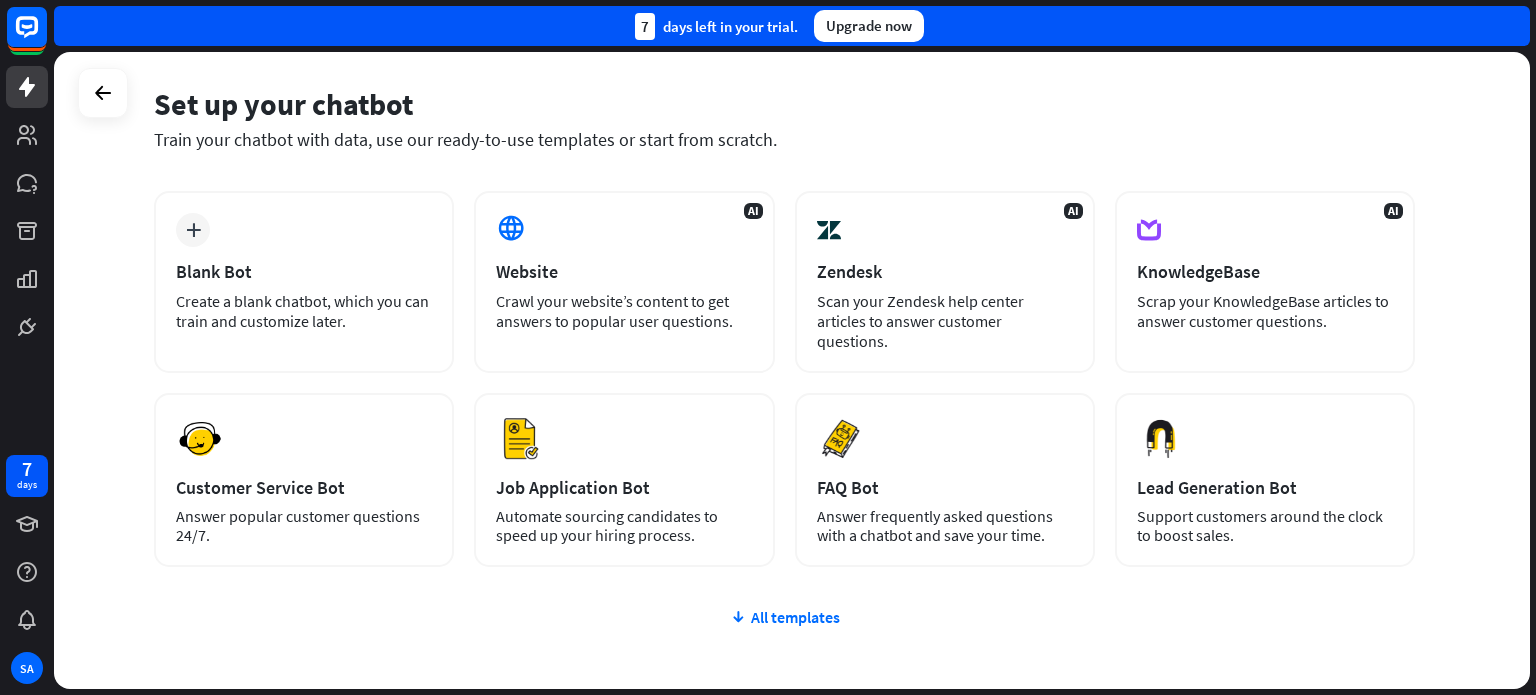 scroll, scrollTop: 74, scrollLeft: 0, axis: vertical 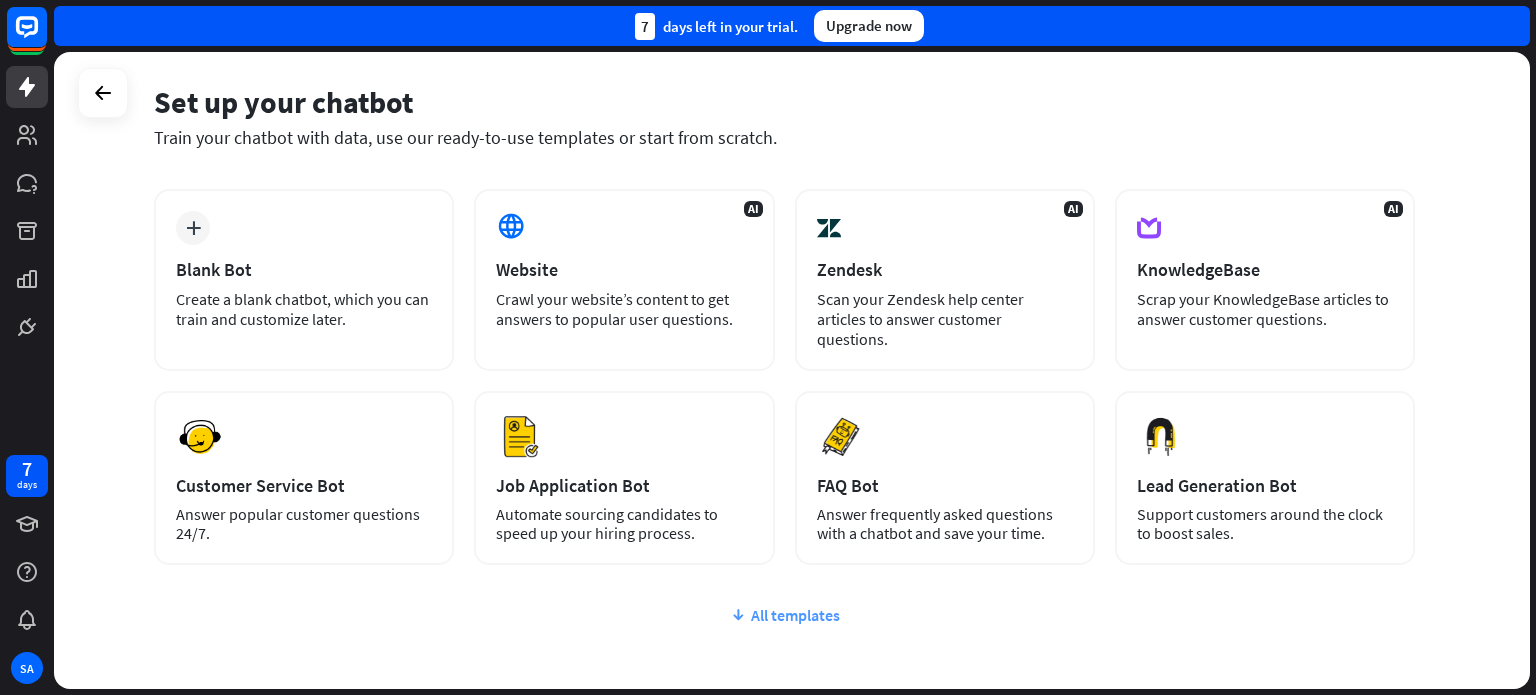 click on "All templates" at bounding box center (784, 615) 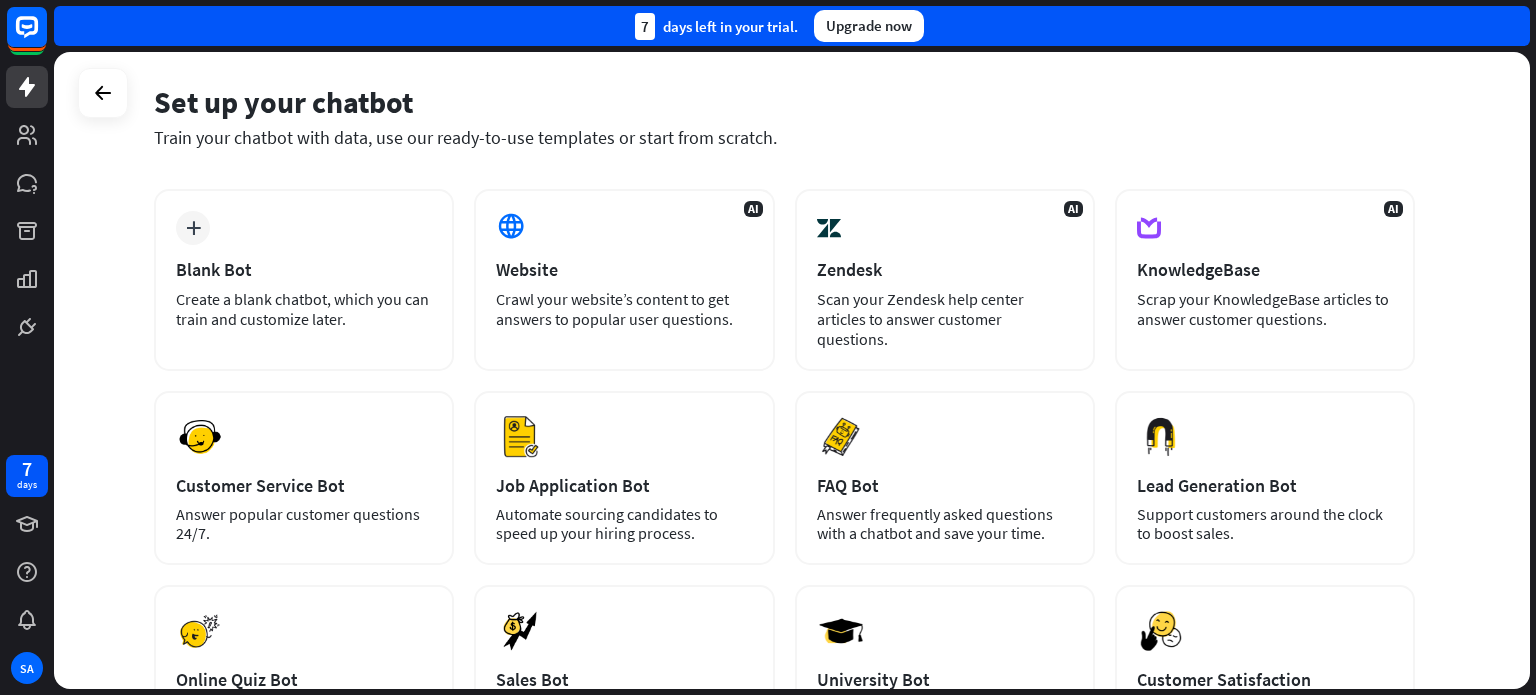 scroll, scrollTop: 454, scrollLeft: 0, axis: vertical 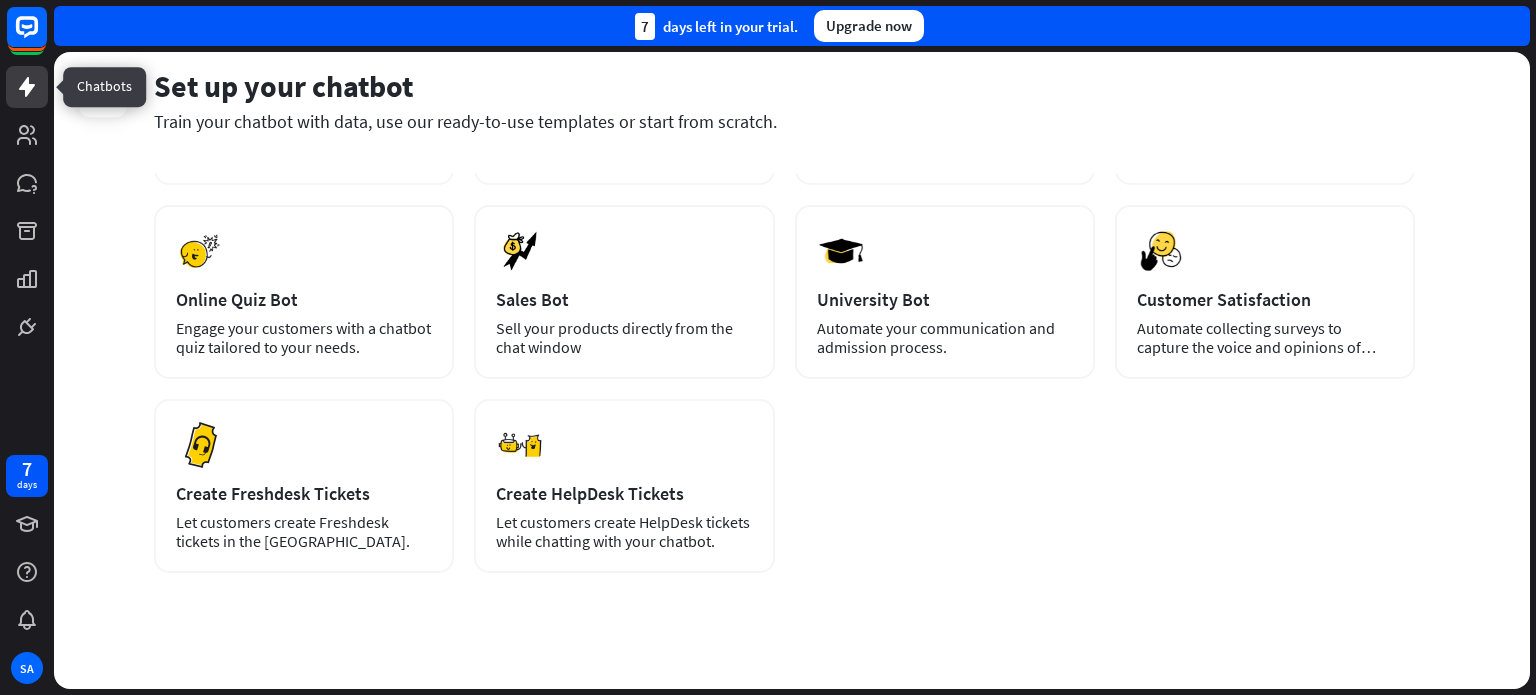 click 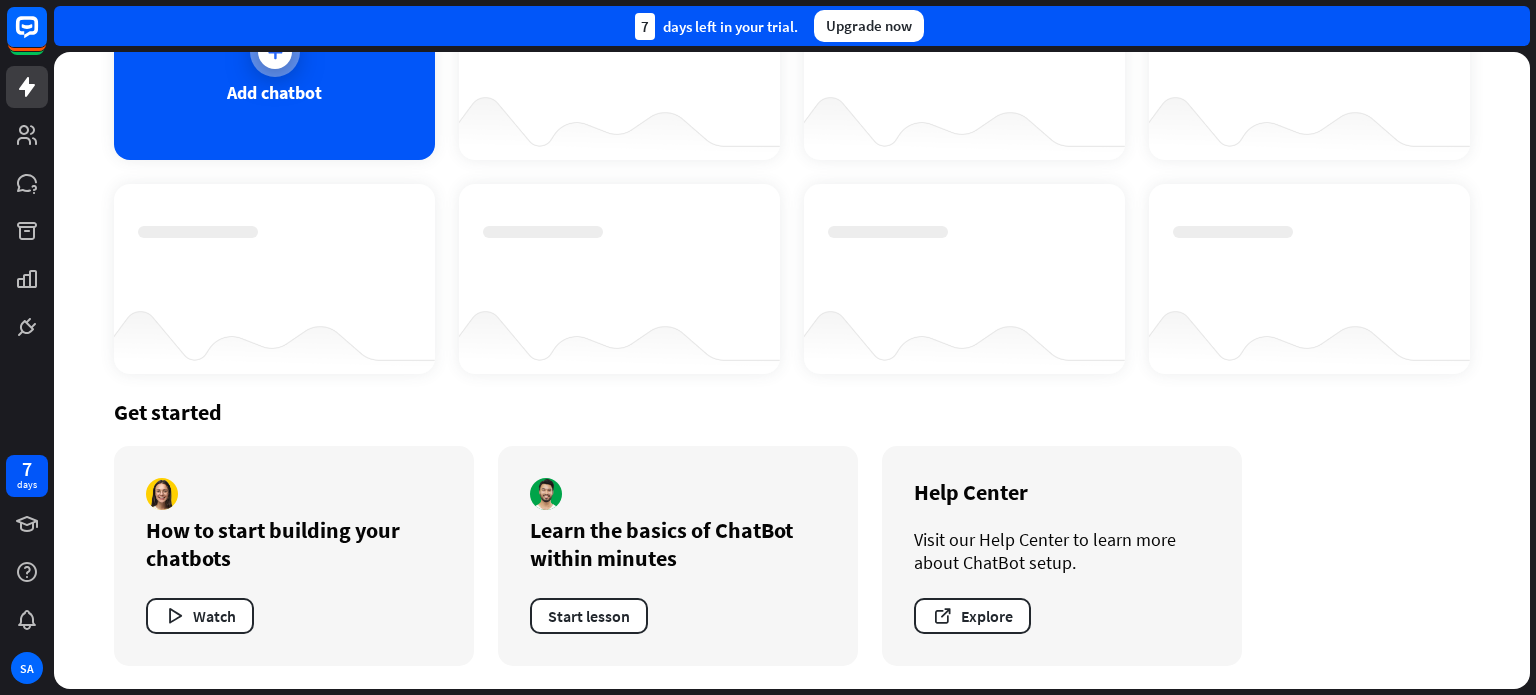 scroll, scrollTop: 0, scrollLeft: 0, axis: both 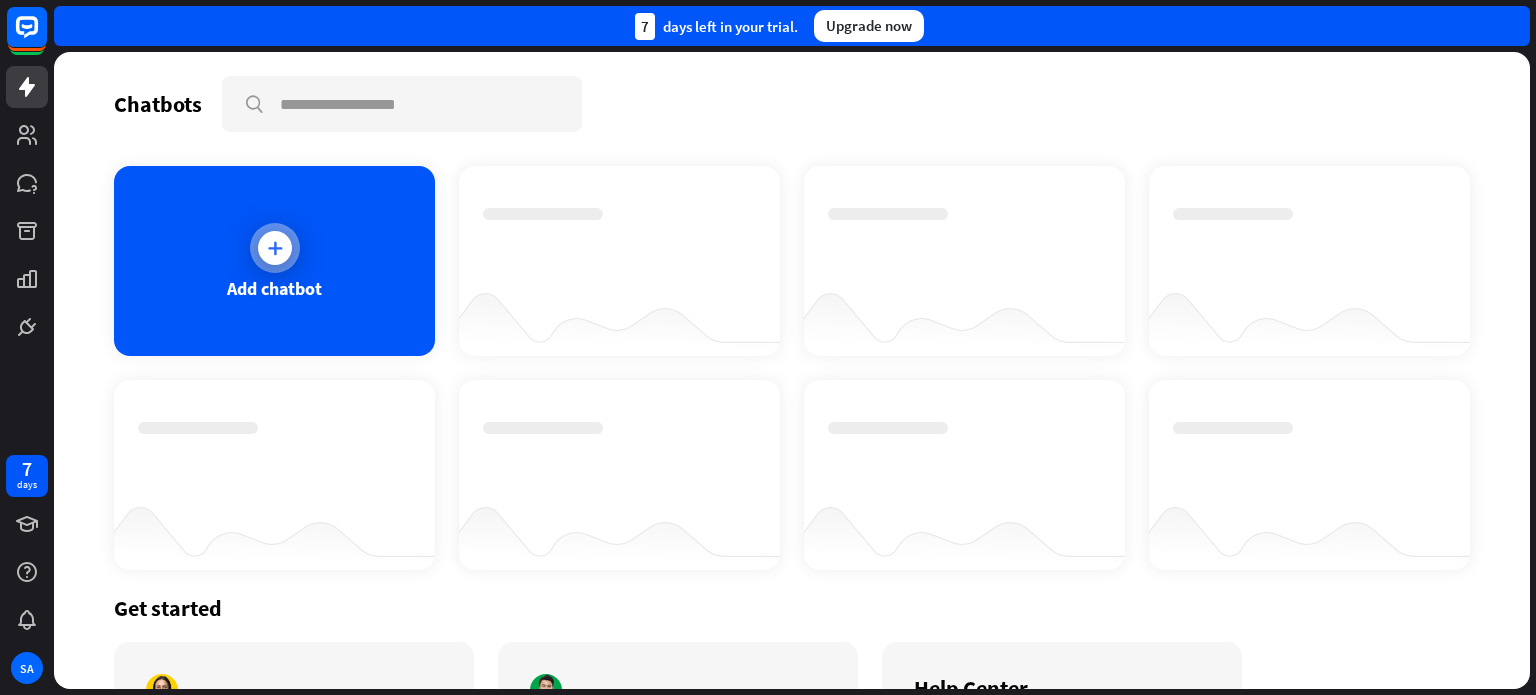 click at bounding box center (275, 248) 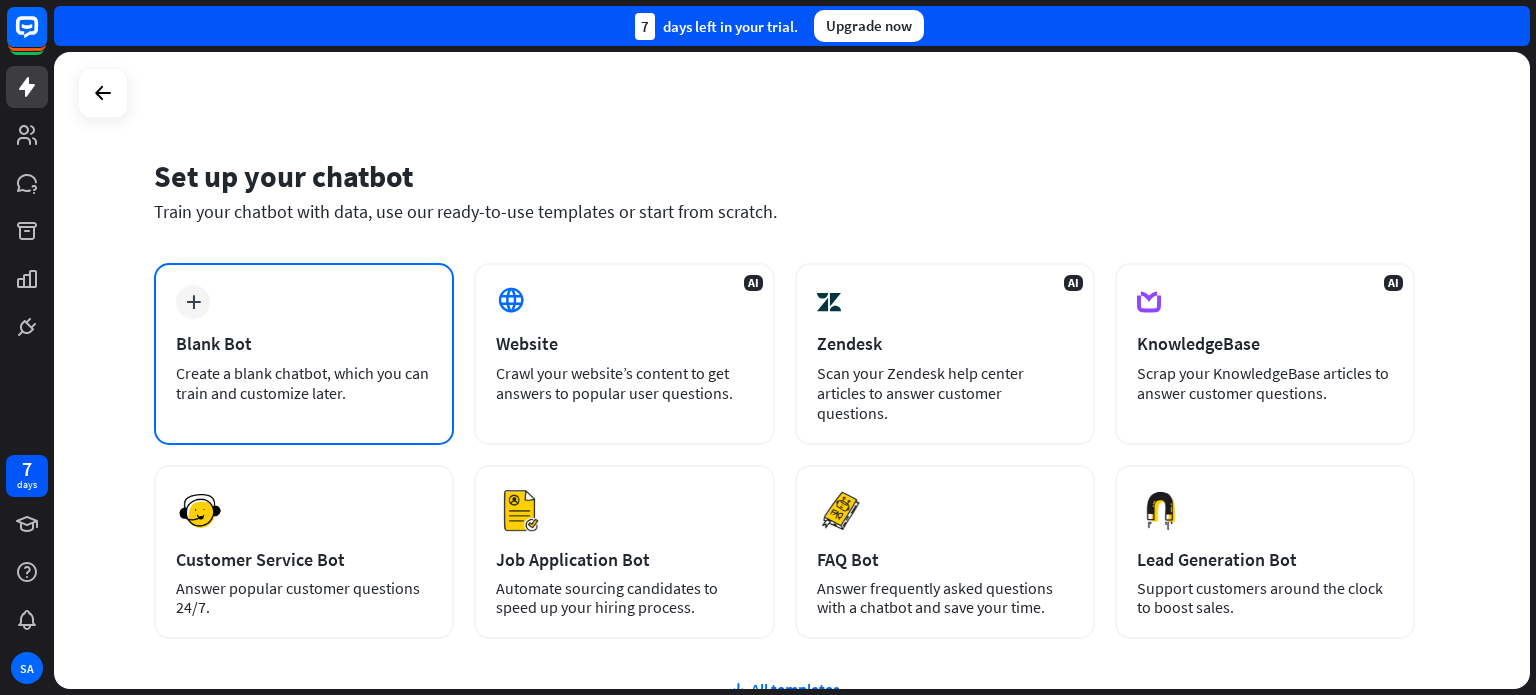click on "plus   Blank Bot
Create a blank chatbot, which you can train and
customize later." at bounding box center (304, 354) 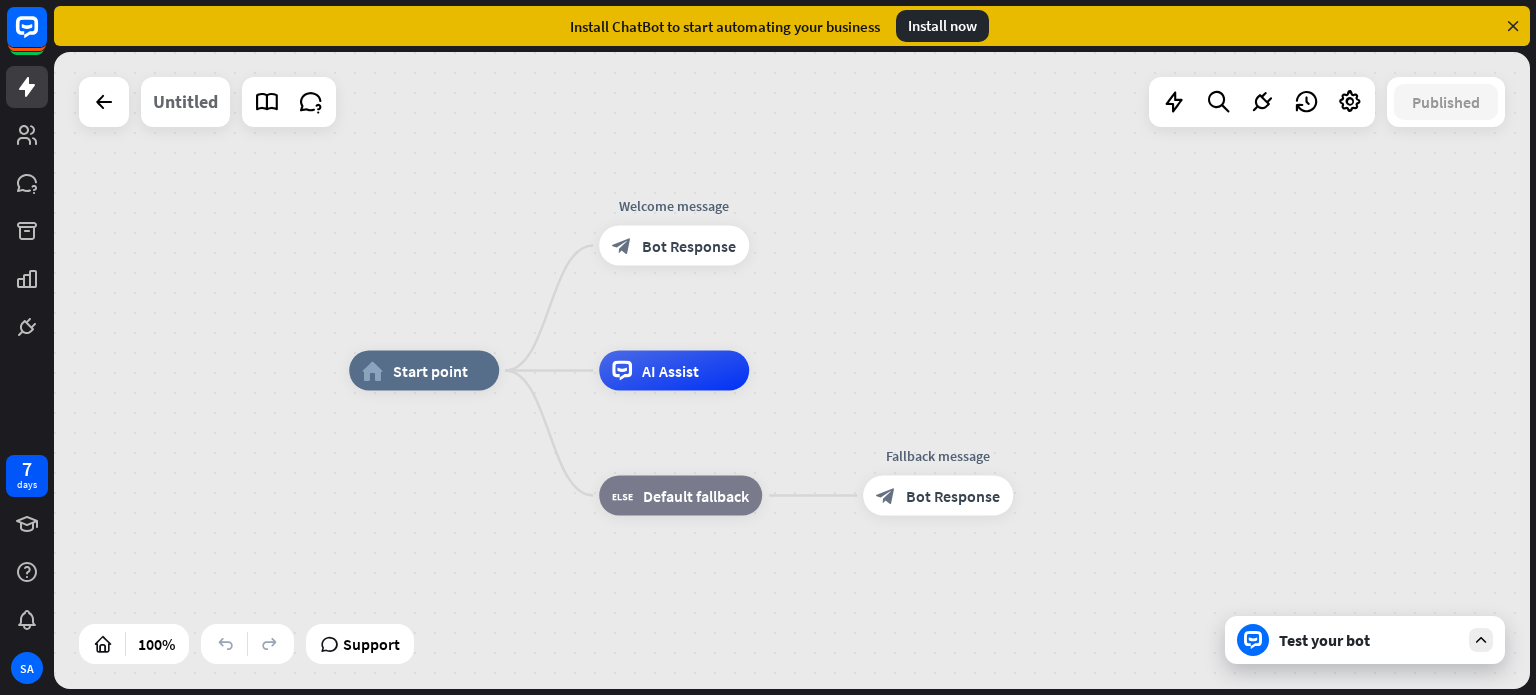 click on "Untitled" at bounding box center [185, 102] 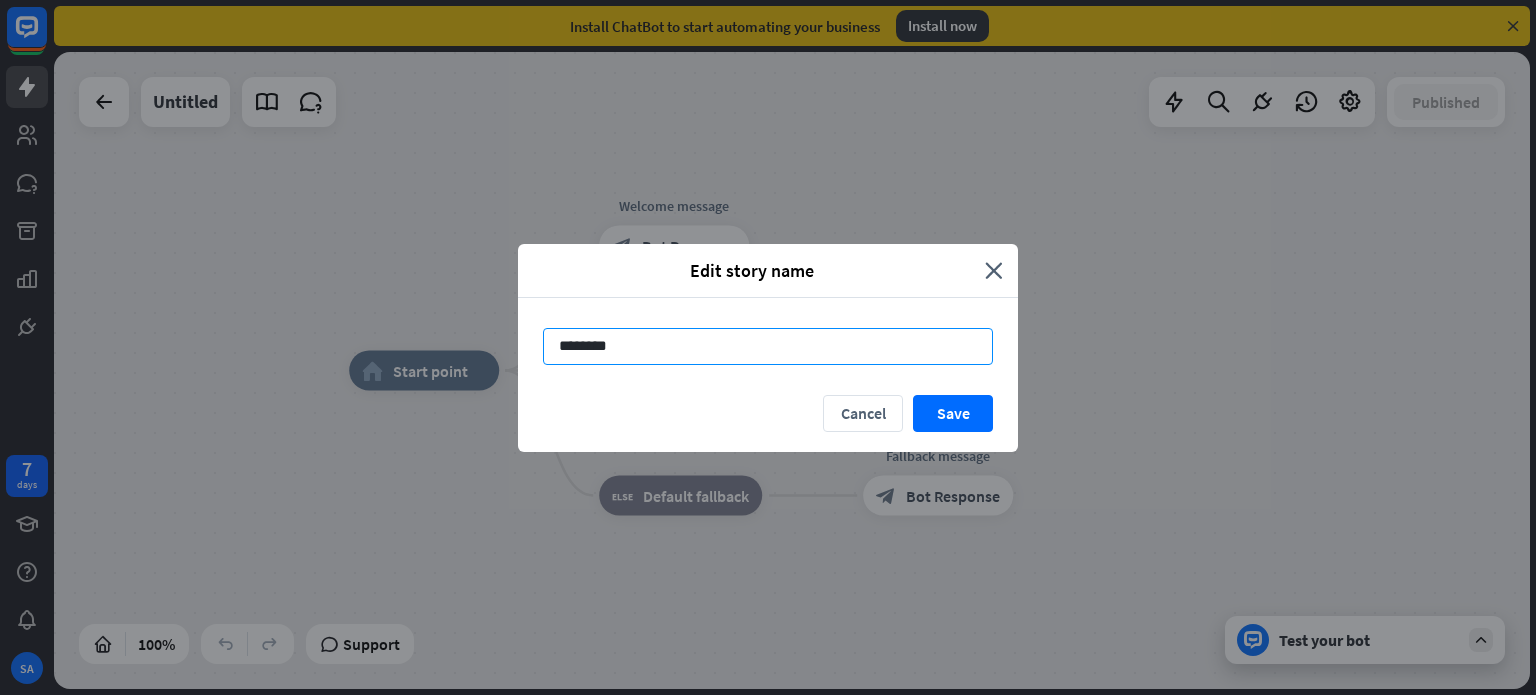 click on "********" at bounding box center (768, 346) 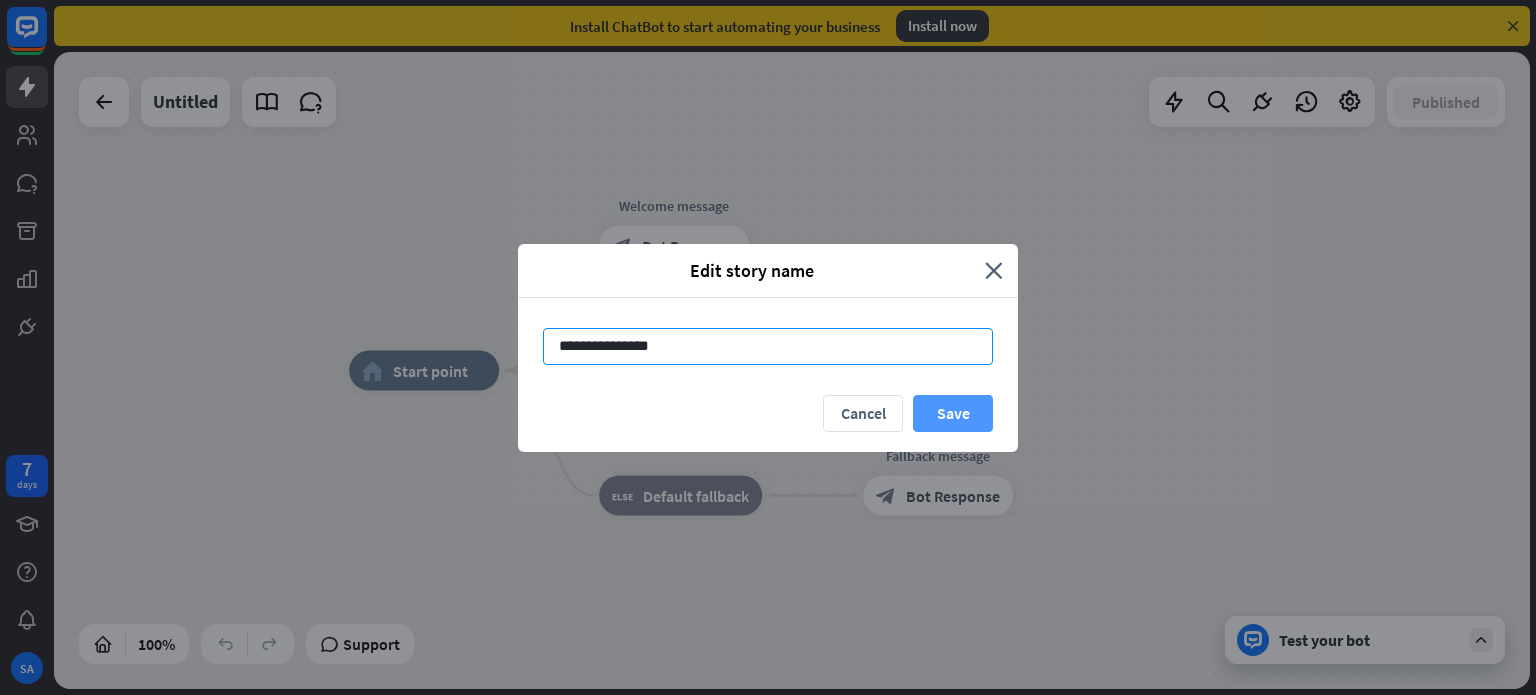 type on "**********" 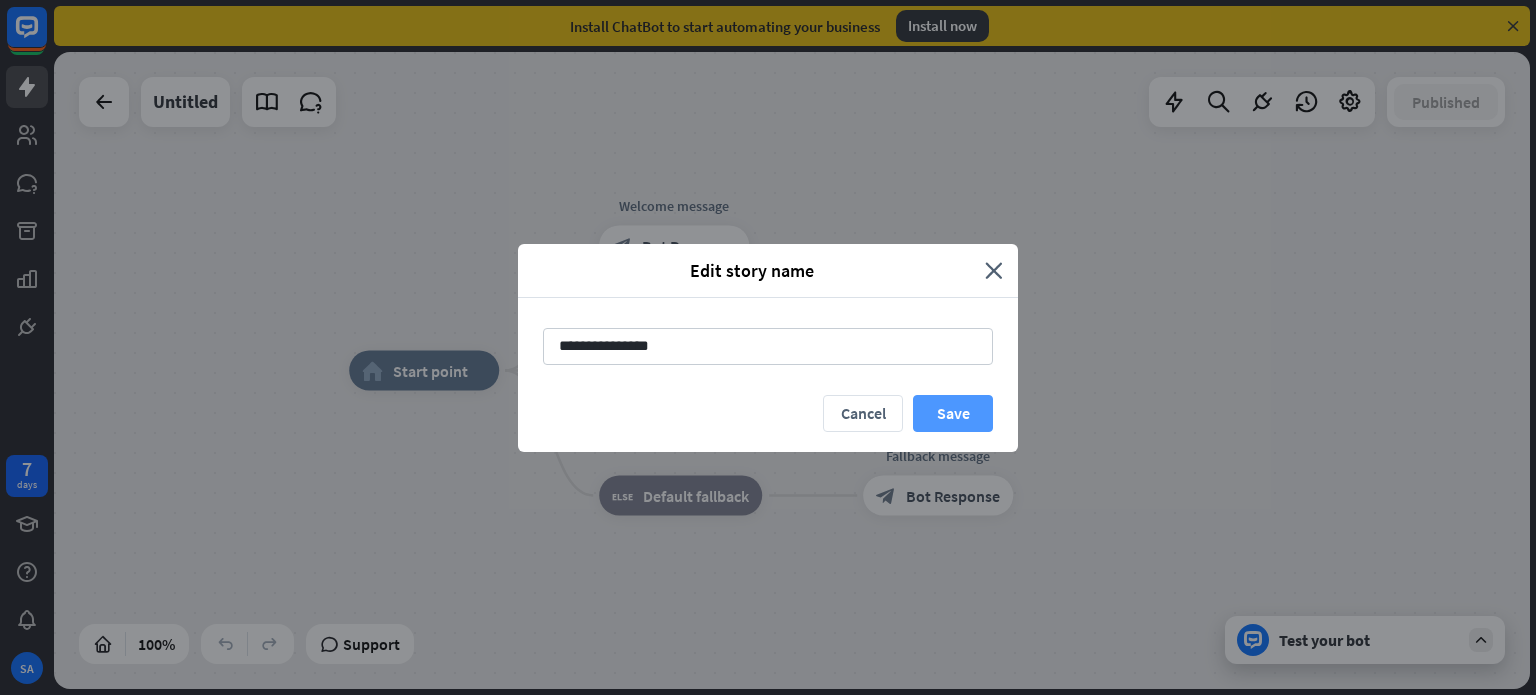 click on "Save" at bounding box center (953, 413) 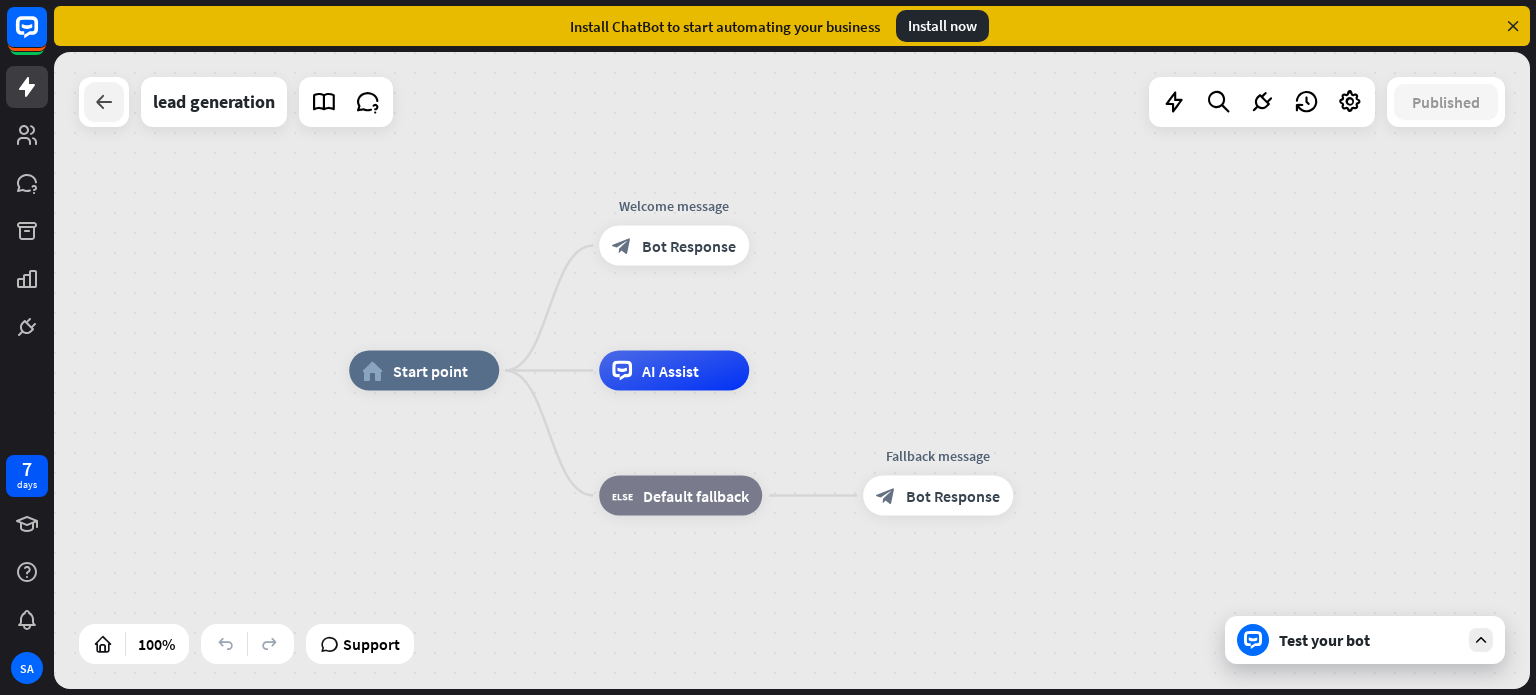 click at bounding box center [104, 102] 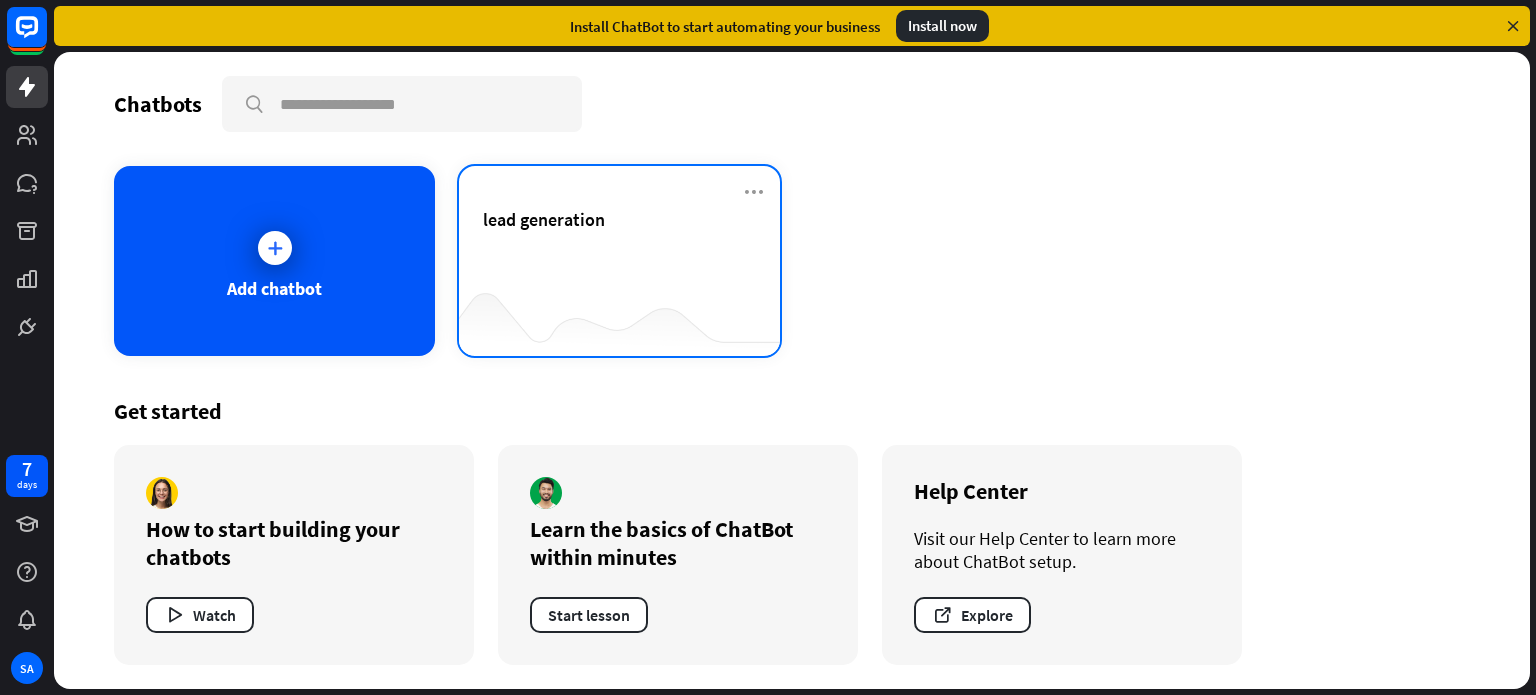 click on "lead generation" at bounding box center (544, 219) 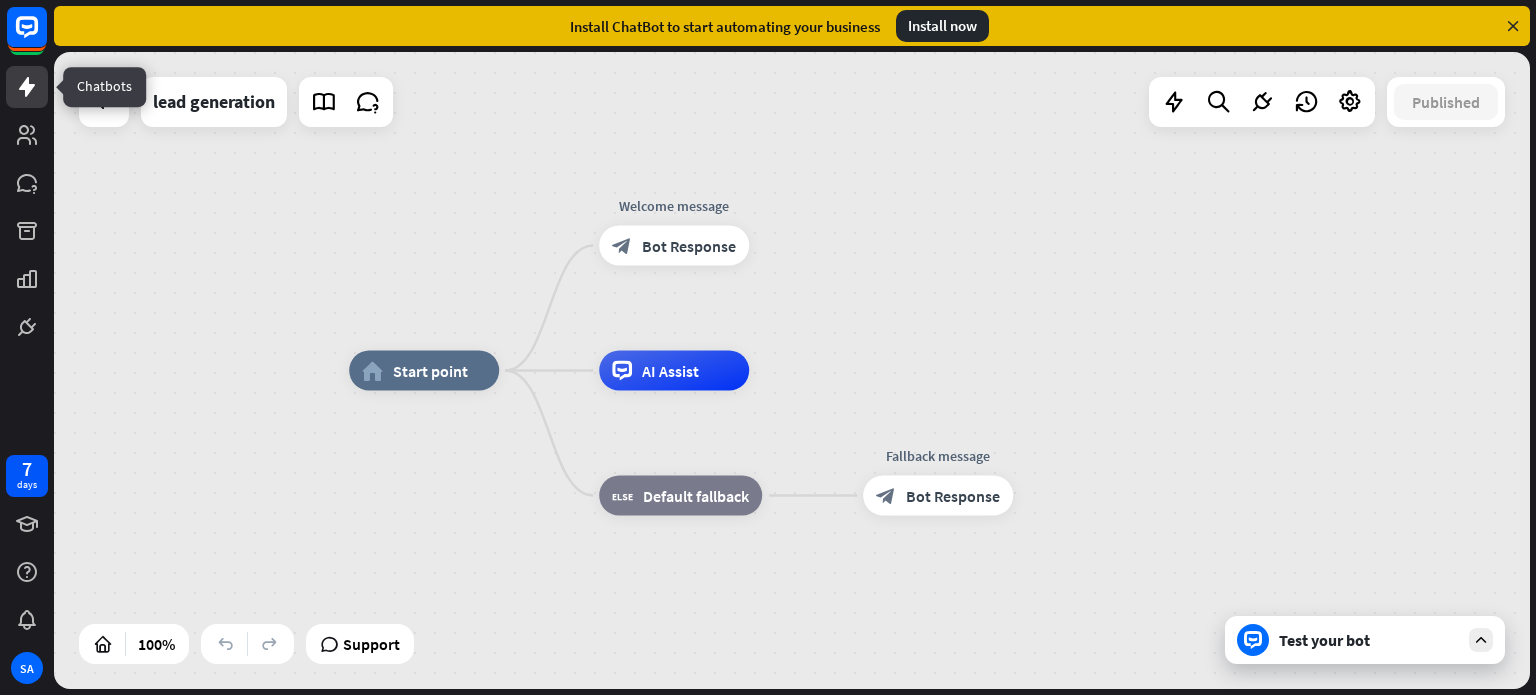 click at bounding box center [27, 87] 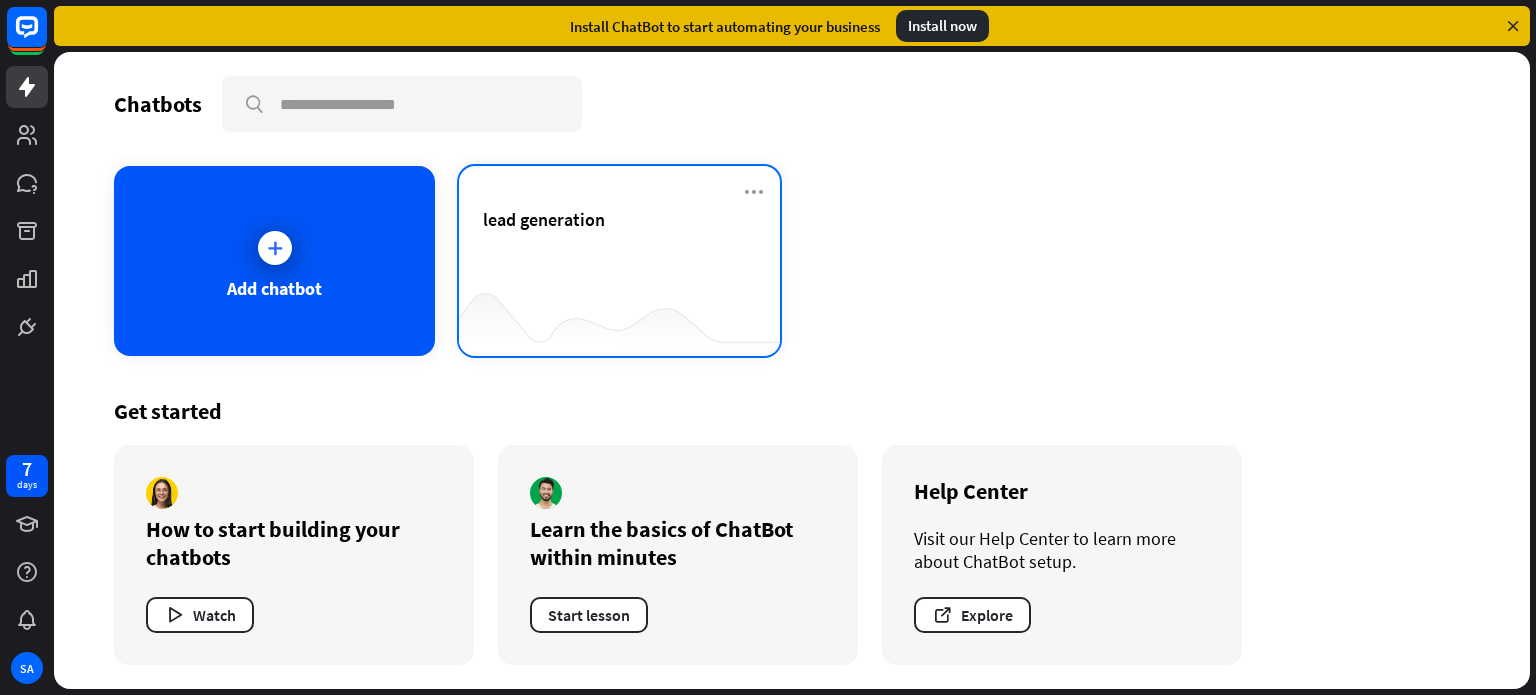 click at bounding box center (619, 316) 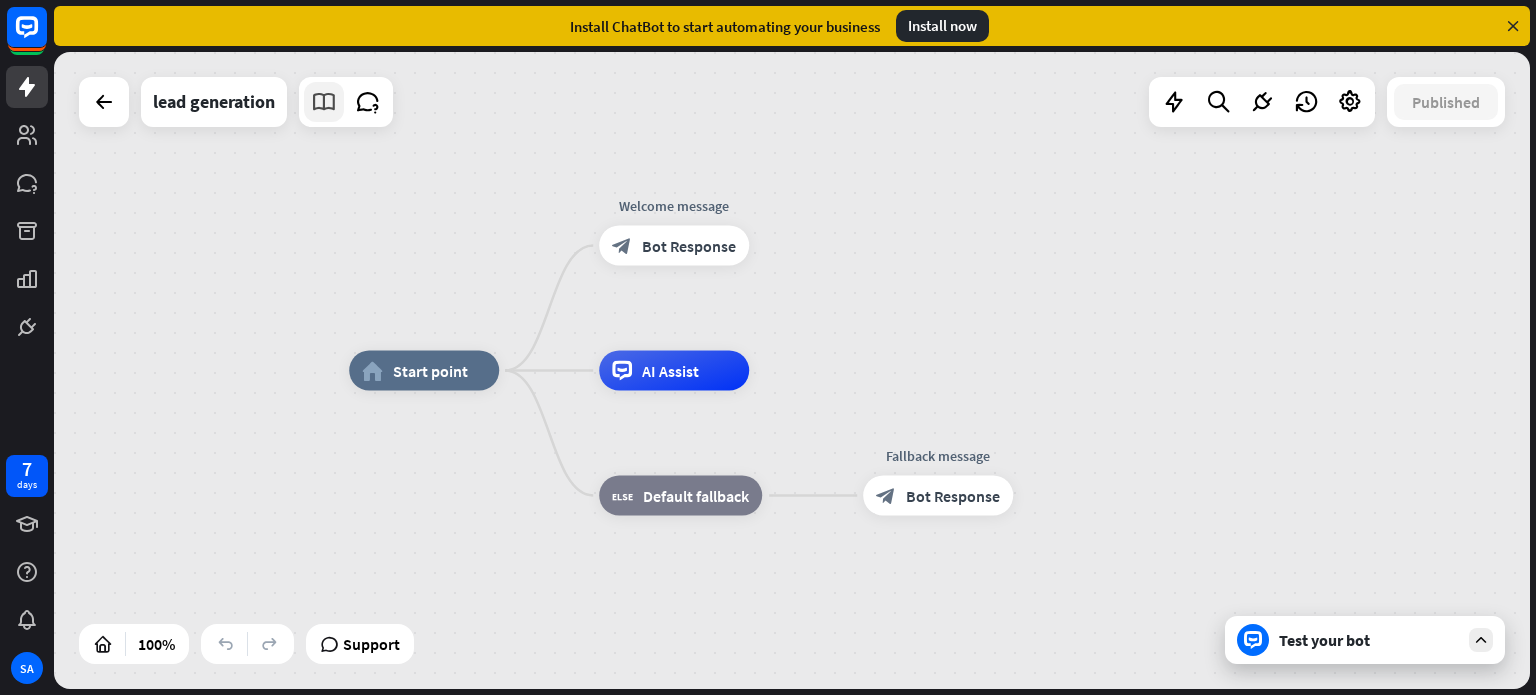 click at bounding box center (324, 102) 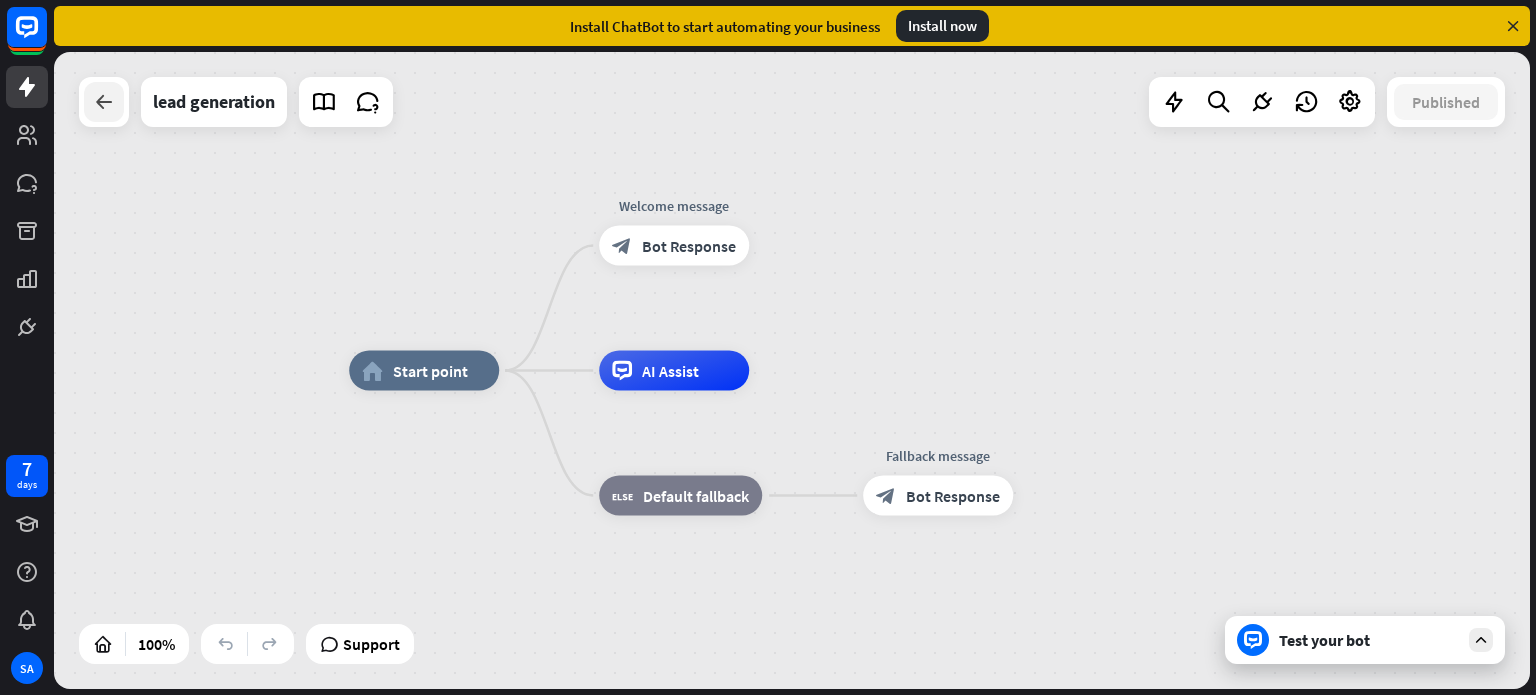 click at bounding box center [104, 102] 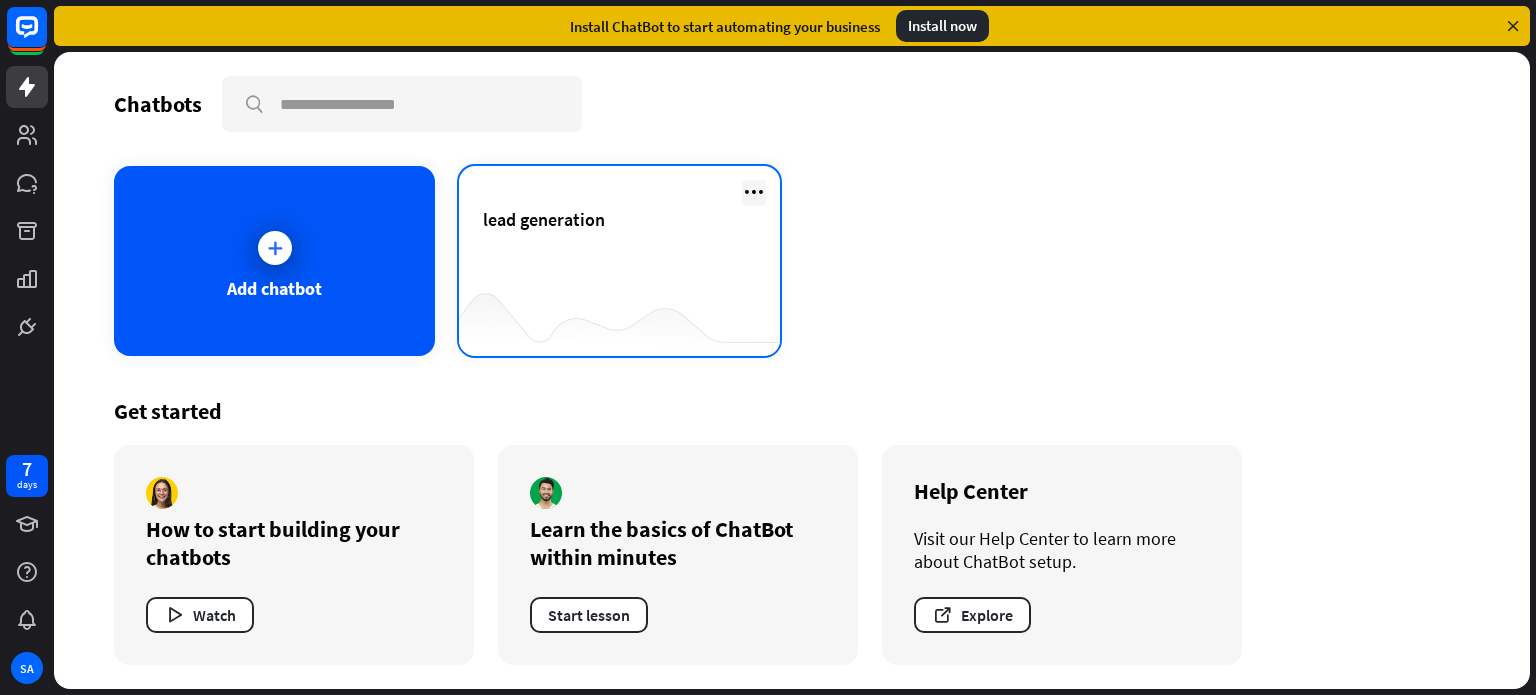click at bounding box center [754, 192] 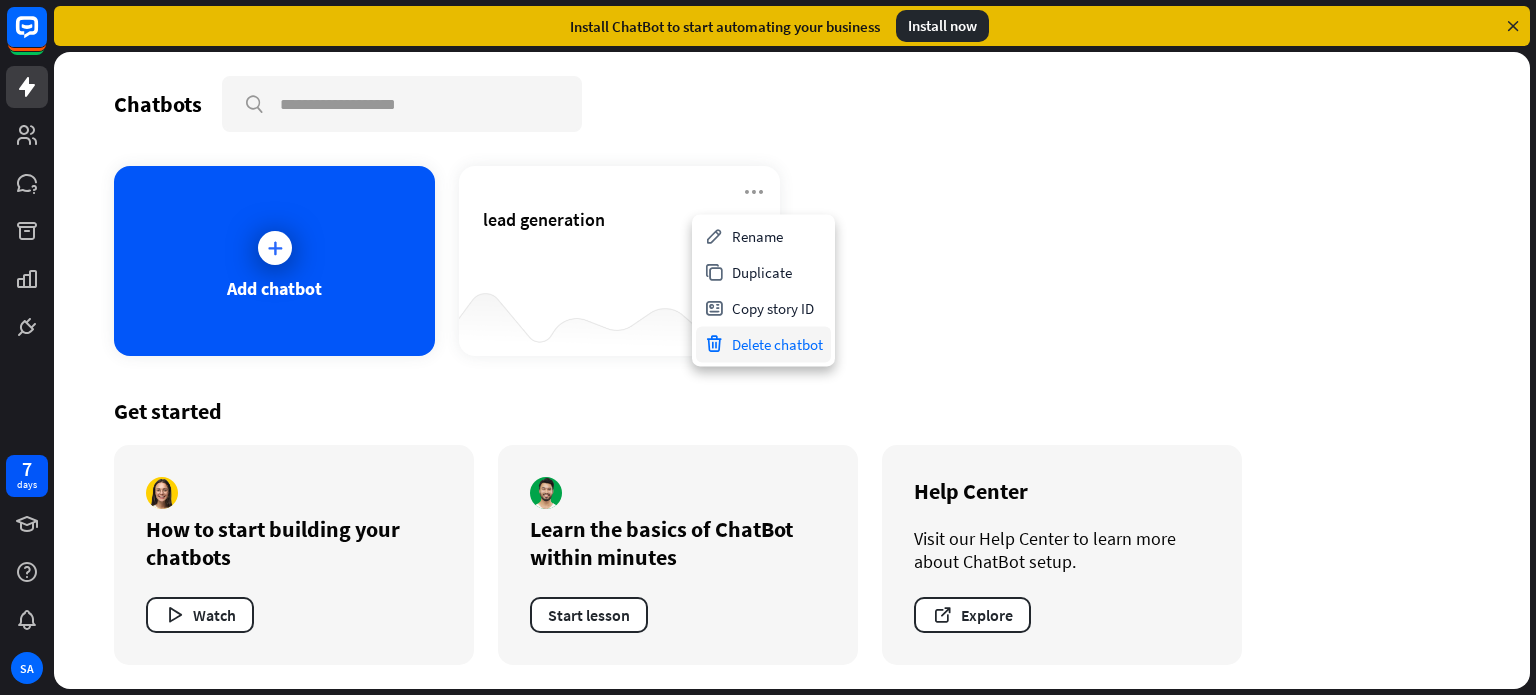 click on "Delete chatbot" at bounding box center [763, 344] 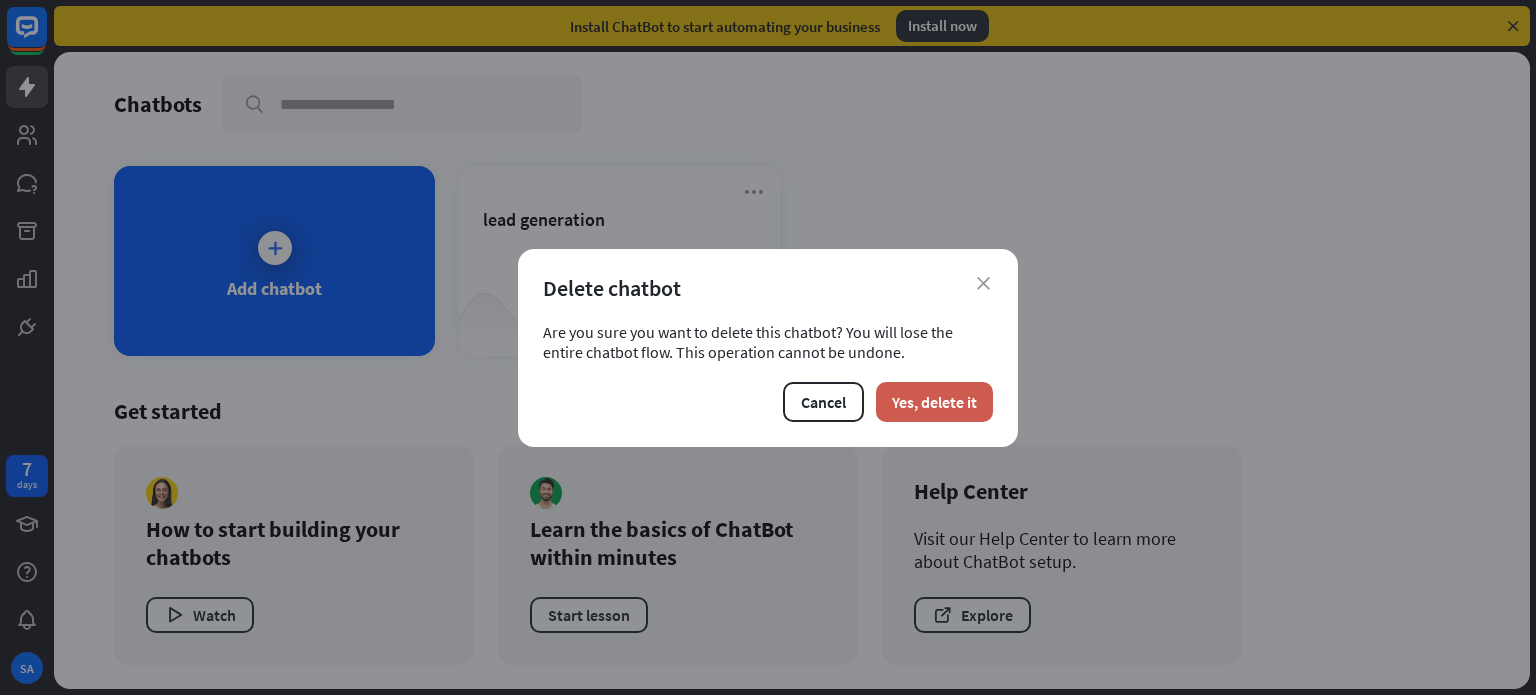 click on "Yes, delete it" at bounding box center [934, 402] 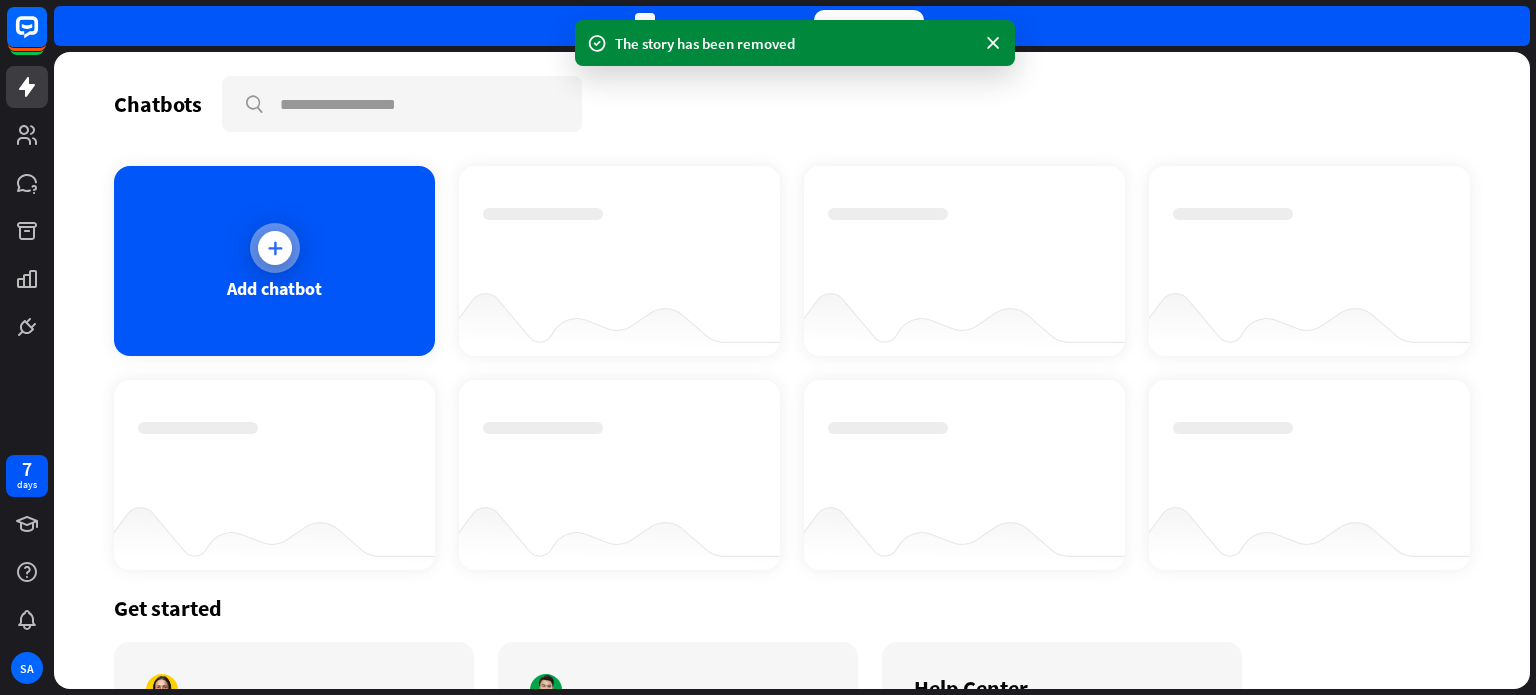 click at bounding box center (275, 248) 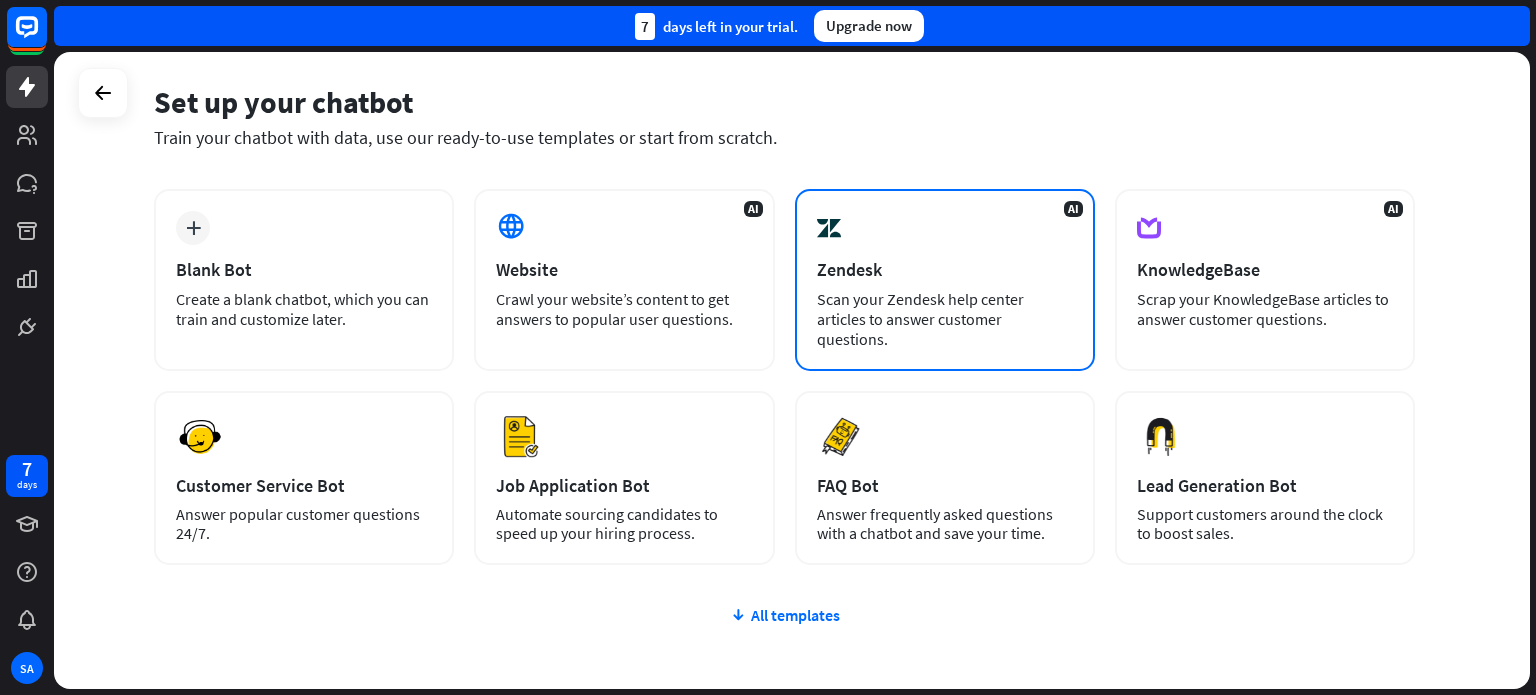 scroll, scrollTop: 75, scrollLeft: 0, axis: vertical 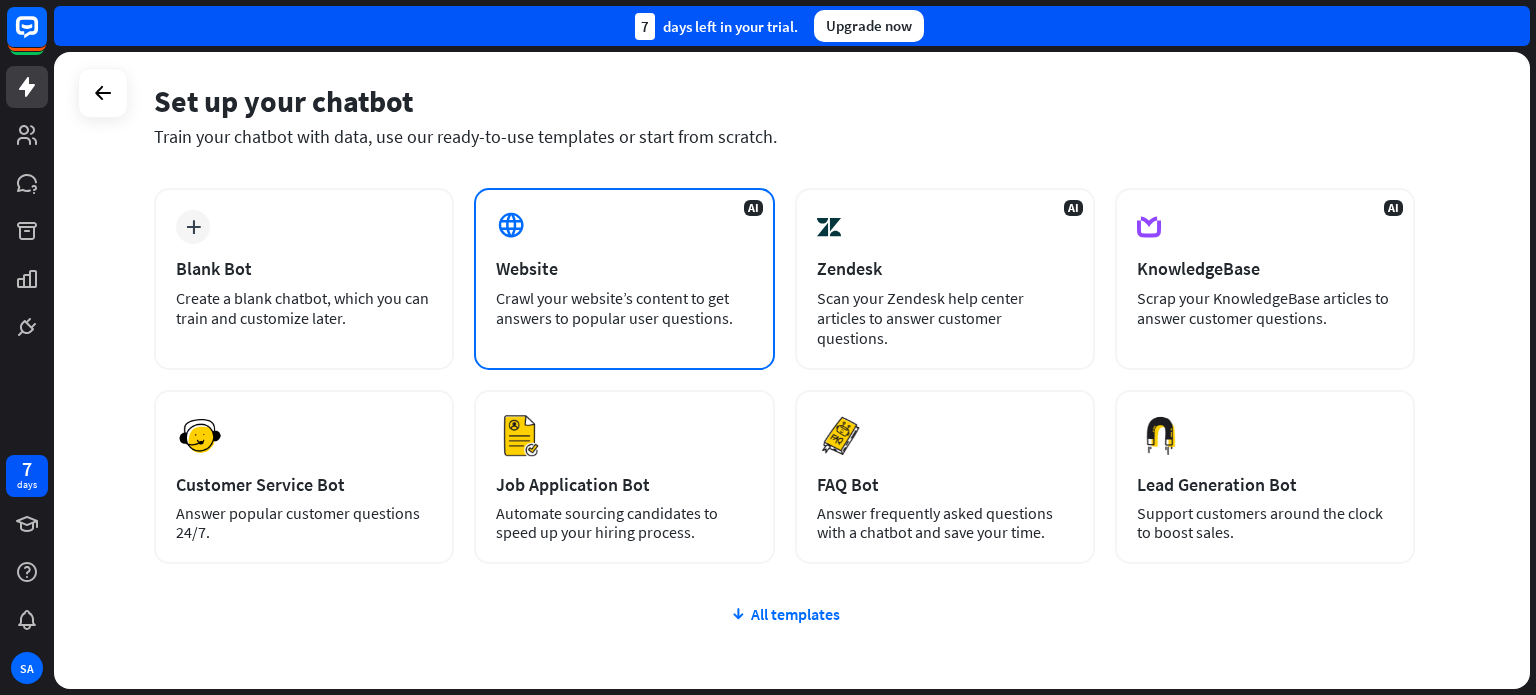 click on "Website" at bounding box center (624, 268) 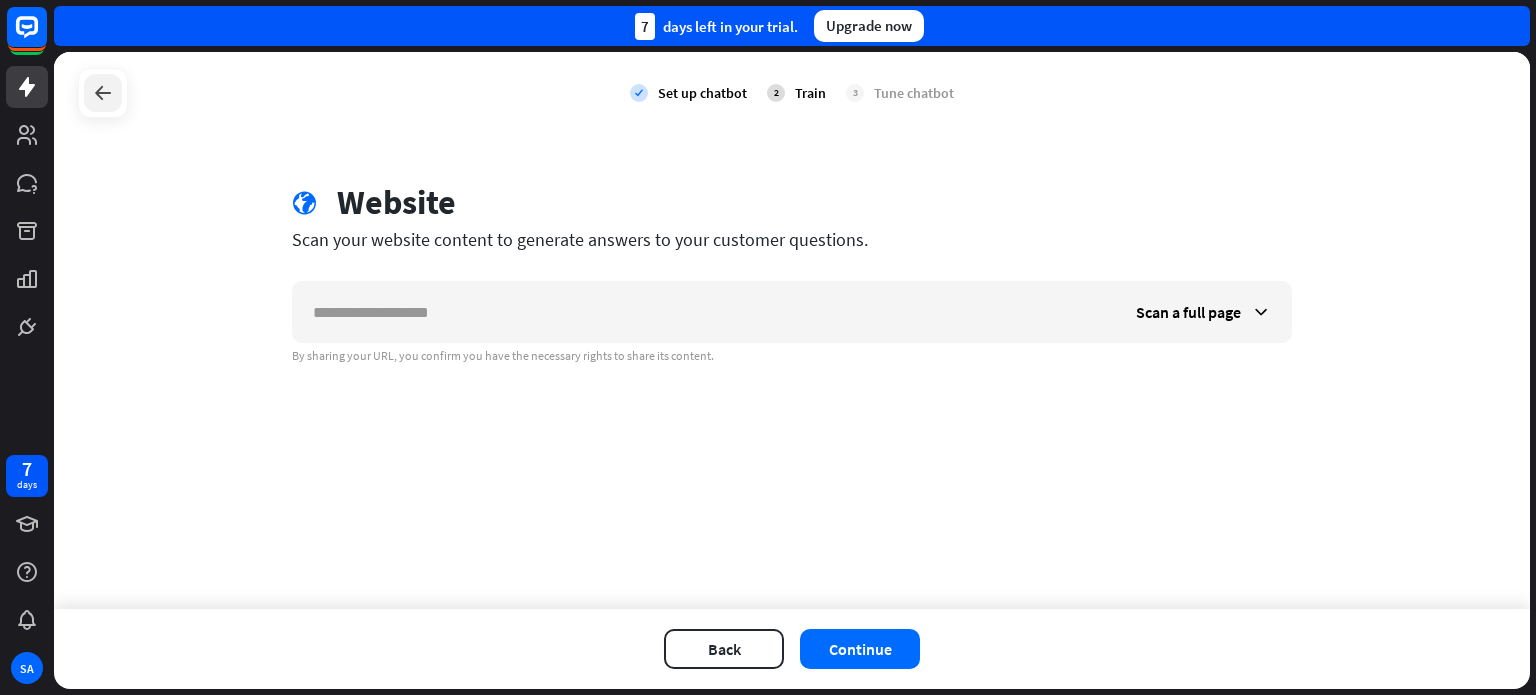 click at bounding box center (103, 93) 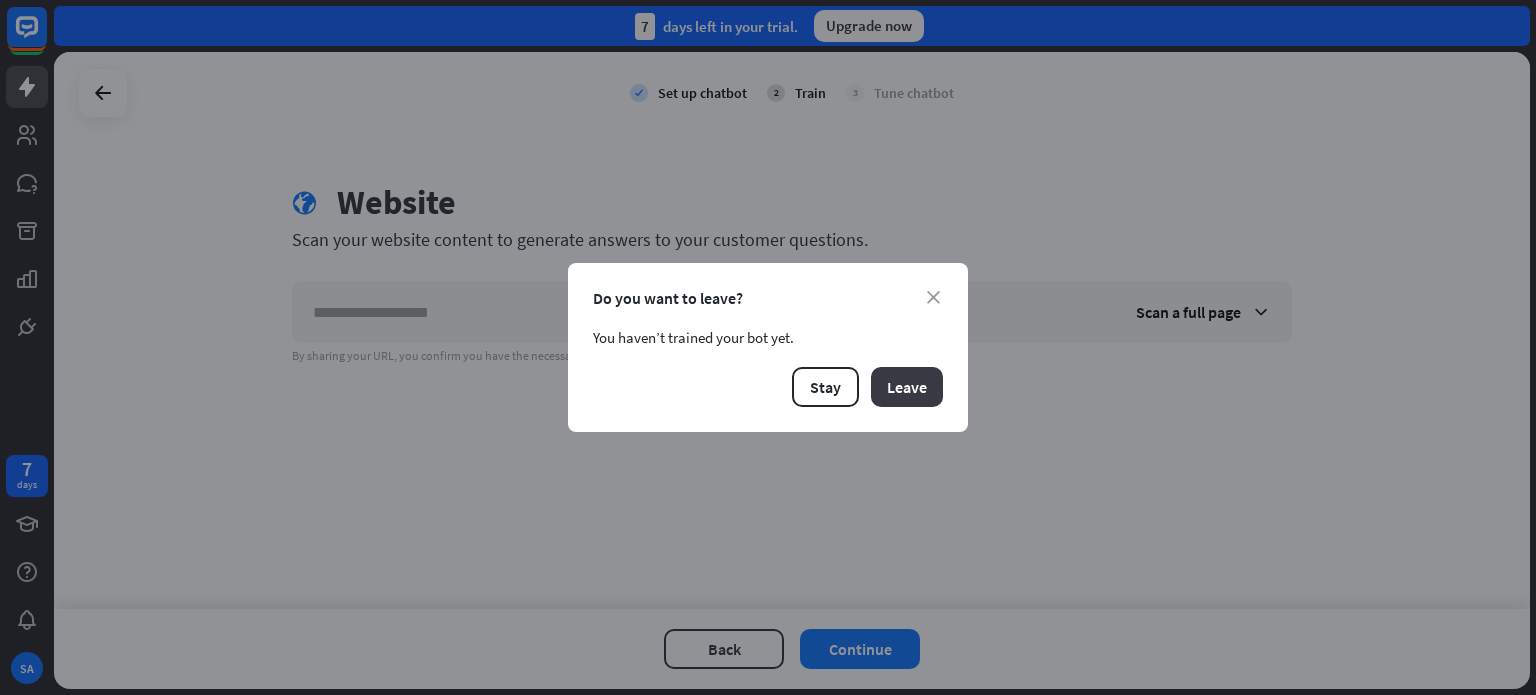 click on "Leave" at bounding box center [907, 387] 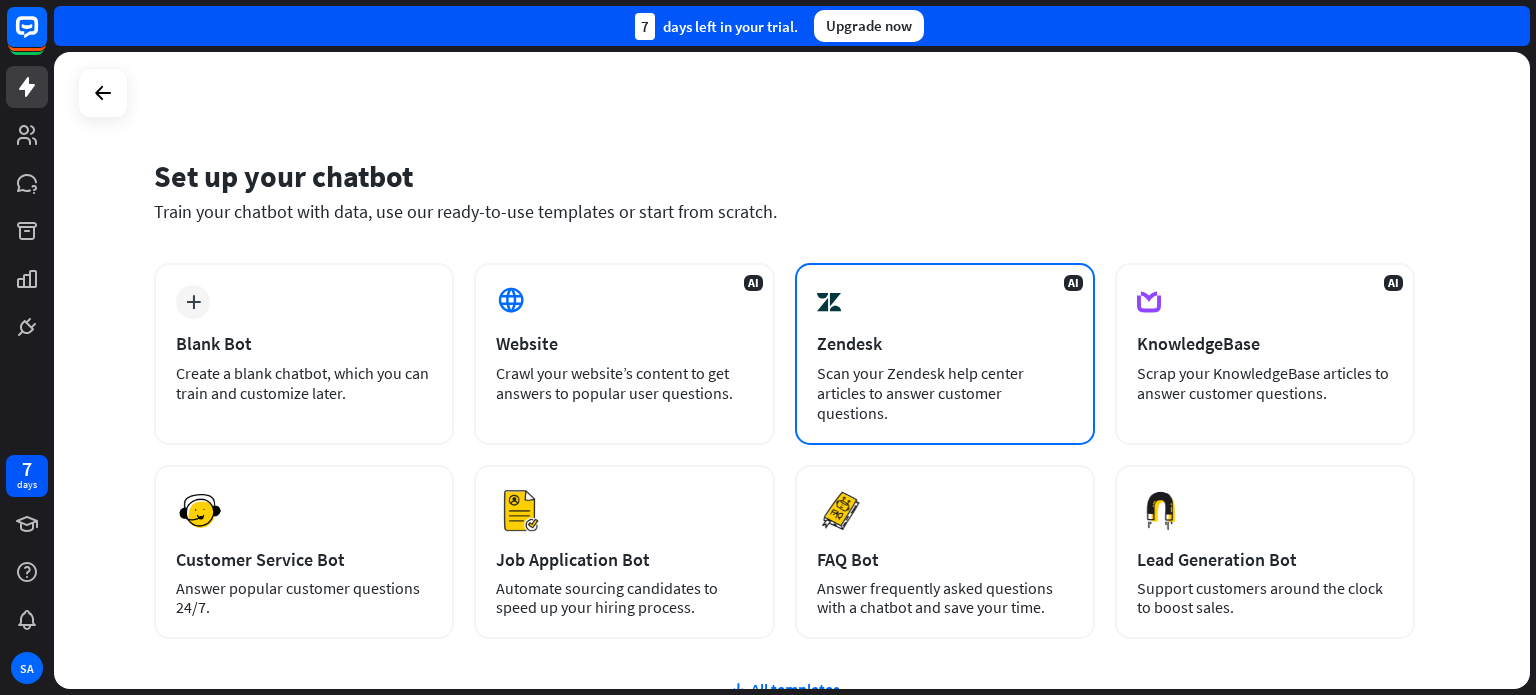 click on "Zendesk" at bounding box center (945, 343) 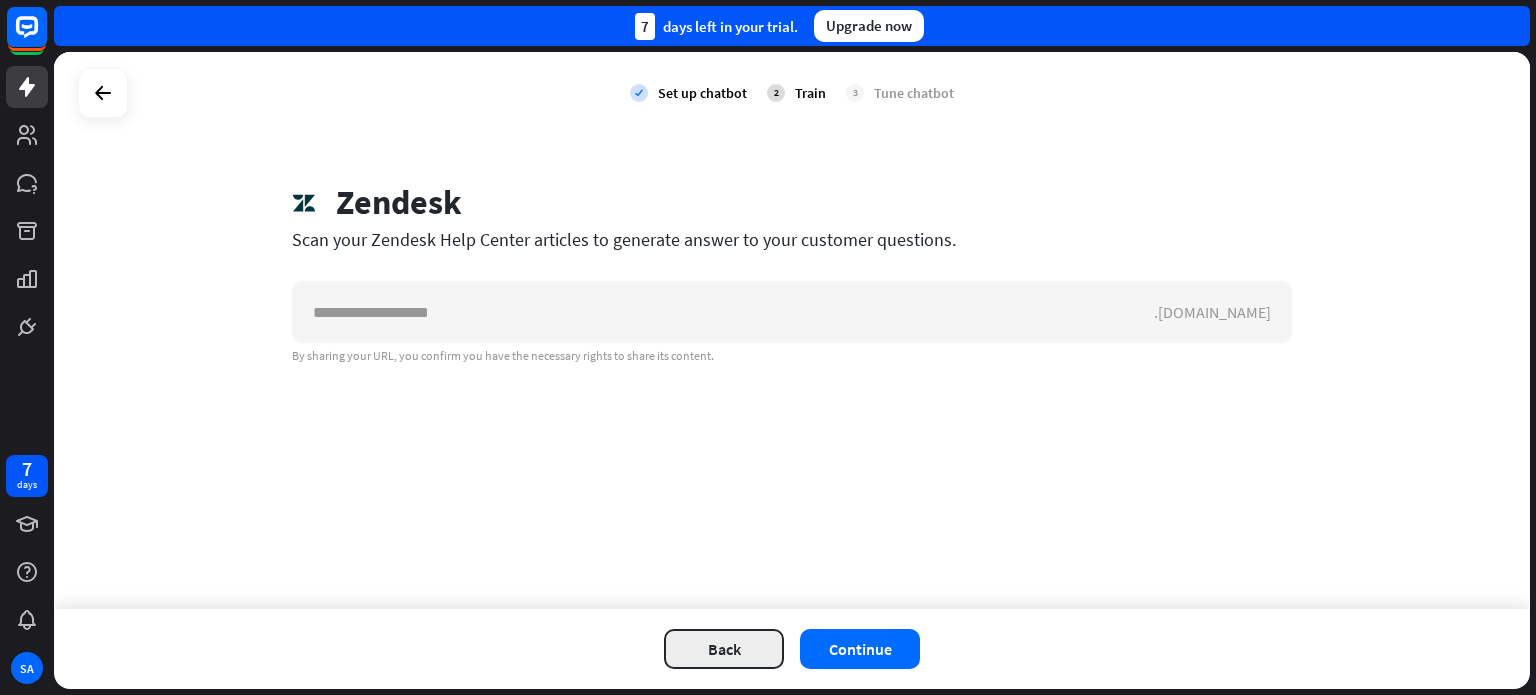 click on "Back" at bounding box center (724, 649) 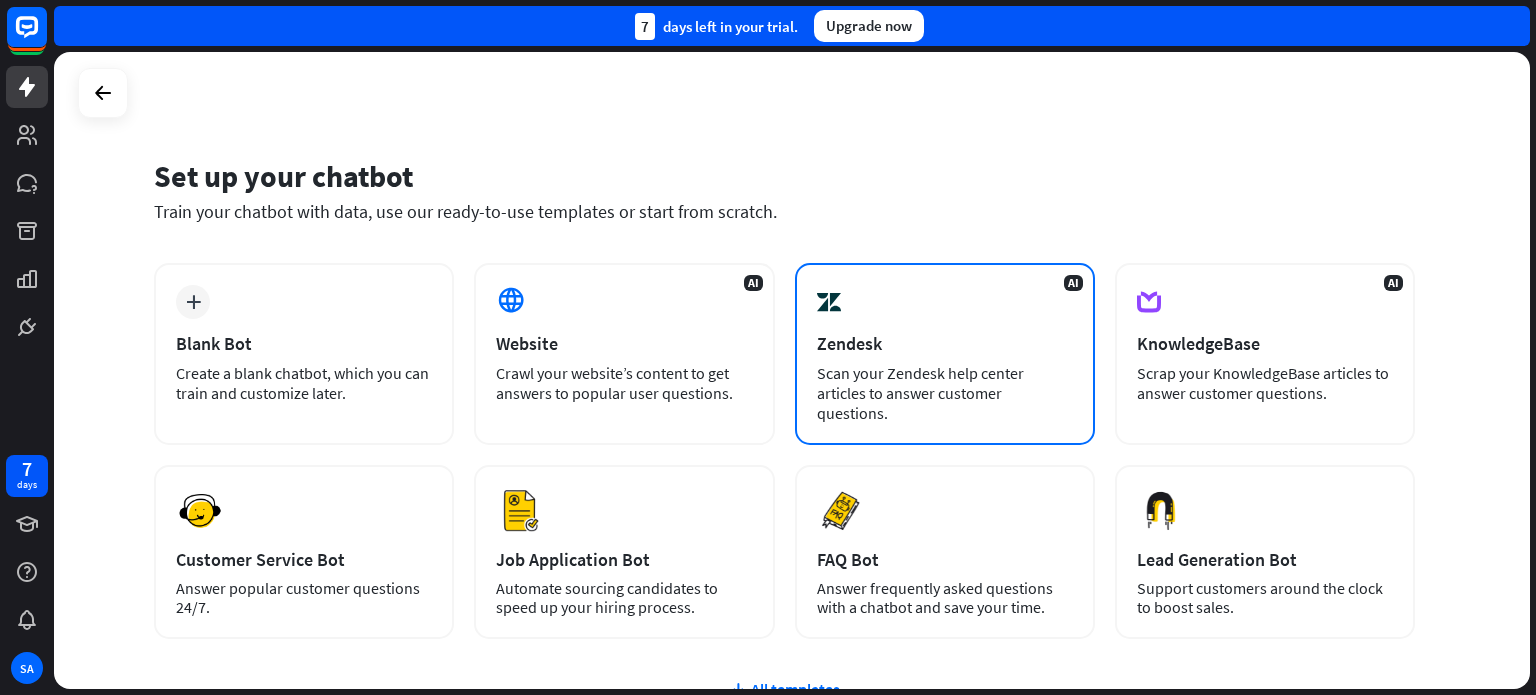 scroll, scrollTop: 168, scrollLeft: 0, axis: vertical 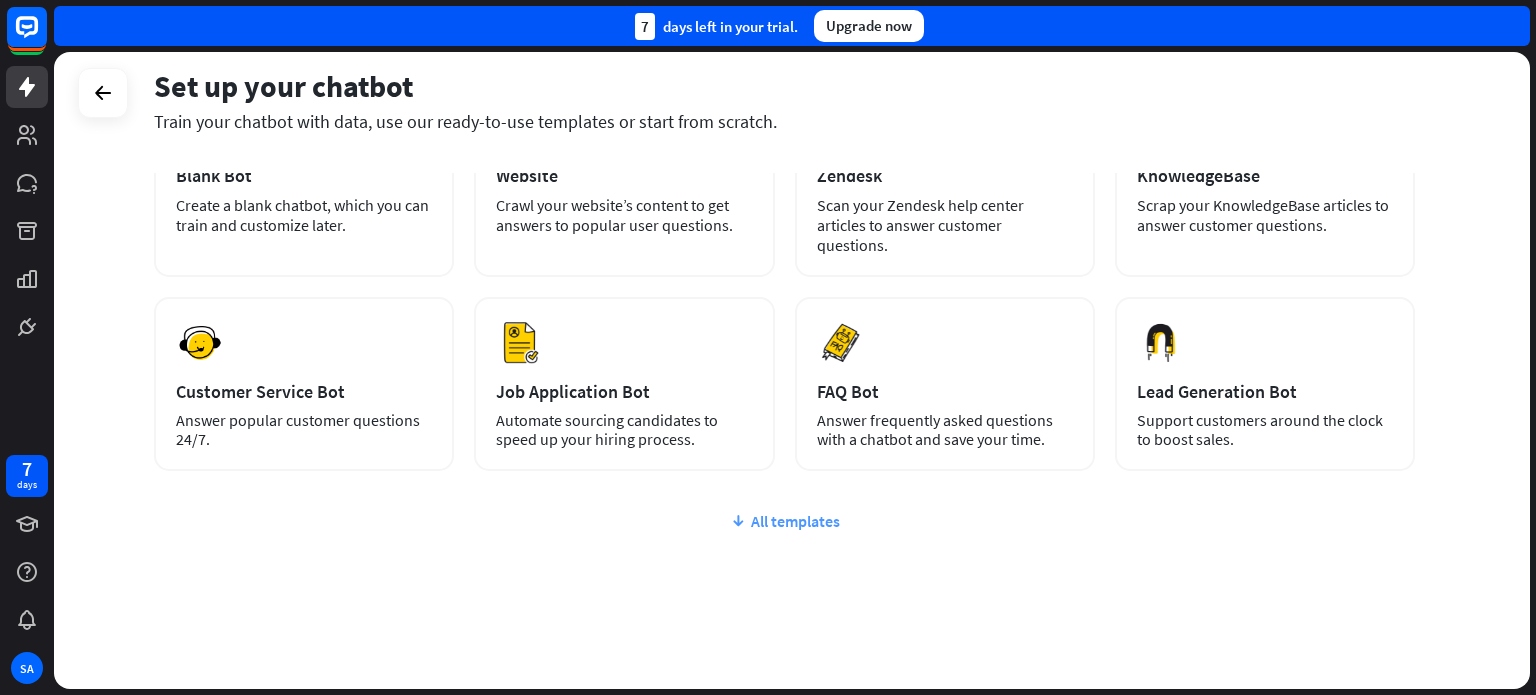 click on "All templates" at bounding box center [784, 521] 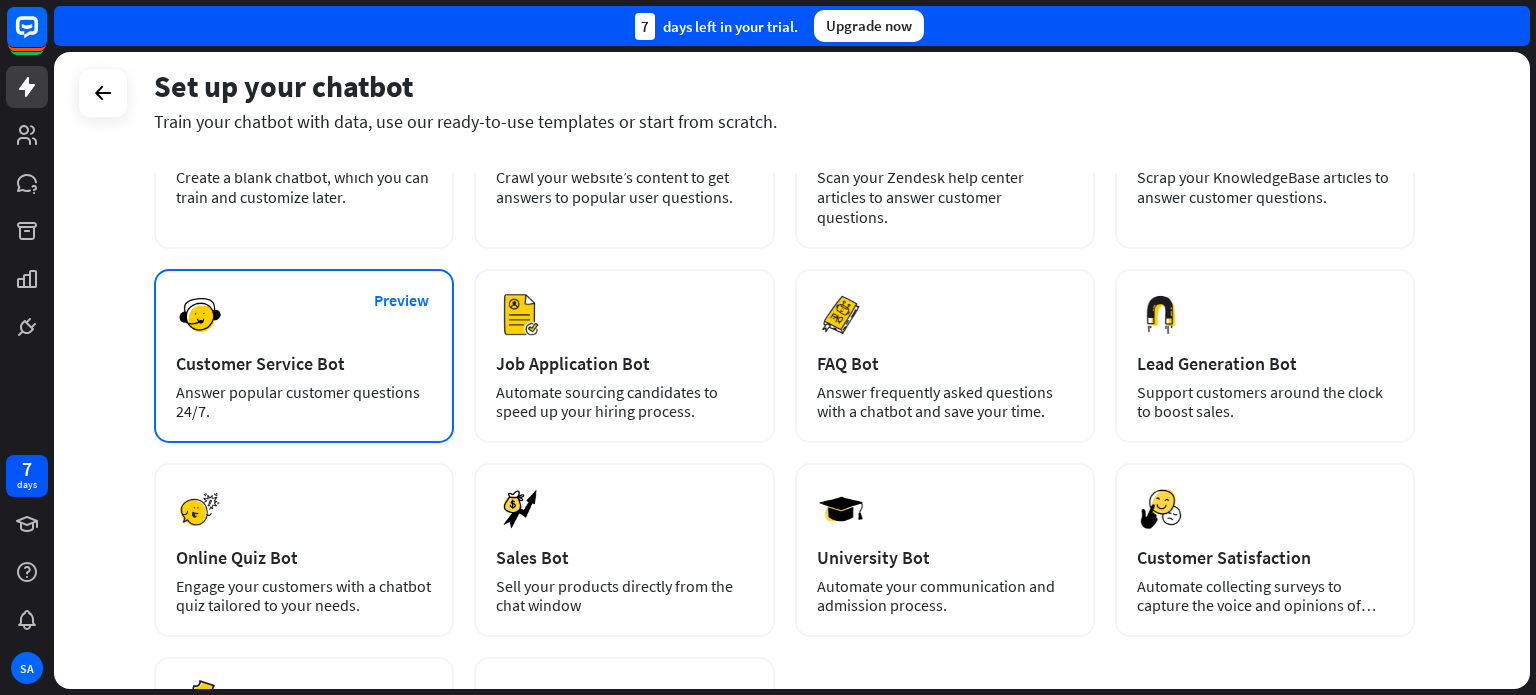 scroll, scrollTop: 198, scrollLeft: 0, axis: vertical 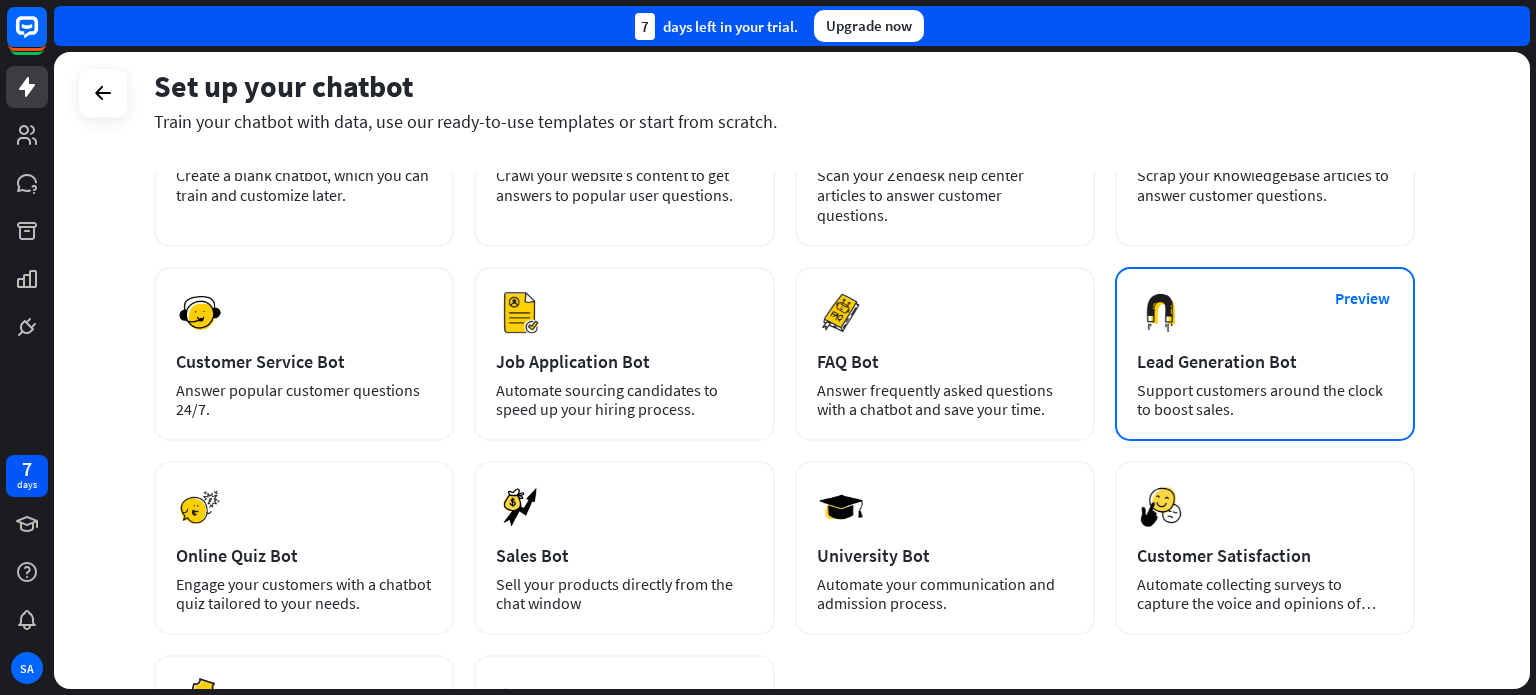 click on "Preview
Lead Generation Bot
Support customers around the clock to boost sales." at bounding box center (1265, 354) 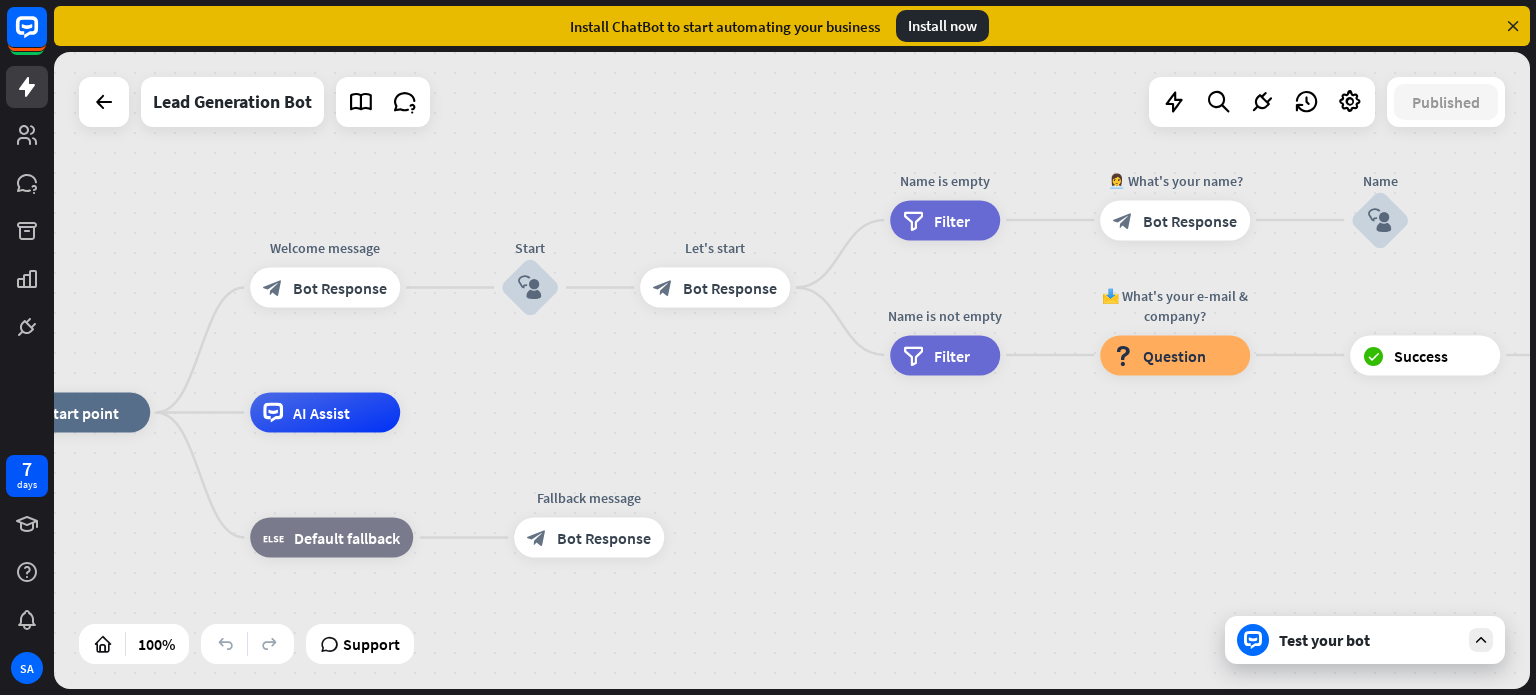drag, startPoint x: 1241, startPoint y: 418, endPoint x: 892, endPoint y: 460, distance: 351.51813 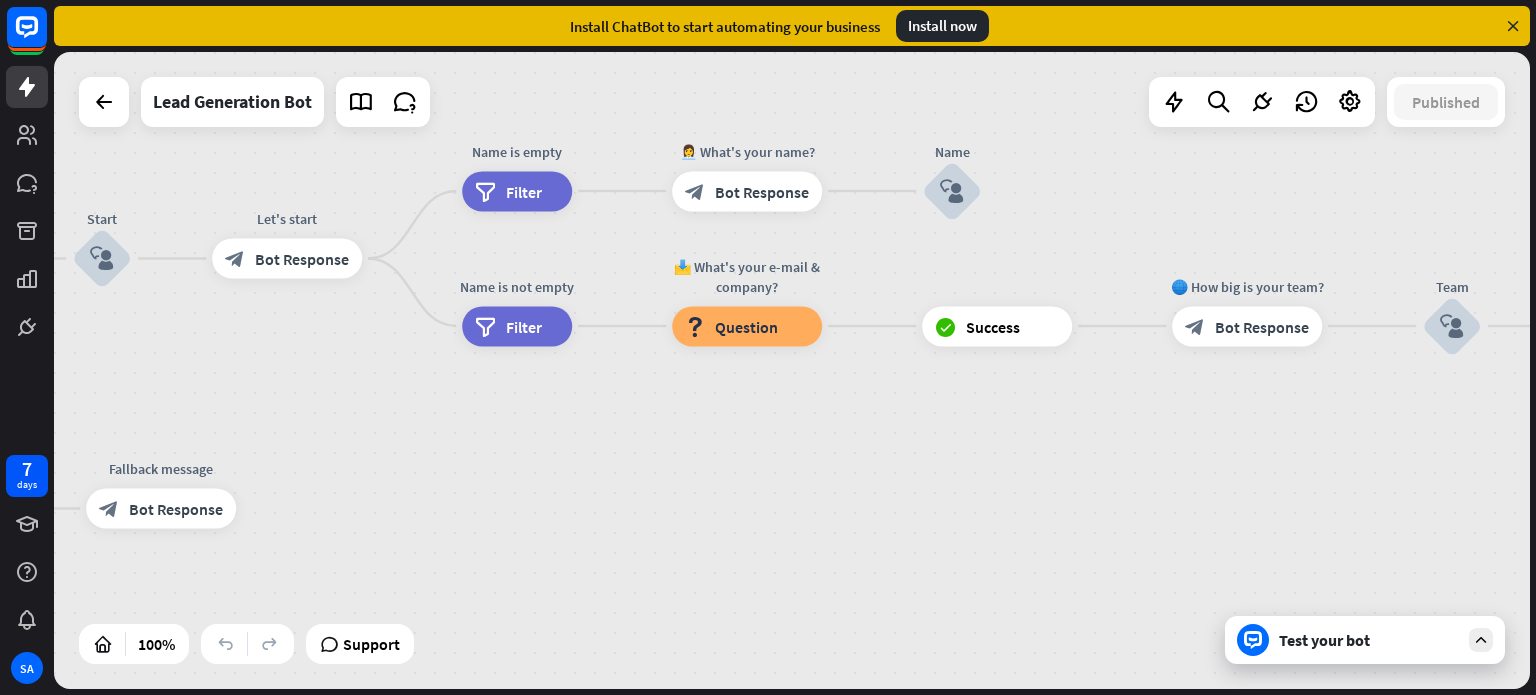 drag, startPoint x: 892, startPoint y: 460, endPoint x: 465, endPoint y: 431, distance: 427.98364 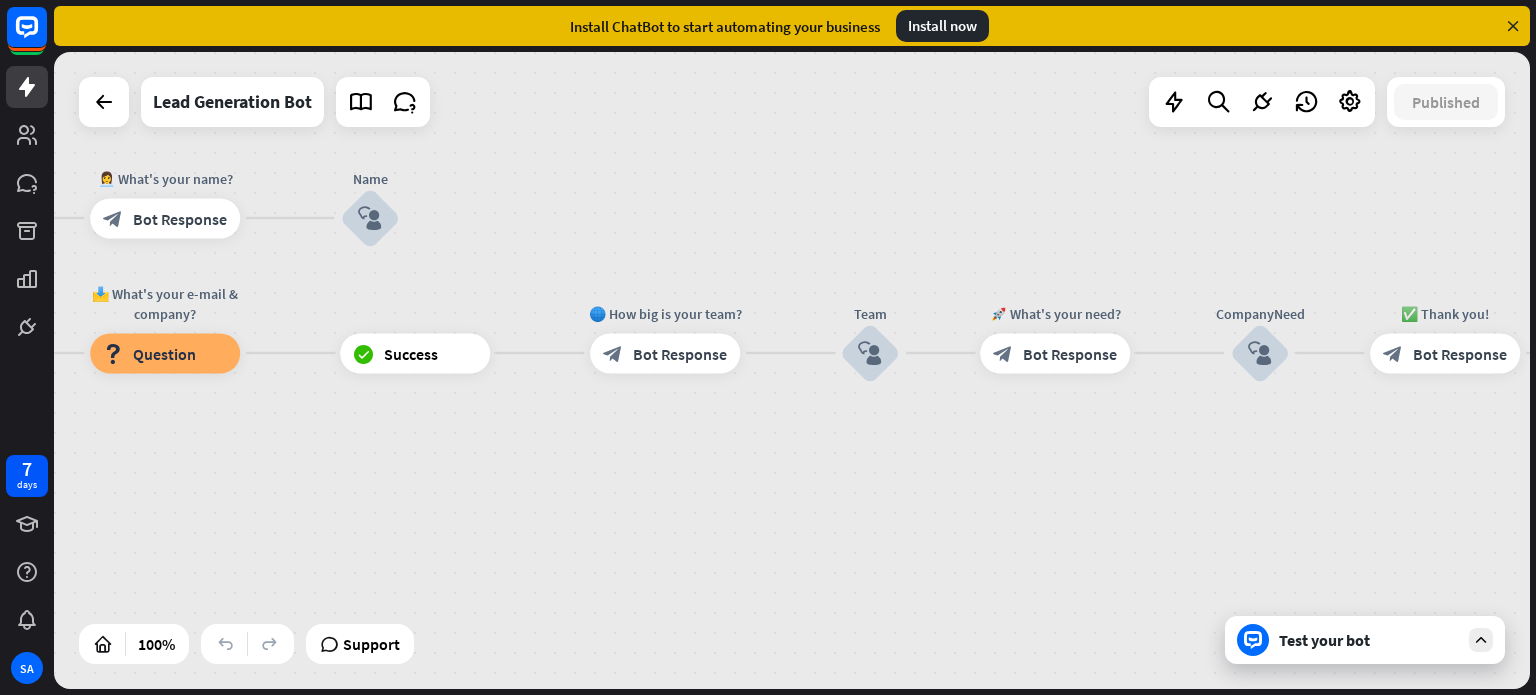 drag, startPoint x: 1097, startPoint y: 435, endPoint x: 508, endPoint y: 462, distance: 589.6185 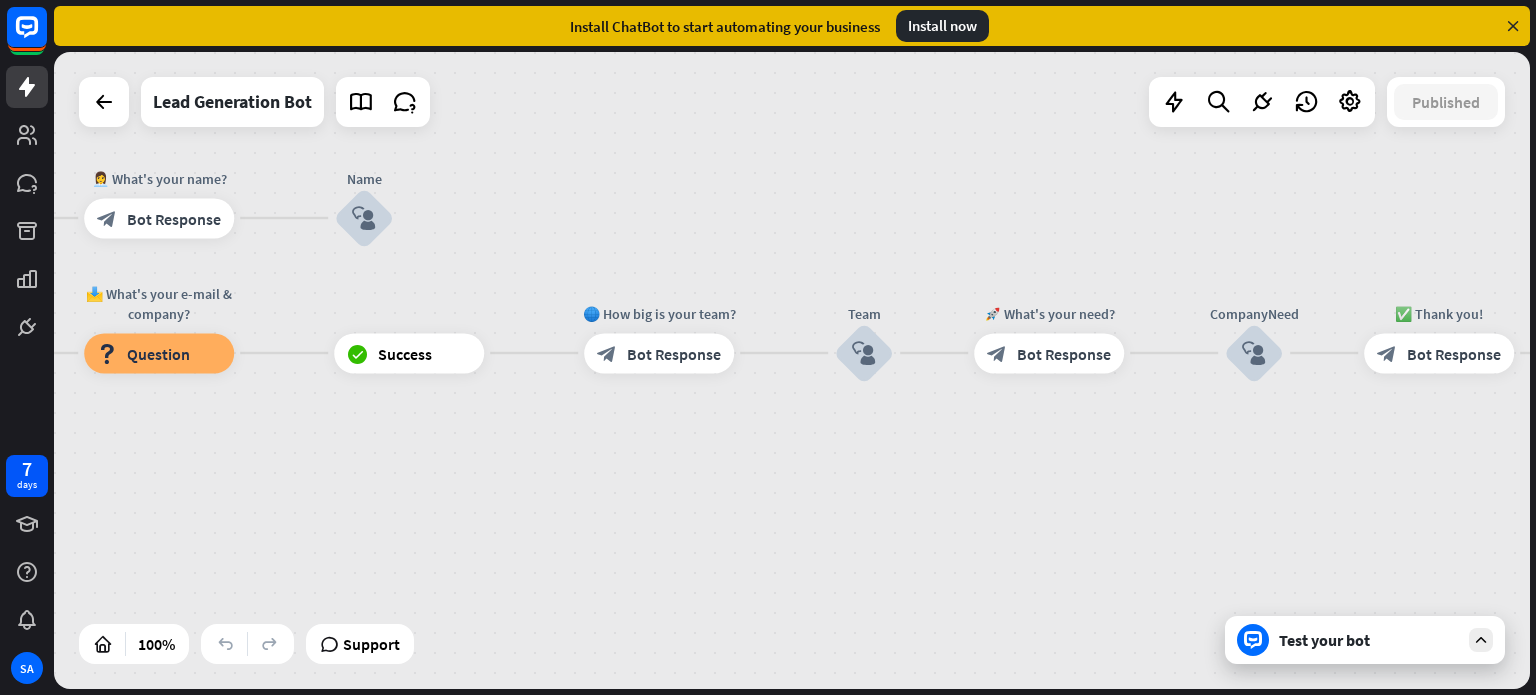 drag, startPoint x: 886, startPoint y: 500, endPoint x: 307, endPoint y: 577, distance: 584.0976 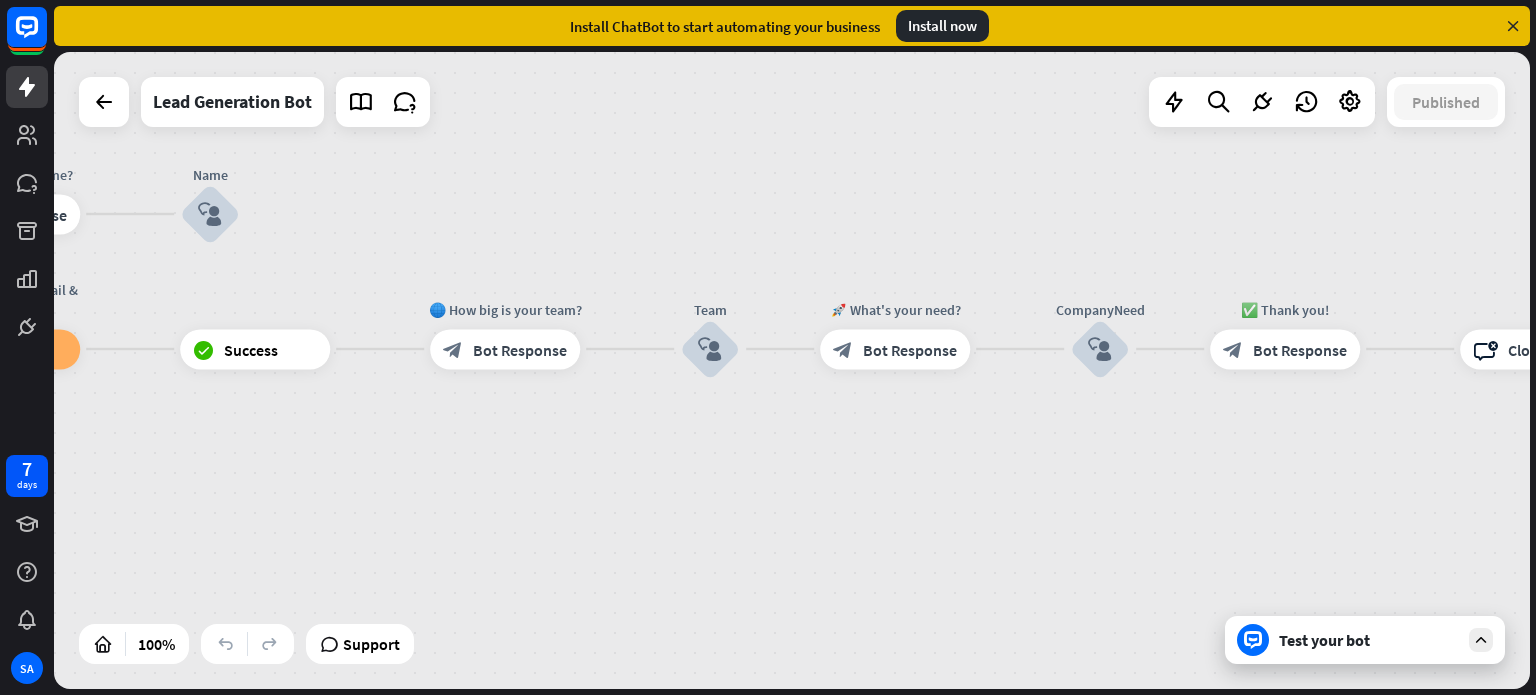 drag, startPoint x: 744, startPoint y: 547, endPoint x: 1321, endPoint y: 474, distance: 581.59955 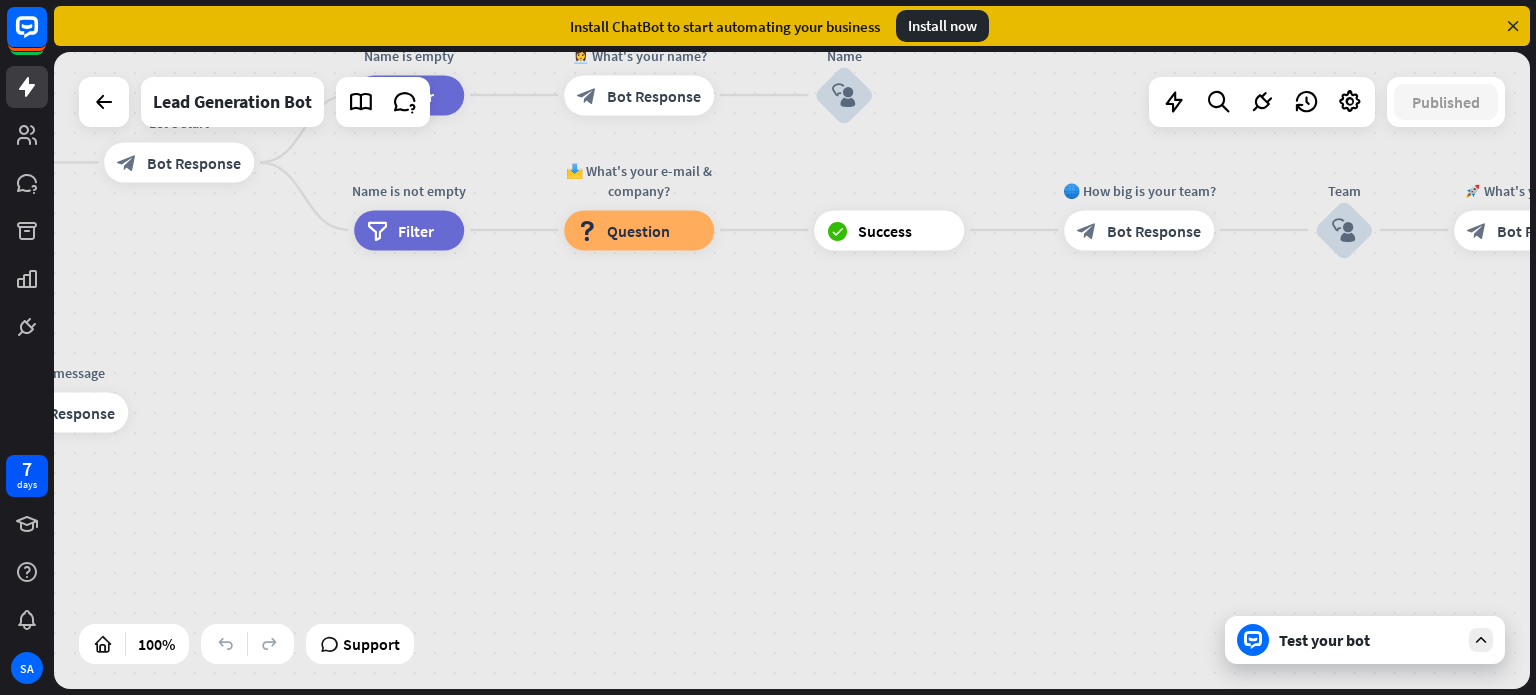drag, startPoint x: 1050, startPoint y: 594, endPoint x: 1530, endPoint y: 467, distance: 496.51688 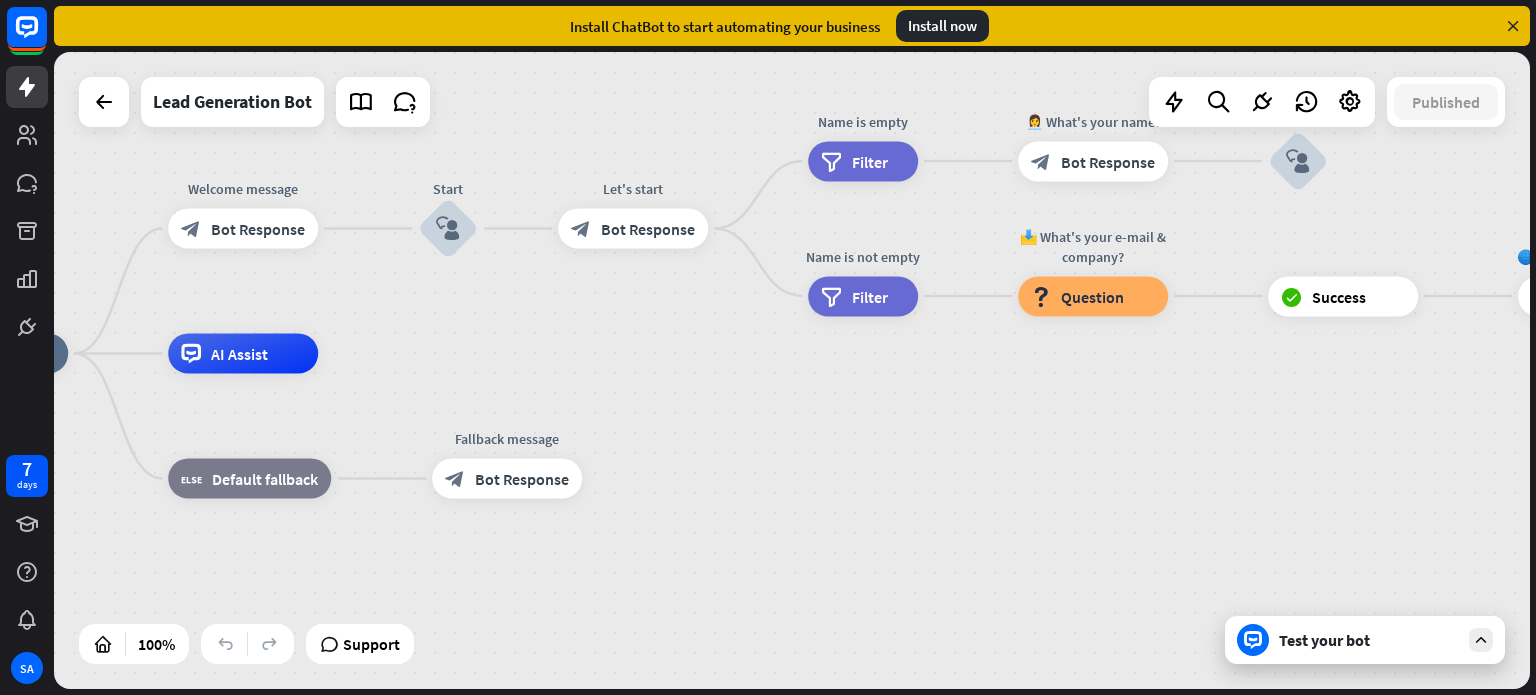 drag, startPoint x: 1076, startPoint y: 488, endPoint x: 1535, endPoint y: 558, distance: 464.307 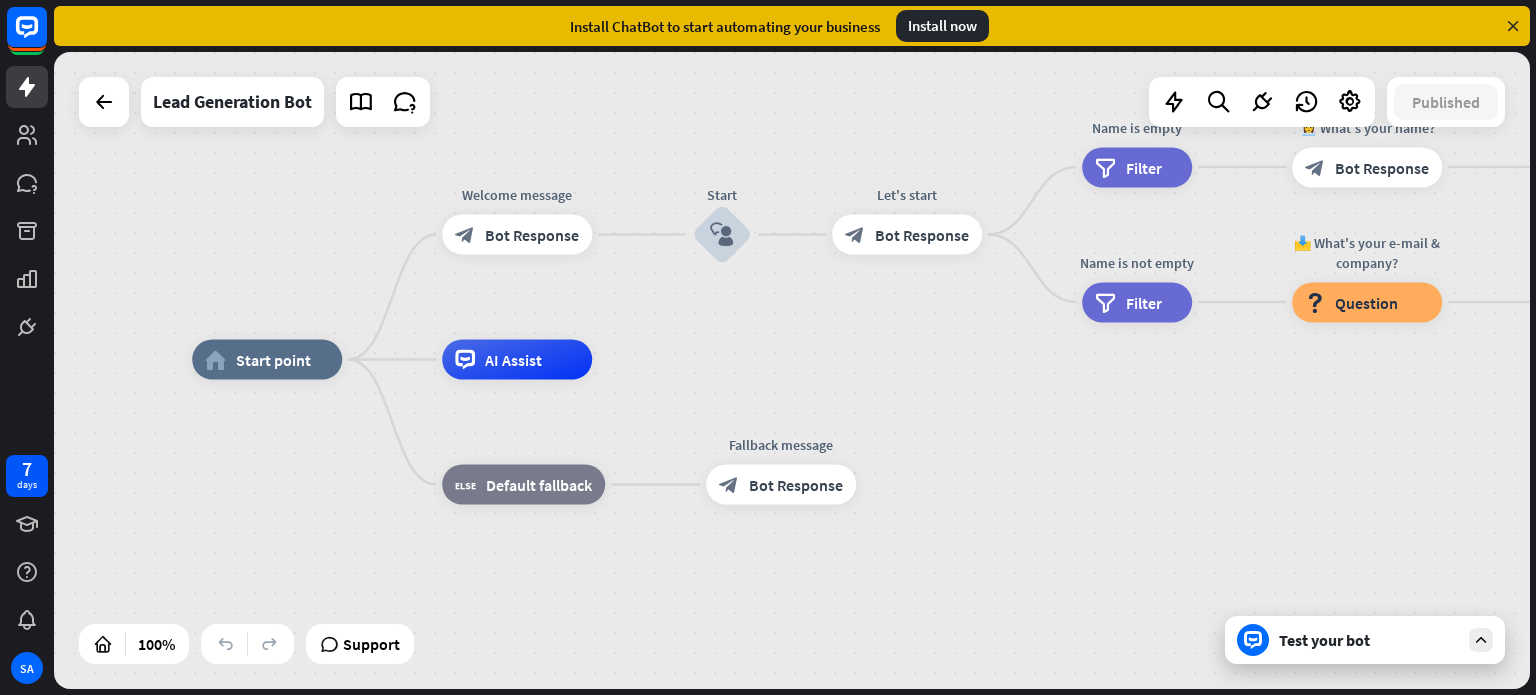 drag, startPoint x: 1128, startPoint y: 501, endPoint x: 1413, endPoint y: 497, distance: 285.02808 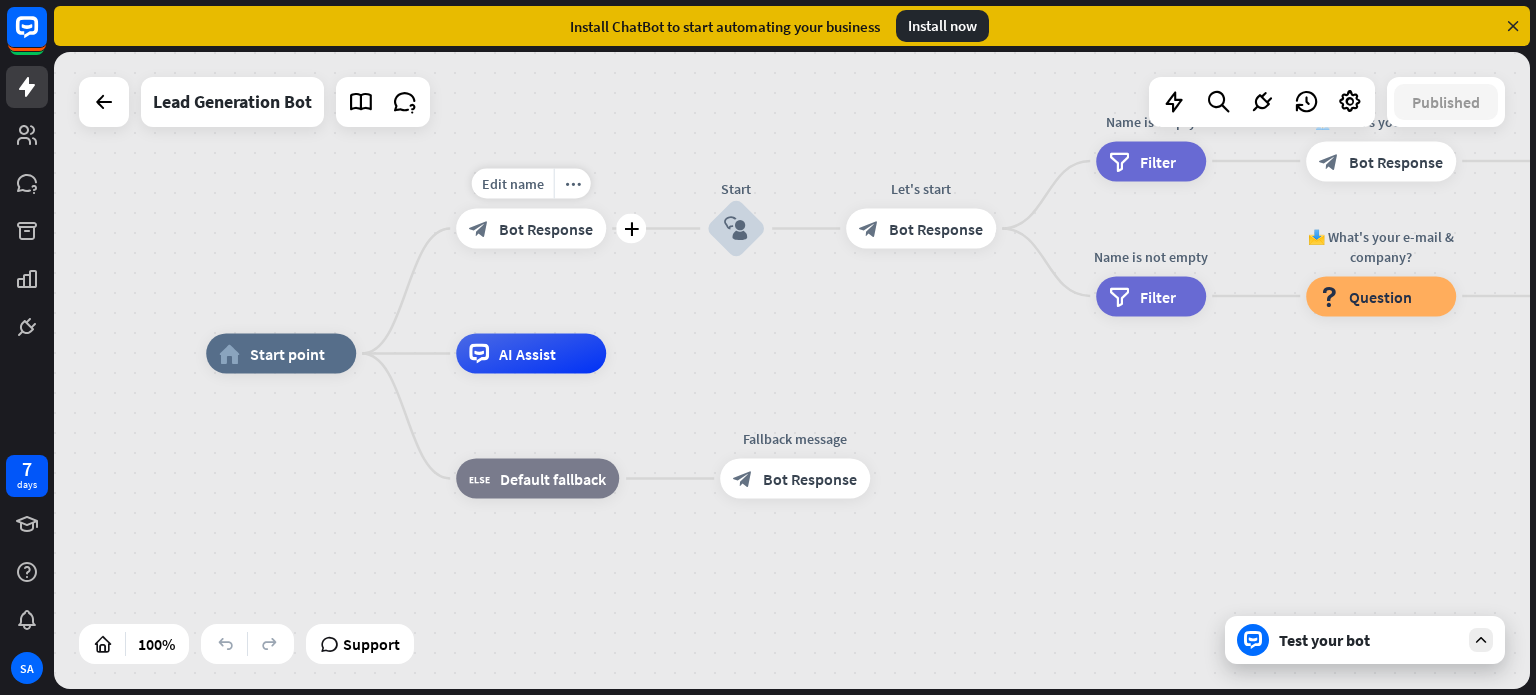click on "Bot Response" at bounding box center (546, 229) 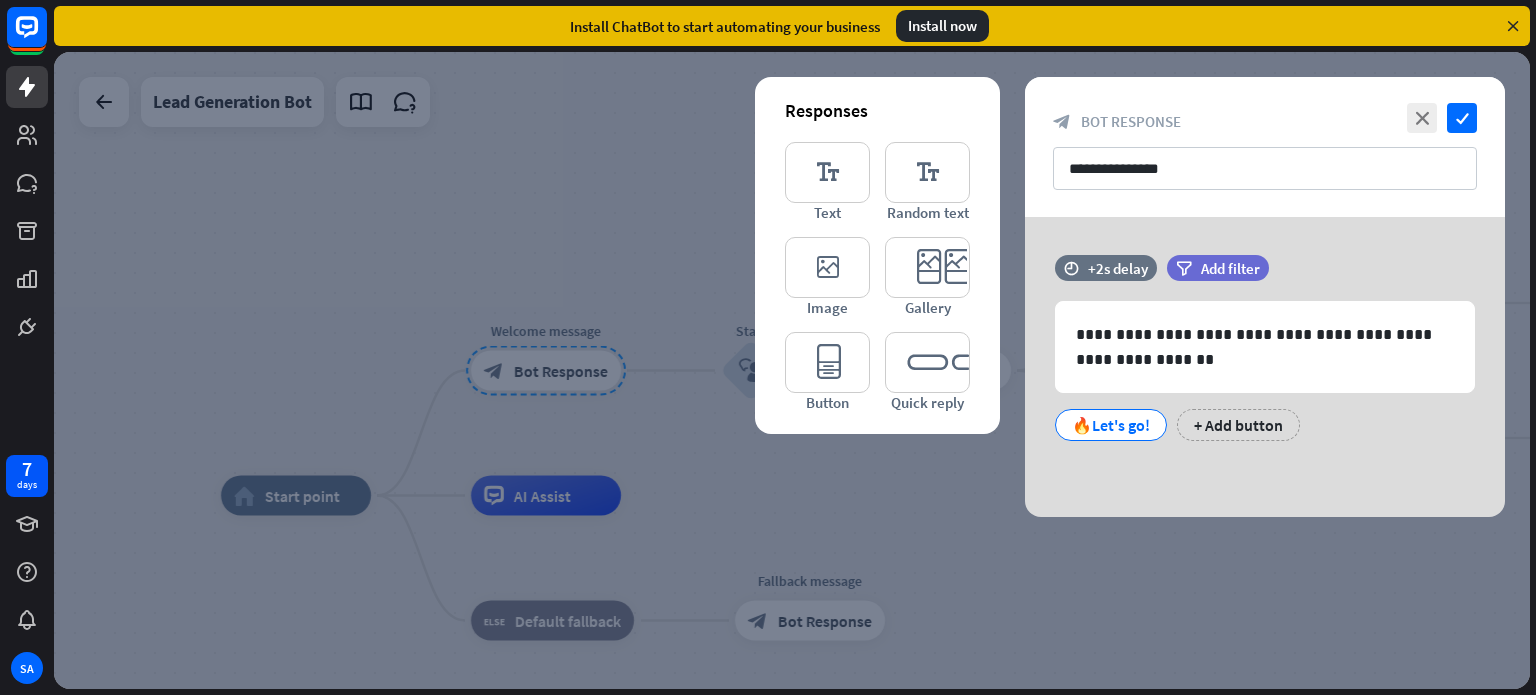 click at bounding box center (792, 370) 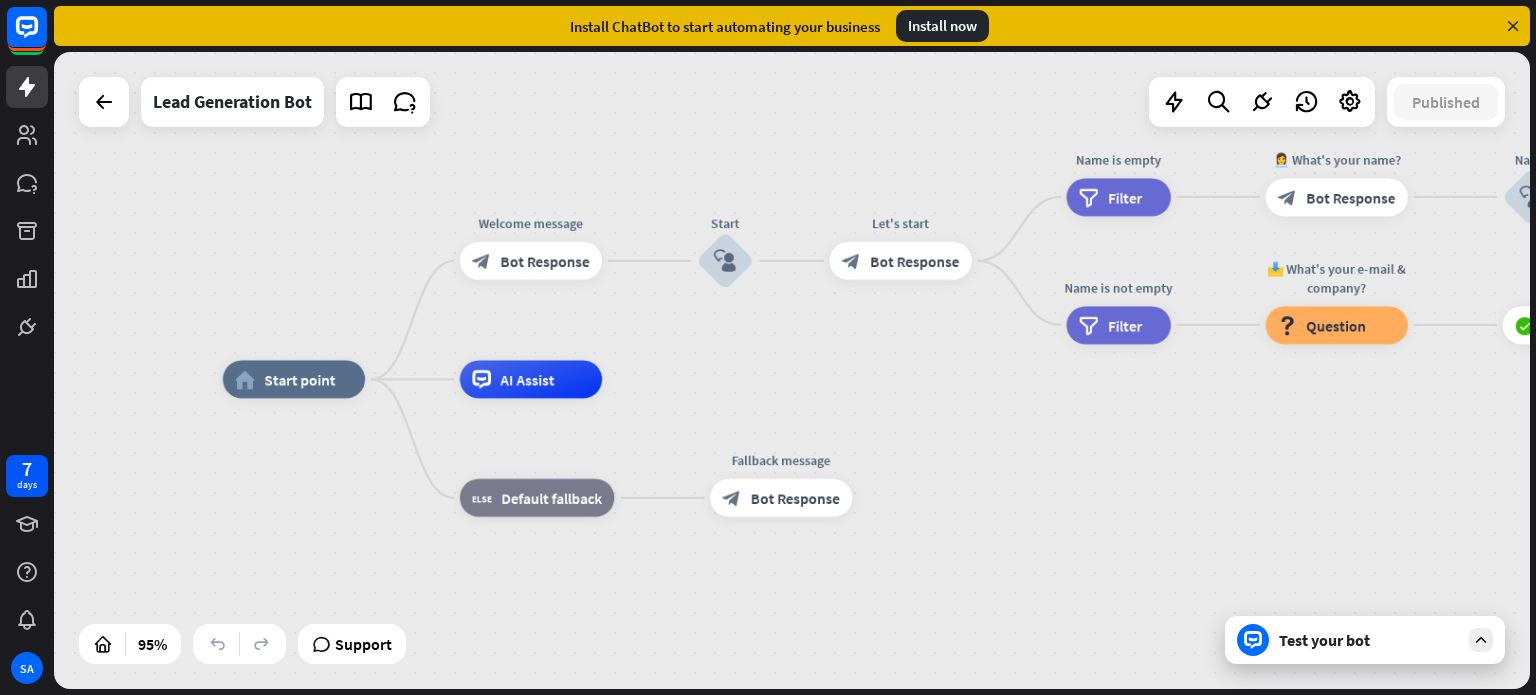 drag, startPoint x: 564, startPoint y: 300, endPoint x: 547, endPoint y: 195, distance: 106.36729 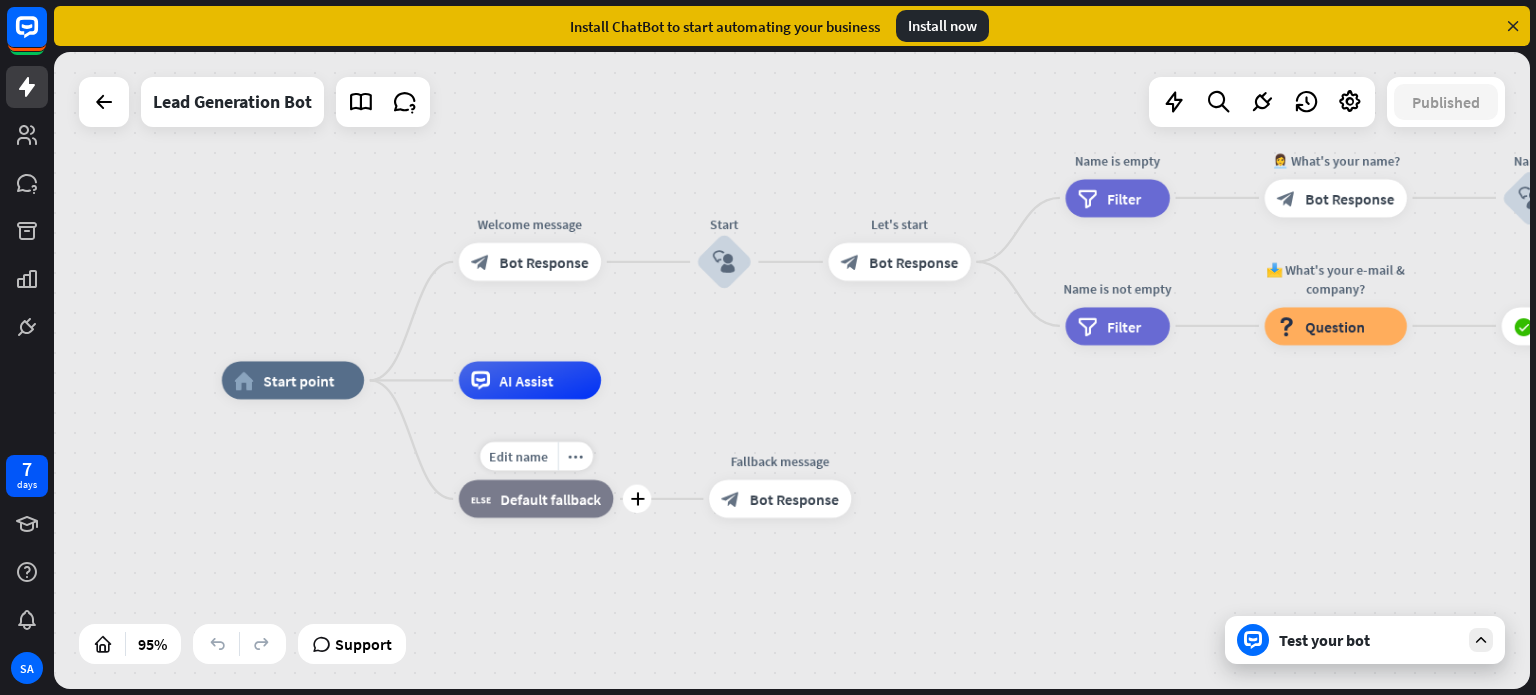 click on "Default fallback" at bounding box center [551, 498] 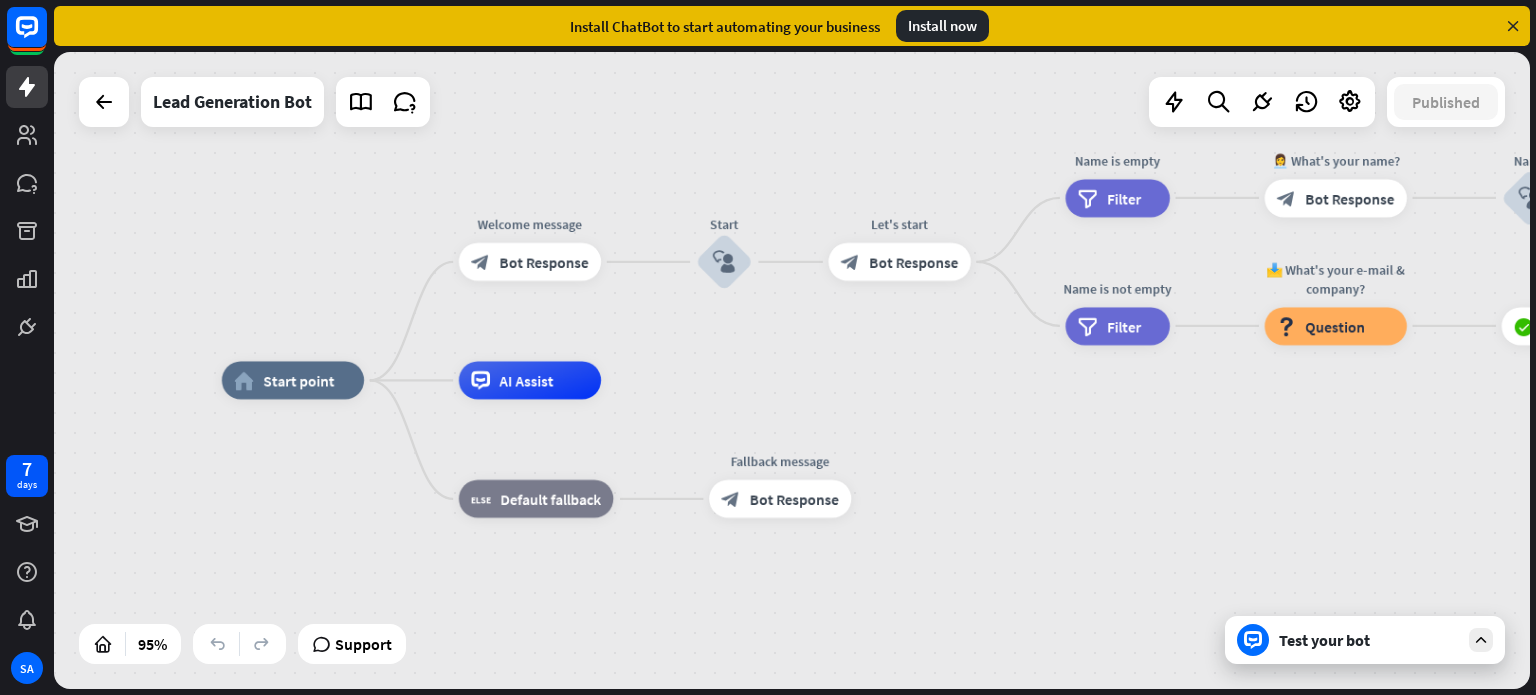 click on "home_2   Start point                 Welcome message   block_bot_response   Bot Response                 Start   block_user_input                 Let's start   block_bot_response   Bot Response                 Name is empty   filter   Filter                 👩‍💼 What's your name?   block_bot_response   Bot Response                 Name   block_user_input                 Name is not empty   filter   Filter                 📩 What's your e-mail & company?   block_question   Question                   block_success   Success                 🌐 How big is your team?   block_bot_response   Bot Response                 Team   block_user_input                 🚀 What's your need?   block_bot_response   Bot Response                 CompanyNeed   block_user_input                 ✅ Thank you!   block_bot_response   Bot Response                   block_close_chat   Close chat                     AI Assist                   block_fallback   Default fallback" at bounding box center [921, 682] 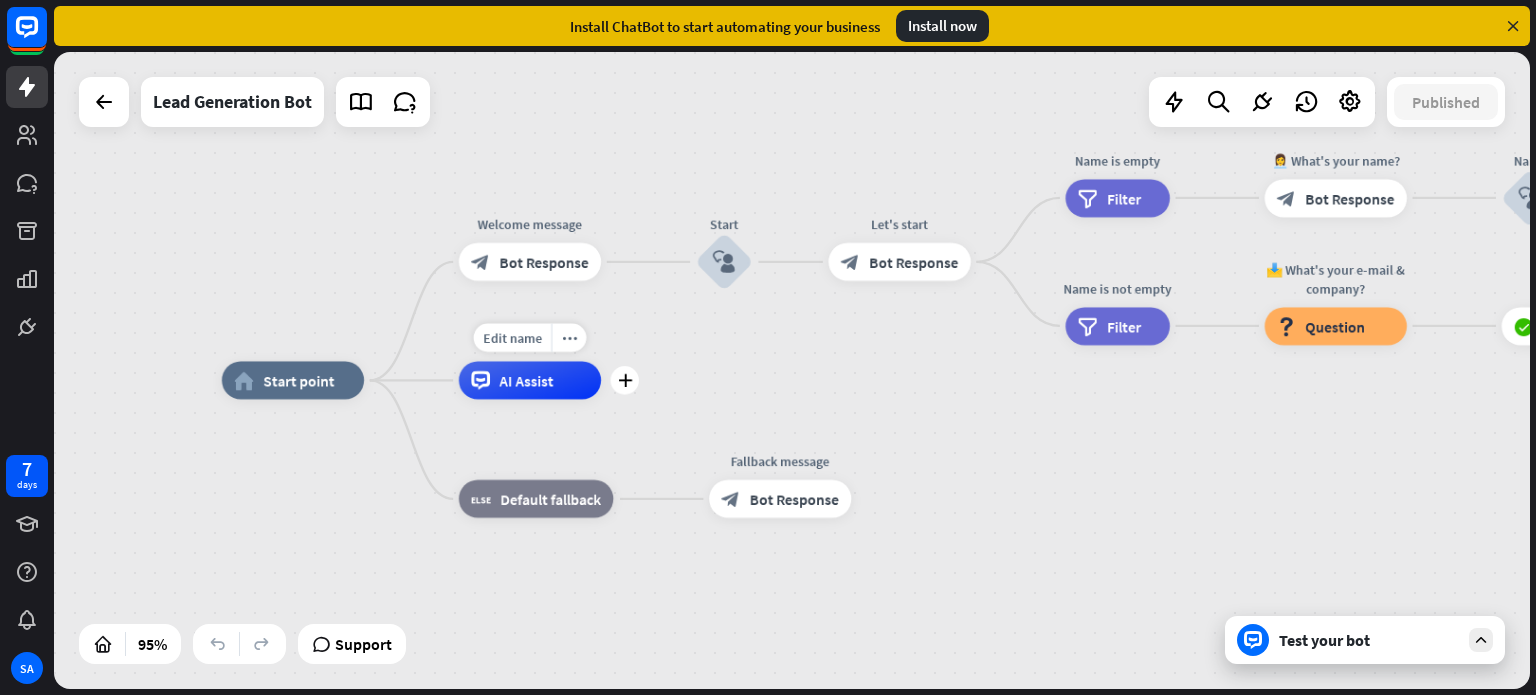 click on "AI Assist" at bounding box center (527, 380) 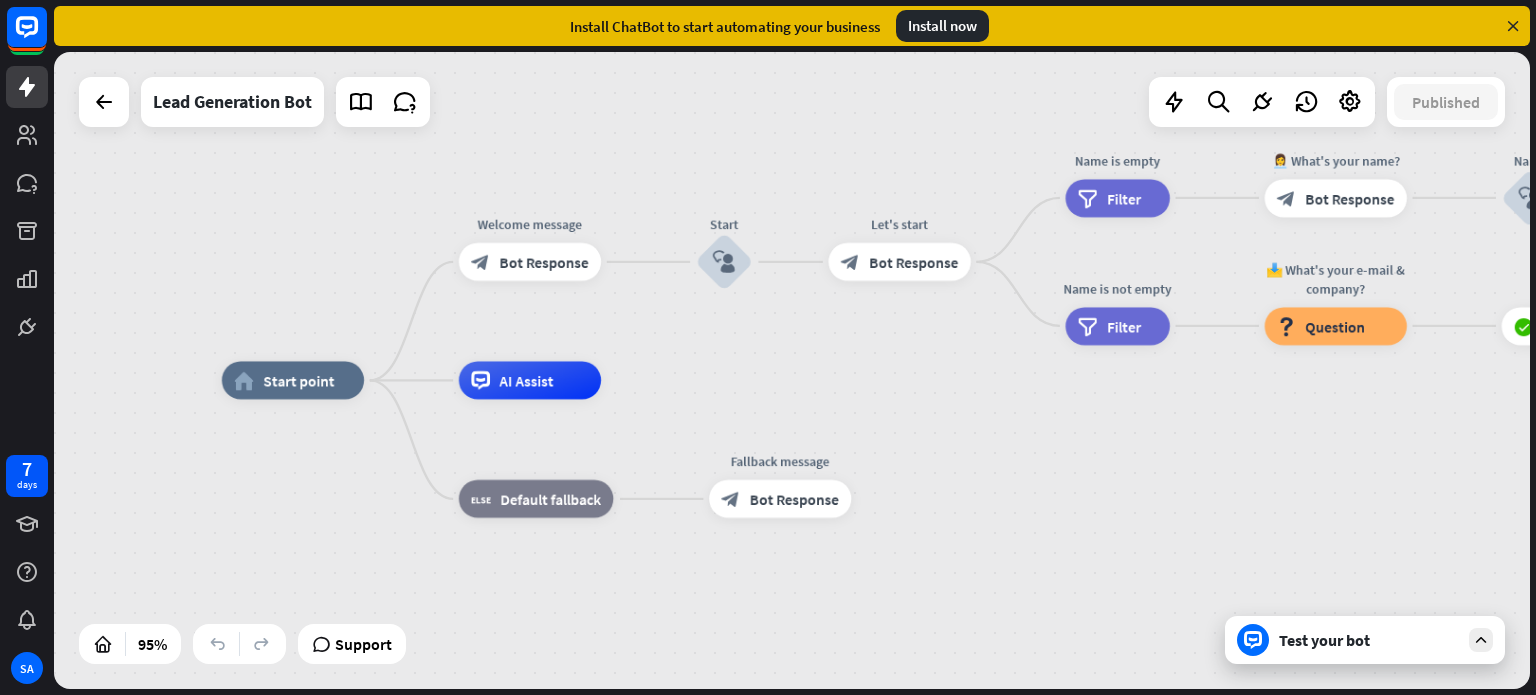click on "home_2   Start point                 Welcome message   block_bot_response   Bot Response                 Start   block_user_input                 Let's start   block_bot_response   Bot Response                 Name is empty   filter   Filter                 👩‍💼 What's your name?   block_bot_response   Bot Response                 Name   block_user_input                 Name is not empty   filter   Filter                 📩 What's your e-mail & company?   block_question   Question                   block_success   Success                 🌐 How big is your team?   block_bot_response   Bot Response                 Team   block_user_input                 🚀 What's your need?   block_bot_response   Bot Response                 CompanyNeed   block_user_input                 ✅ Thank you!   block_bot_response   Bot Response                   block_close_chat   Close chat                     AI Assist                   block_fallback   Default fallback" at bounding box center (921, 682) 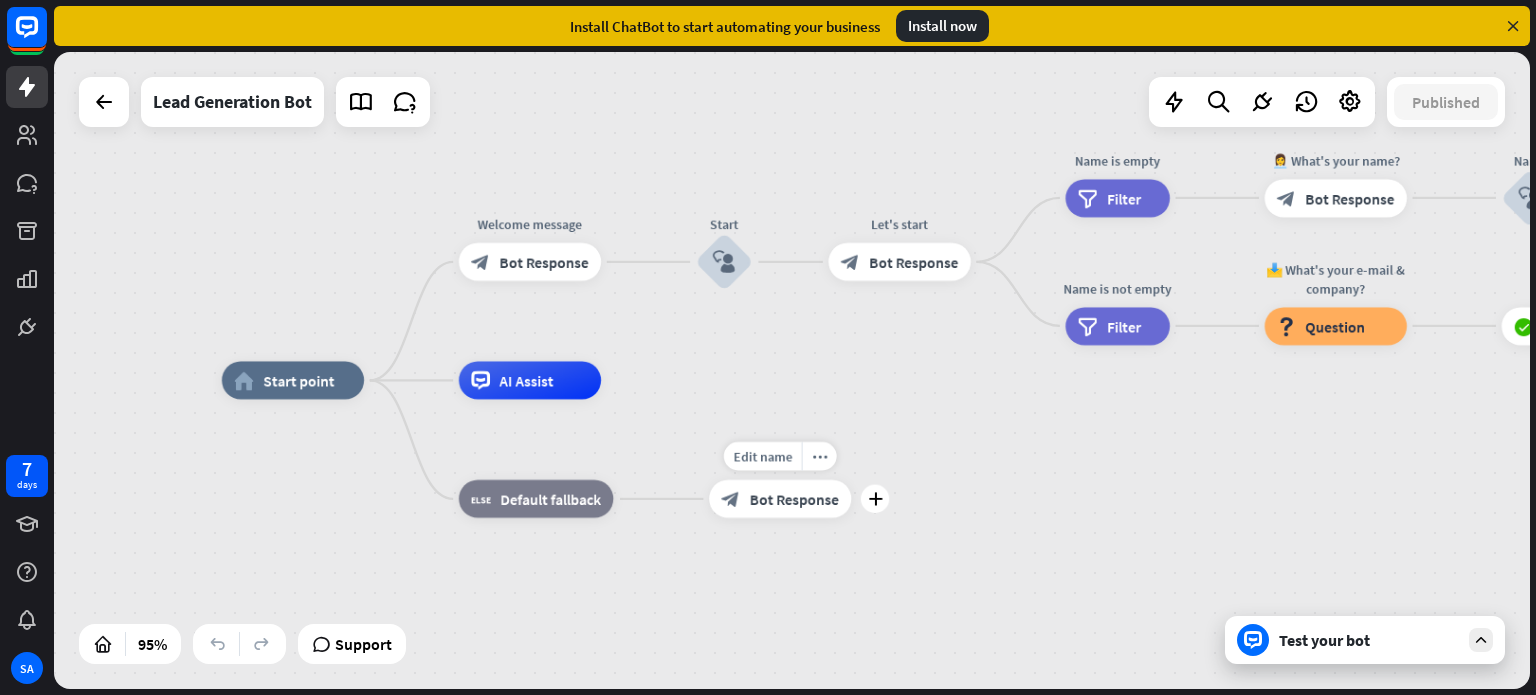 click on "block_bot_response   Bot Response" at bounding box center [780, 499] 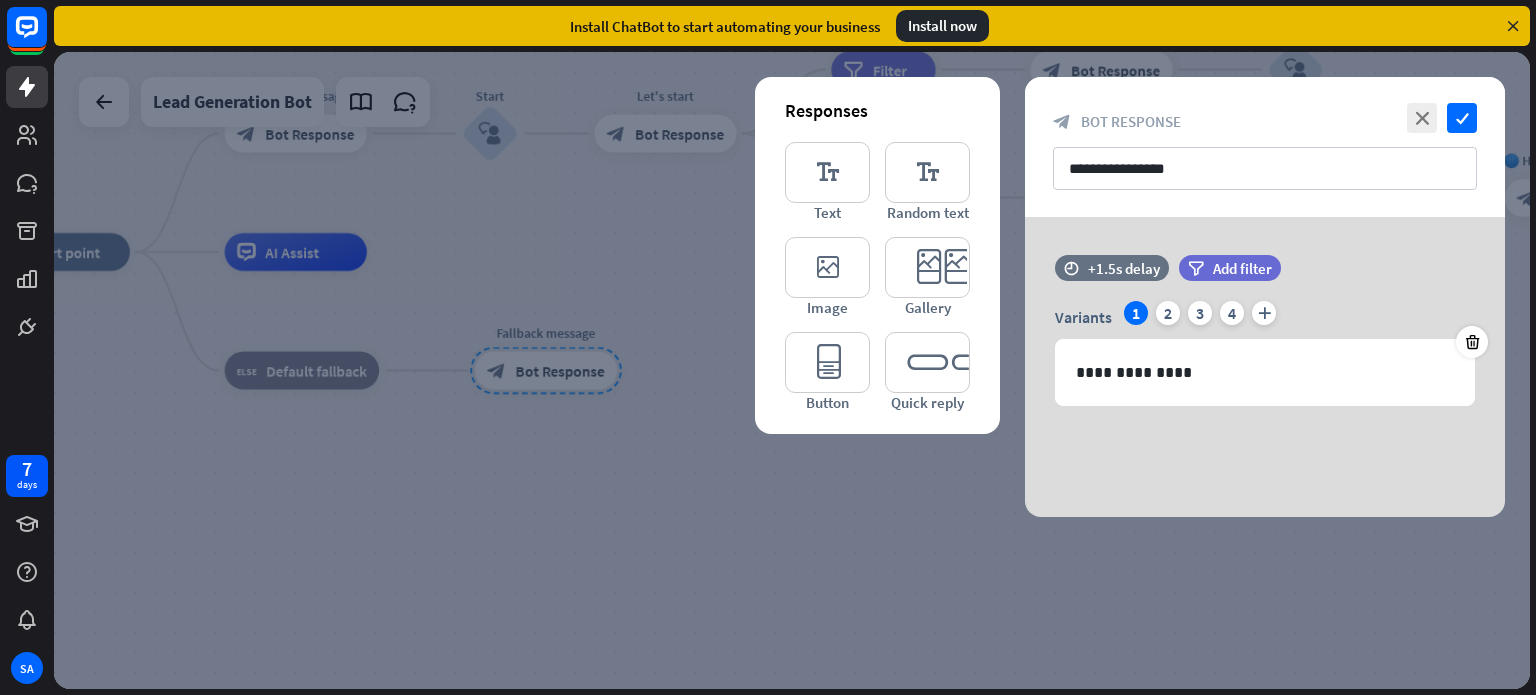 click at bounding box center [792, 370] 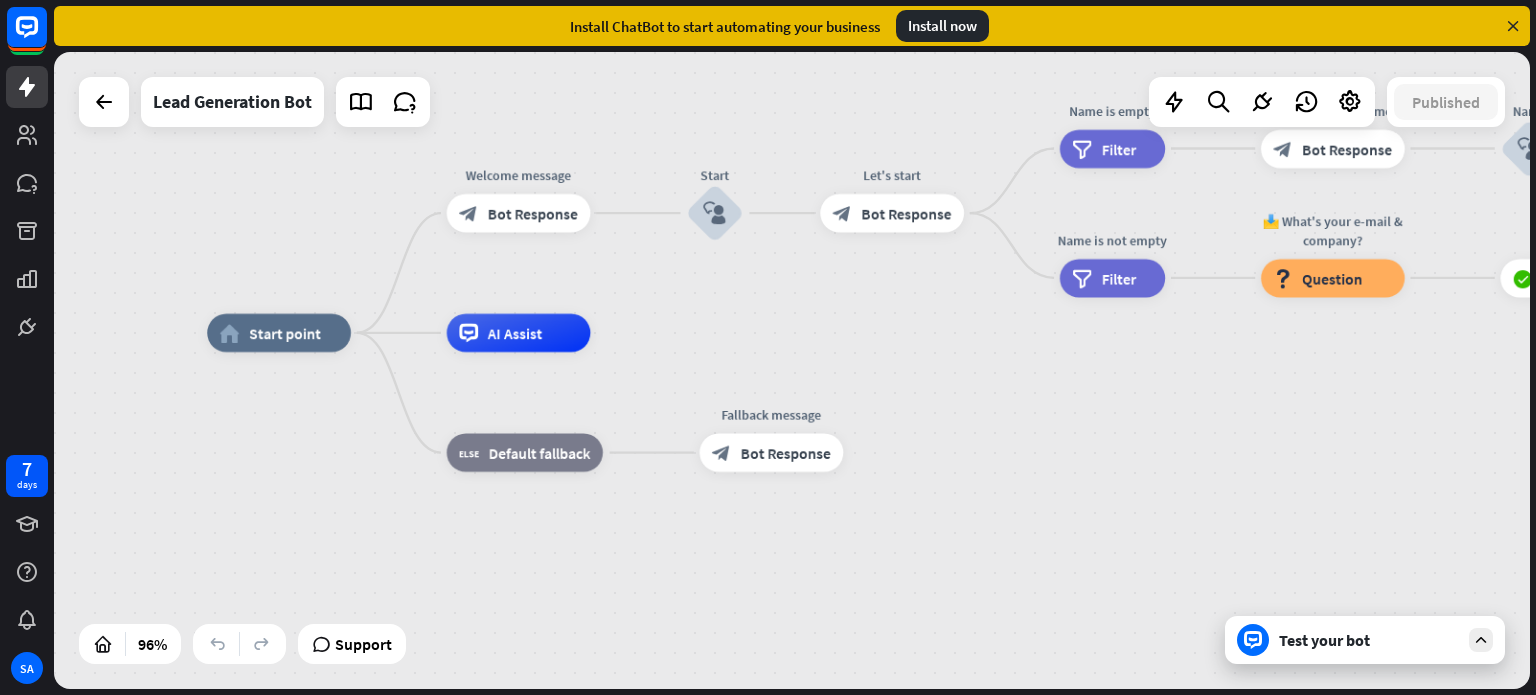 drag, startPoint x: 664, startPoint y: 491, endPoint x: 897, endPoint y: 577, distance: 248.36465 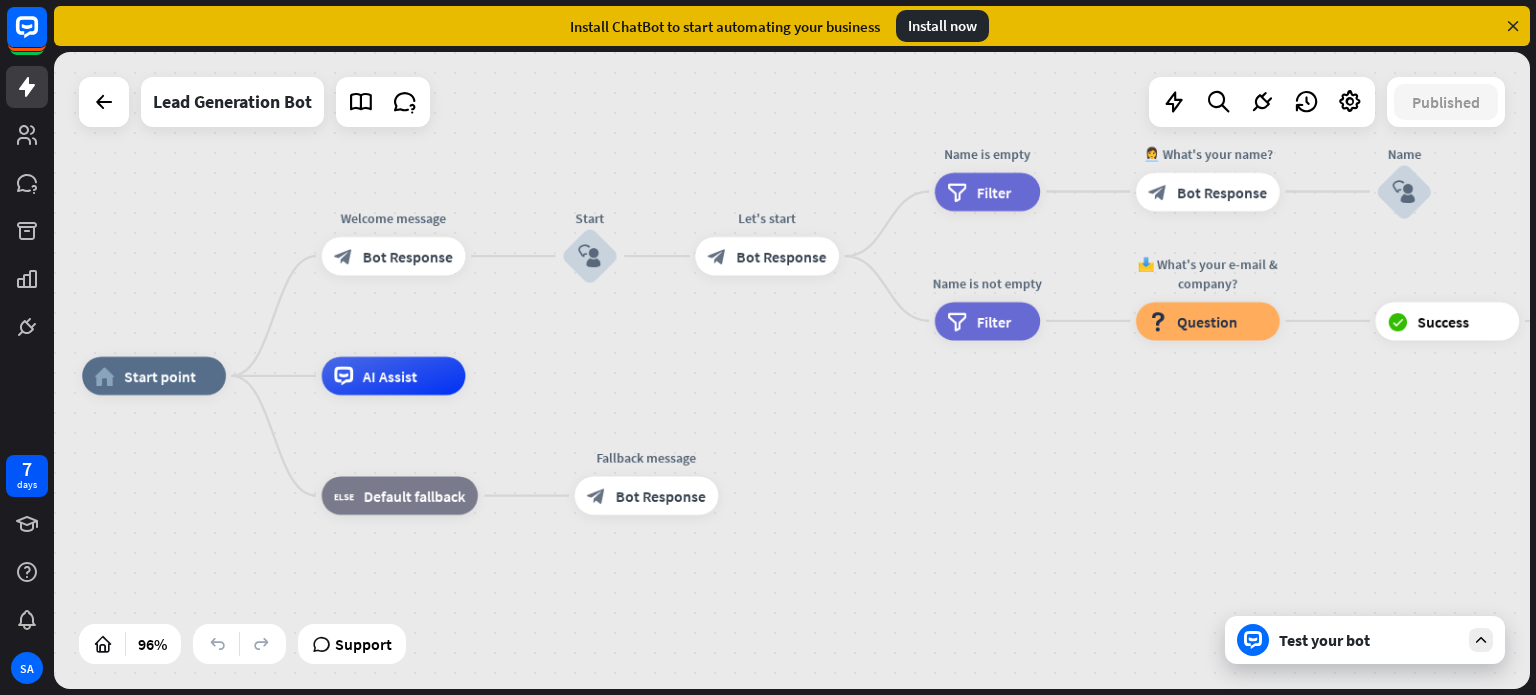 drag, startPoint x: 745, startPoint y: 118, endPoint x: 300, endPoint y: 195, distance: 451.61267 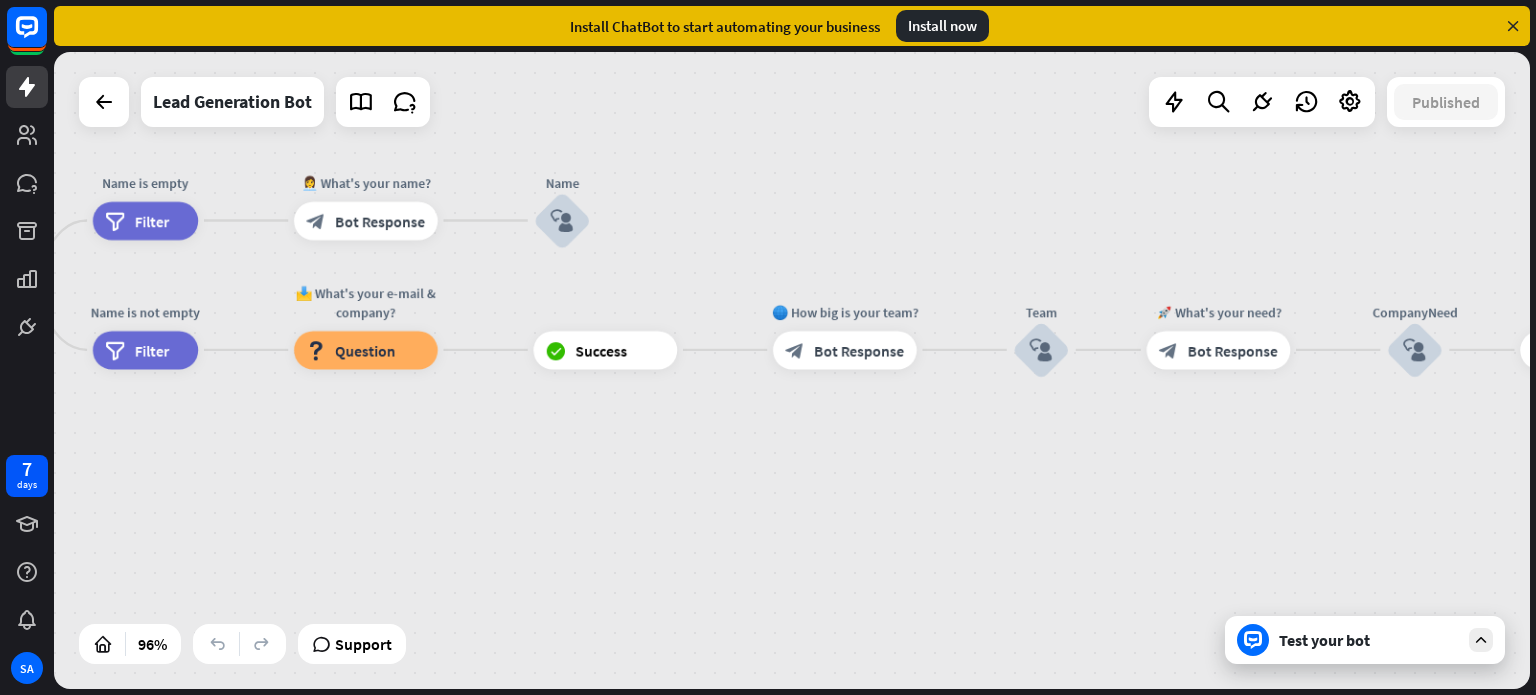 drag, startPoint x: 1247, startPoint y: 238, endPoint x: 700, endPoint y: 229, distance: 547.07404 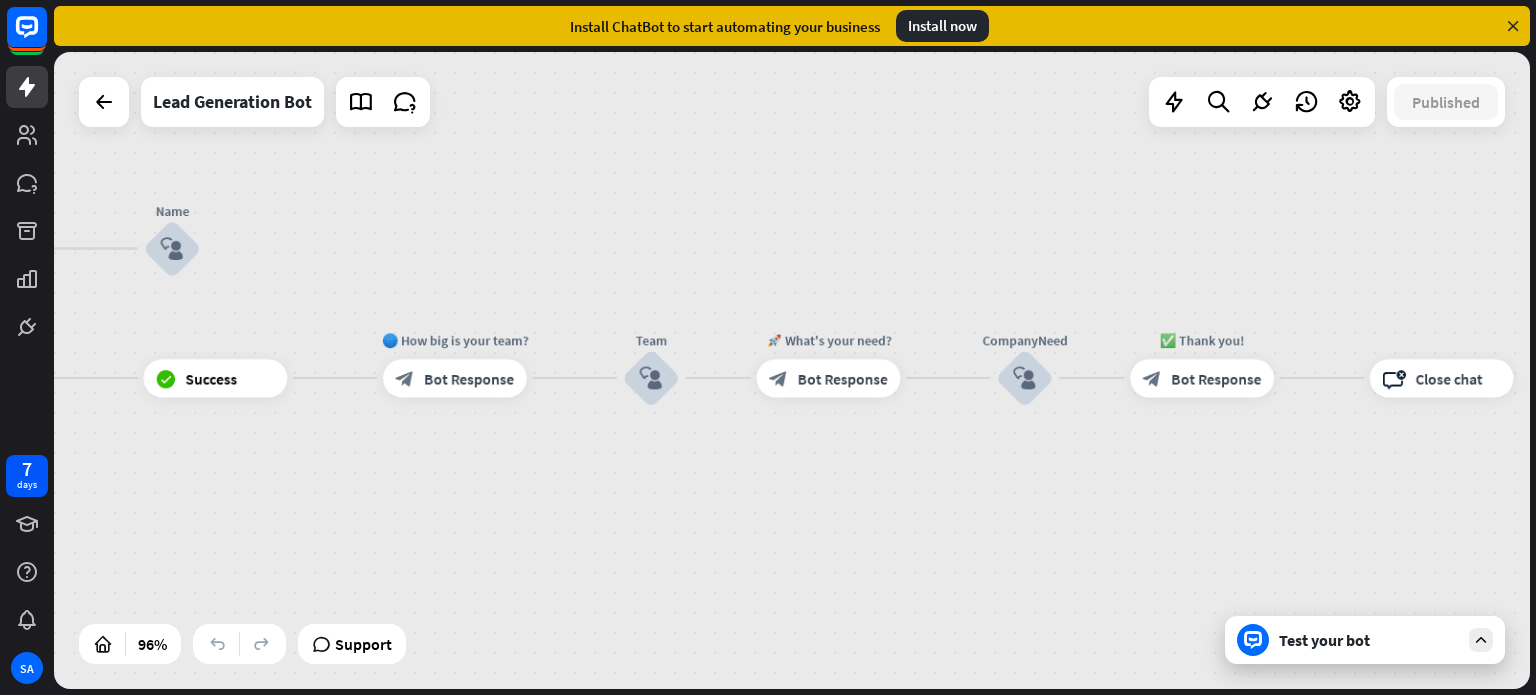 drag, startPoint x: 988, startPoint y: 231, endPoint x: 617, endPoint y: 260, distance: 372.13168 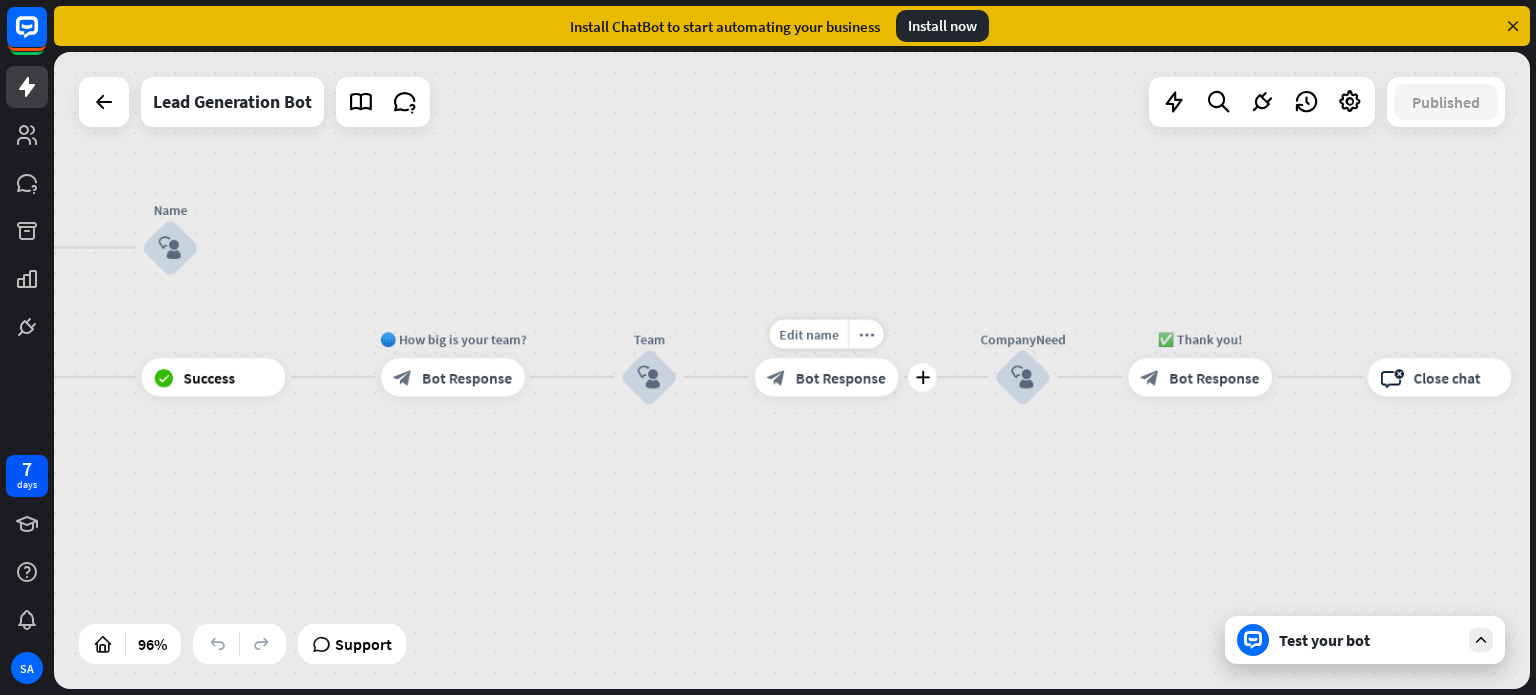 click on "Bot Response" at bounding box center [841, 376] 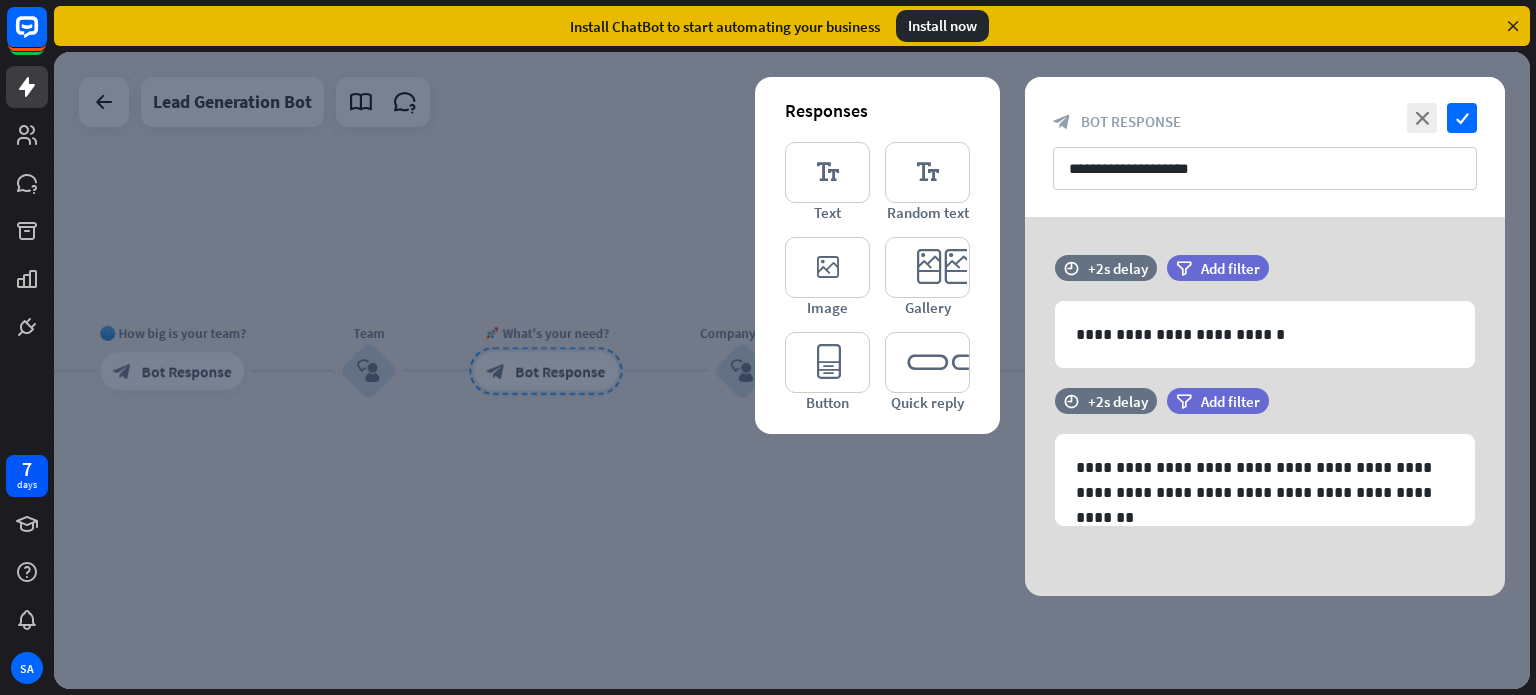 click at bounding box center (792, 370) 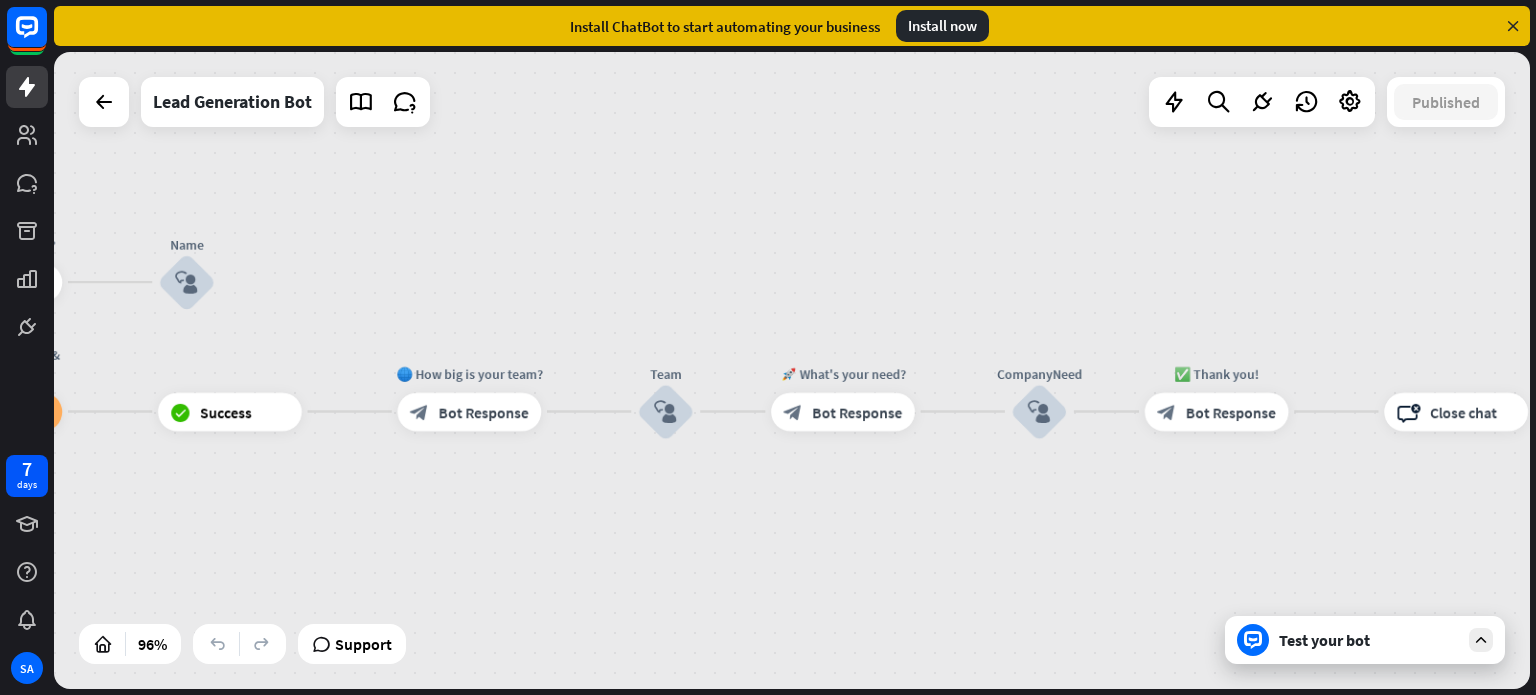drag, startPoint x: 691, startPoint y: 445, endPoint x: 1371, endPoint y: 474, distance: 680.6181 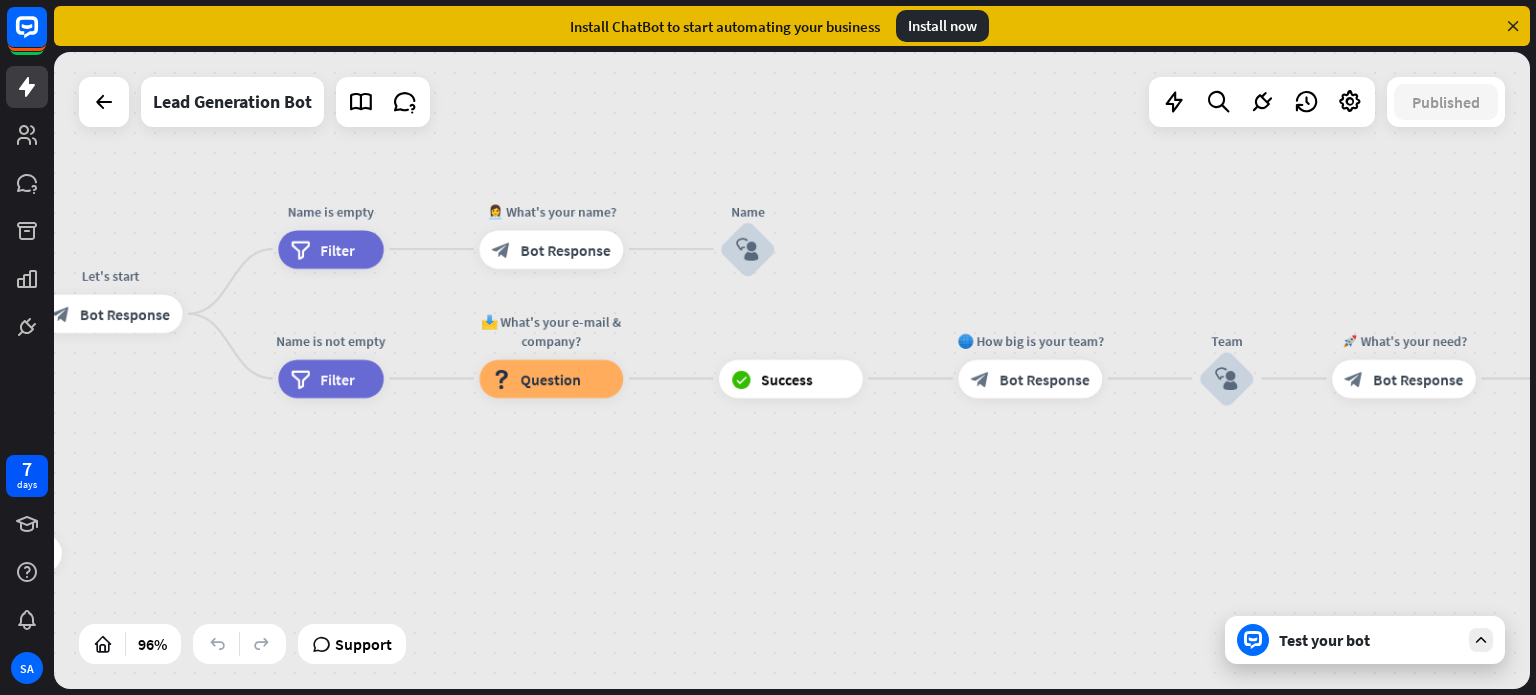 drag, startPoint x: 460, startPoint y: 188, endPoint x: 883, endPoint y: 226, distance: 424.70343 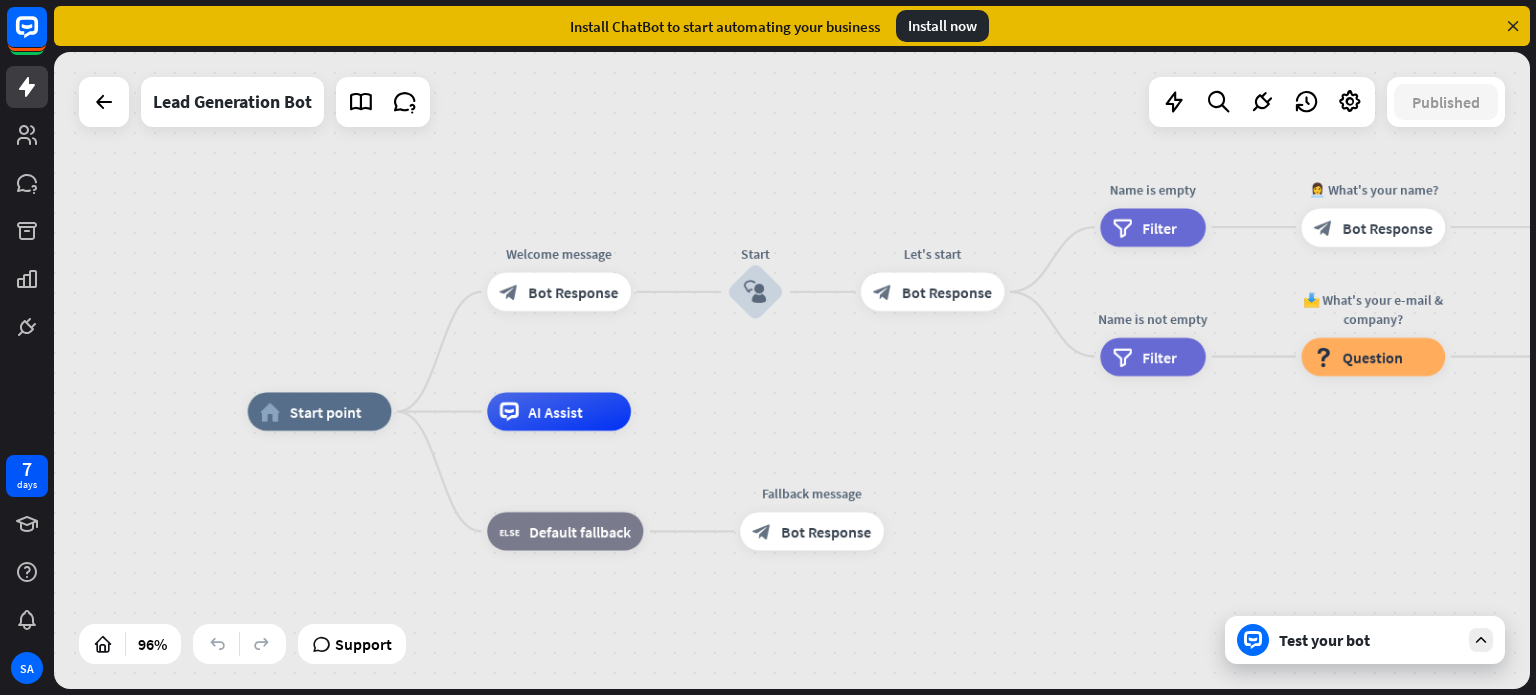 drag, startPoint x: 567, startPoint y: 211, endPoint x: 1139, endPoint y: 130, distance: 577.70667 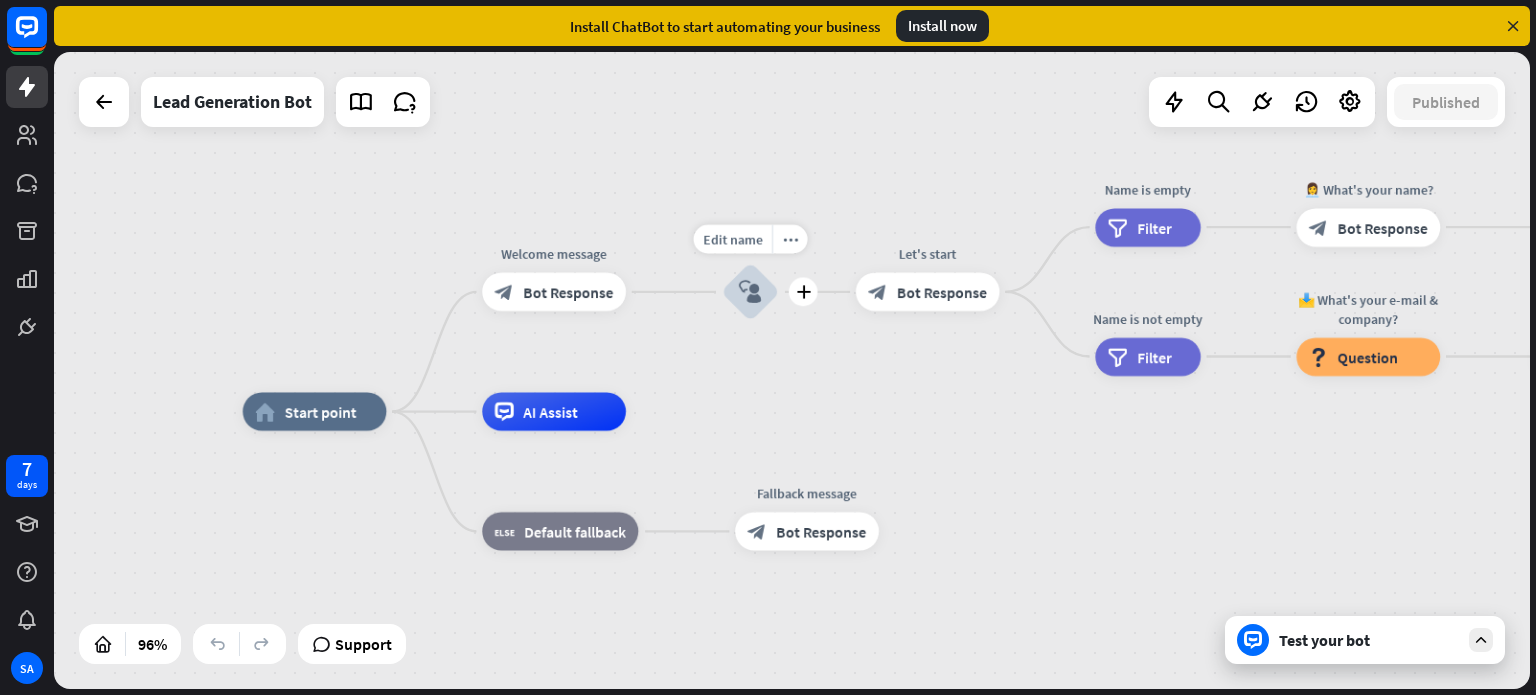 click on "block_user_input" at bounding box center (750, 291) 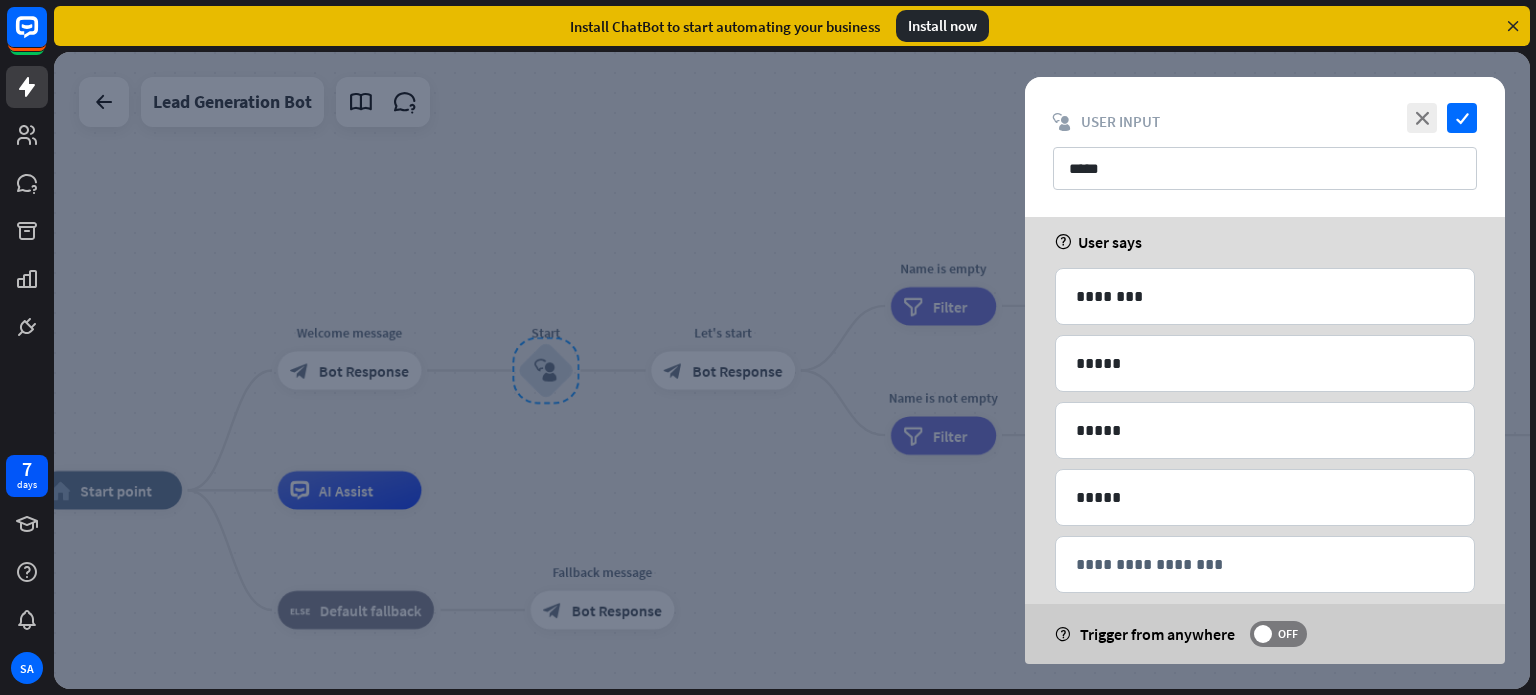 scroll, scrollTop: 132, scrollLeft: 0, axis: vertical 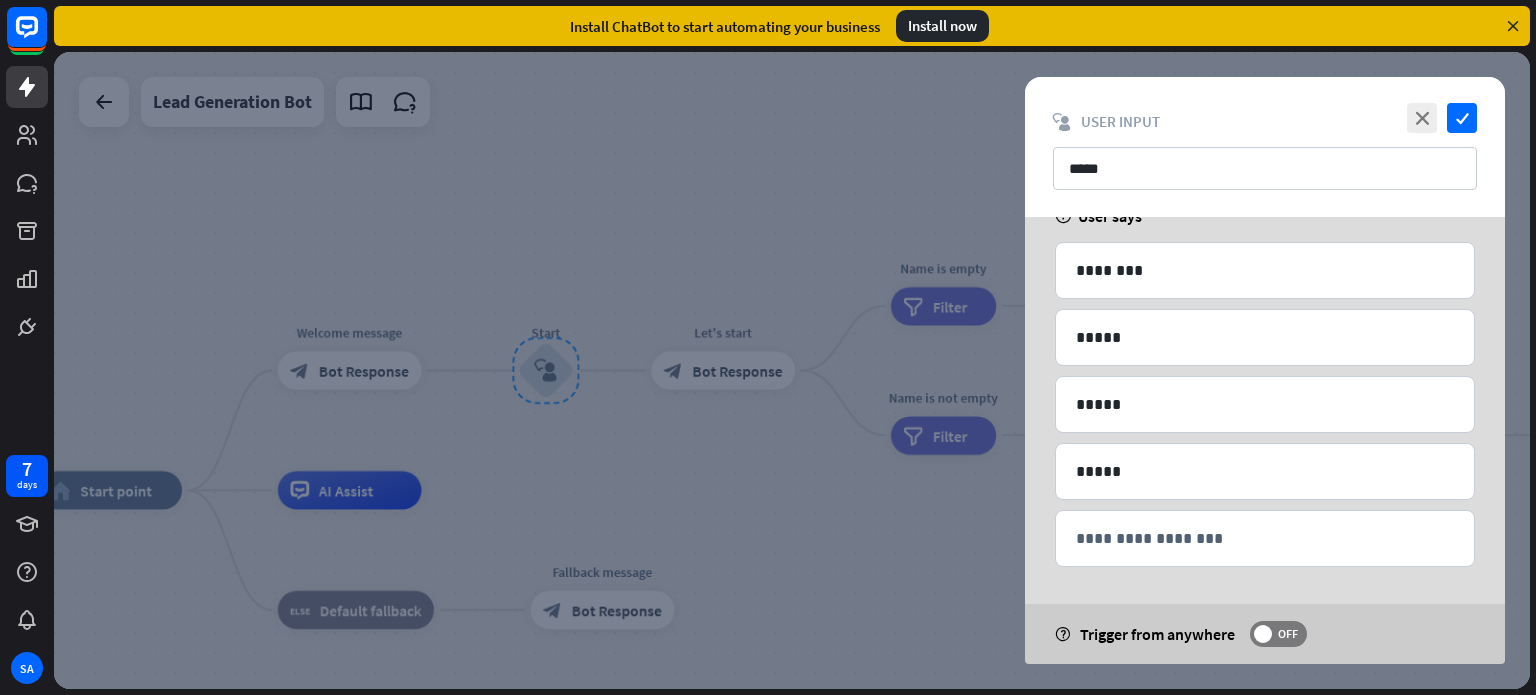 click at bounding box center [792, 370] 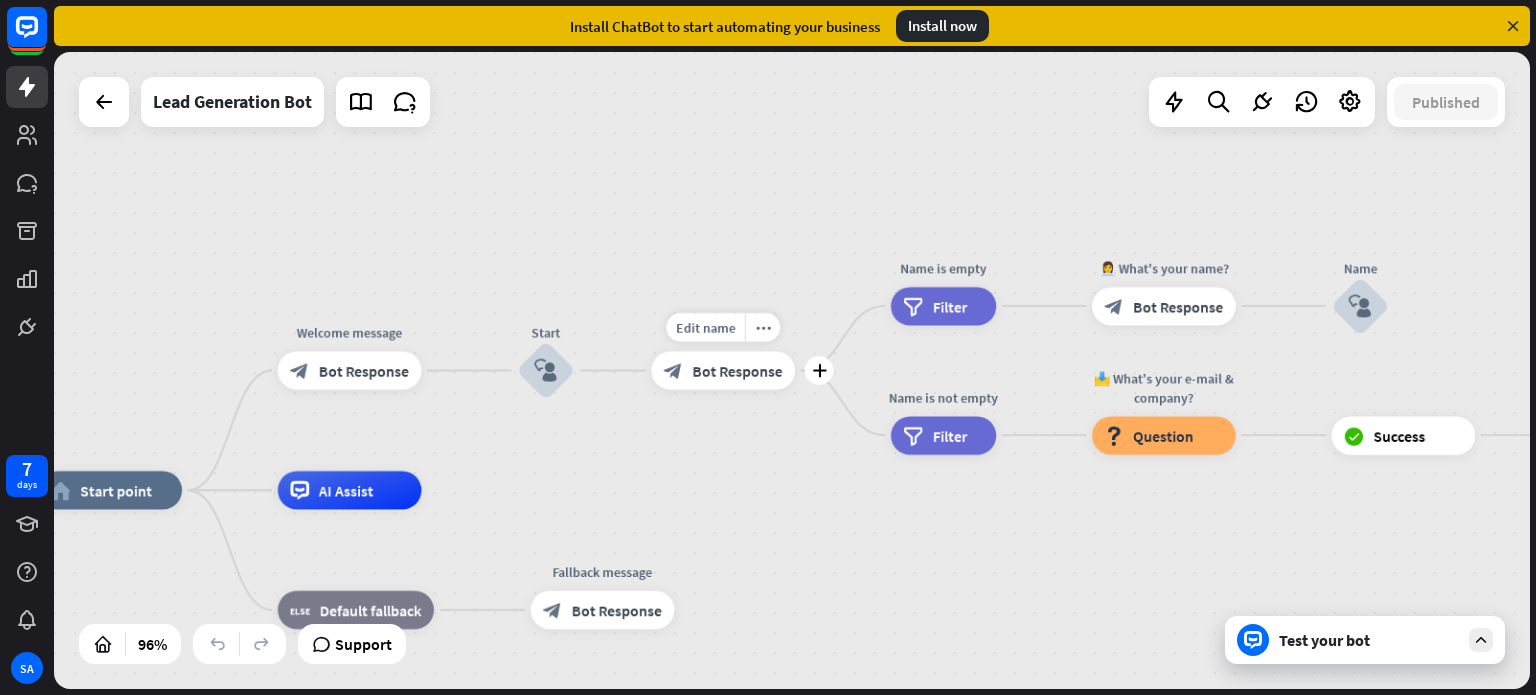 click on "Bot Response" at bounding box center [738, 370] 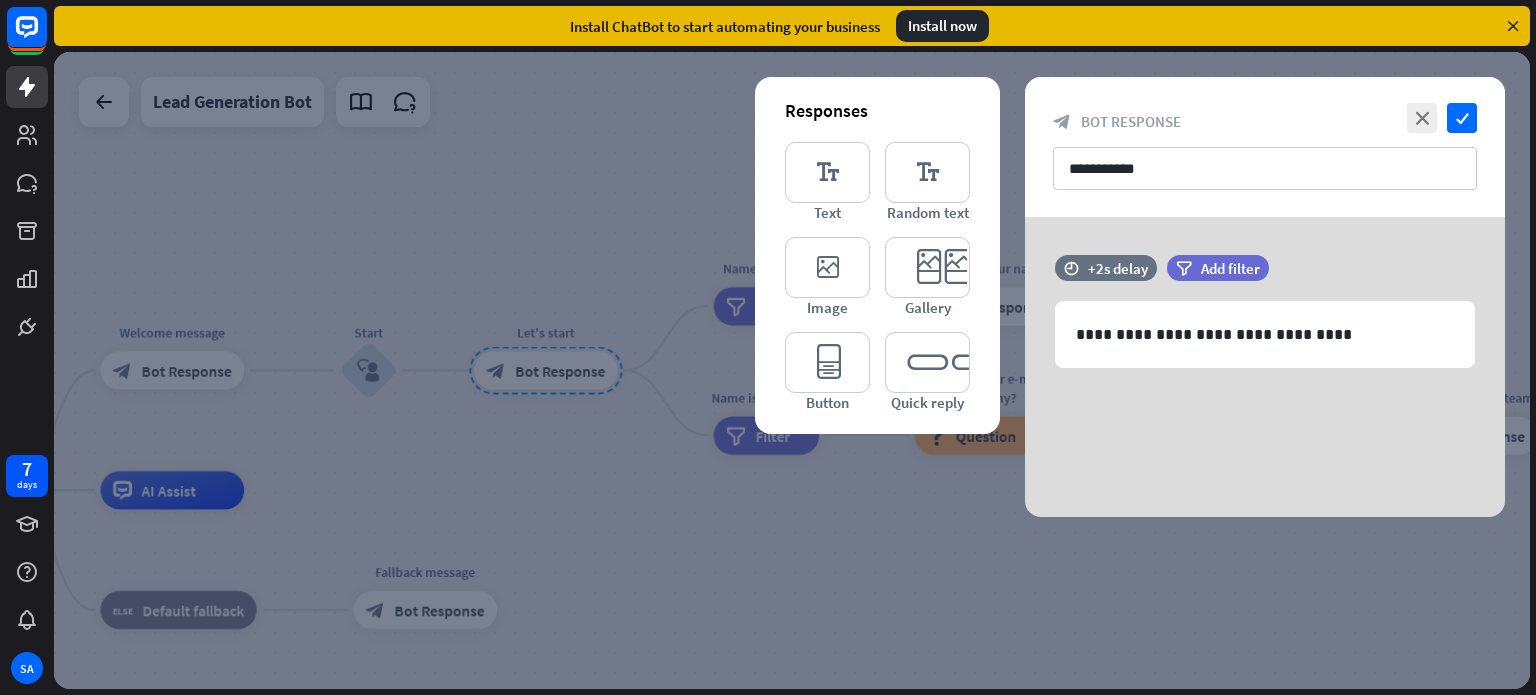 click at bounding box center [792, 370] 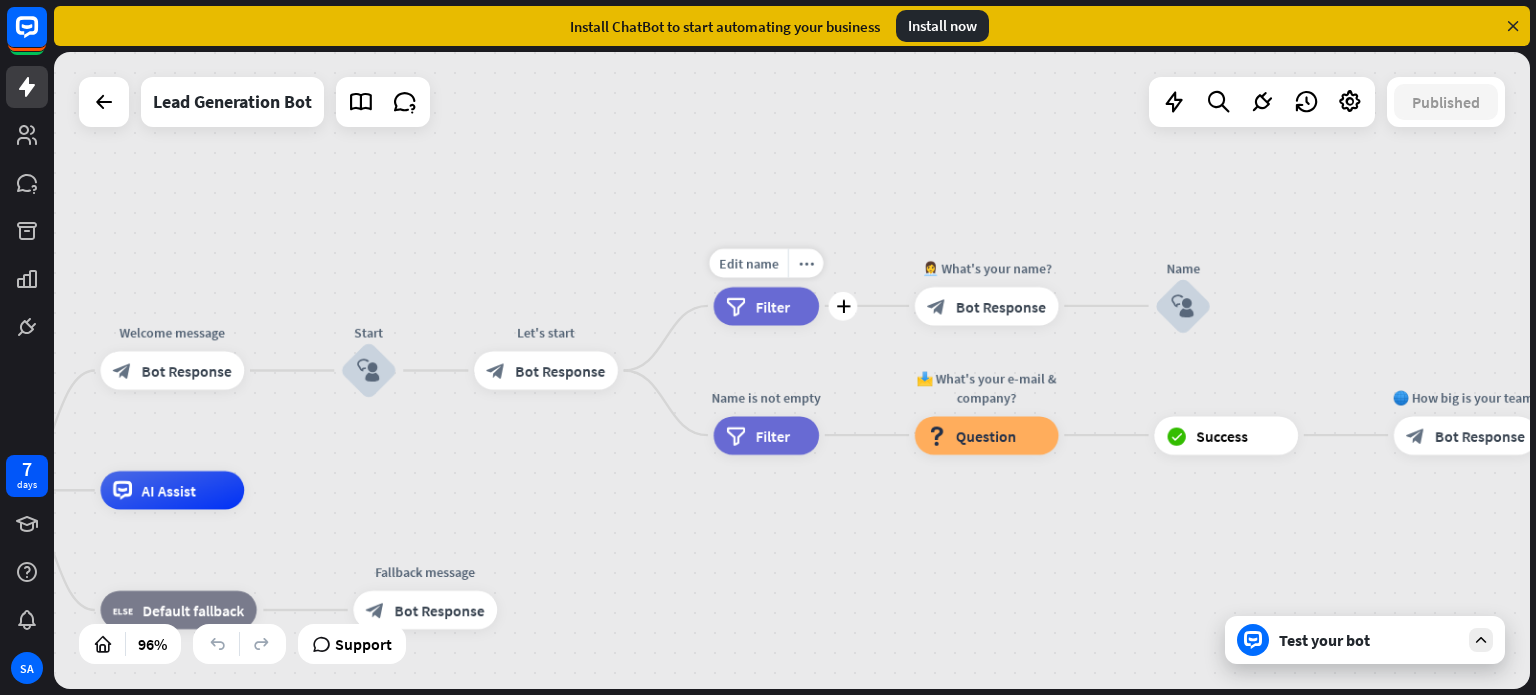 click on "filter   Filter" at bounding box center (766, 306) 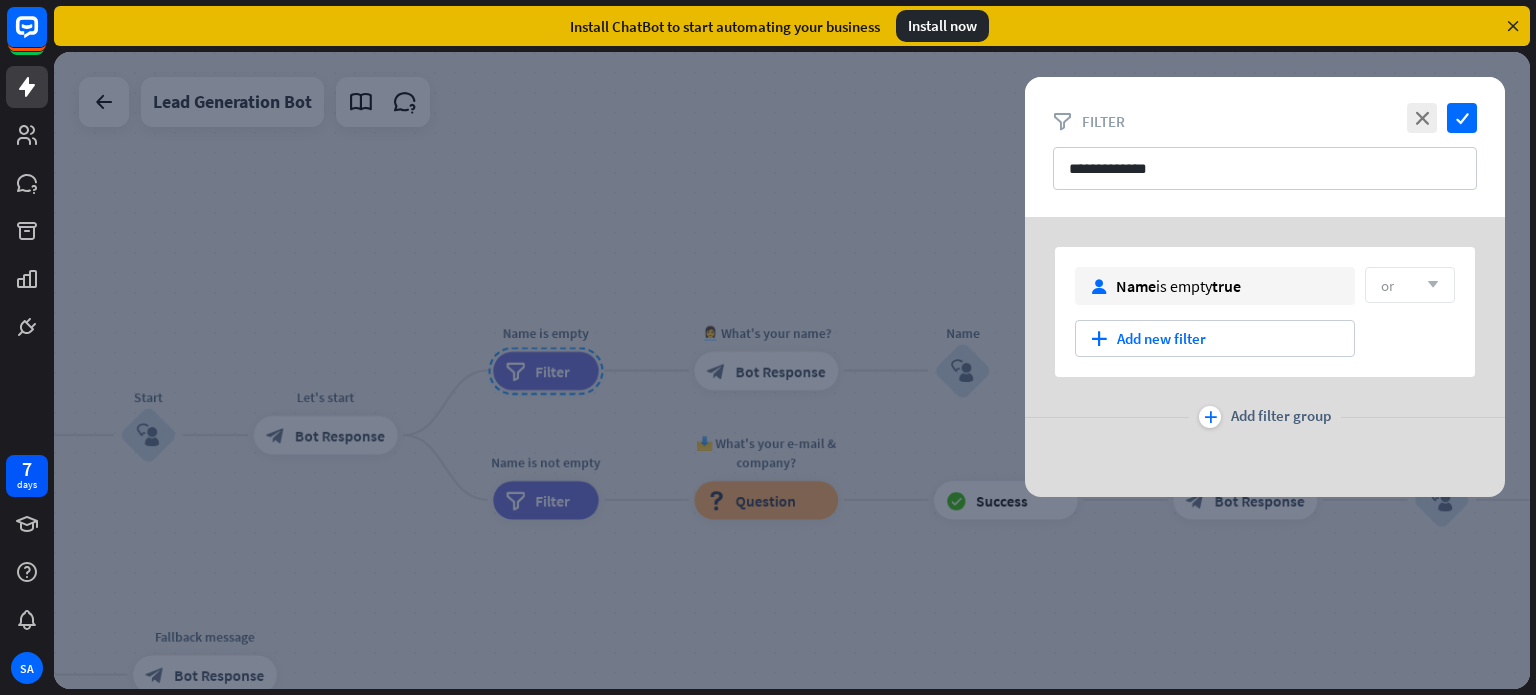 click at bounding box center (792, 370) 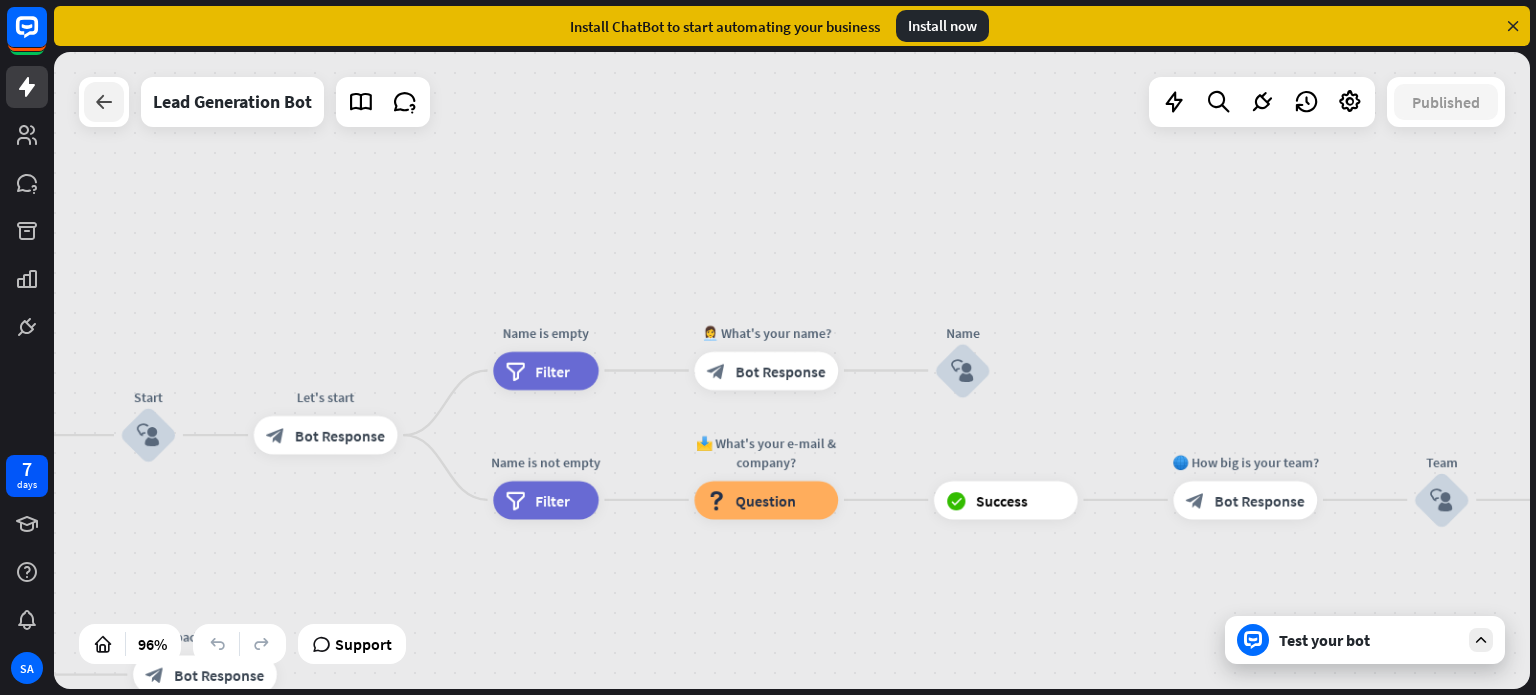 click at bounding box center [104, 102] 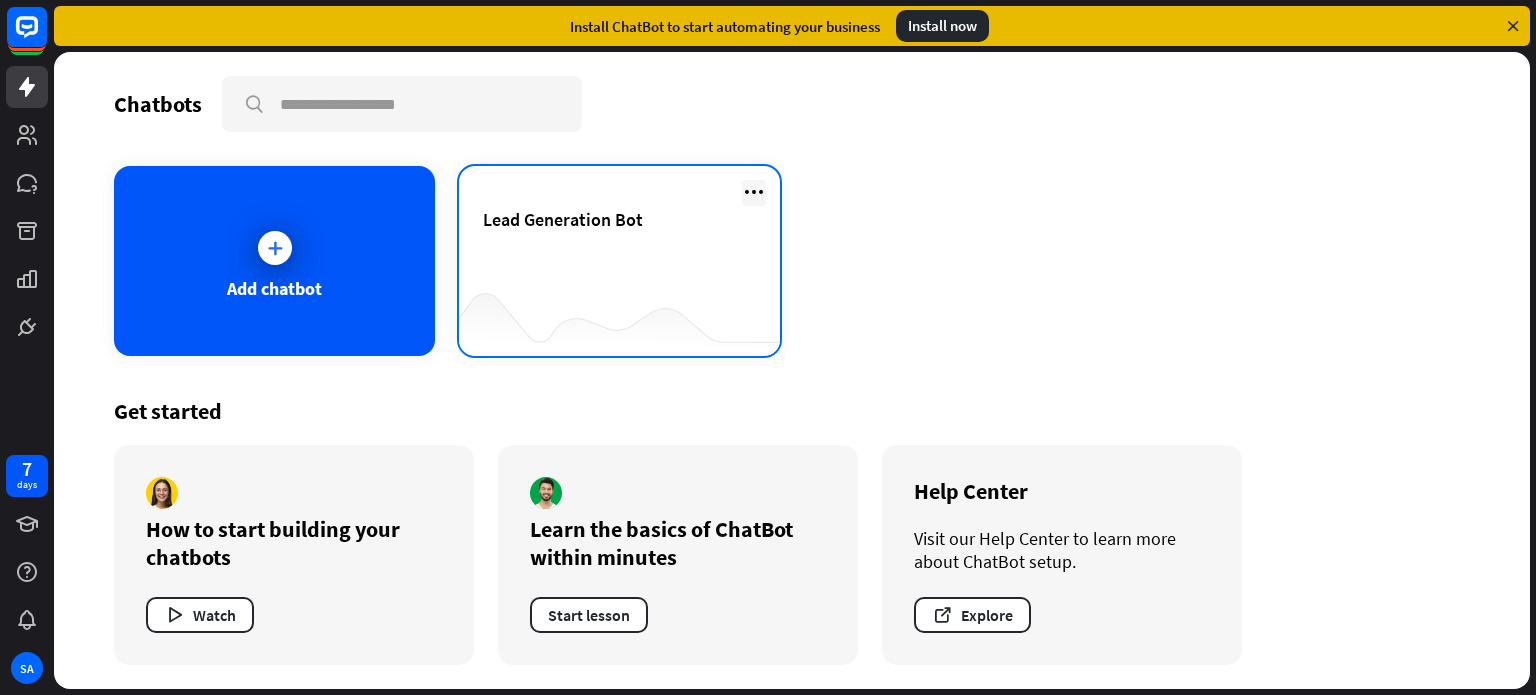 click at bounding box center (754, 192) 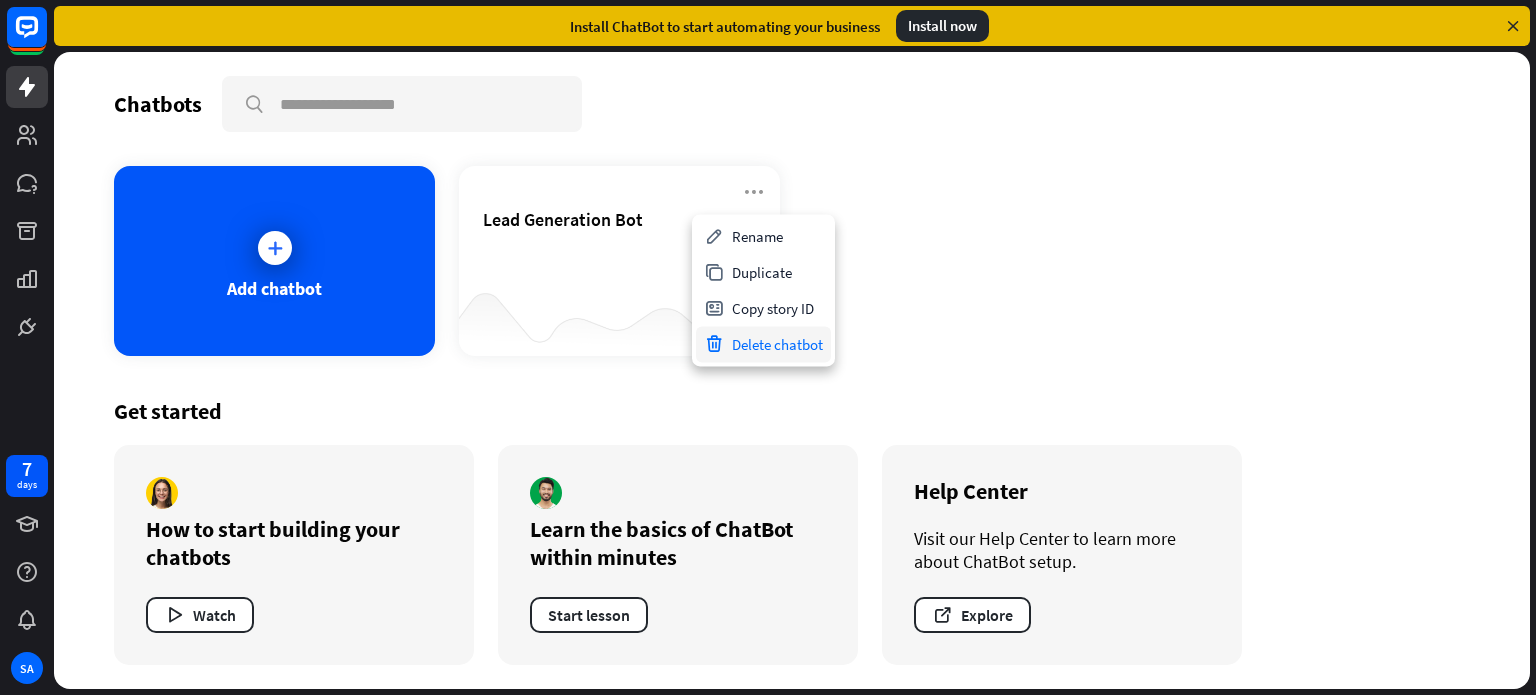 click on "Delete chatbot" at bounding box center [763, 344] 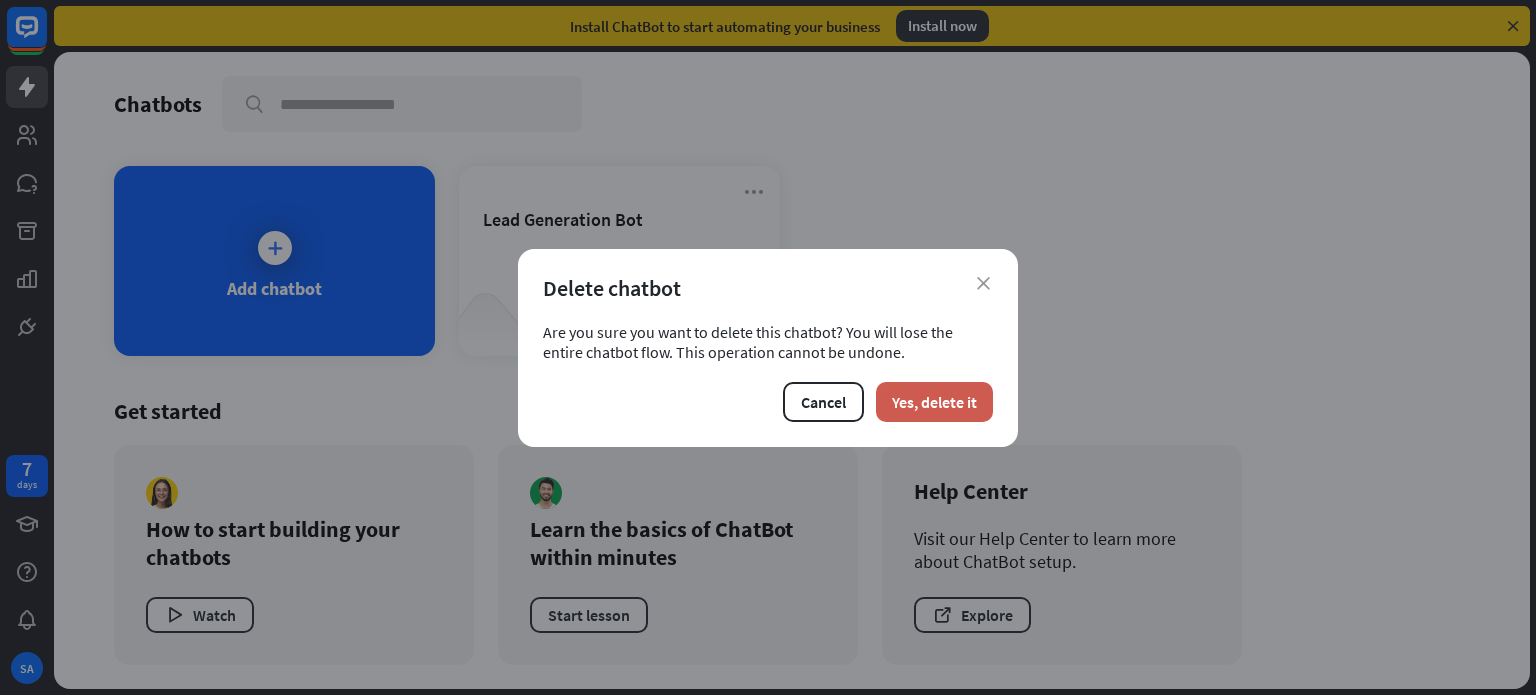 drag, startPoint x: 918, startPoint y: 427, endPoint x: 932, endPoint y: 415, distance: 18.439089 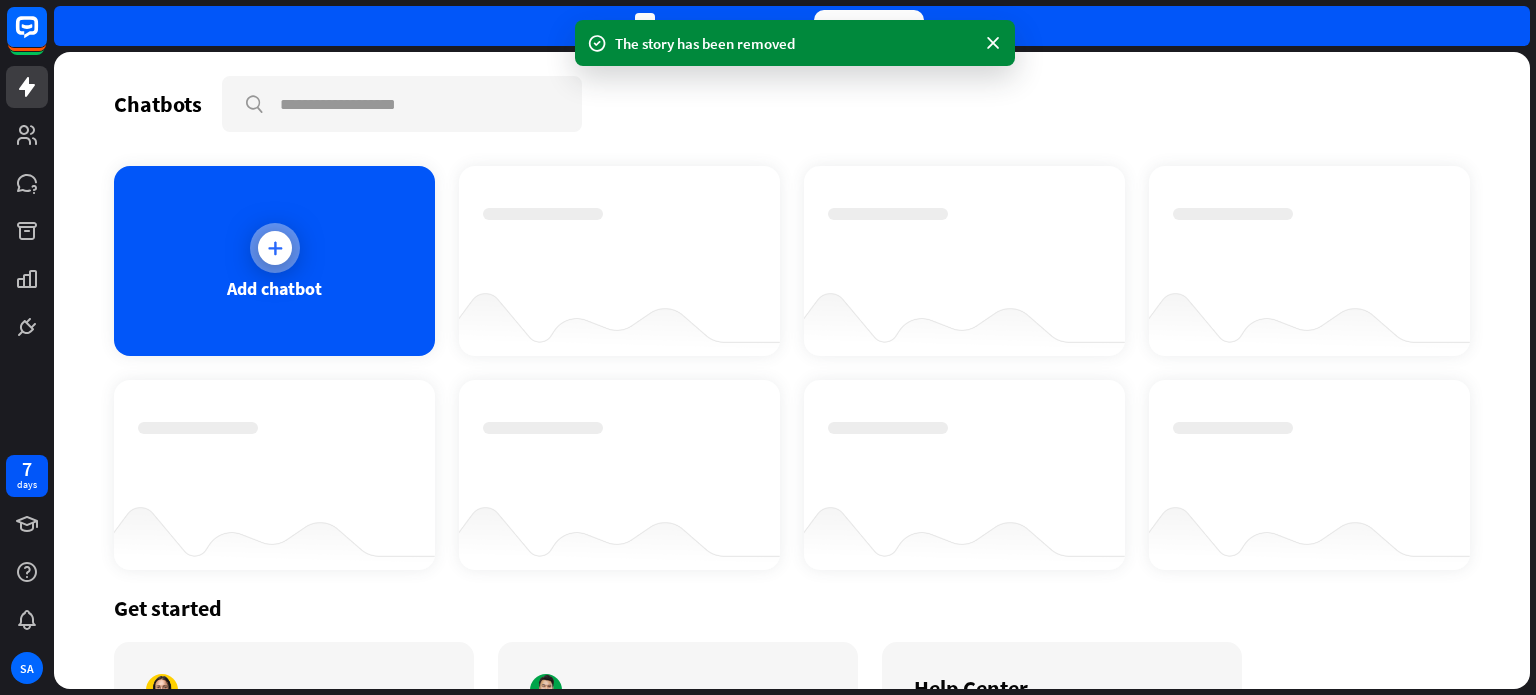 click at bounding box center [275, 248] 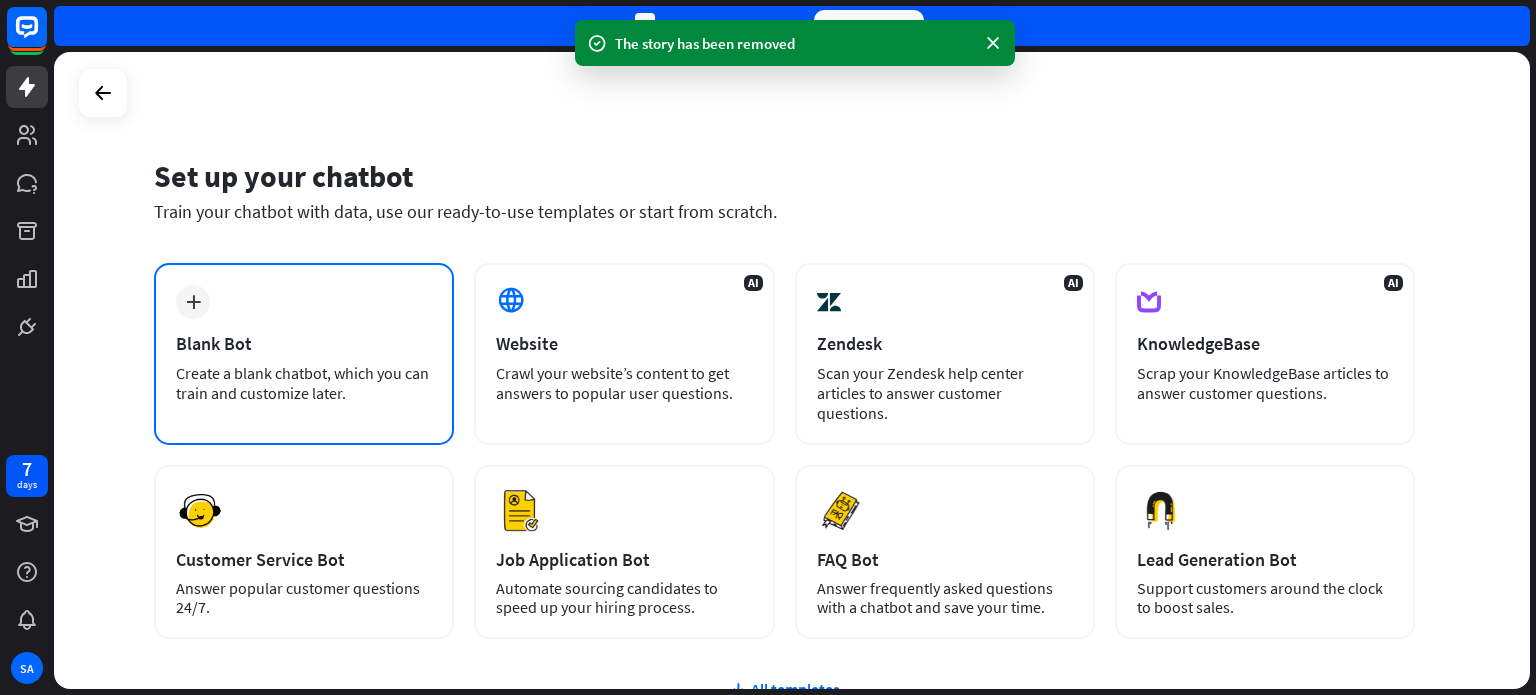 click on "Blank Bot" at bounding box center [304, 343] 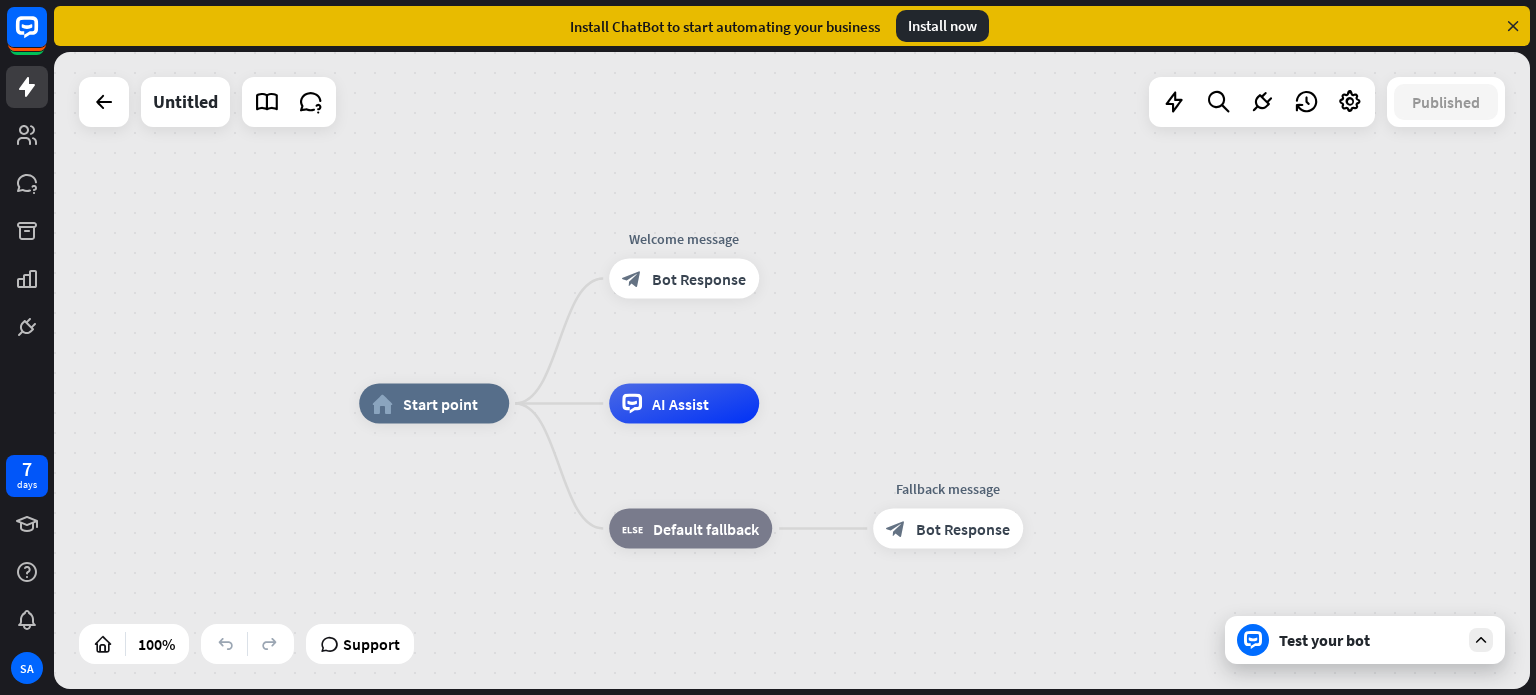 drag, startPoint x: 333, startPoint y: 468, endPoint x: 342, endPoint y: 499, distance: 32.280025 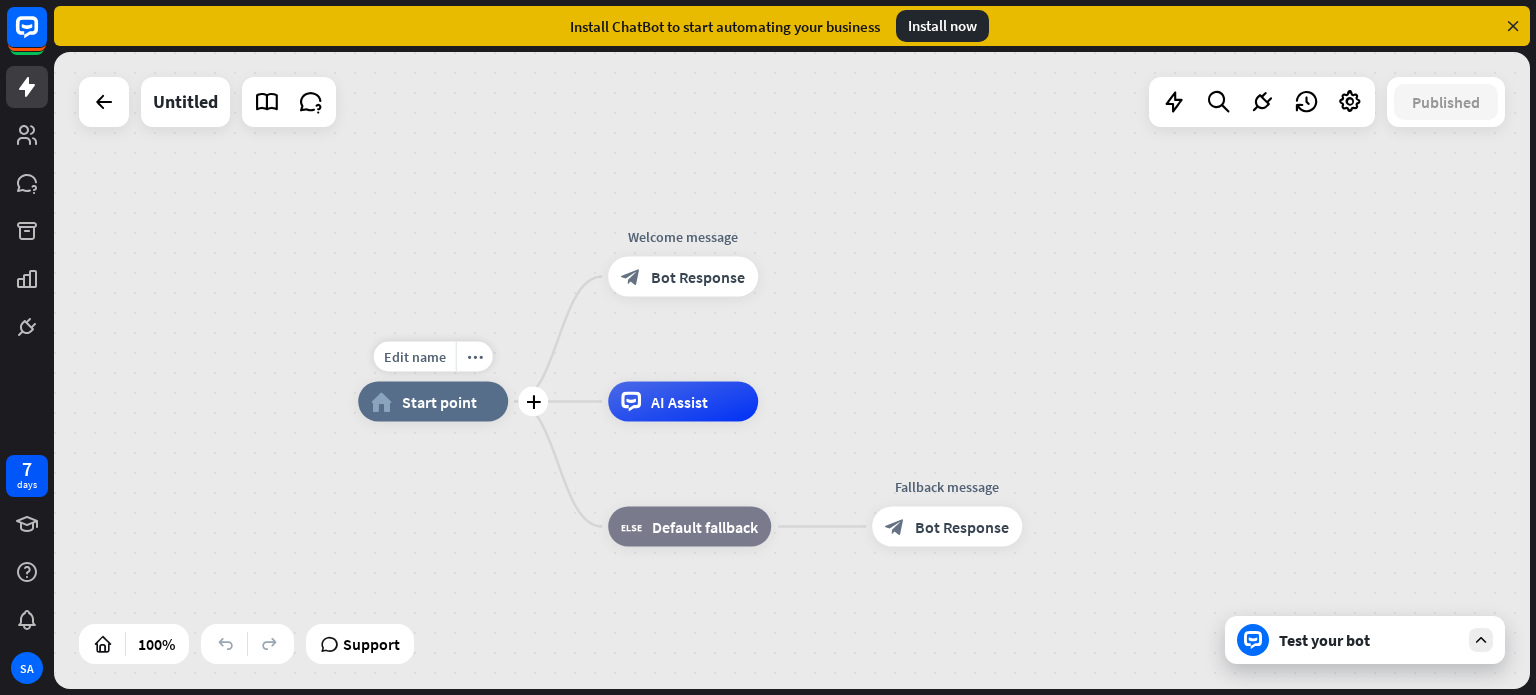 click on "home_2   Start point" at bounding box center (433, 402) 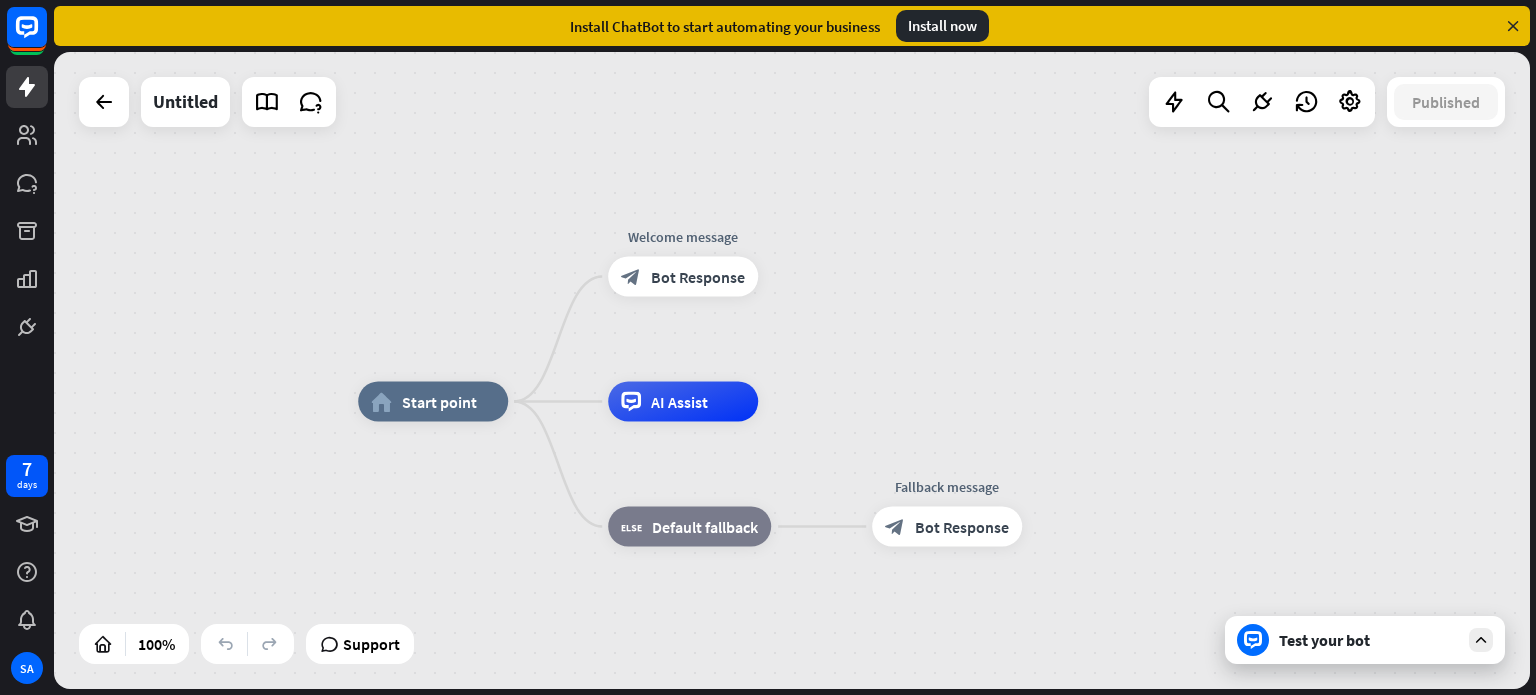 click on "home_2   Start point                 Welcome message   block_bot_response   Bot Response                     AI Assist                   block_fallback   Default fallback                 Fallback message   block_bot_response   Bot Response" at bounding box center (792, 370) 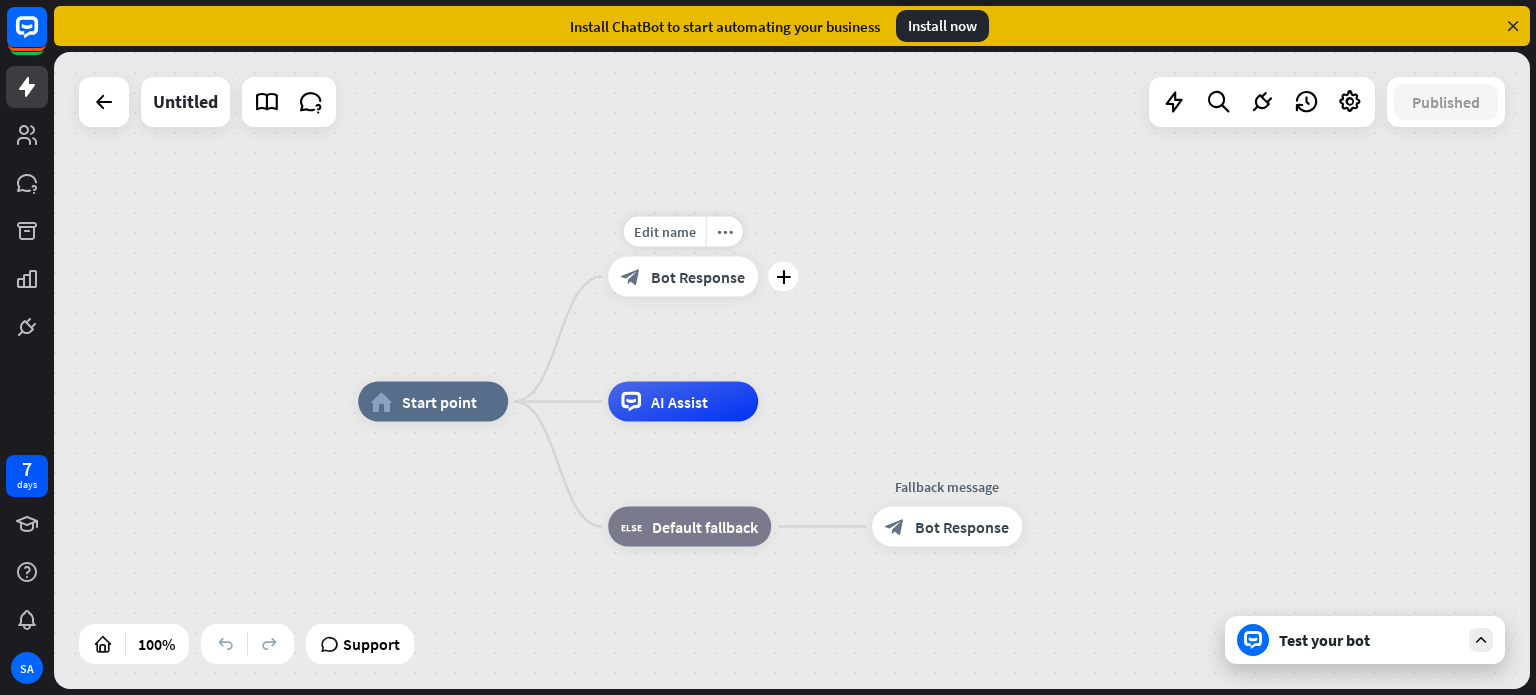 click on "block_bot_response" at bounding box center (631, 277) 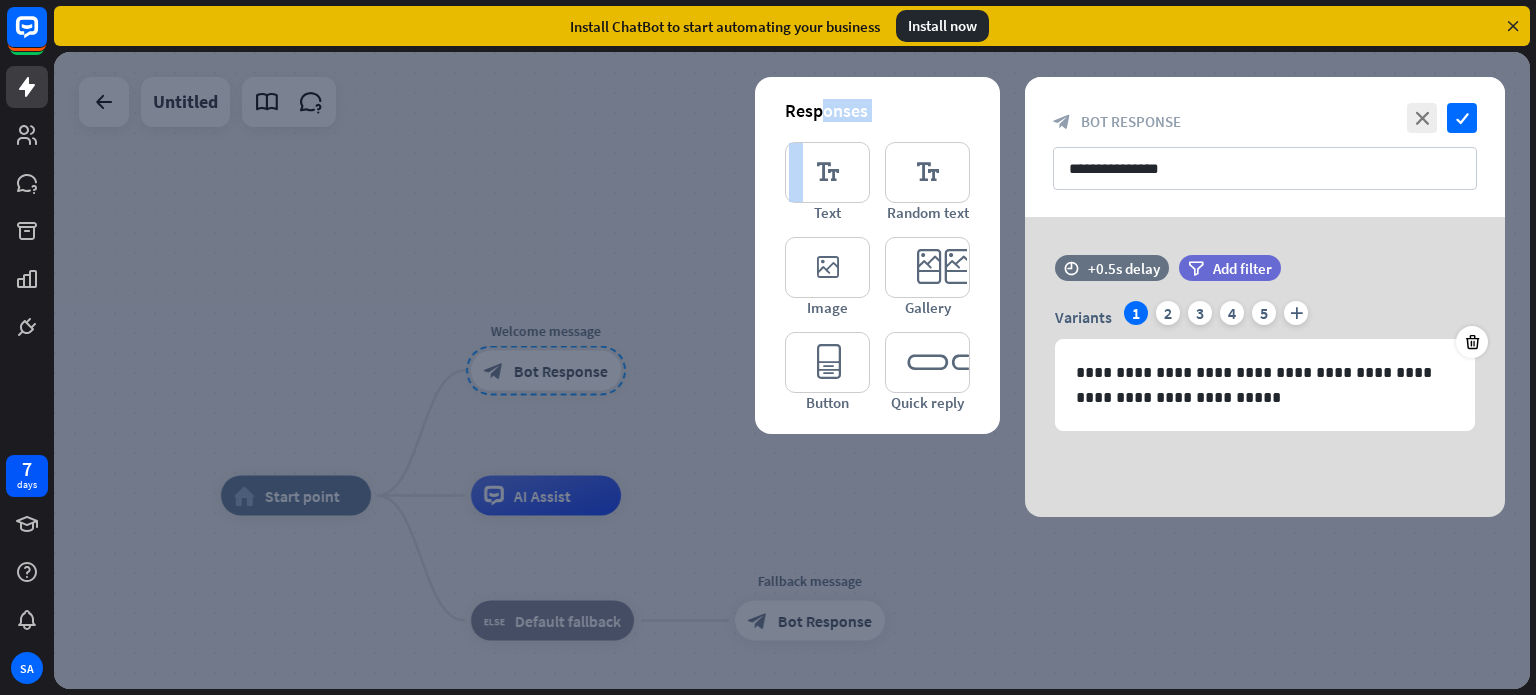 drag, startPoint x: 804, startPoint y: 126, endPoint x: 824, endPoint y: 99, distance: 33.600594 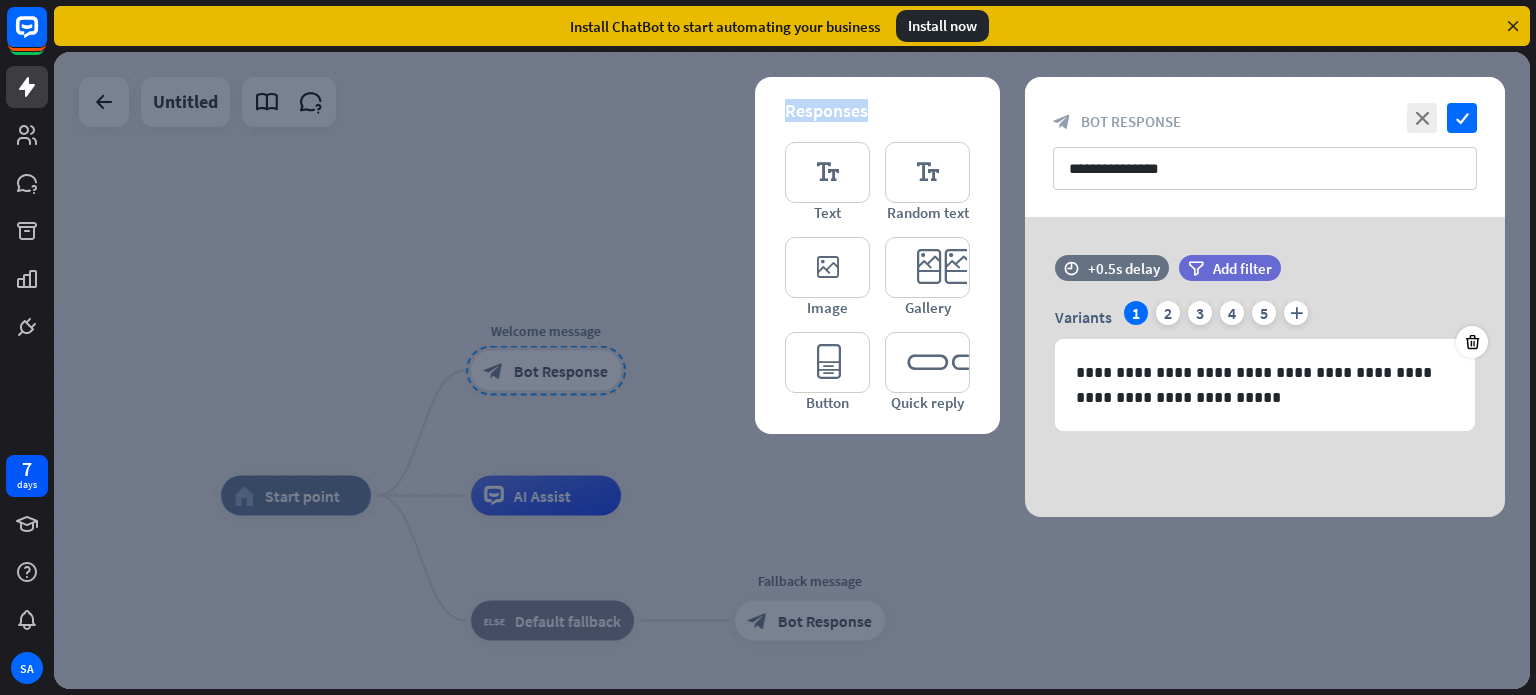 click on "Responses" at bounding box center [877, 110] 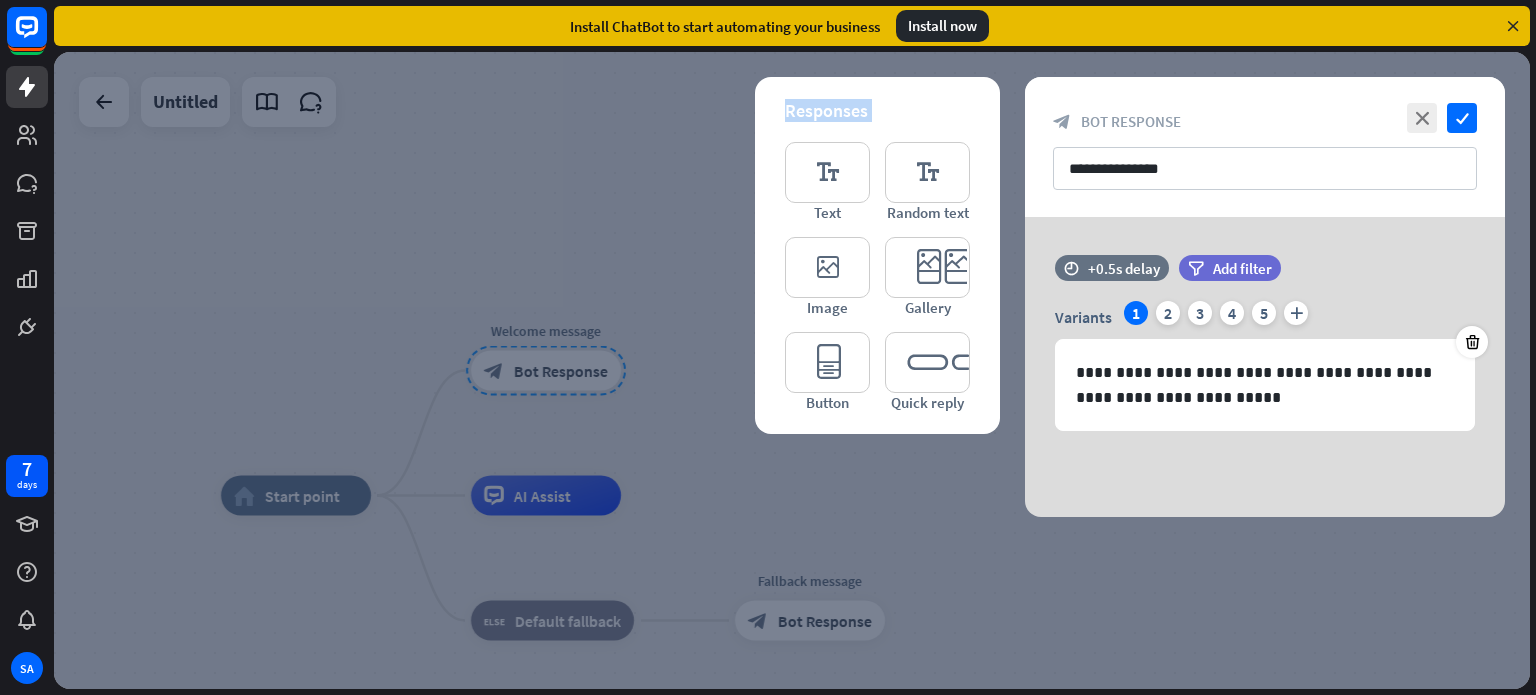 click on "Responses" at bounding box center [877, 110] 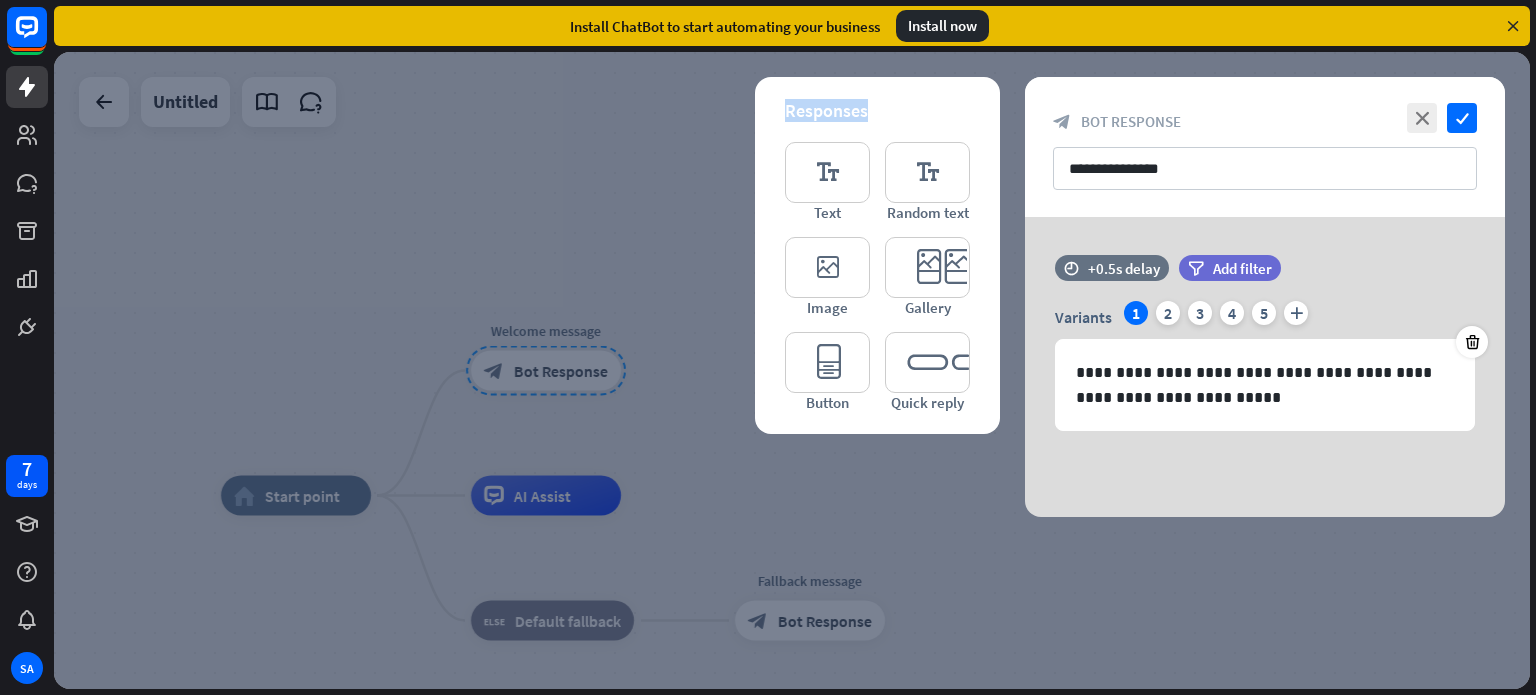 click on "Responses" at bounding box center [877, 110] 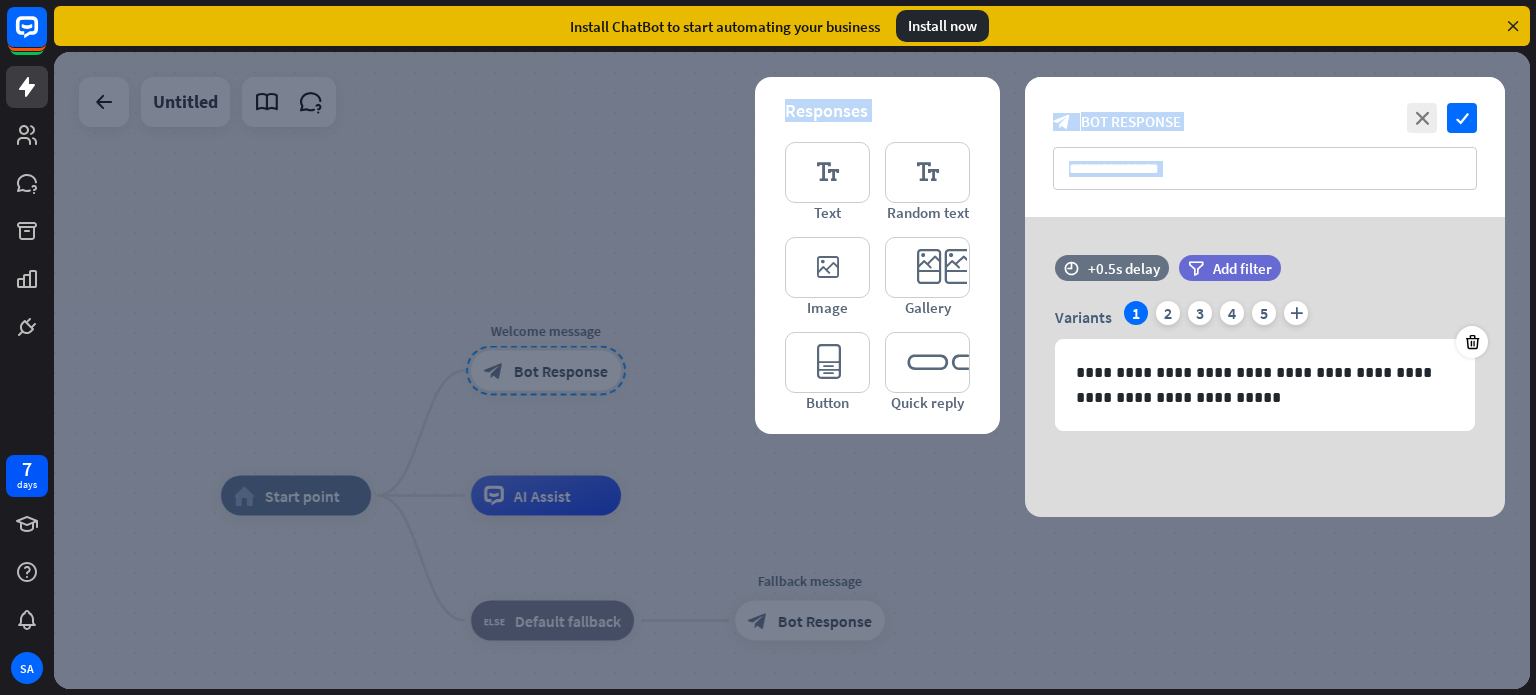 drag, startPoint x: 815, startPoint y: 100, endPoint x: 1059, endPoint y: 91, distance: 244.16592 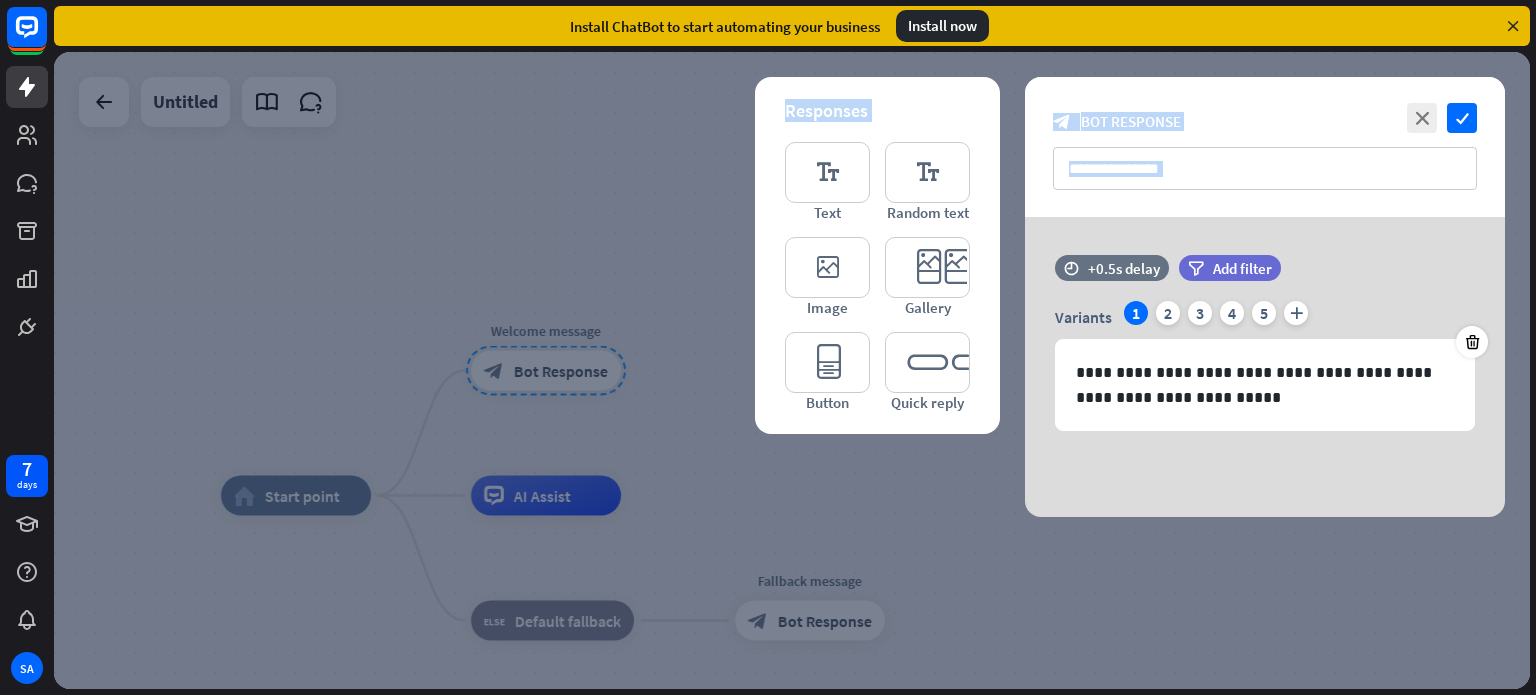 click on "Responses" at bounding box center (877, 110) 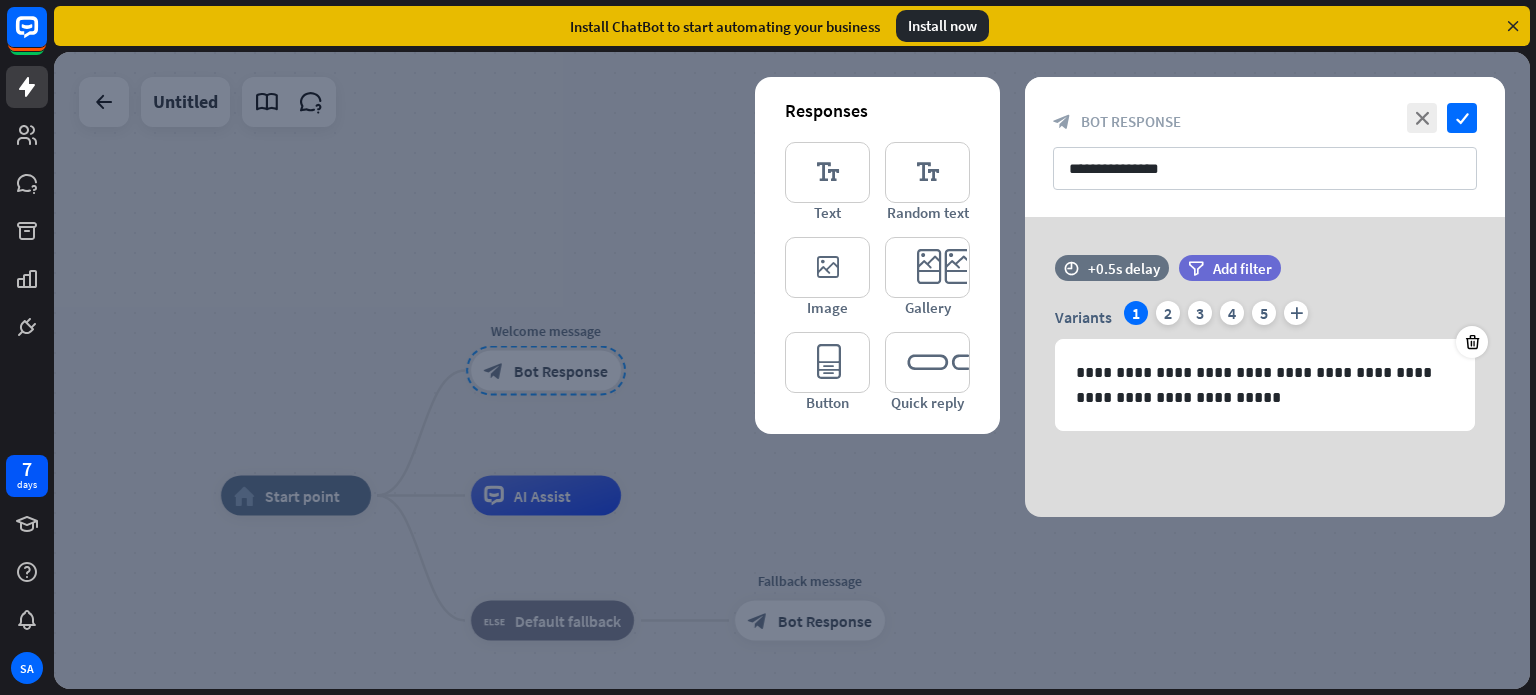 click on "Responses" at bounding box center (877, 110) 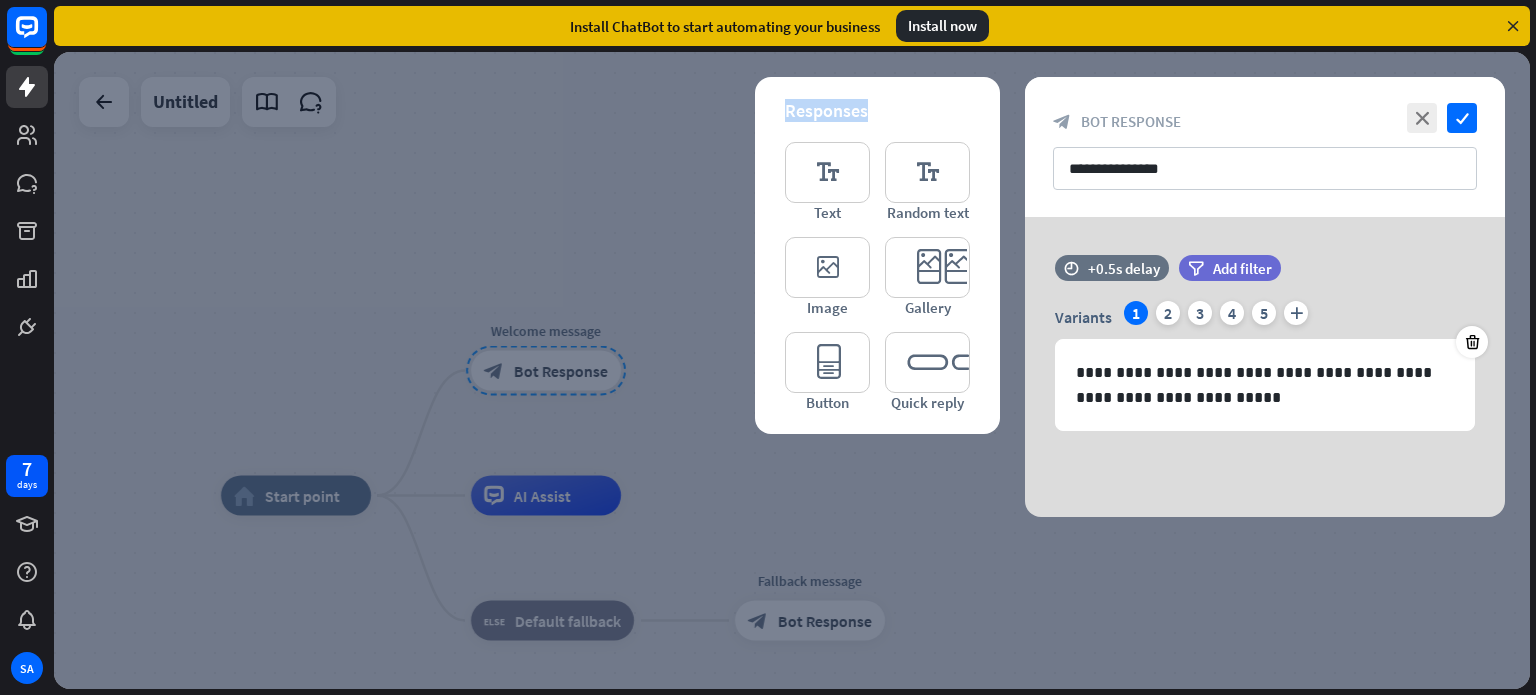 click on "Responses" at bounding box center [877, 110] 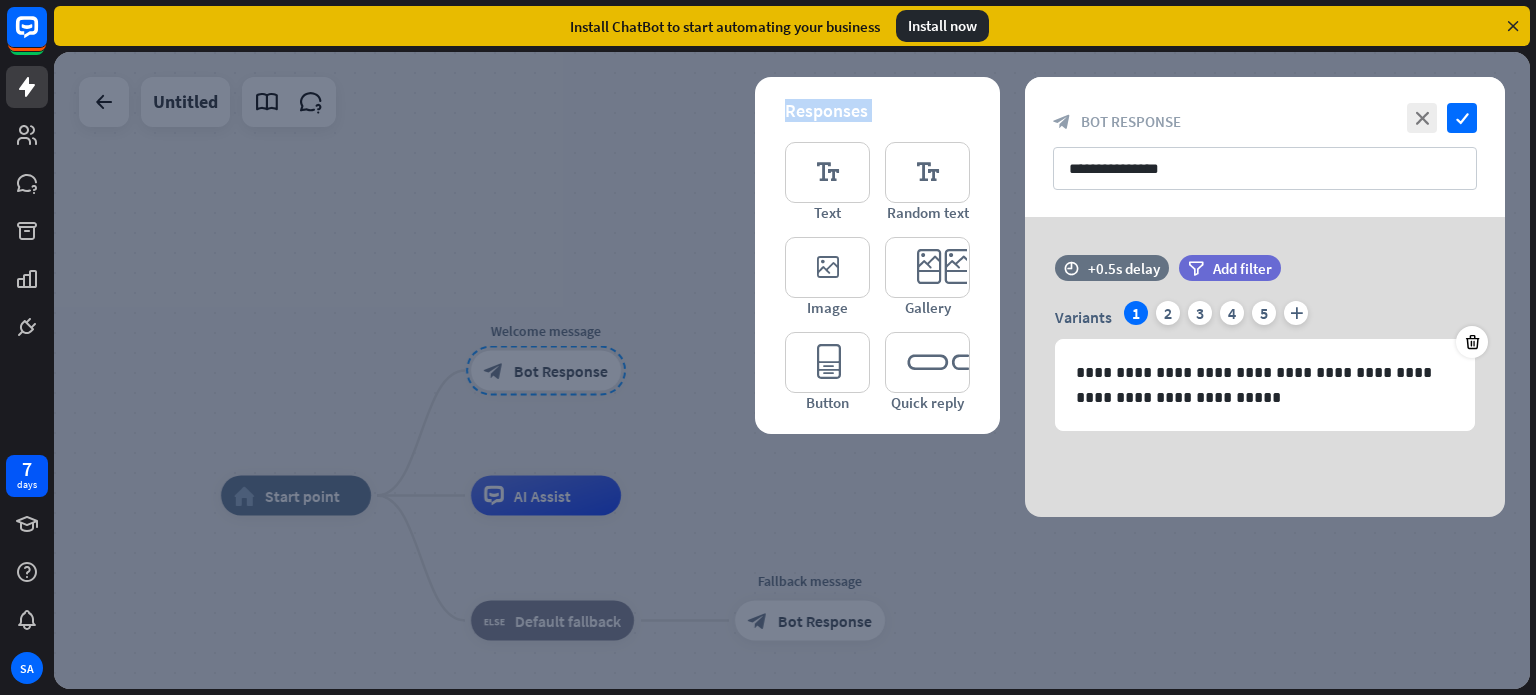 drag, startPoint x: 848, startPoint y: 101, endPoint x: 826, endPoint y: 102, distance: 22.022715 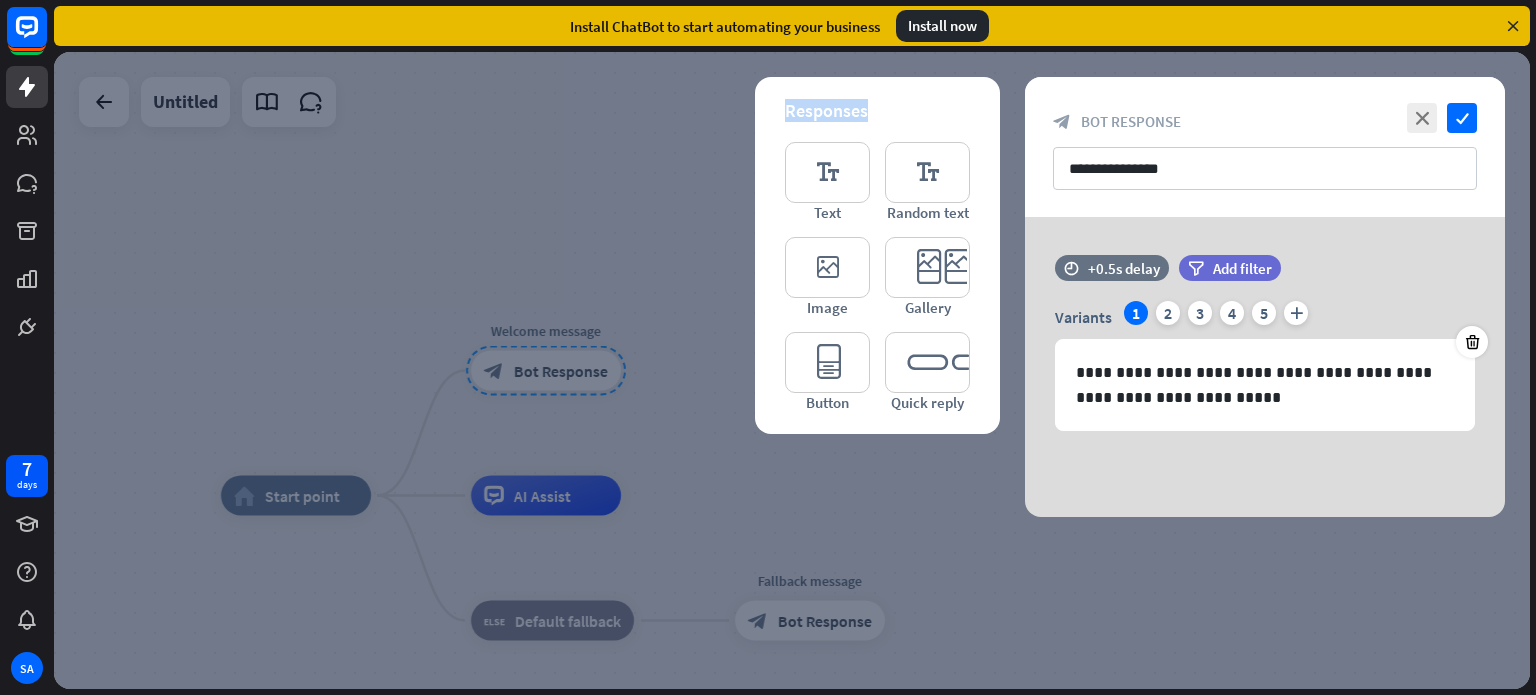 click on "Responses" at bounding box center (877, 110) 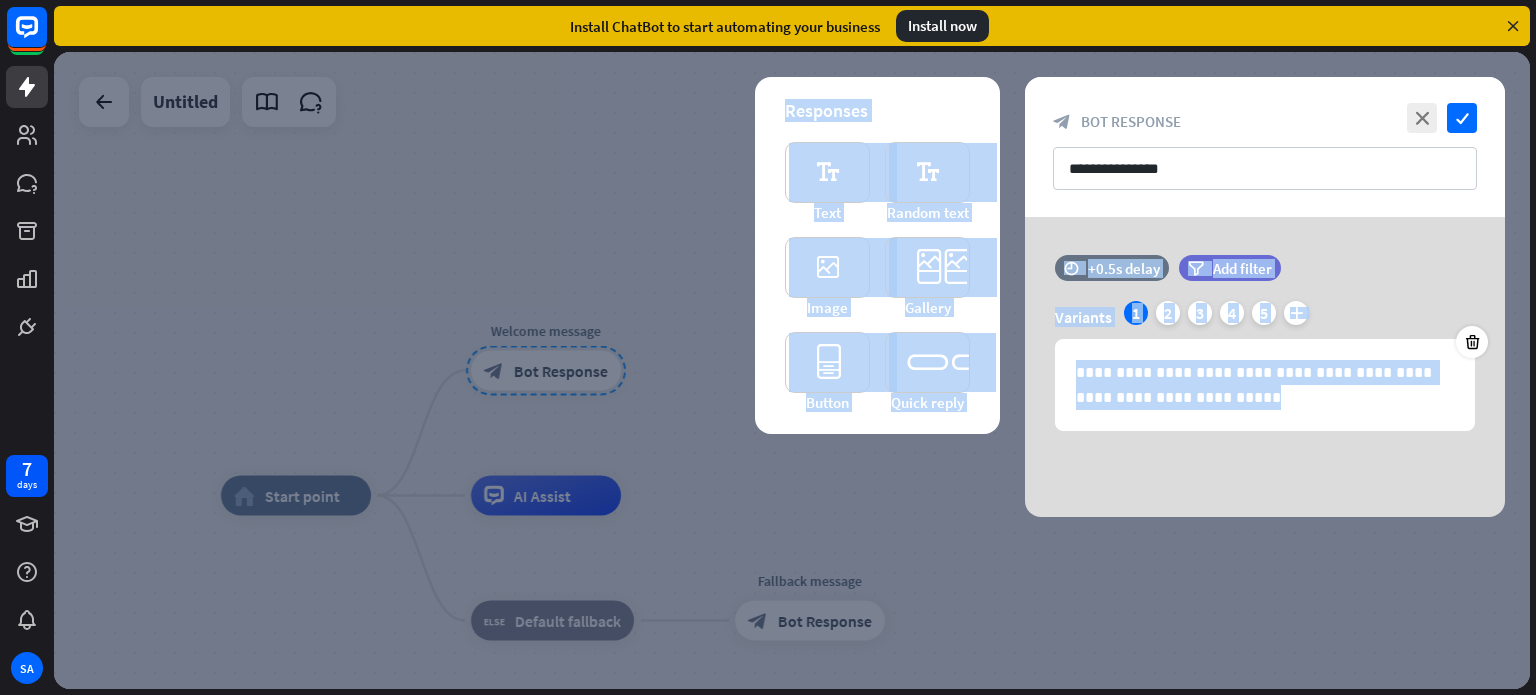 drag, startPoint x: 826, startPoint y: 102, endPoint x: 1339, endPoint y: 463, distance: 627.28784 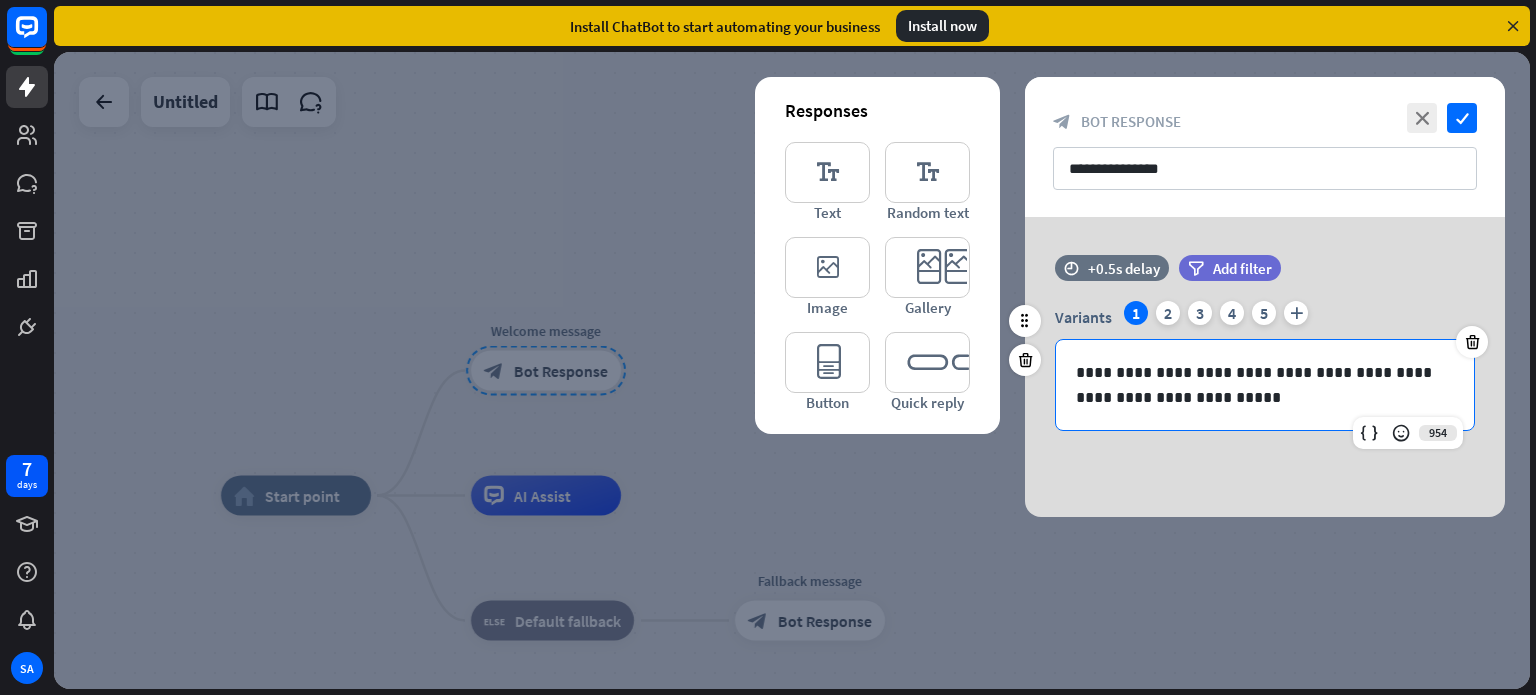 drag, startPoint x: 1339, startPoint y: 463, endPoint x: 1242, endPoint y: 395, distance: 118.46096 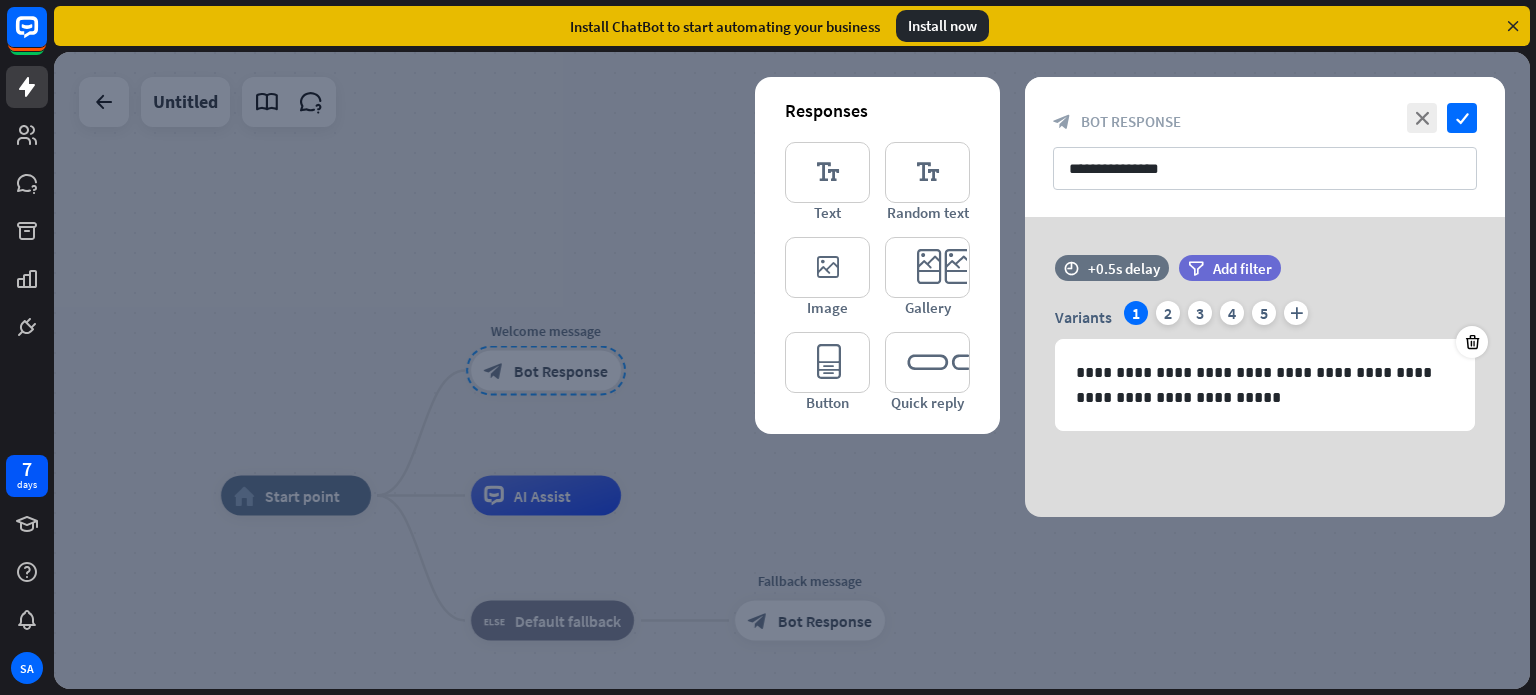 click on "**********" at bounding box center [1265, 367] 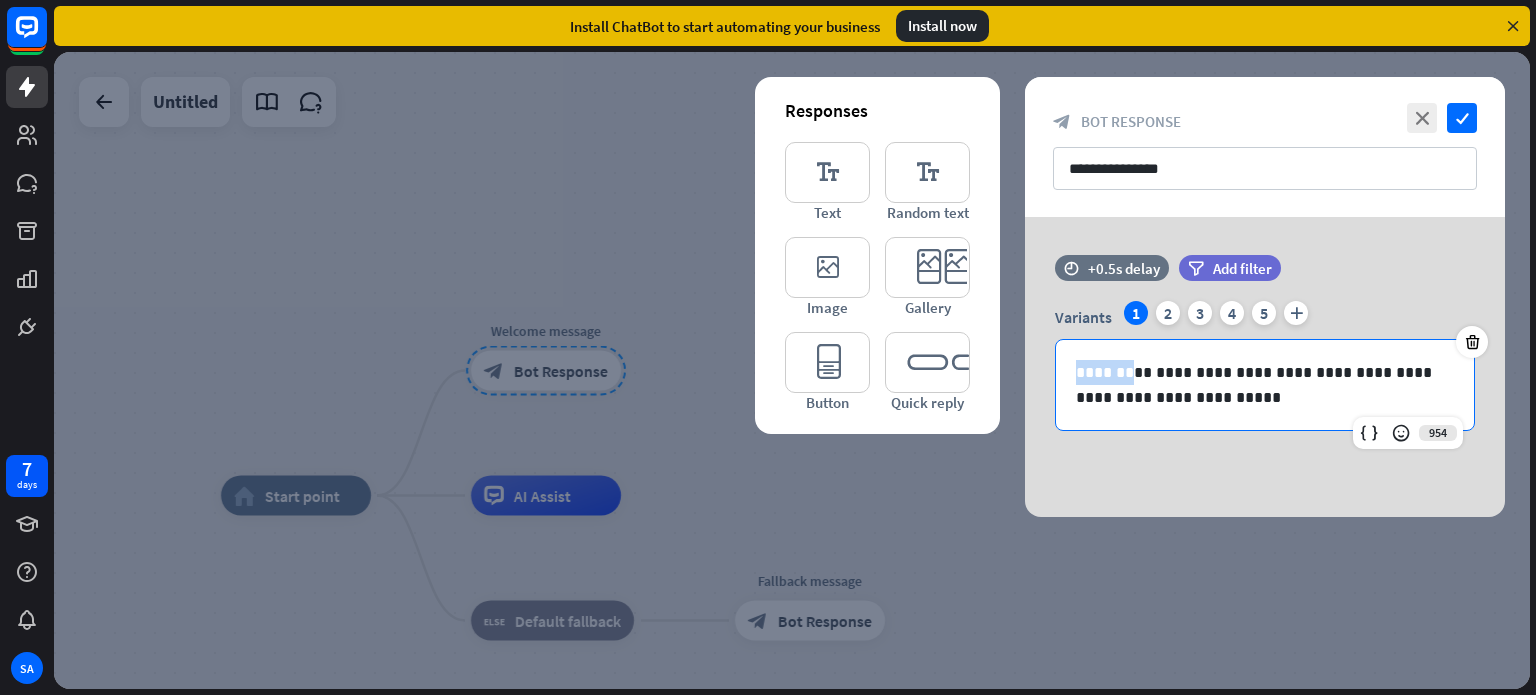 drag, startPoint x: 1238, startPoint y: 507, endPoint x: 1040, endPoint y: 126, distance: 429.37744 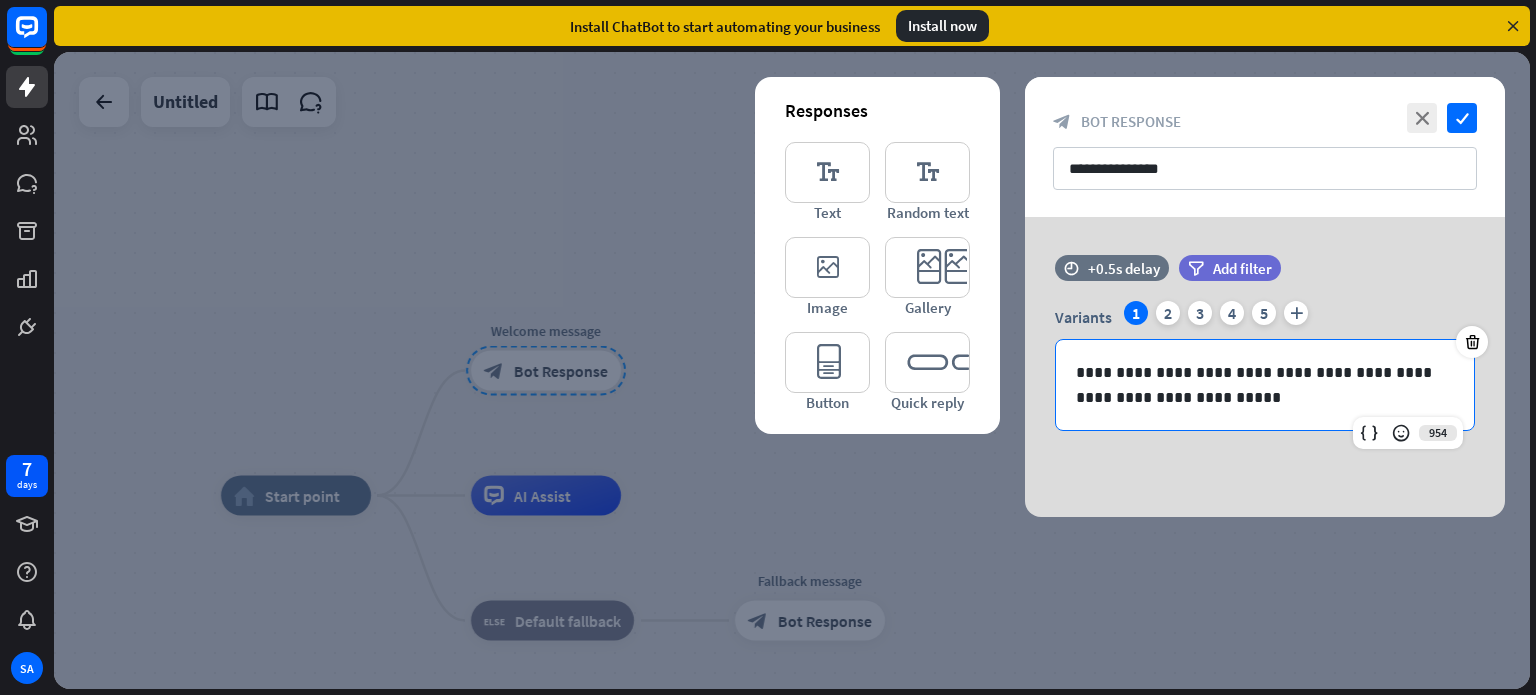 click on "Responses   editor_text   Text editor_text   Random text editor_image   Image editor_card   Gallery editor_button   Button editor_quick_replies   Quick reply" at bounding box center [877, 255] 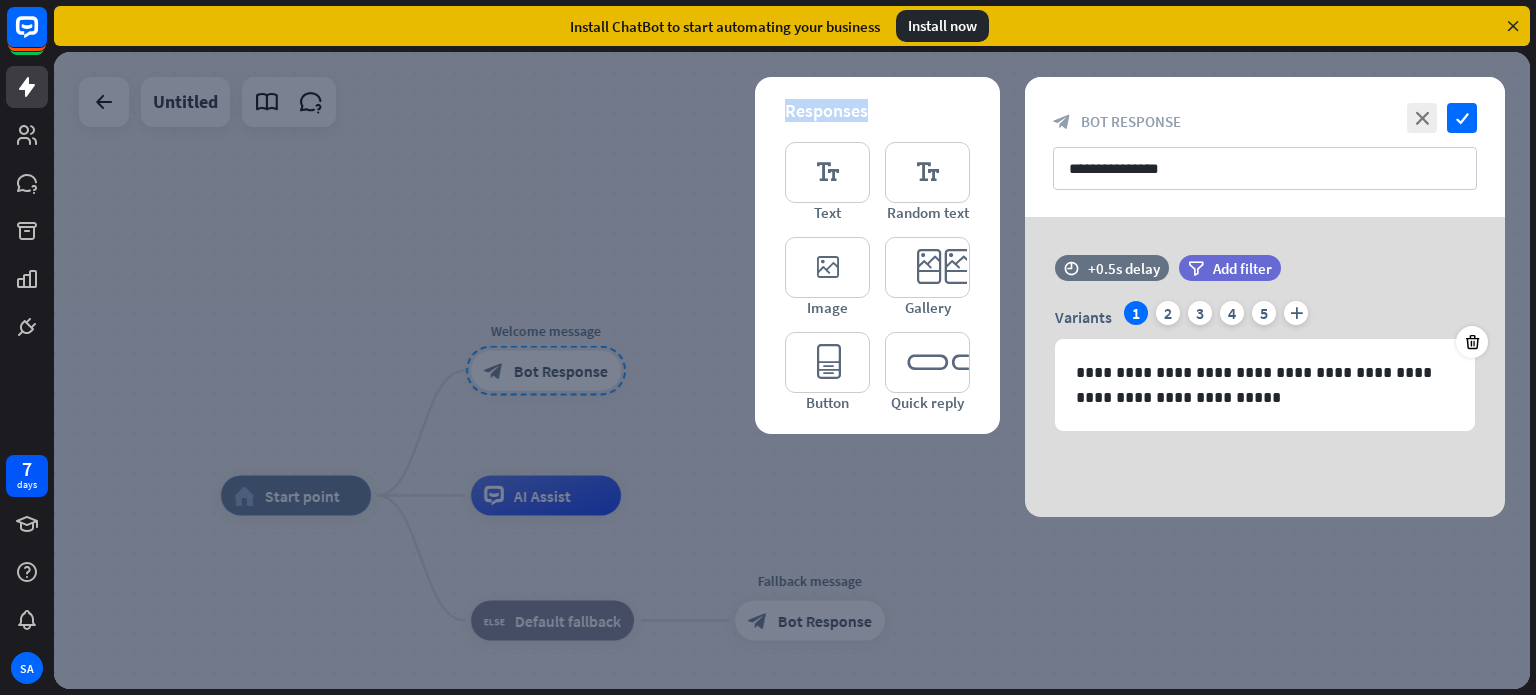 click on "Responses   editor_text   Text editor_text   Random text editor_image   Image editor_card   Gallery editor_button   Button editor_quick_replies   Quick reply" at bounding box center [877, 255] 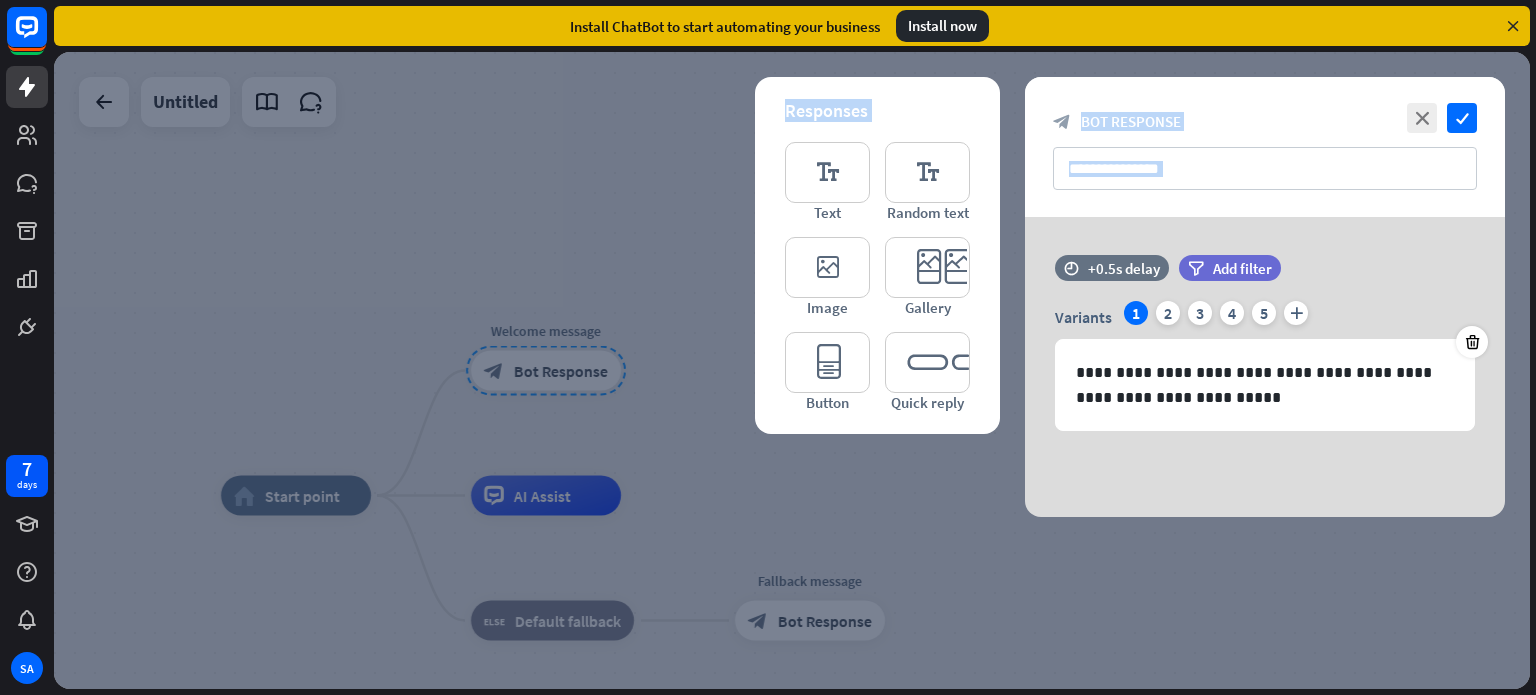 drag, startPoint x: 784, startPoint y: 113, endPoint x: 1224, endPoint y: 114, distance: 440.00113 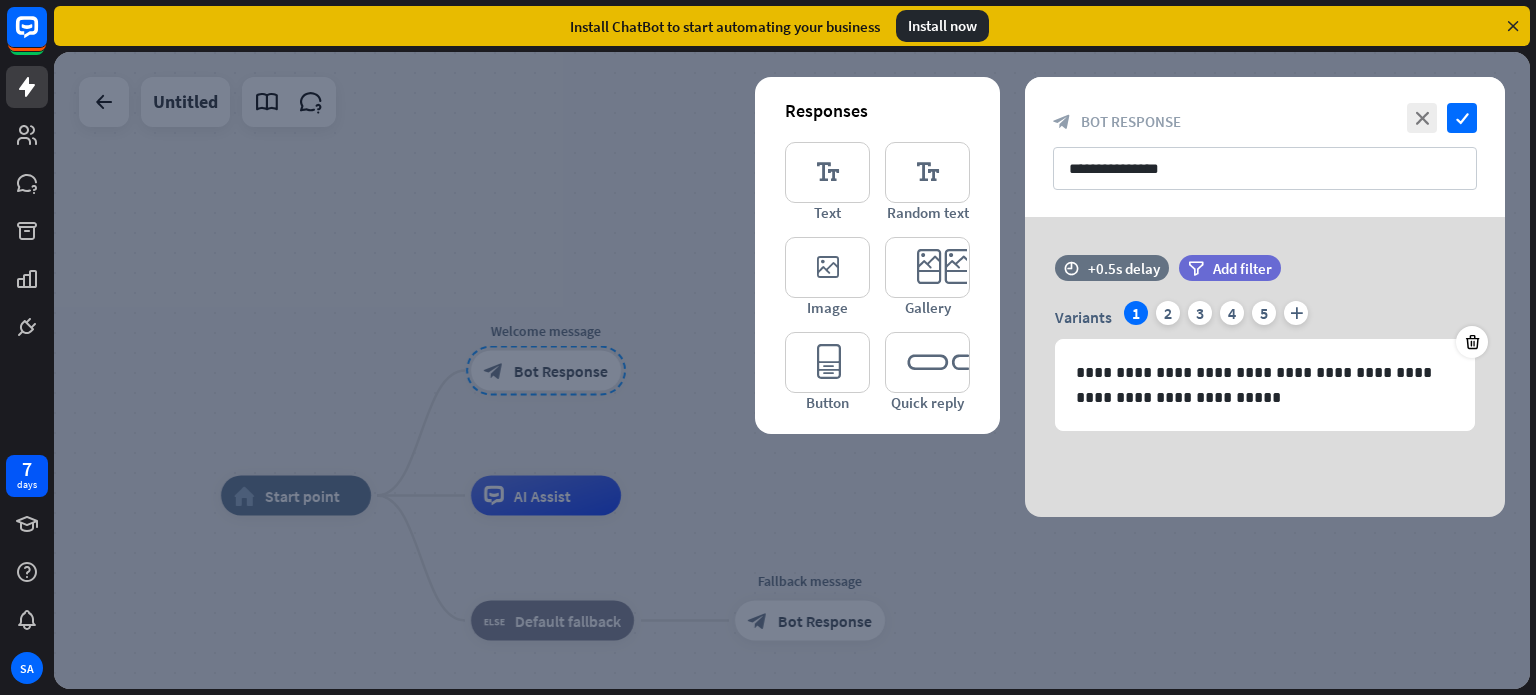 click on "block_bot_response   Bot Response" at bounding box center (1265, 121) 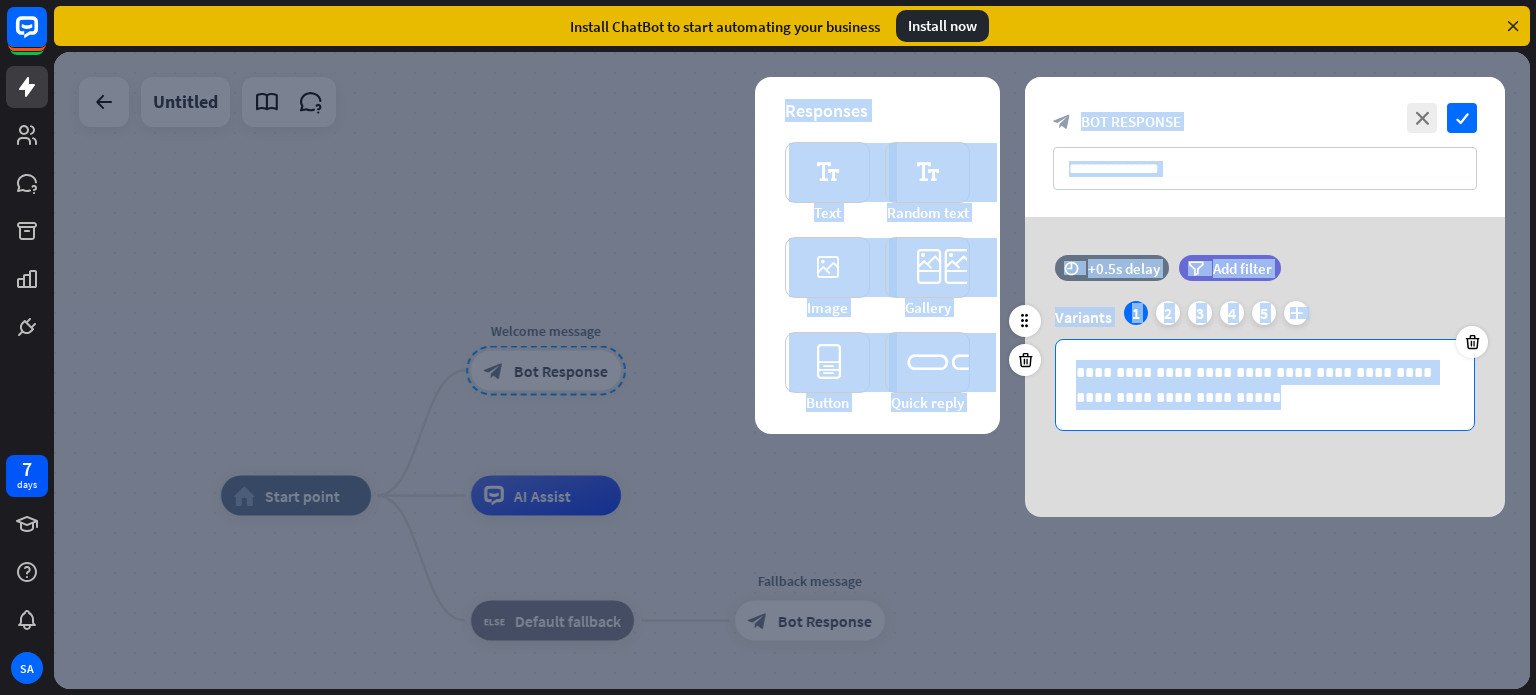 drag, startPoint x: 1224, startPoint y: 114, endPoint x: 1285, endPoint y: 419, distance: 311.0402 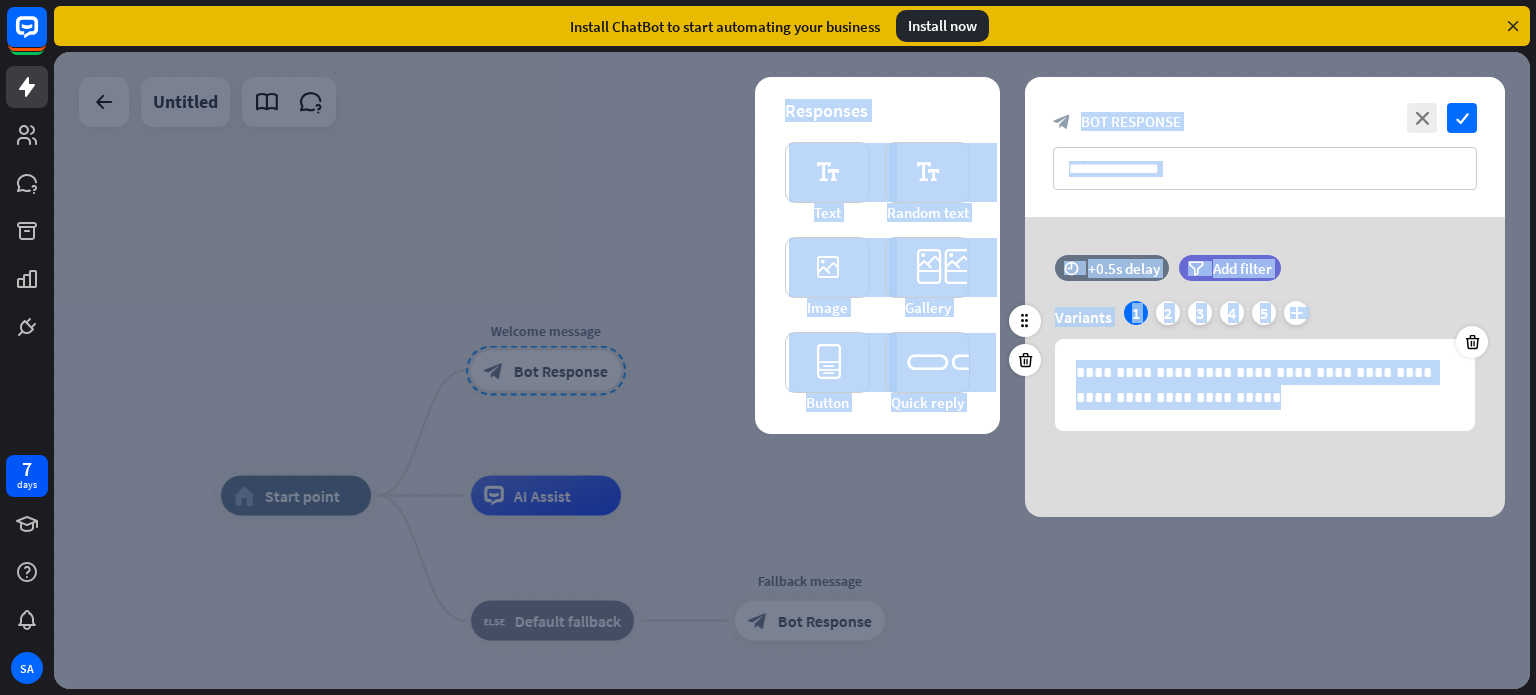 click on "**********" at bounding box center (1265, 353) 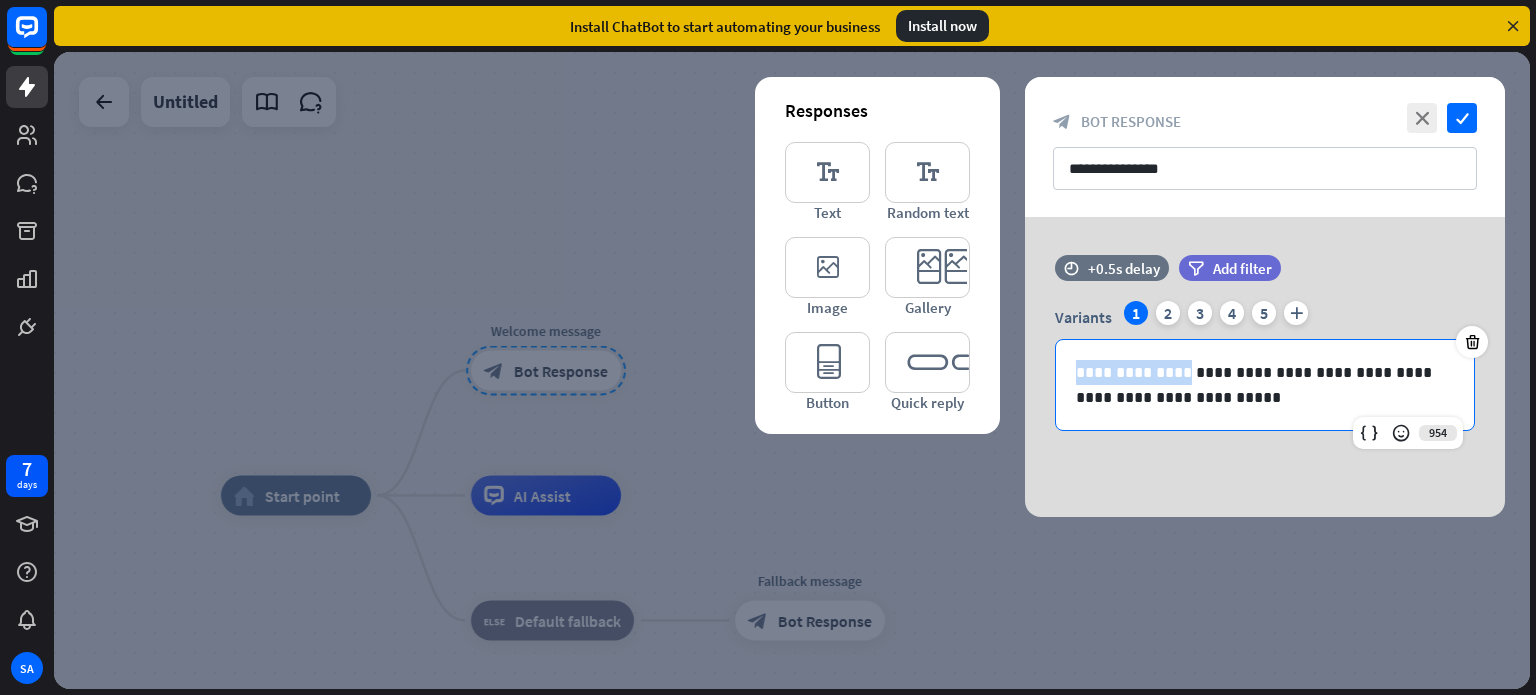 drag, startPoint x: 1257, startPoint y: 431, endPoint x: 1180, endPoint y: 115, distance: 325.24606 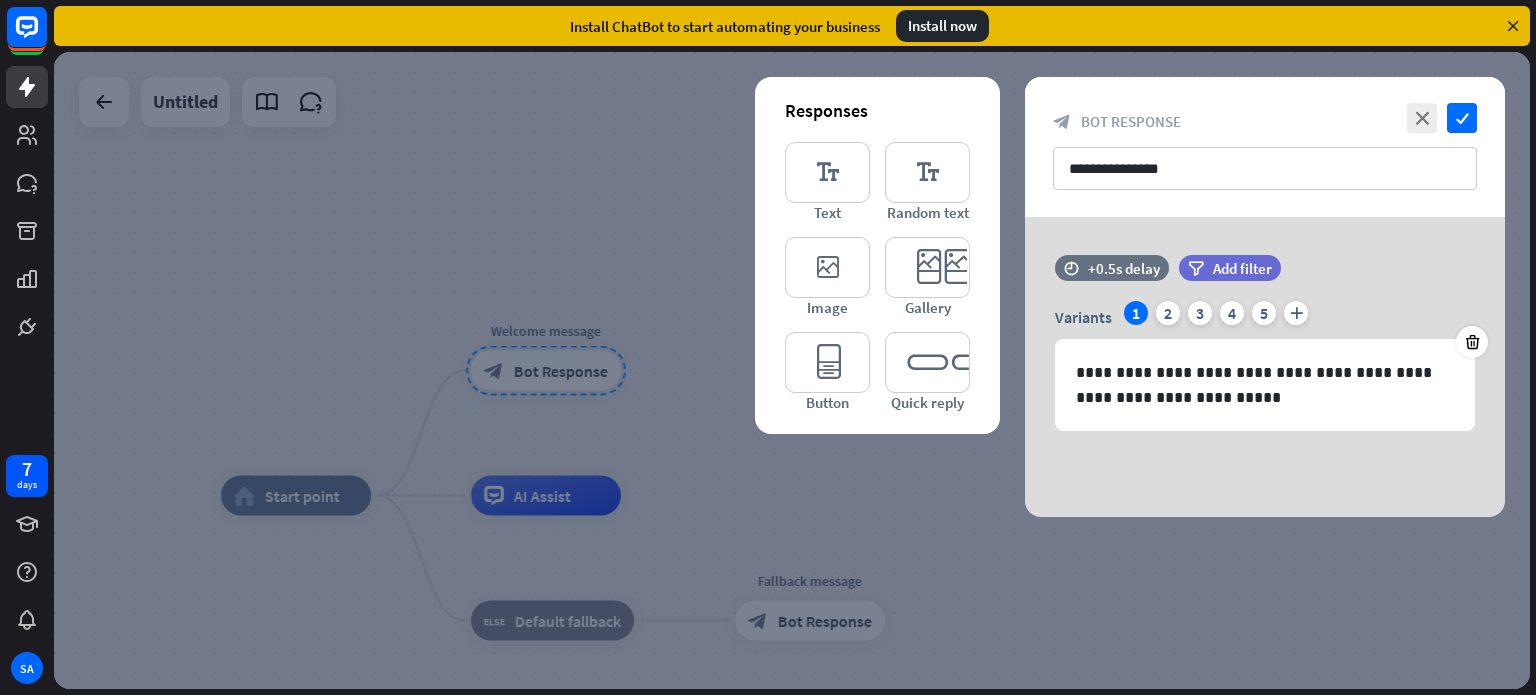 click on "Bot Response" at bounding box center [1131, 121] 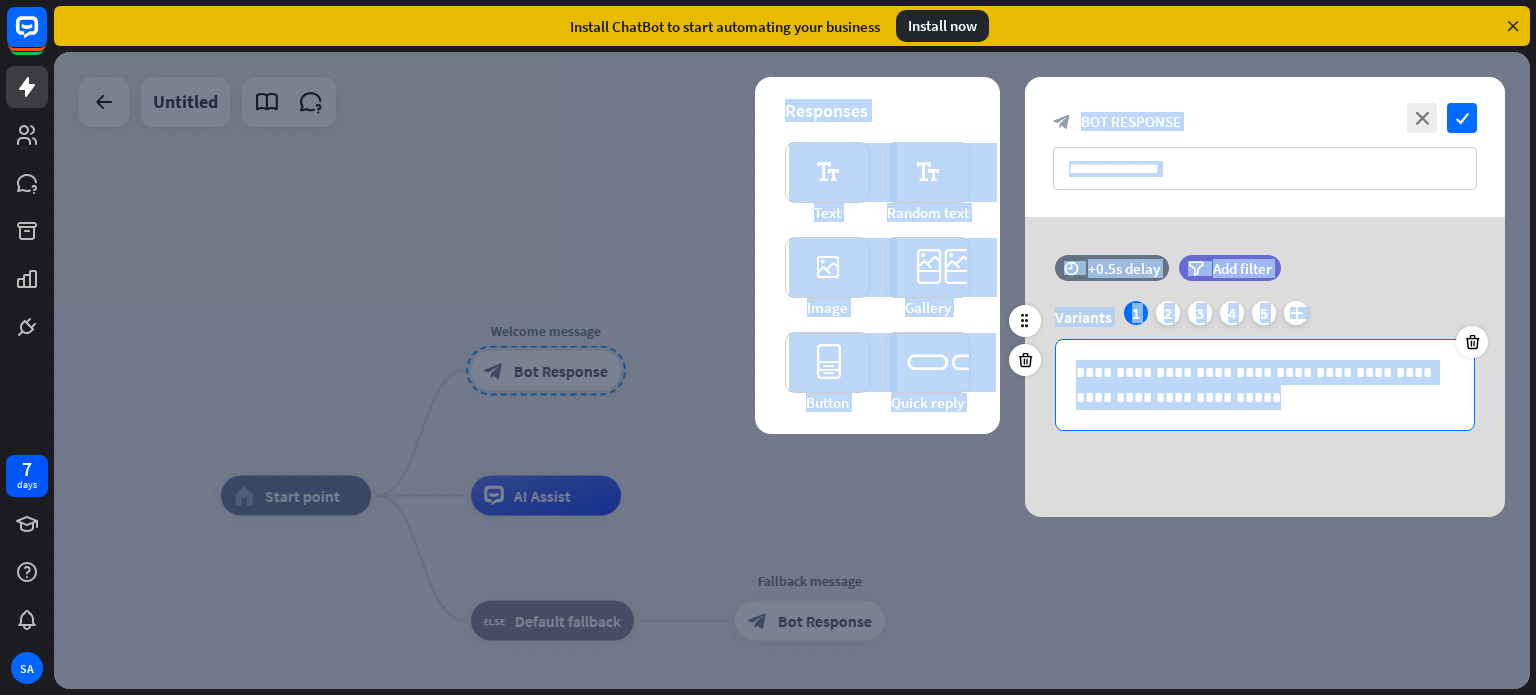 drag, startPoint x: 1180, startPoint y: 115, endPoint x: 1206, endPoint y: 416, distance: 302.12085 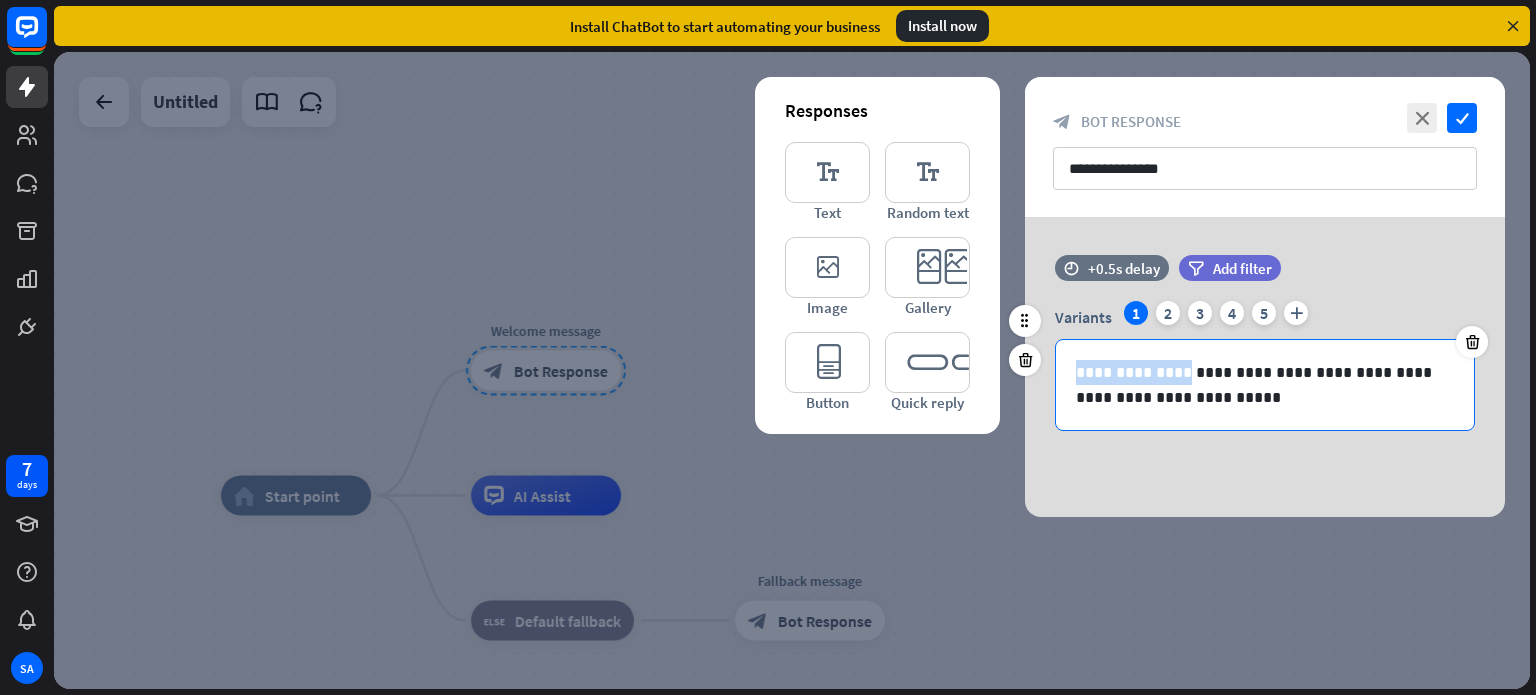 click on "**********" at bounding box center (1265, 385) 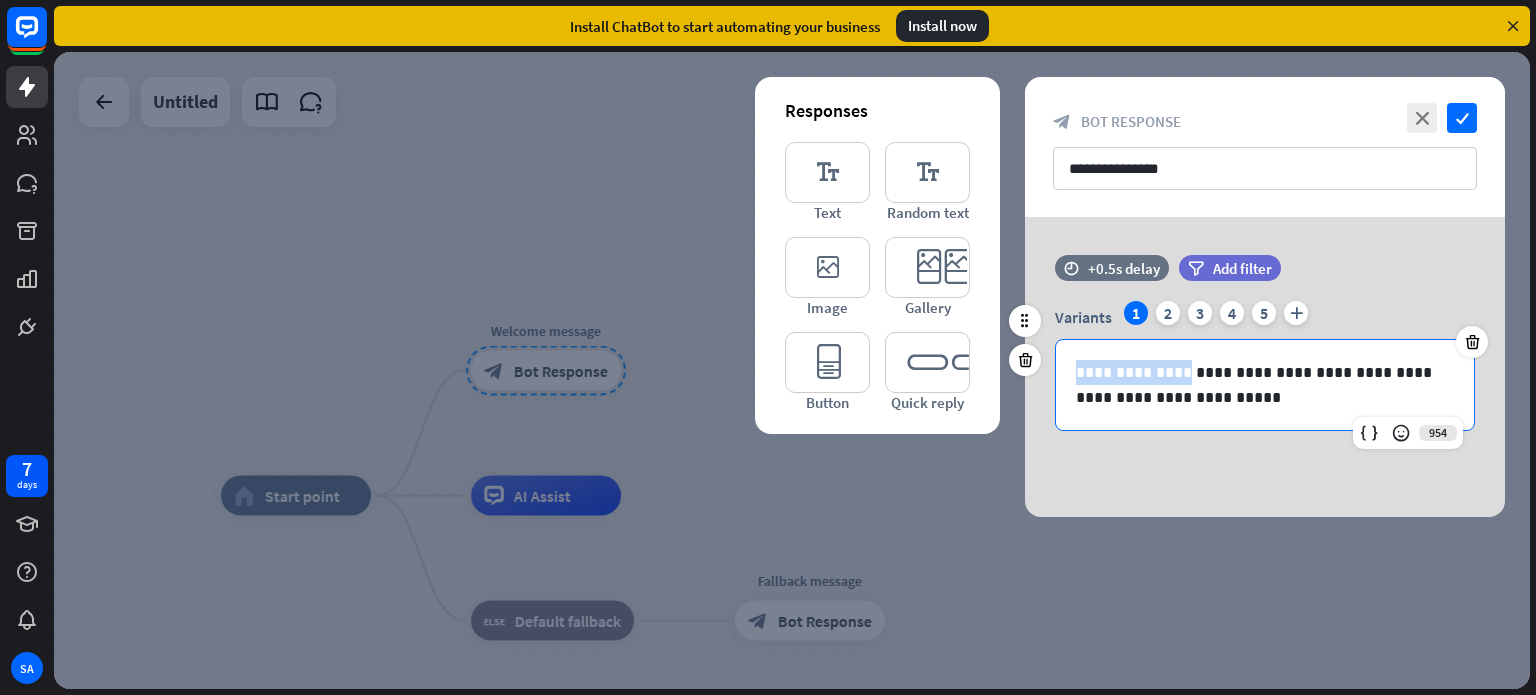 click on "**********" at bounding box center (1265, 385) 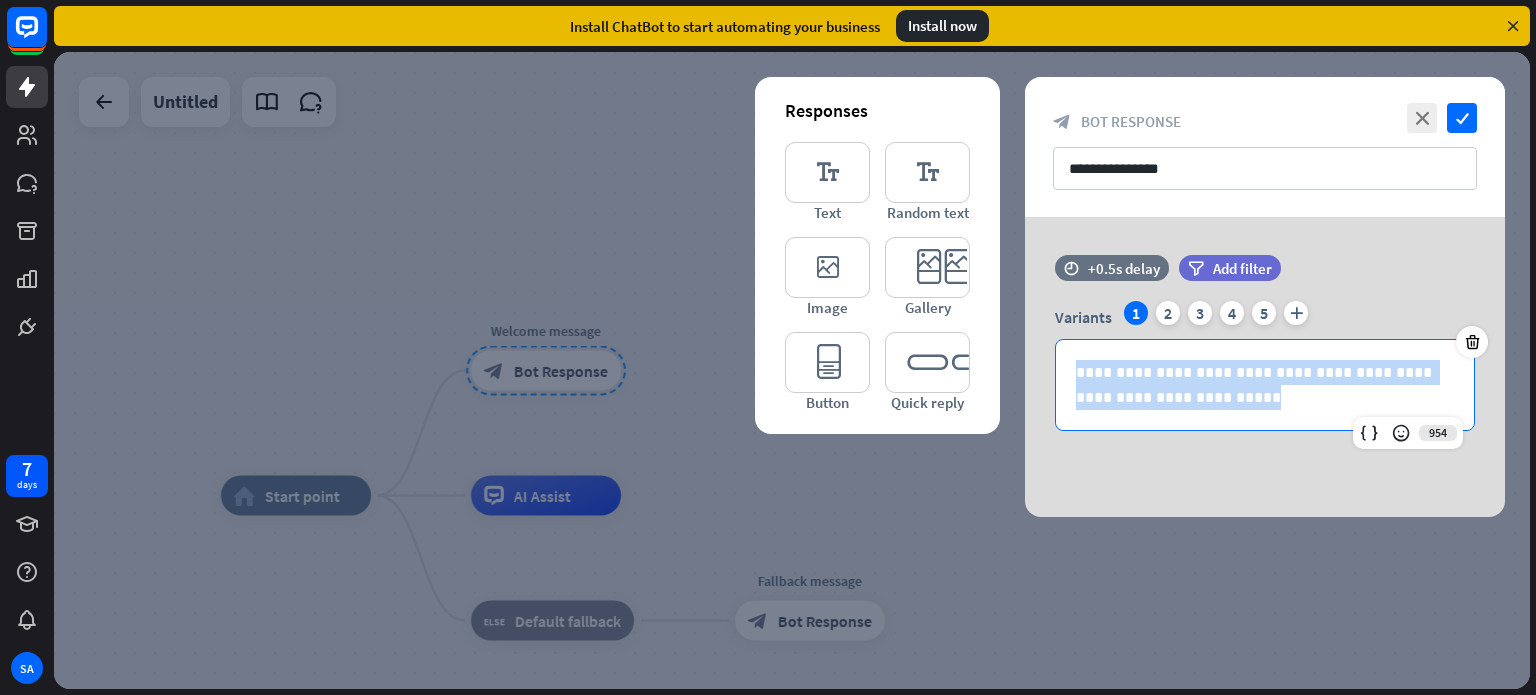 drag, startPoint x: 1206, startPoint y: 416, endPoint x: 1193, endPoint y: 451, distance: 37.336308 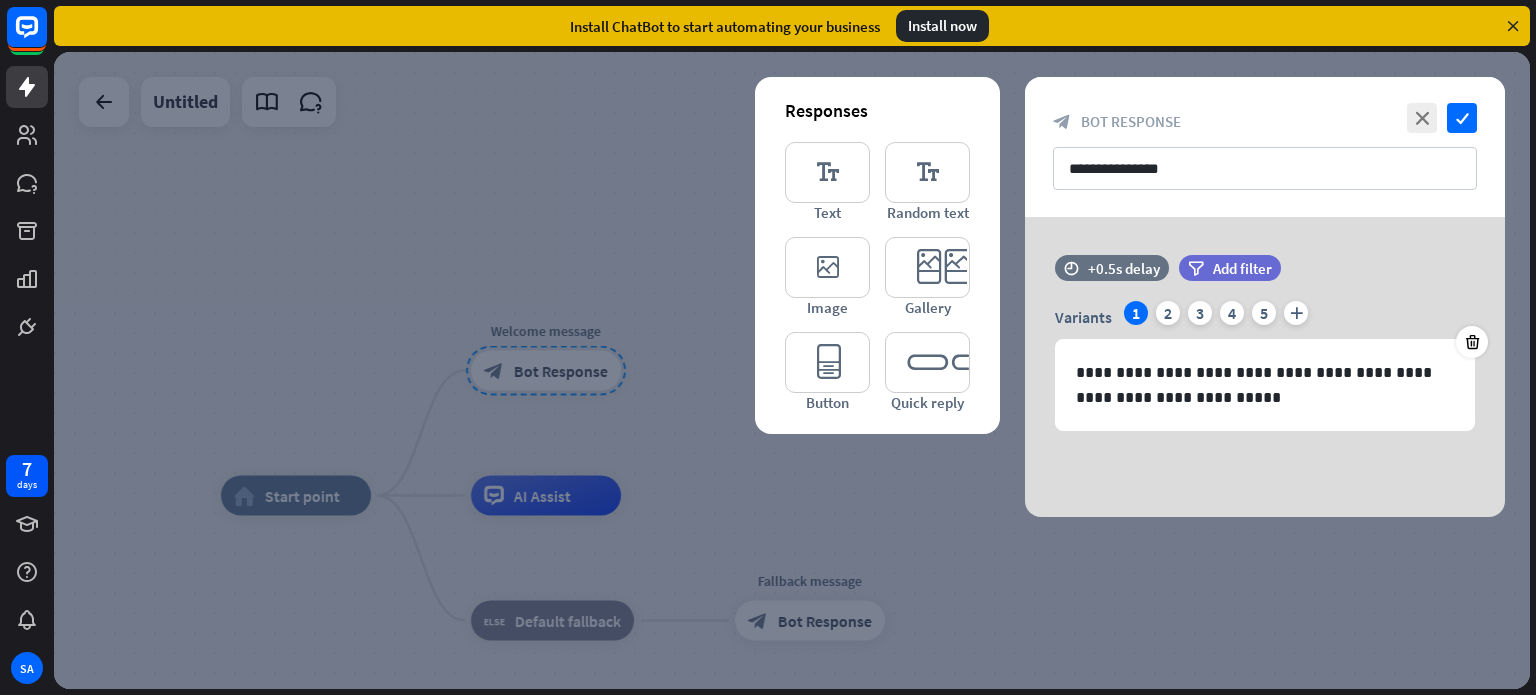 click on "**********" at bounding box center [1265, 367] 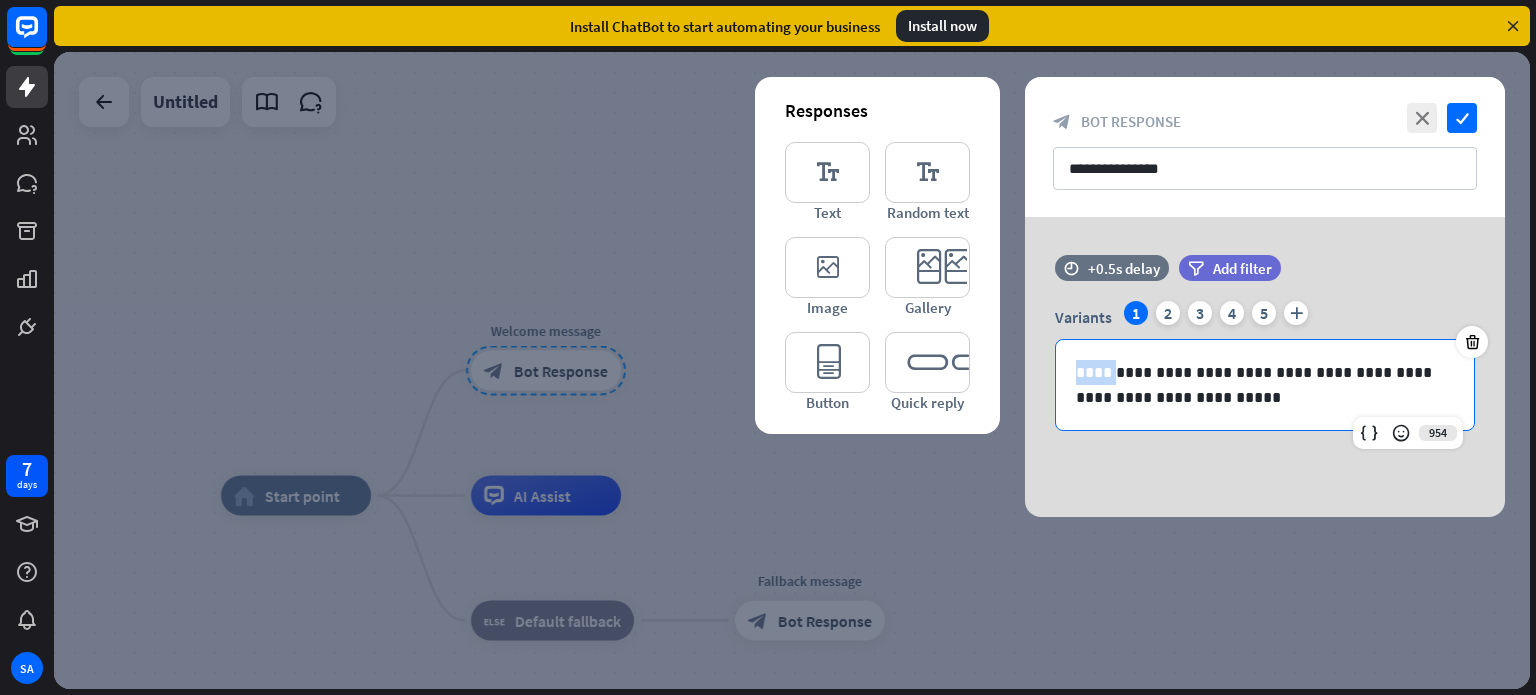 drag, startPoint x: 1193, startPoint y: 451, endPoint x: 1118, endPoint y: 127, distance: 332.5673 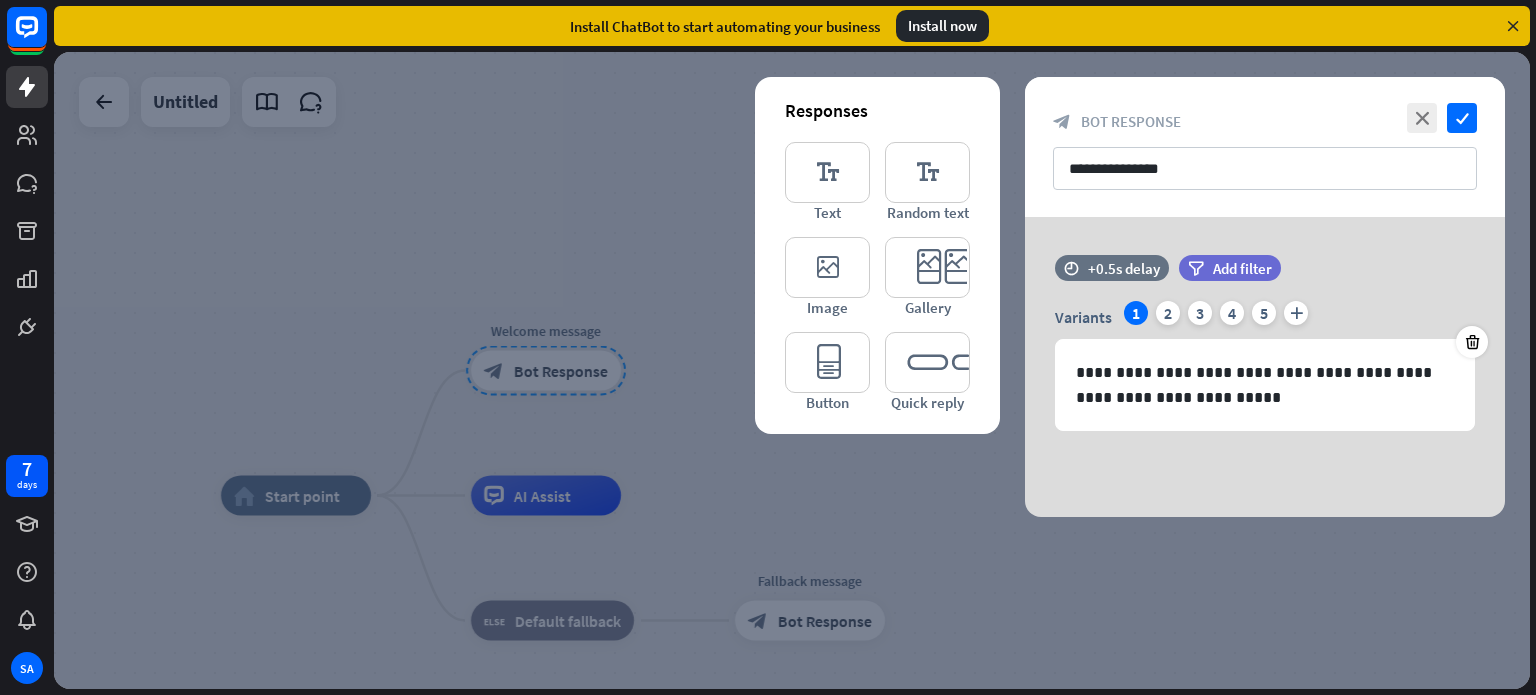 click on "Bot Response" at bounding box center (1131, 121) 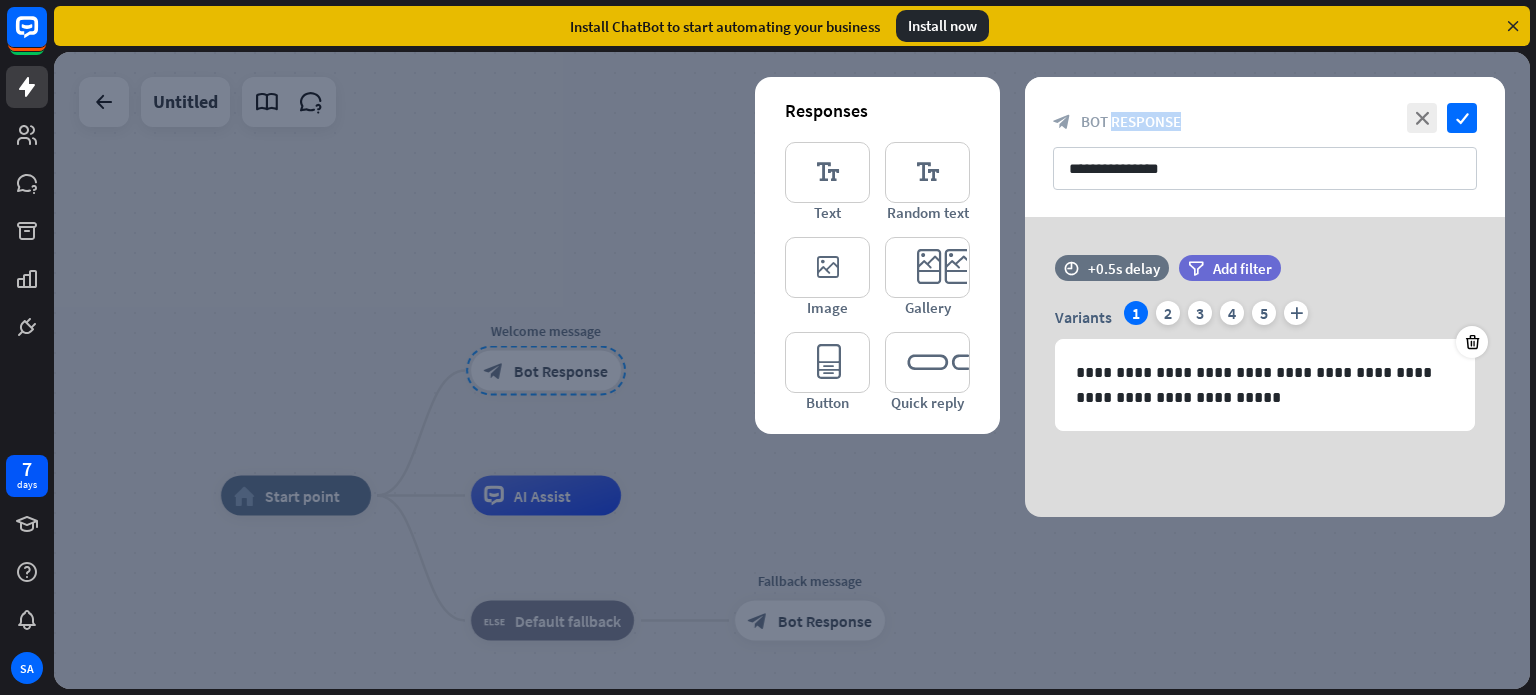 click on "Bot Response" at bounding box center [1131, 121] 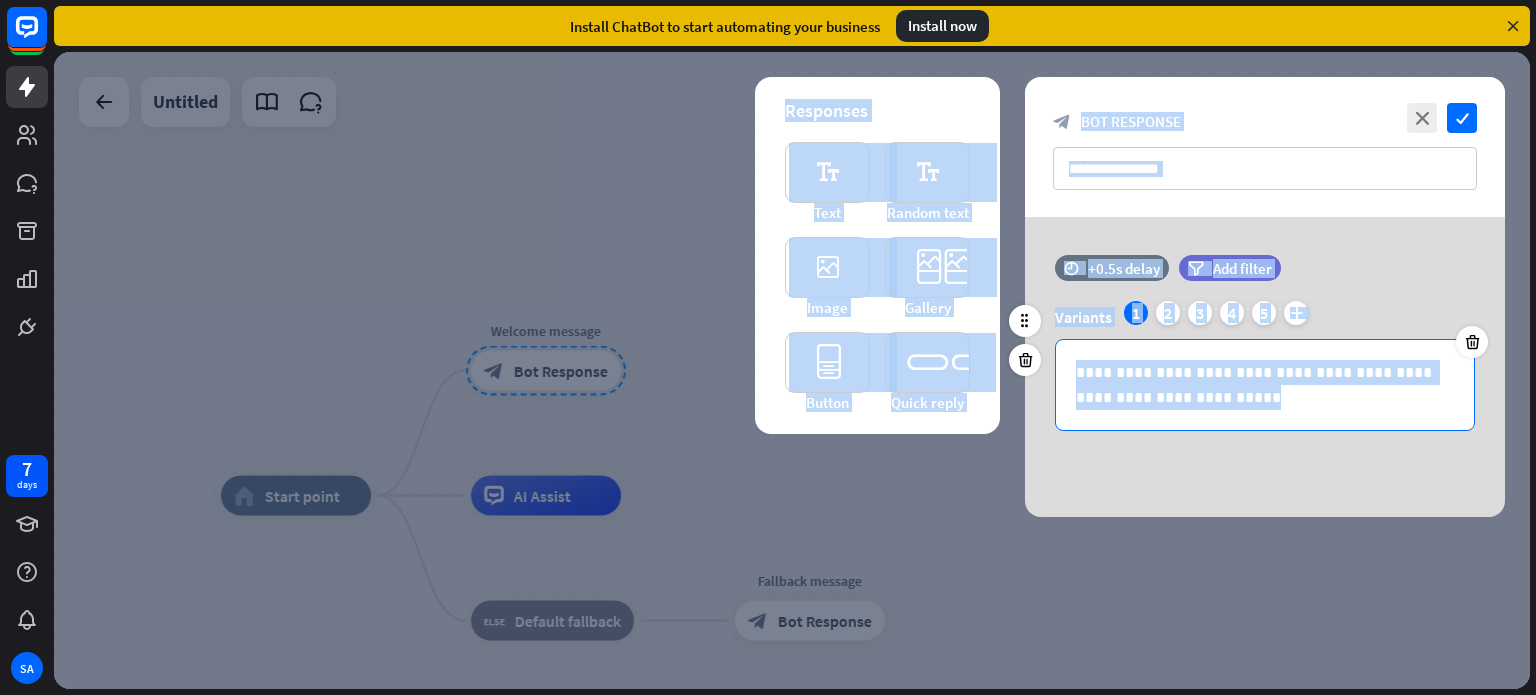 drag, startPoint x: 1118, startPoint y: 127, endPoint x: 1224, endPoint y: 426, distance: 317.23334 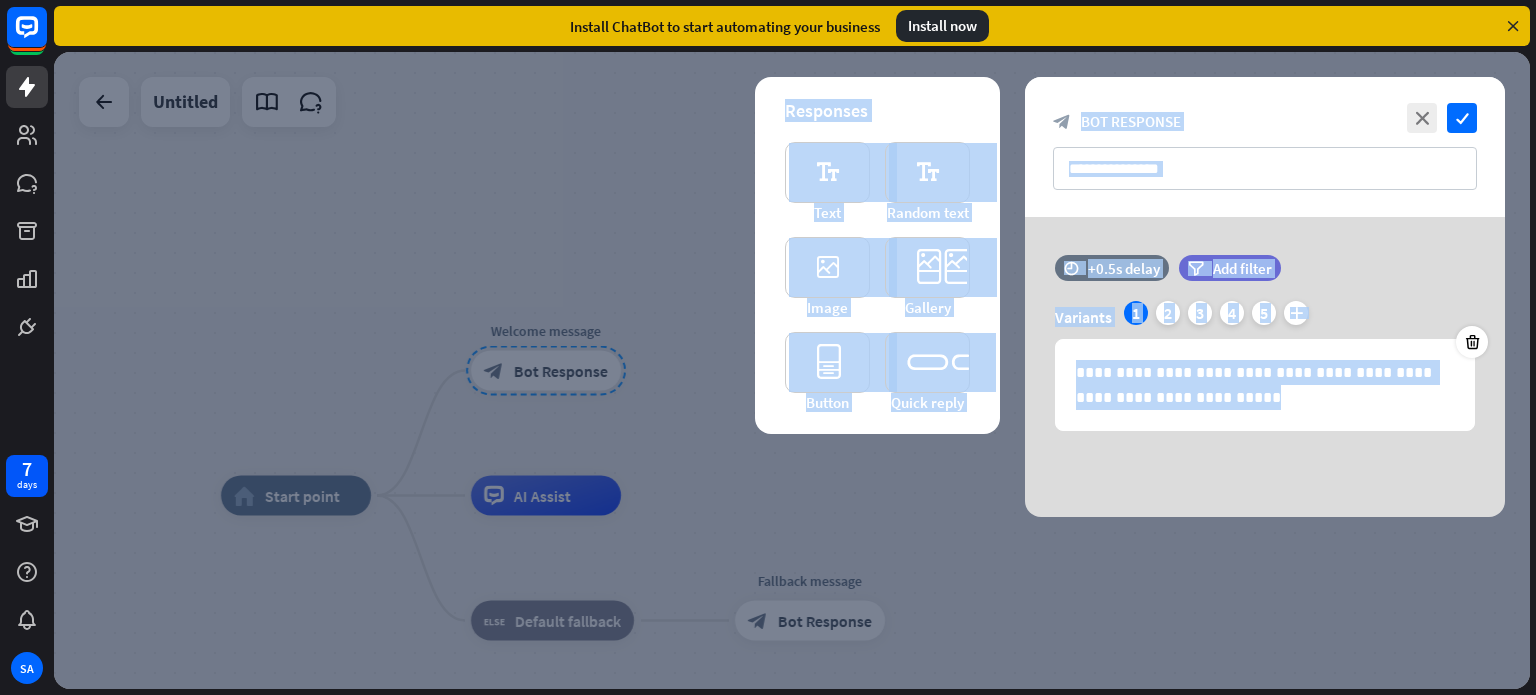 click on "**********" at bounding box center (1265, 367) 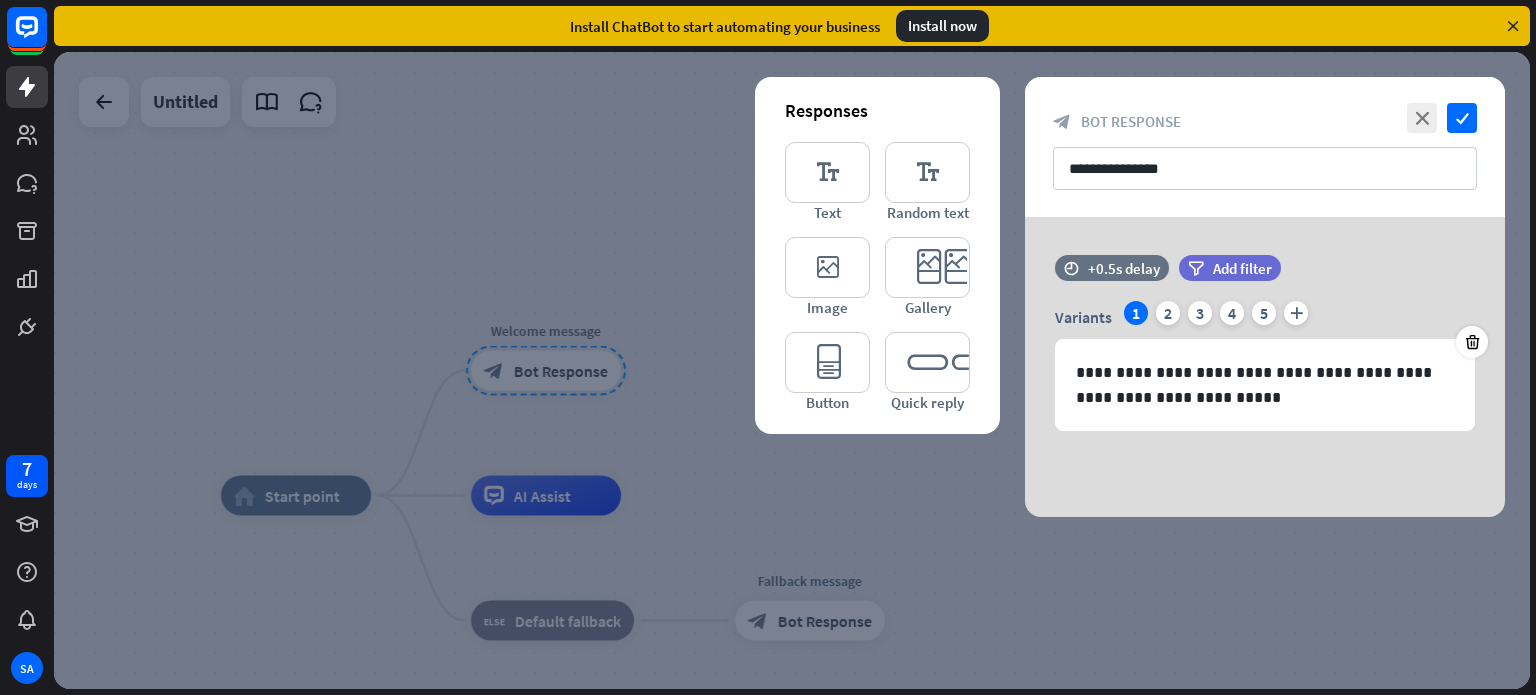 drag, startPoint x: 957, startPoint y: 100, endPoint x: 923, endPoint y: 114, distance: 36.769554 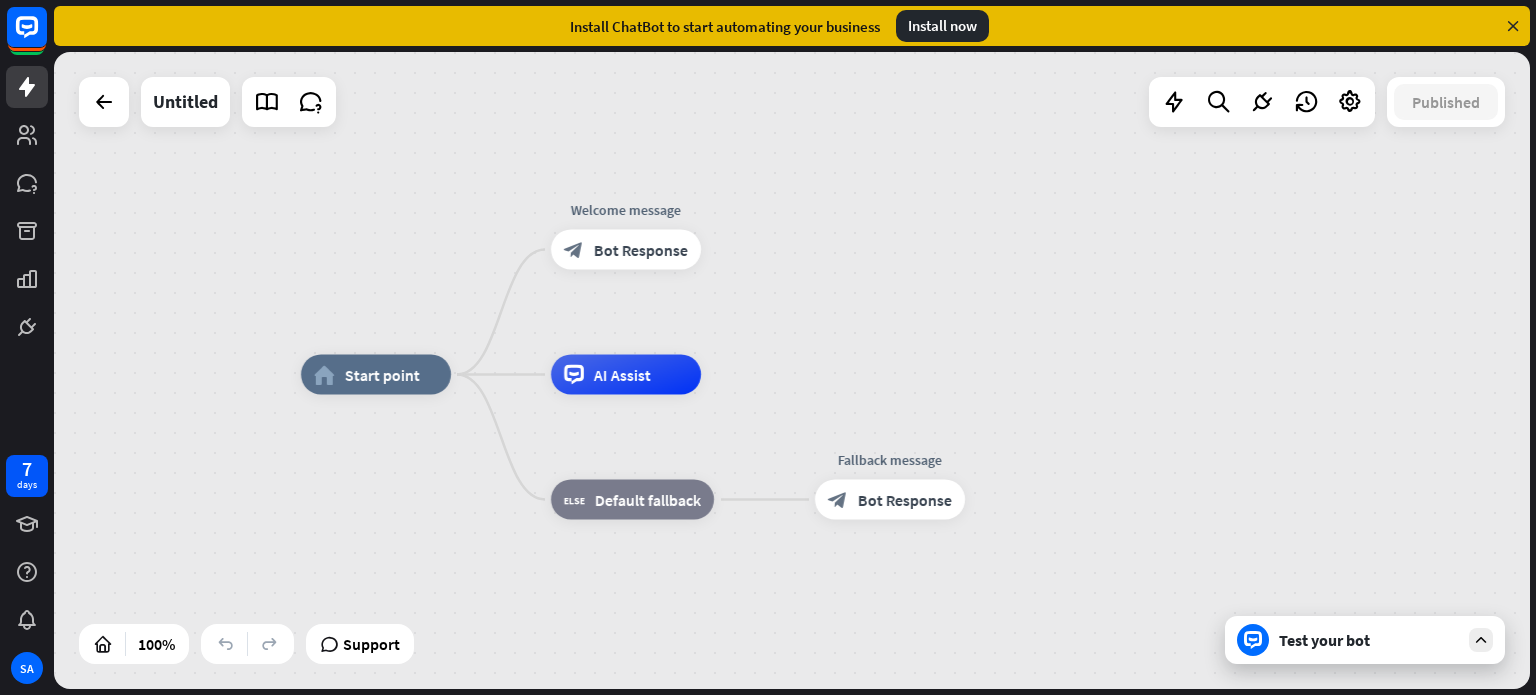 drag, startPoint x: 336, startPoint y: 282, endPoint x: 417, endPoint y: 161, distance: 145.60907 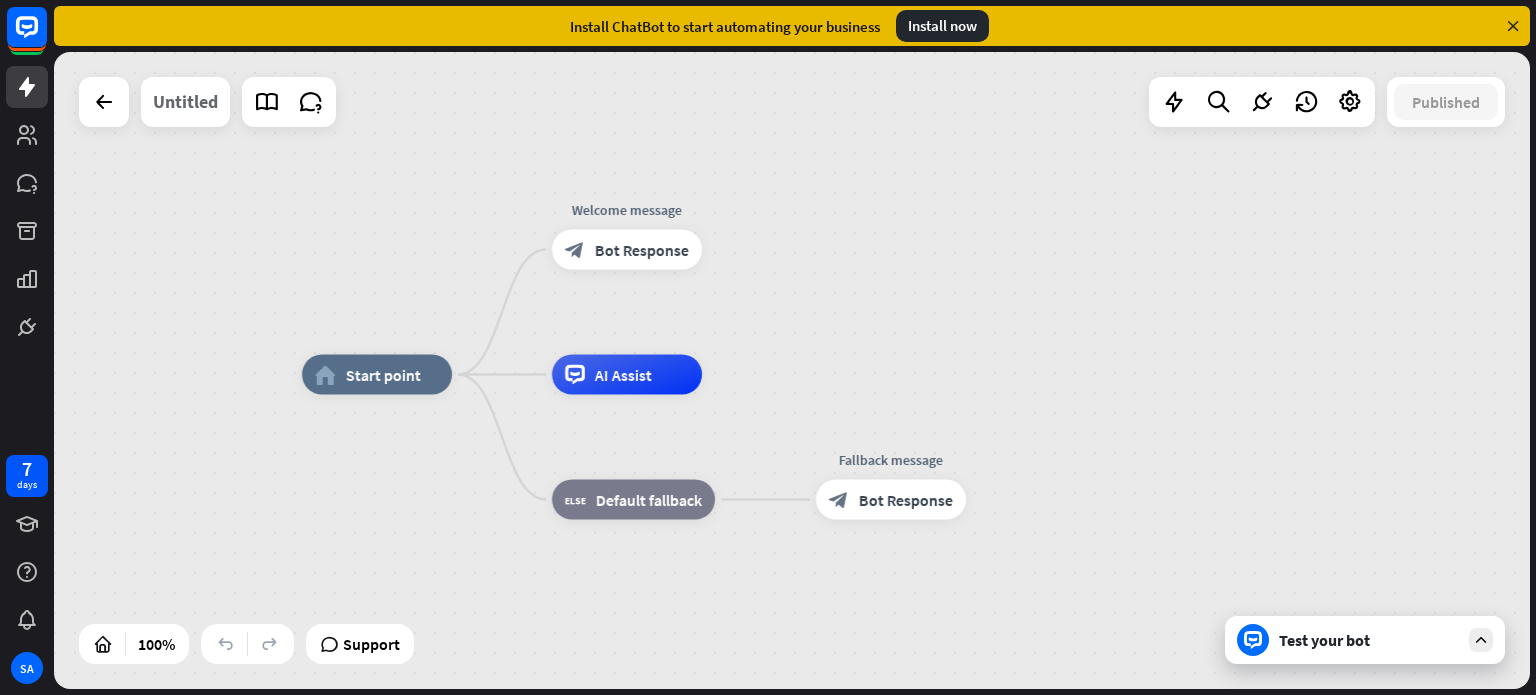 click on "Untitled" at bounding box center (185, 102) 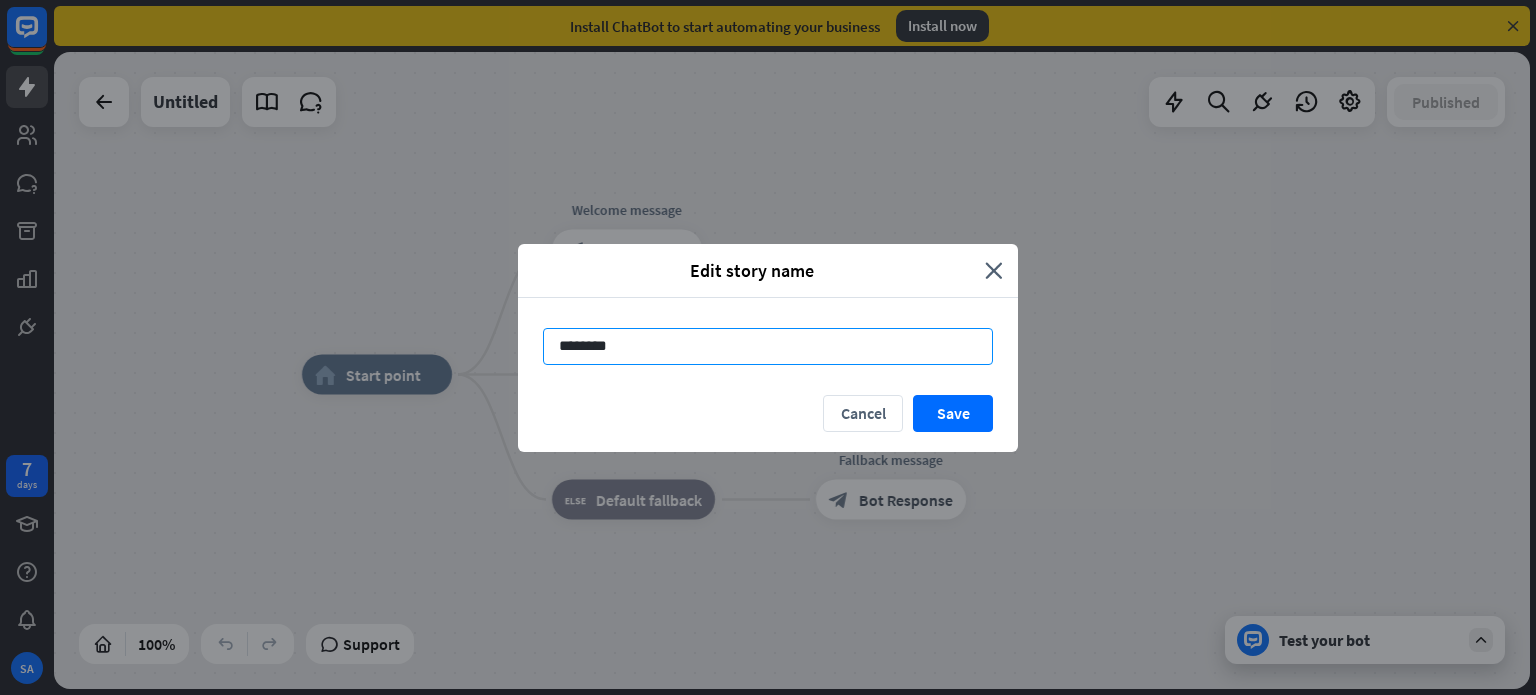 click on "********" at bounding box center (768, 346) 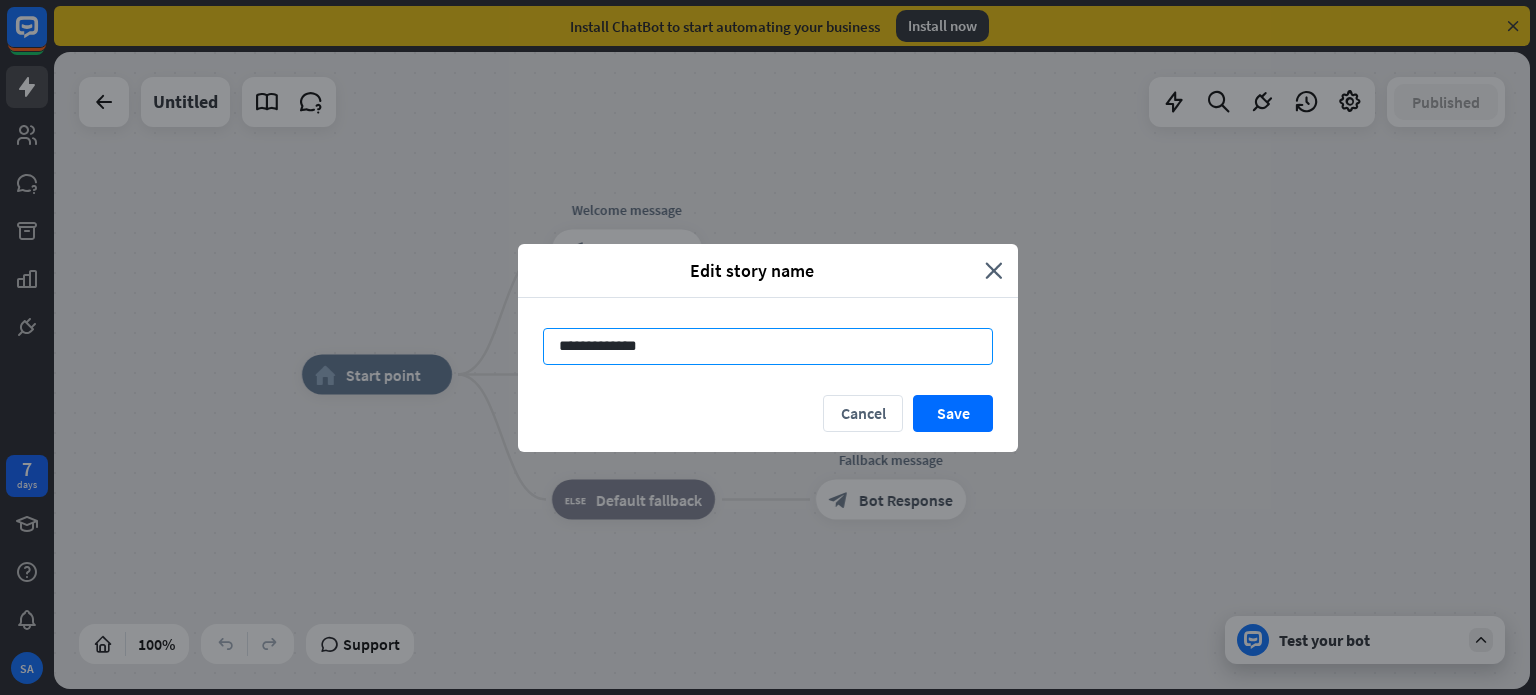 type on "**********" 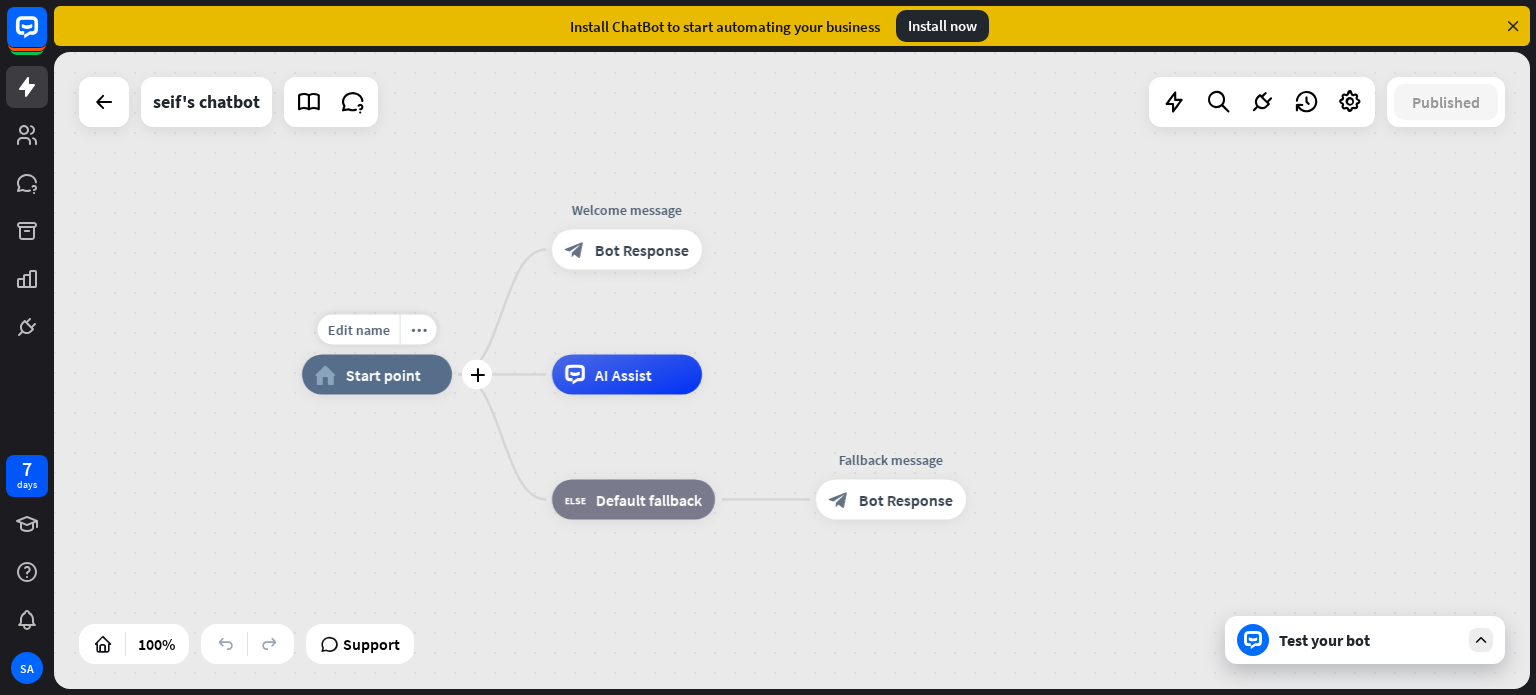 click on "Start point" at bounding box center (383, 375) 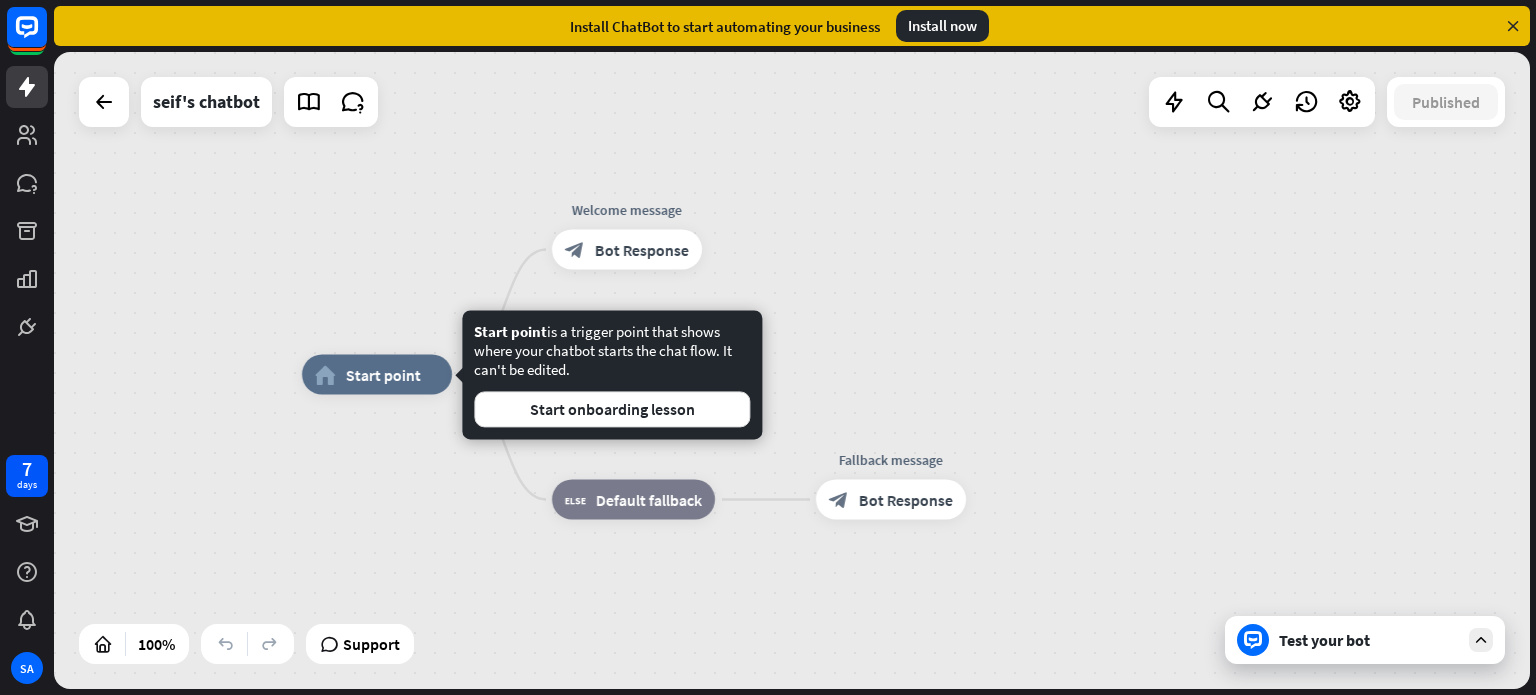 click on "home_2   Start point                 Welcome message   block_bot_response   Bot Response                     AI Assist                   block_fallback   Default fallback                 Fallback message   block_bot_response   Bot Response" at bounding box center (792, 370) 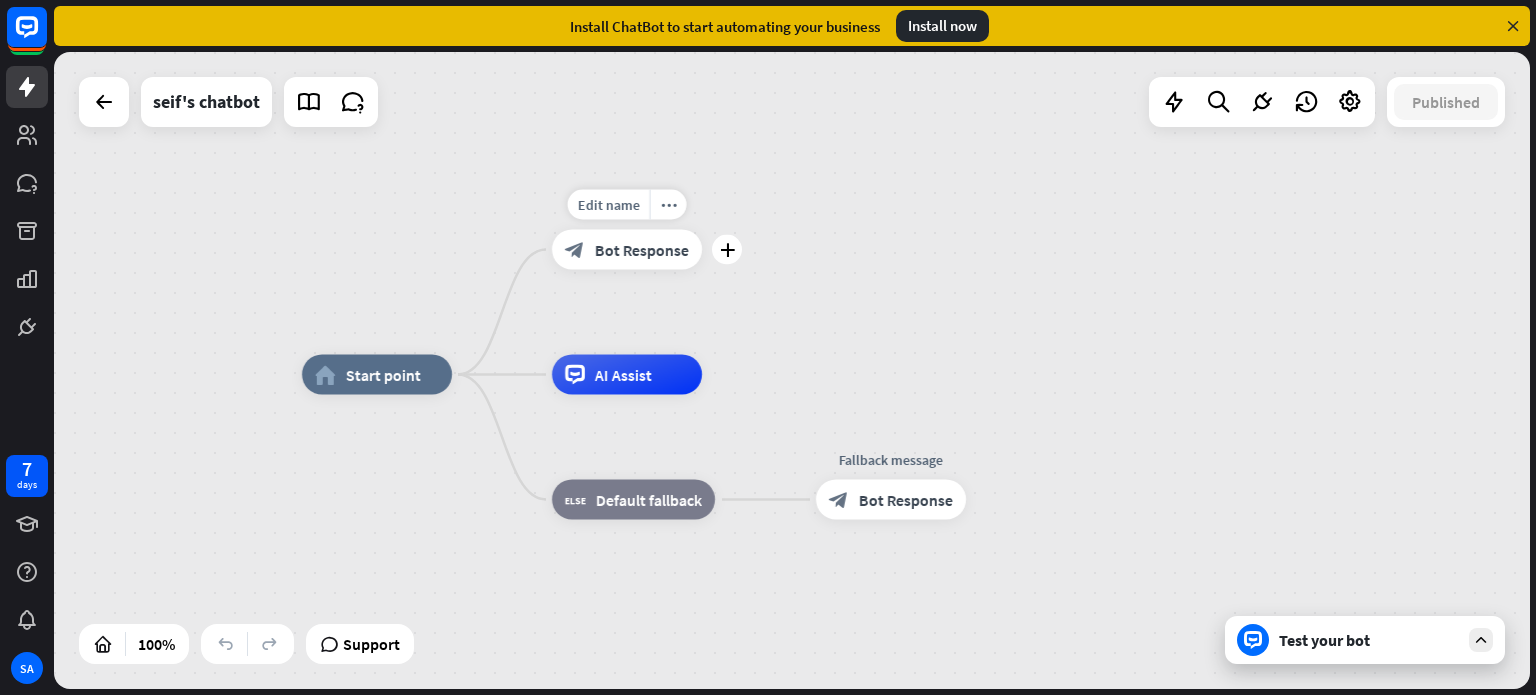 click on "Bot Response" at bounding box center [642, 250] 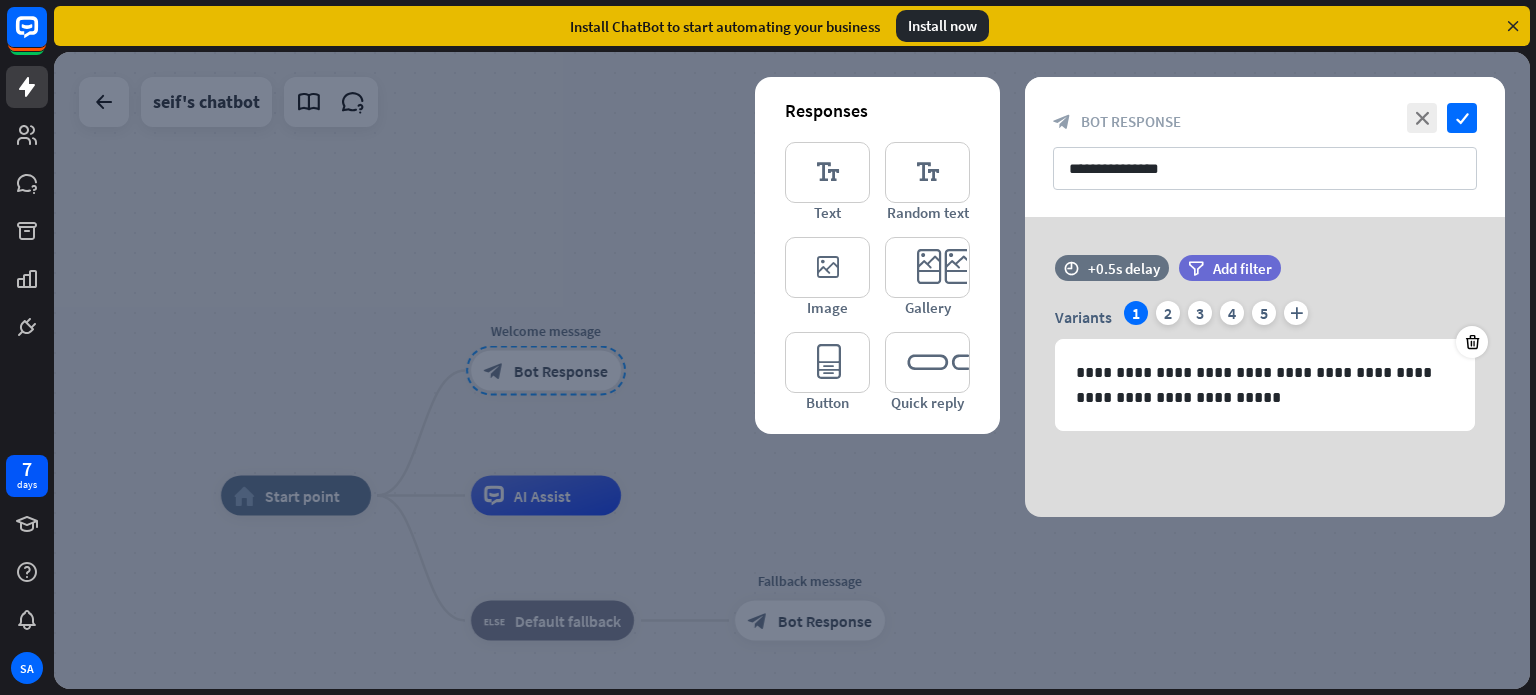 click at bounding box center (792, 370) 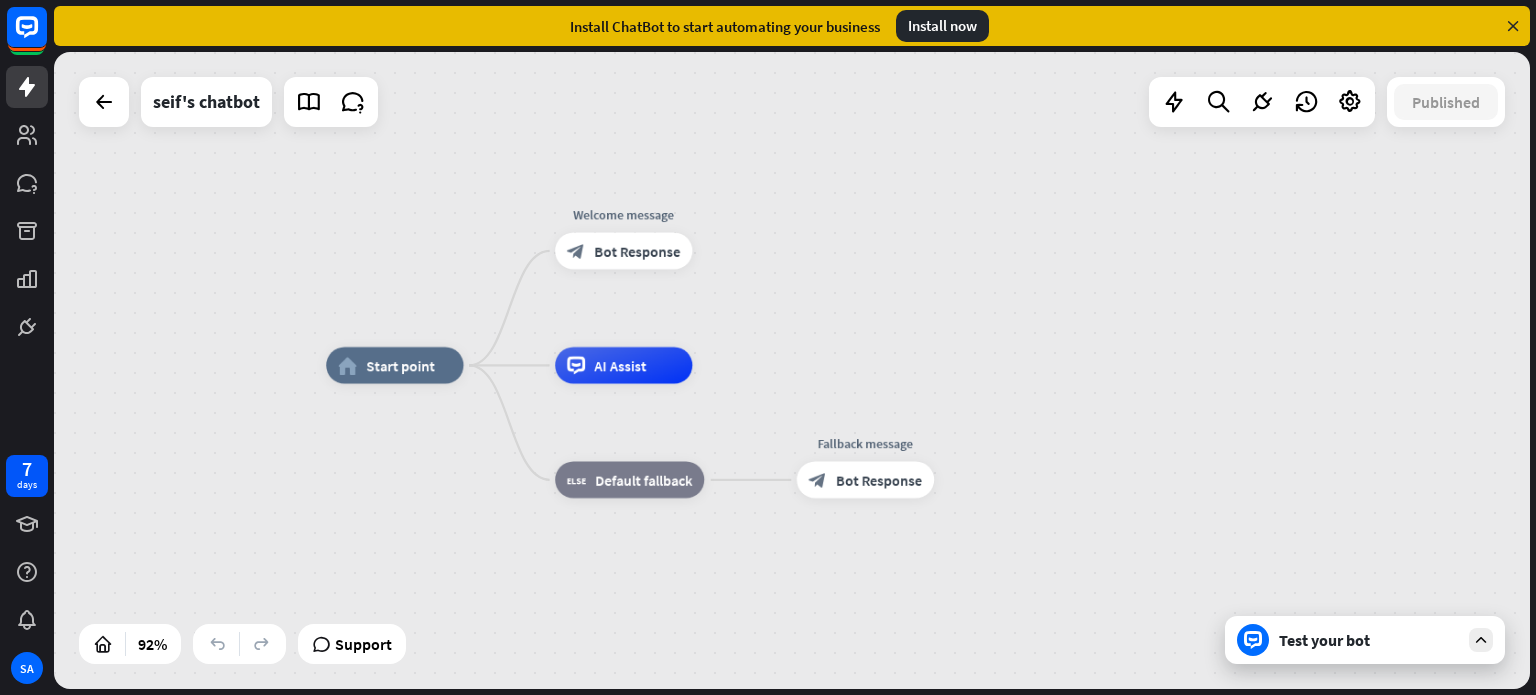 drag, startPoint x: 287, startPoint y: 289, endPoint x: 384, endPoint y: 183, distance: 143.68369 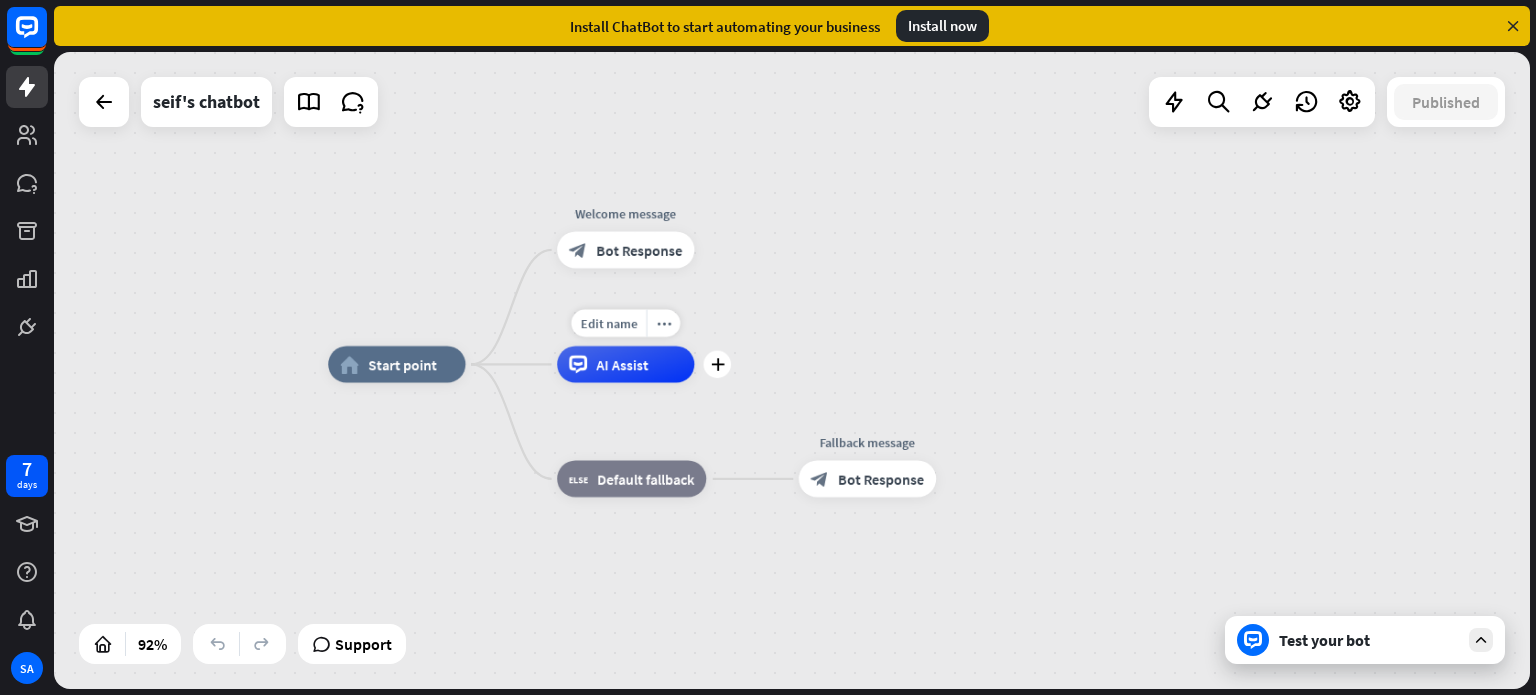 click on "AI Assist" at bounding box center (622, 364) 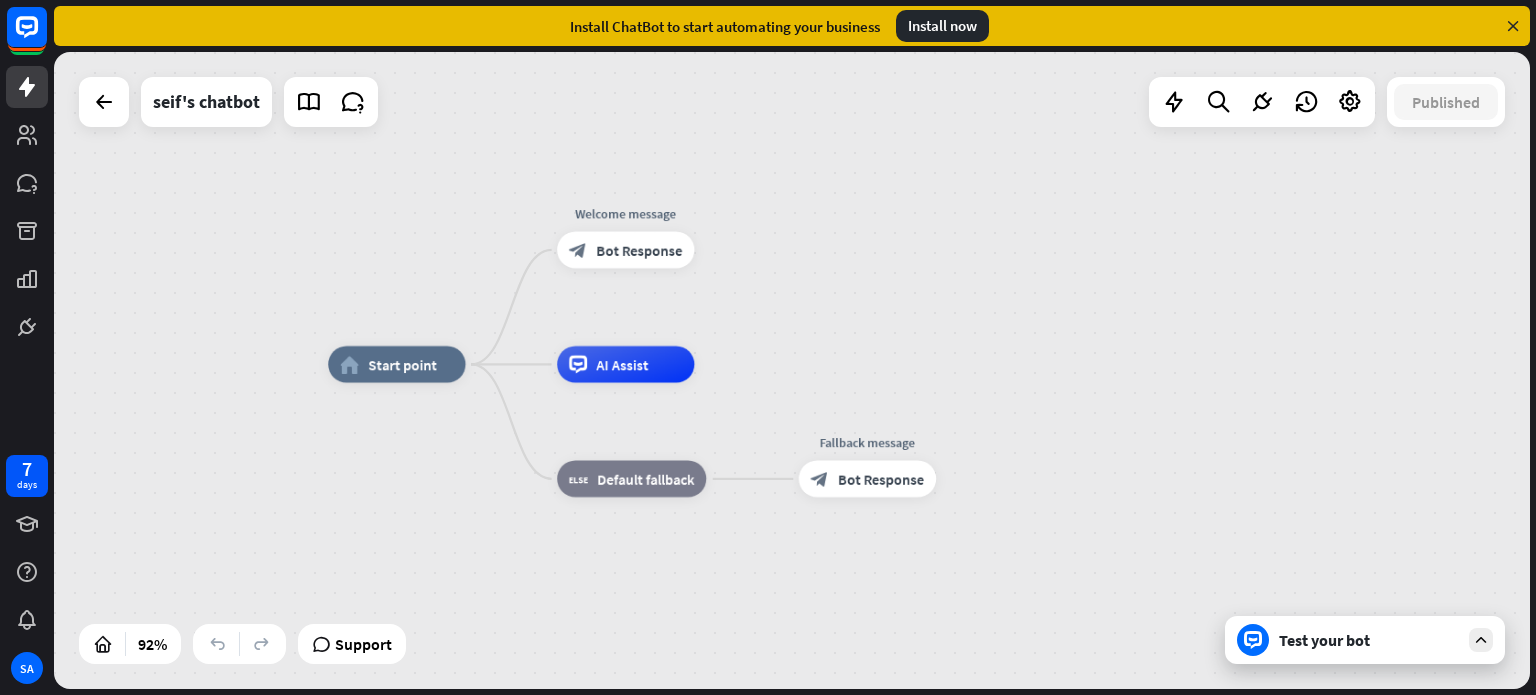 click on "home_2   Start point                 Welcome message   block_bot_response   Bot Response                     AI Assist                   block_fallback   Default fallback                 Fallback message   block_bot_response   Bot Response" at bounding box center (792, 370) 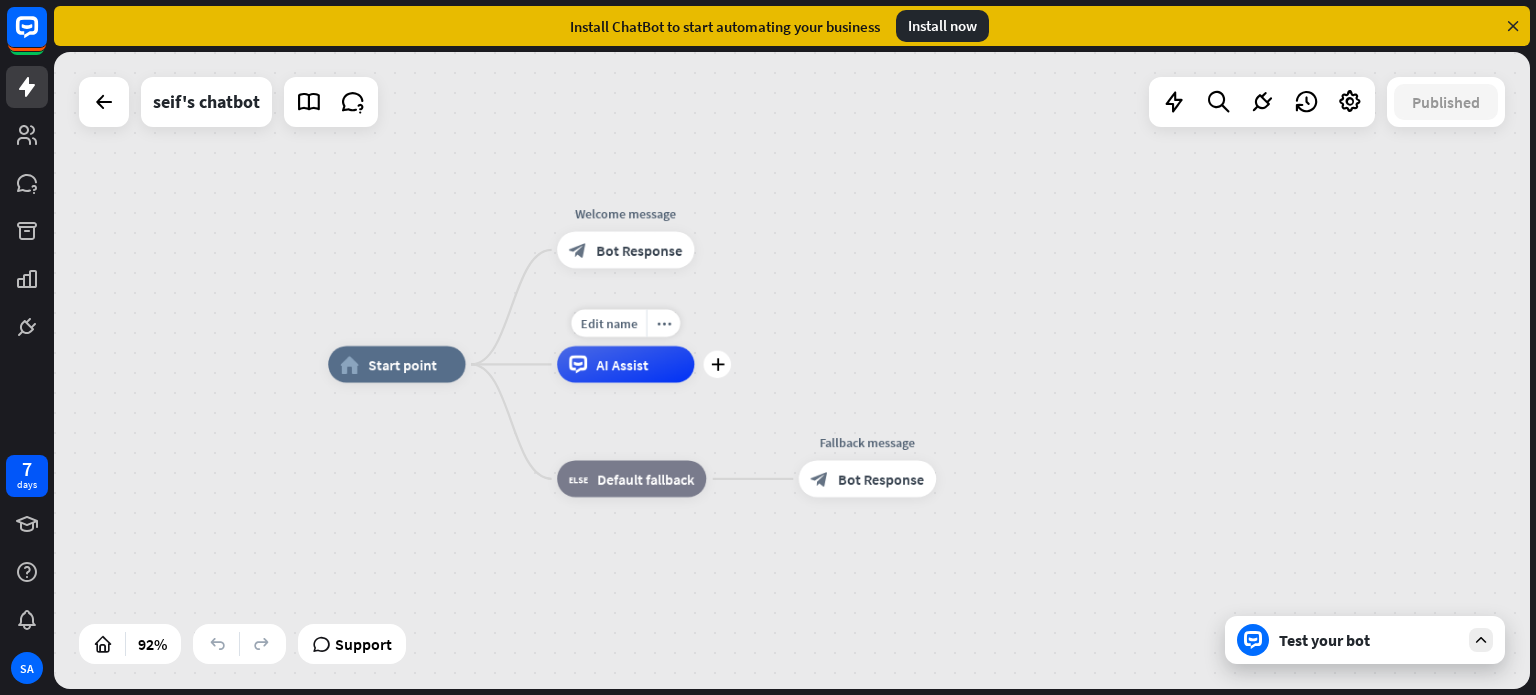 click 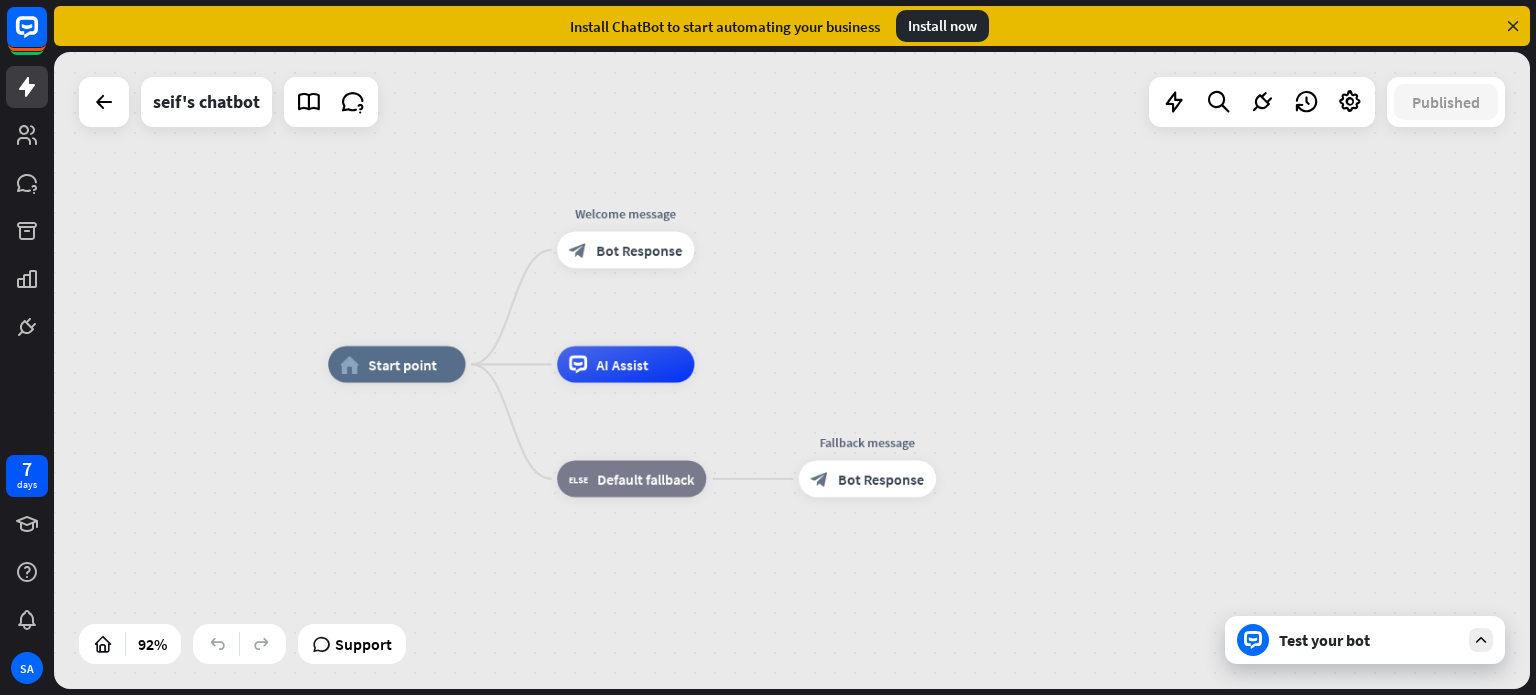 click on "home_2   Start point                 Welcome message   block_bot_response   Bot Response                     AI Assist                   block_fallback   Default fallback                 Fallback message   block_bot_response   Bot Response" at bounding box center (792, 370) 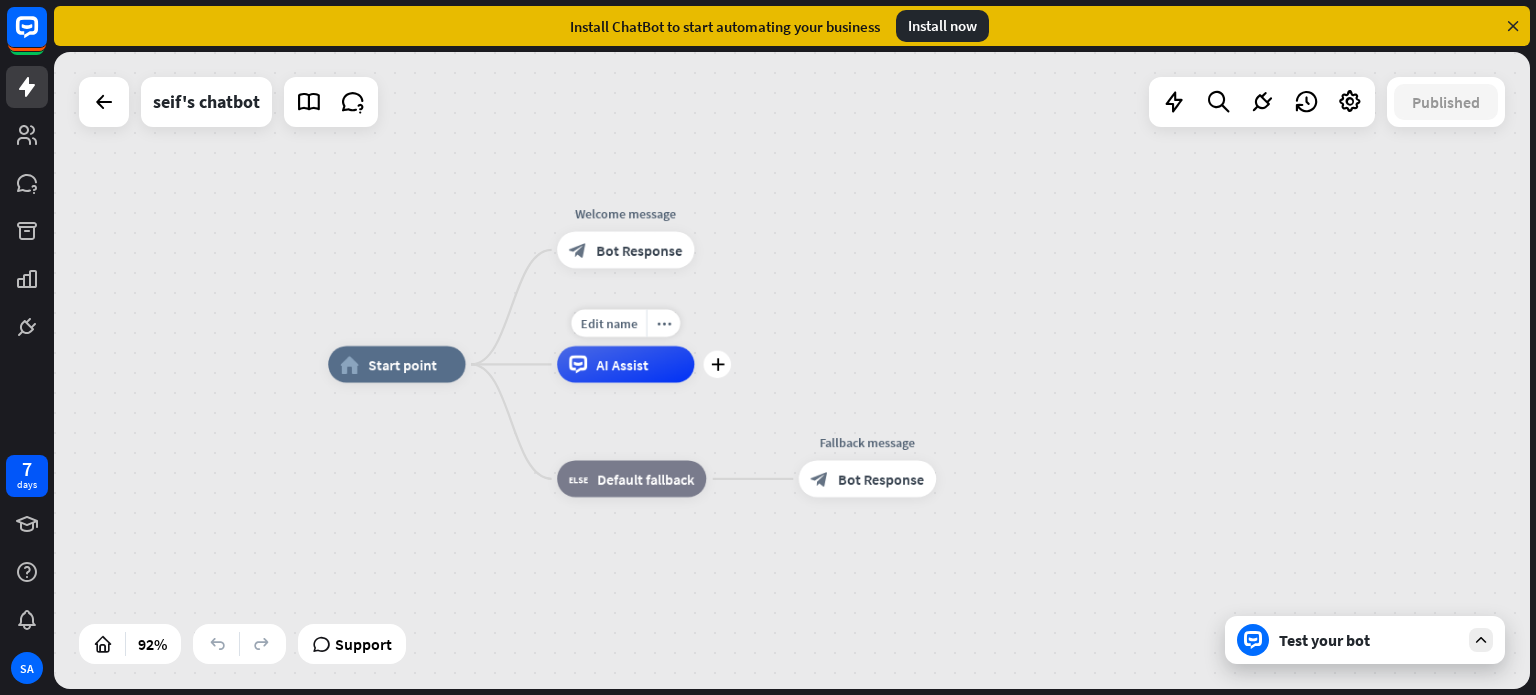 click on "AI Assist" at bounding box center (622, 364) 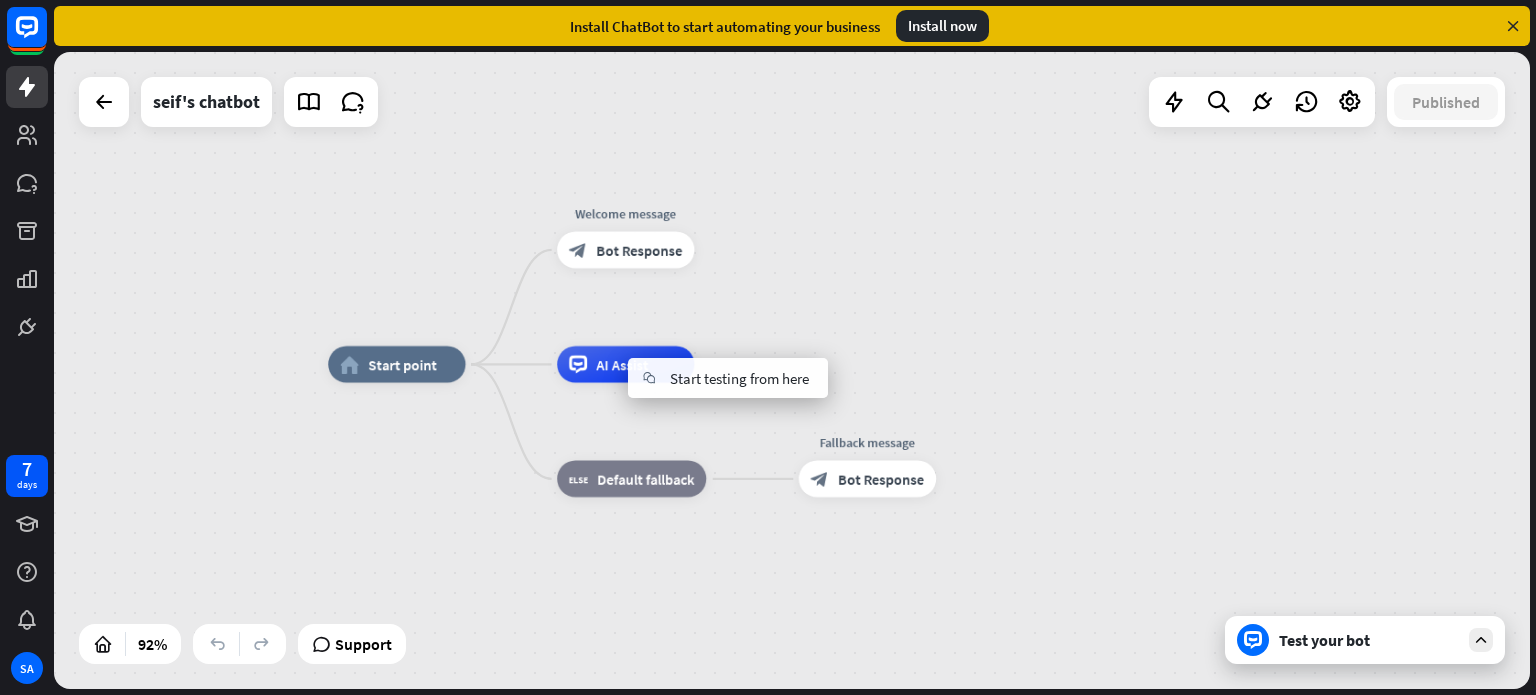 click on "home_2   Start point                 Welcome message   block_bot_response   Bot Response                     AI Assist                   block_fallback   Default fallback                 Fallback message   block_bot_response   Bot Response" at bounding box center (792, 370) 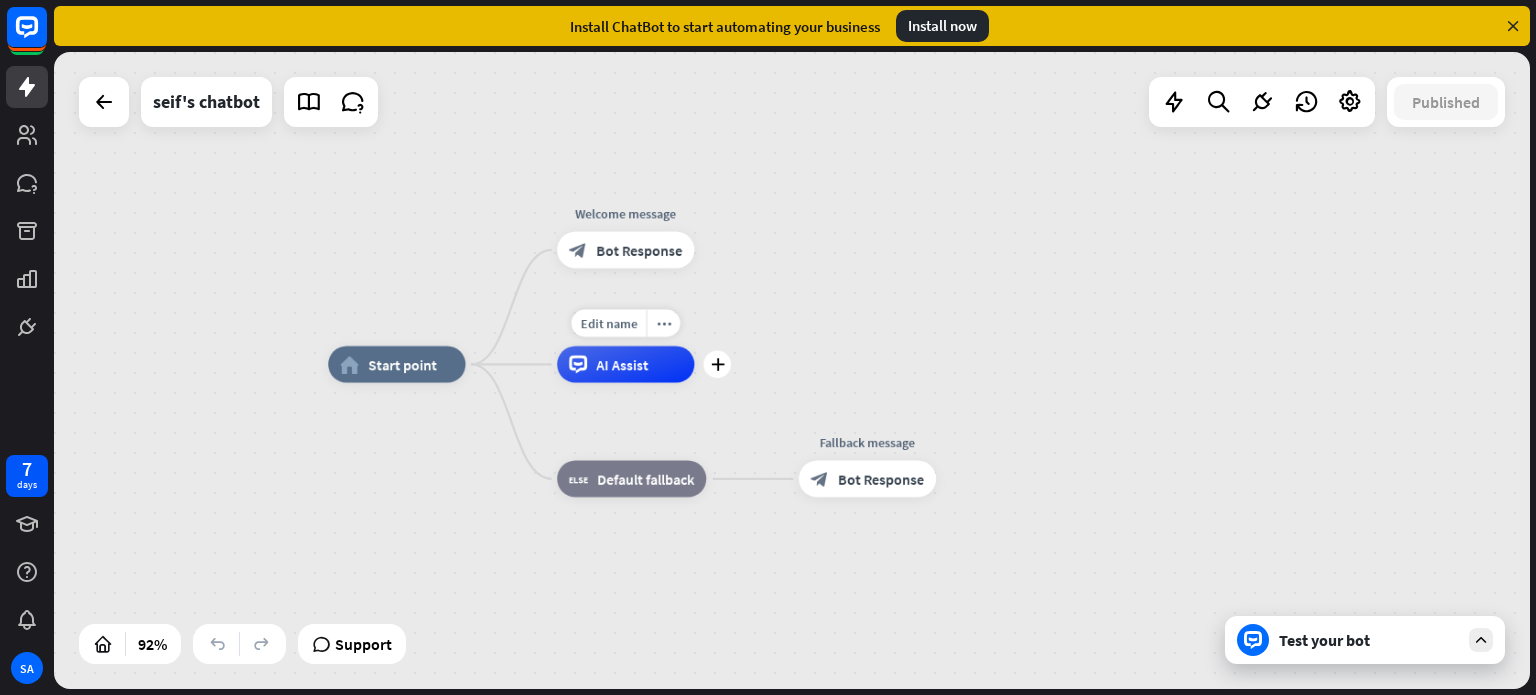 click on "AI Assist" at bounding box center (622, 364) 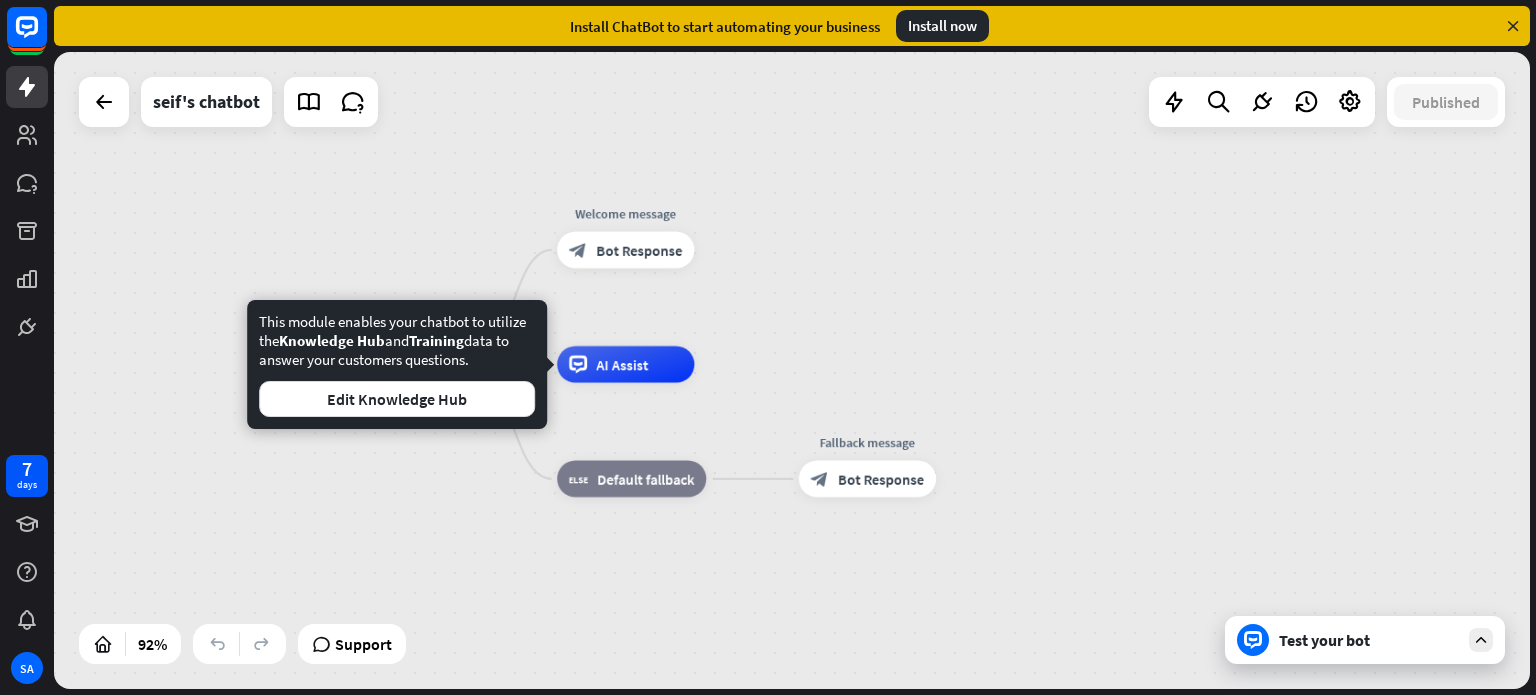 click on "home_2   Start point                 Welcome message   block_bot_response   Bot Response       Edit name   more_horiz               AI Assist                   block_fallback   Default fallback                 Fallback message   block_bot_response   Bot Response" at bounding box center [792, 370] 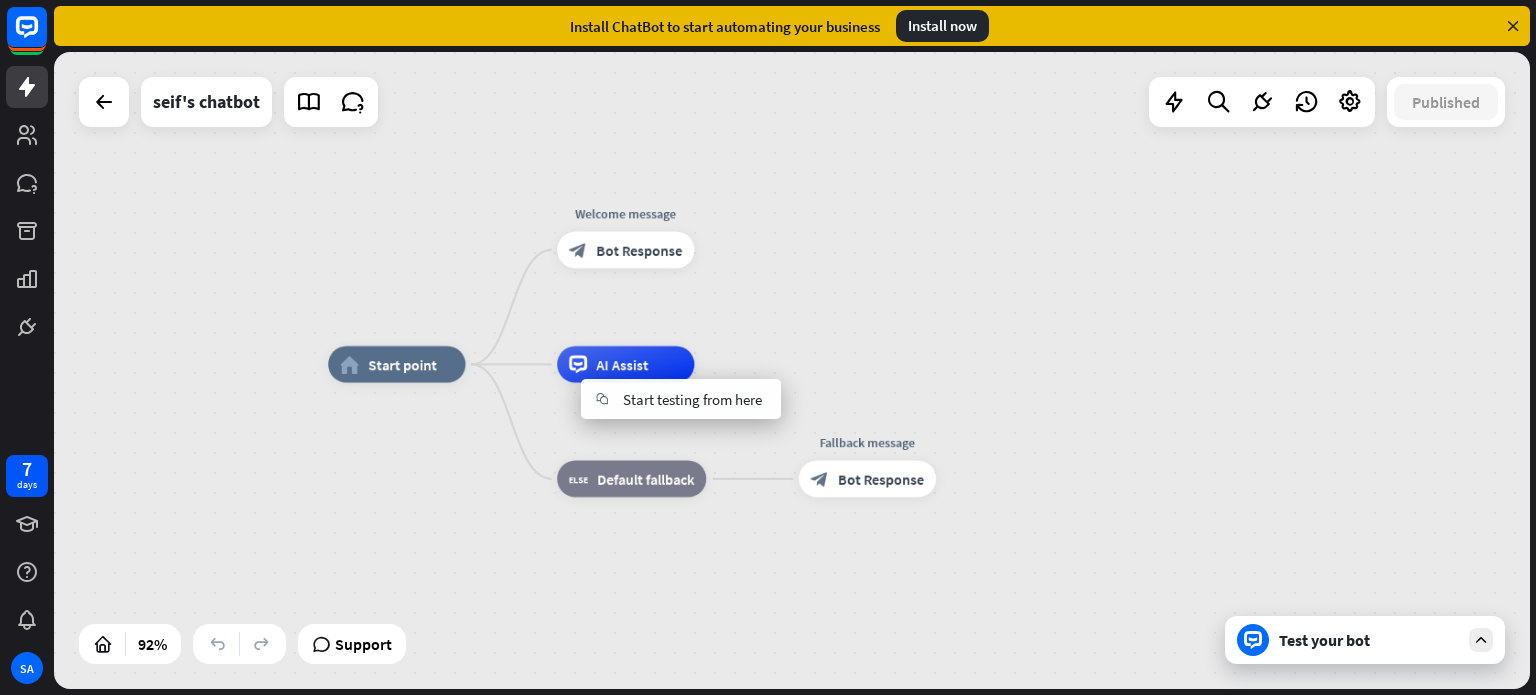 click on "home_2   Start point                 Welcome message   block_bot_response   Bot Response                     AI Assist                   block_fallback   Default fallback                 Fallback message   block_bot_response   Bot Response" at bounding box center (792, 370) 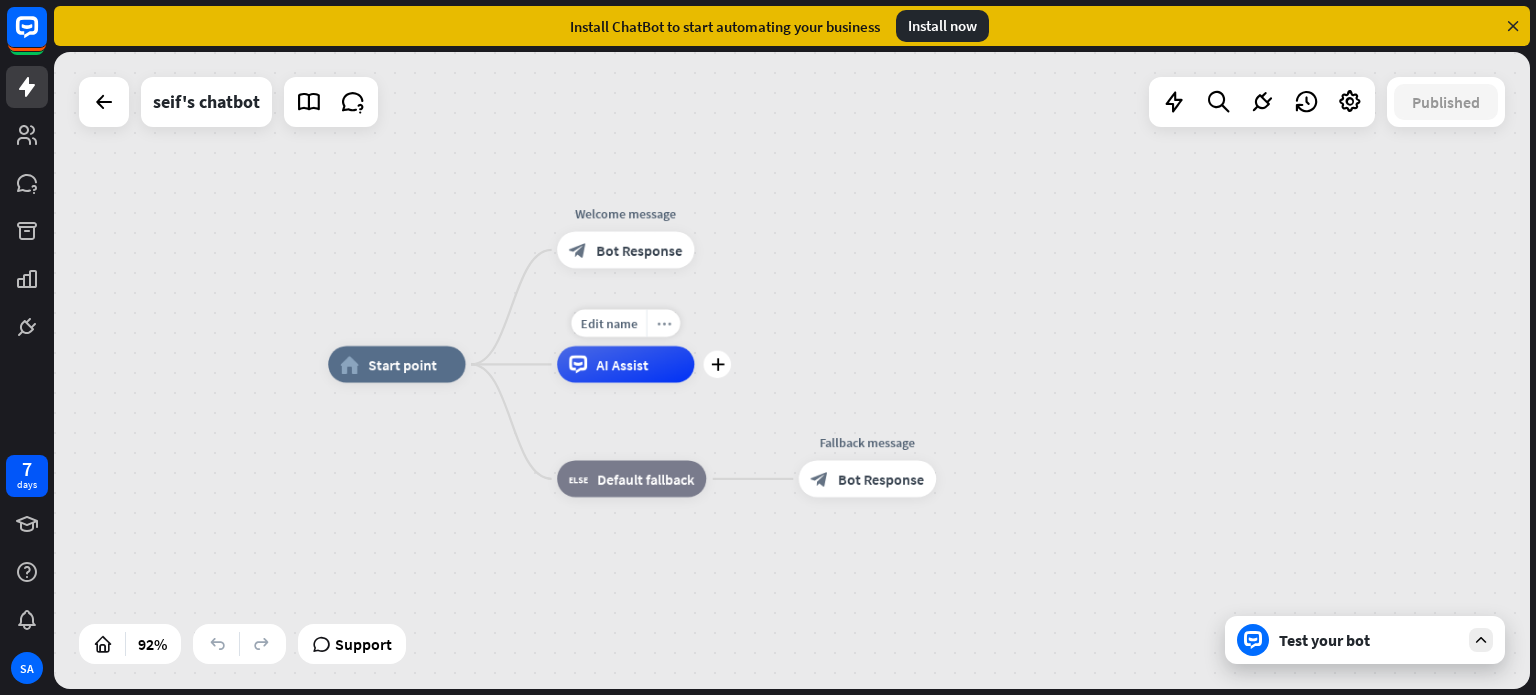 click on "more_horiz" at bounding box center (663, 323) 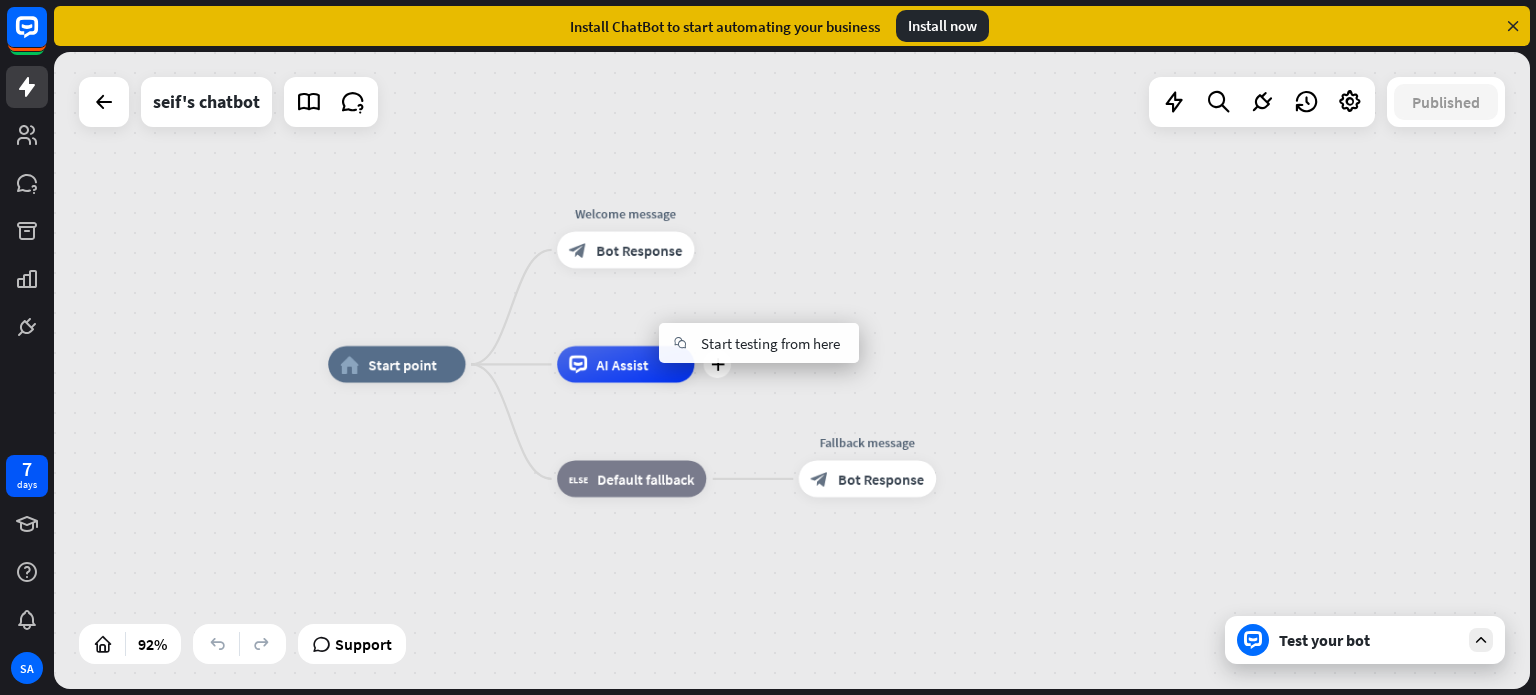 click on "plus       AI Assist" at bounding box center [625, 364] 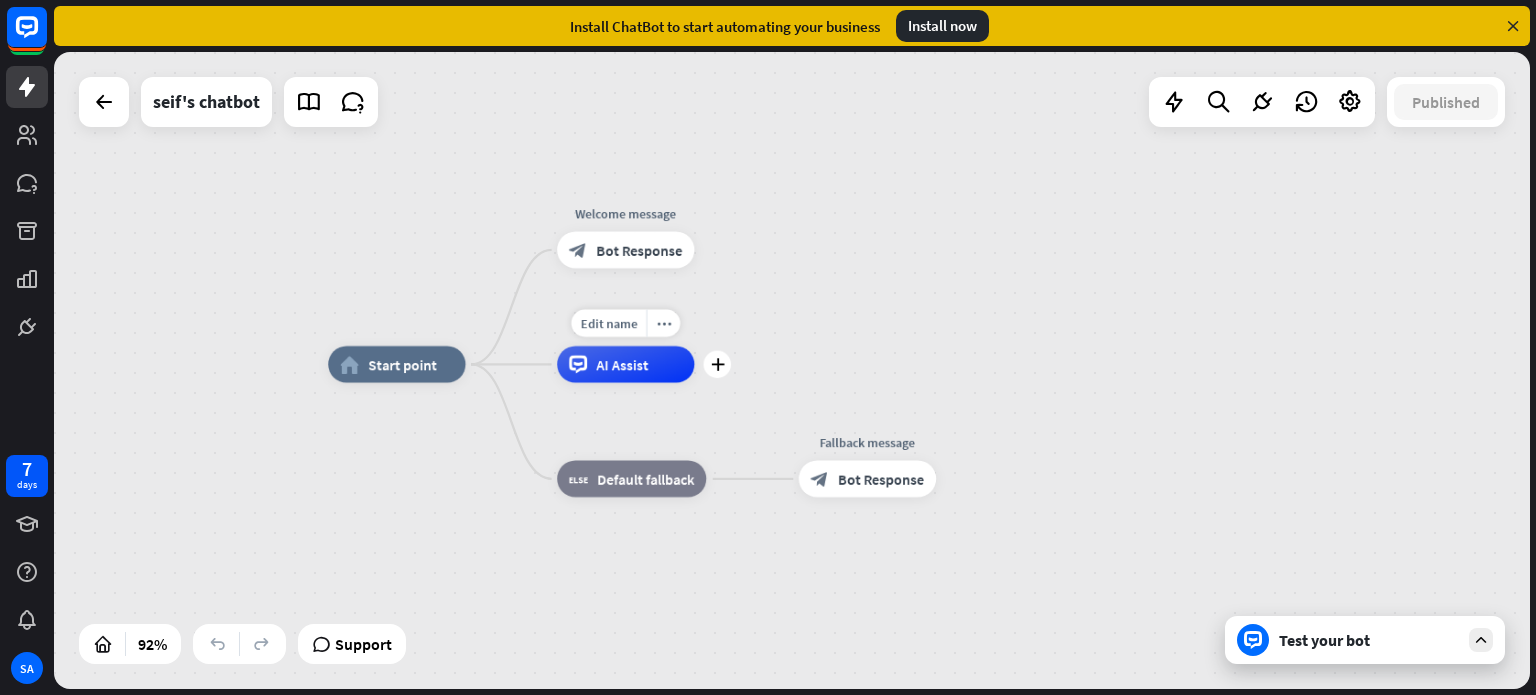 drag, startPoint x: 605, startPoint y: 363, endPoint x: 616, endPoint y: 373, distance: 14.866069 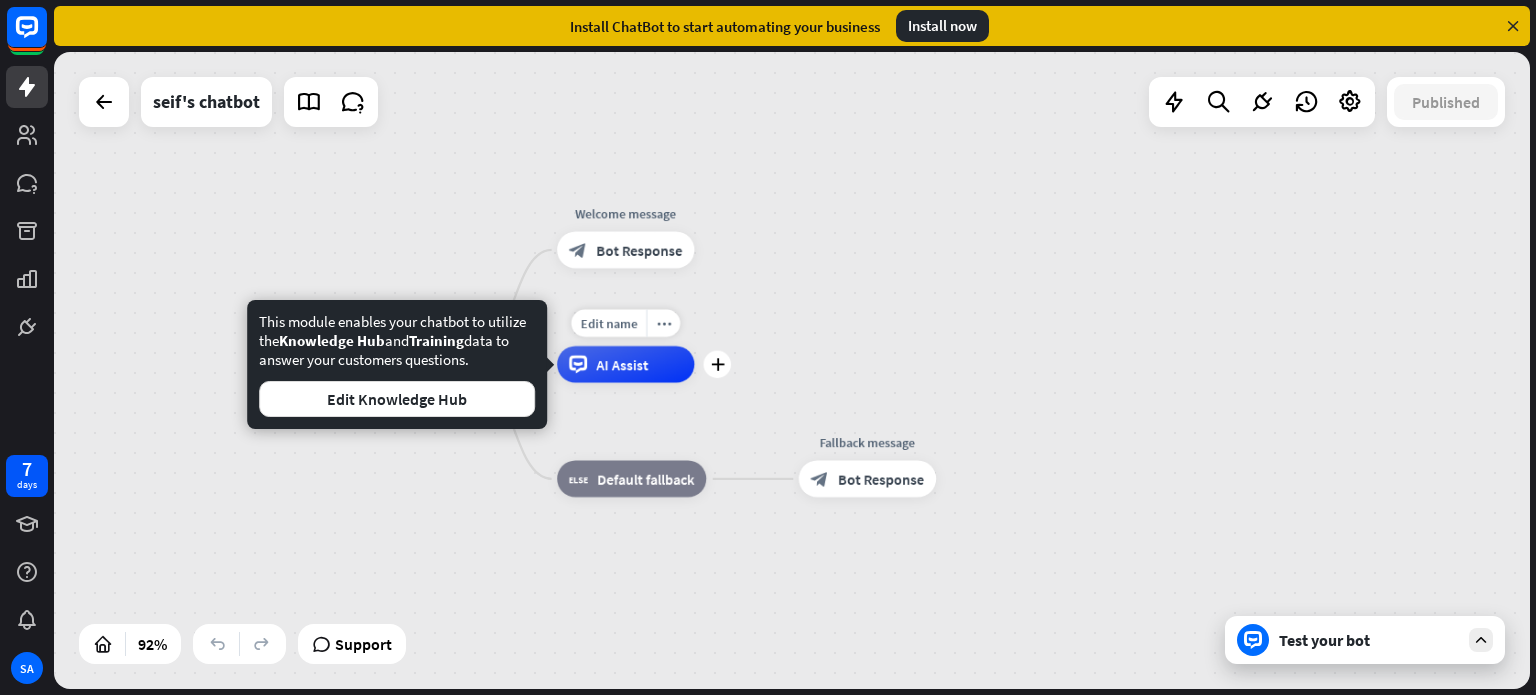 click on "AI Assist" at bounding box center (622, 364) 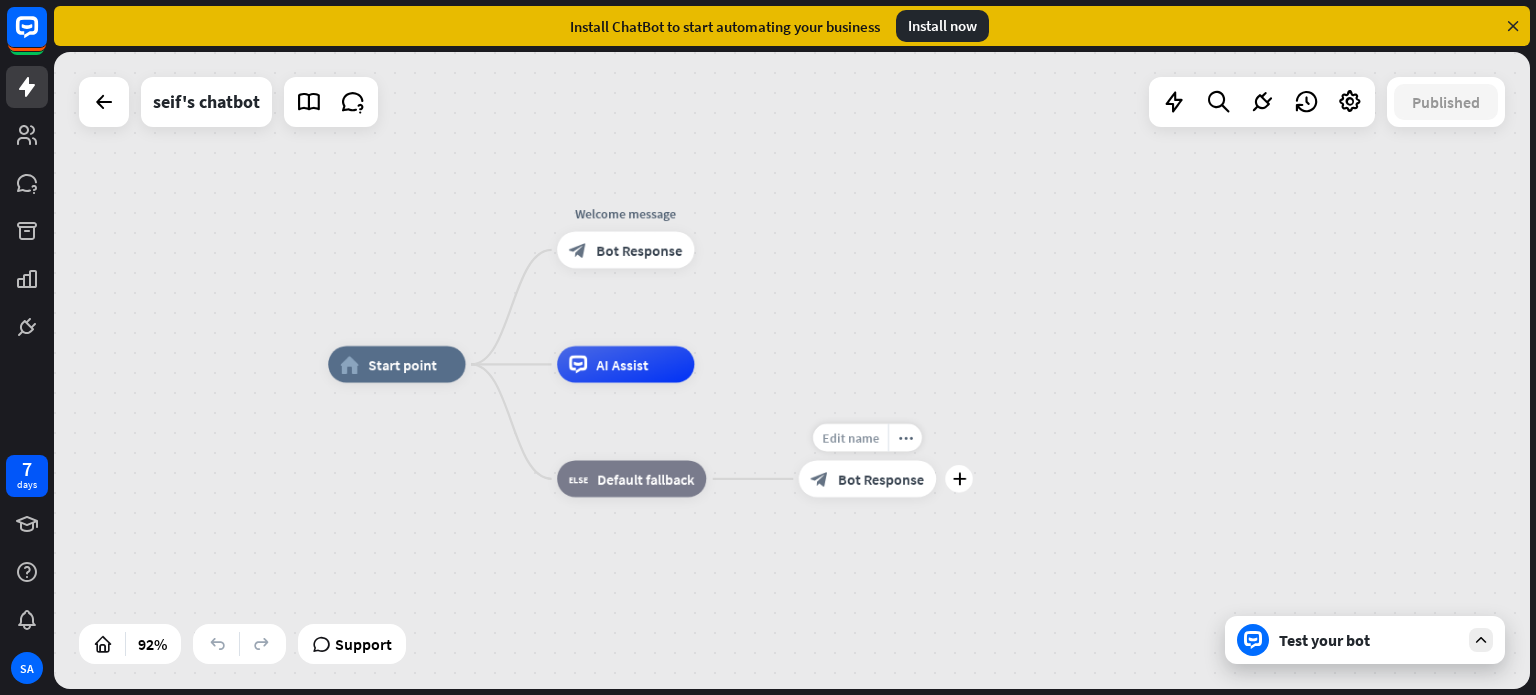 drag, startPoint x: 615, startPoint y: 369, endPoint x: 846, endPoint y: 439, distance: 241.37315 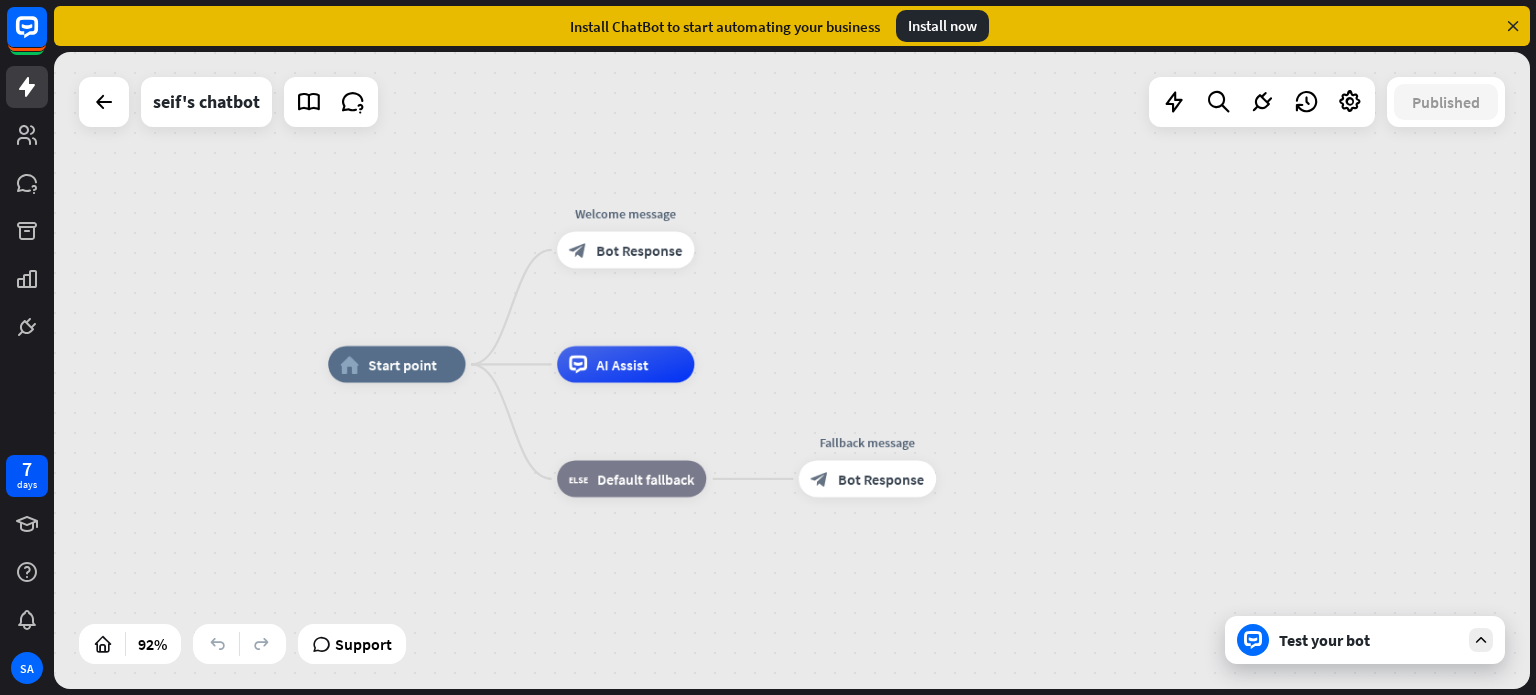 click on "Test your bot" at bounding box center [1369, 640] 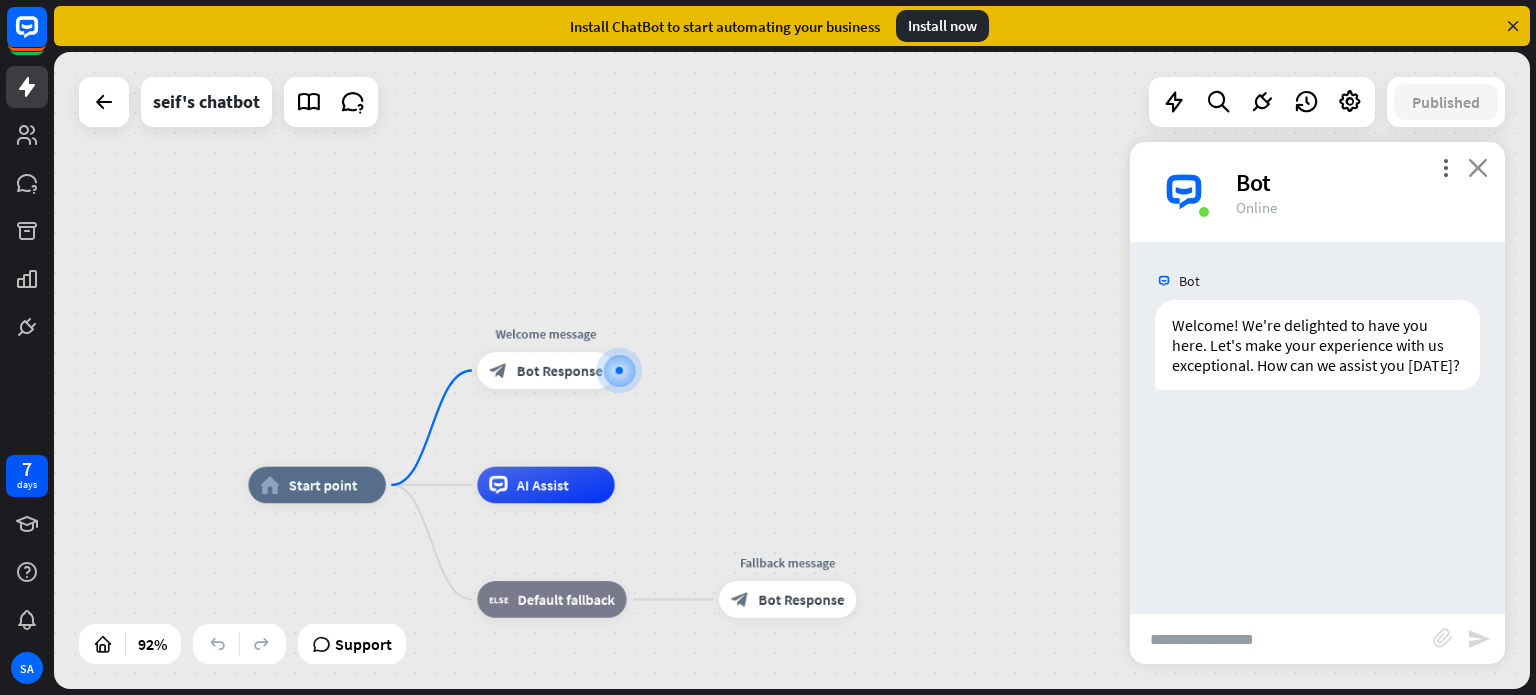 click on "close" at bounding box center [1478, 167] 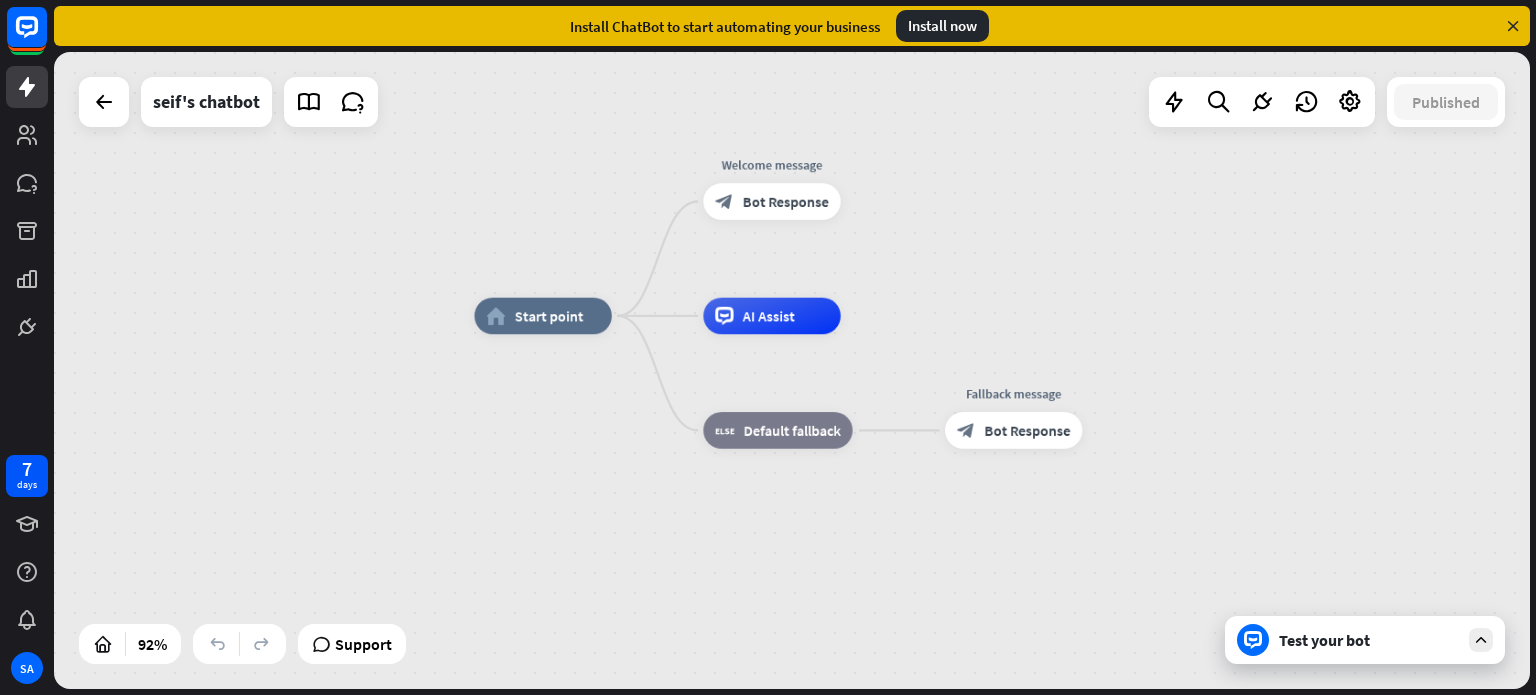 drag, startPoint x: 1246, startPoint y: 347, endPoint x: 1427, endPoint y: 181, distance: 245.5952 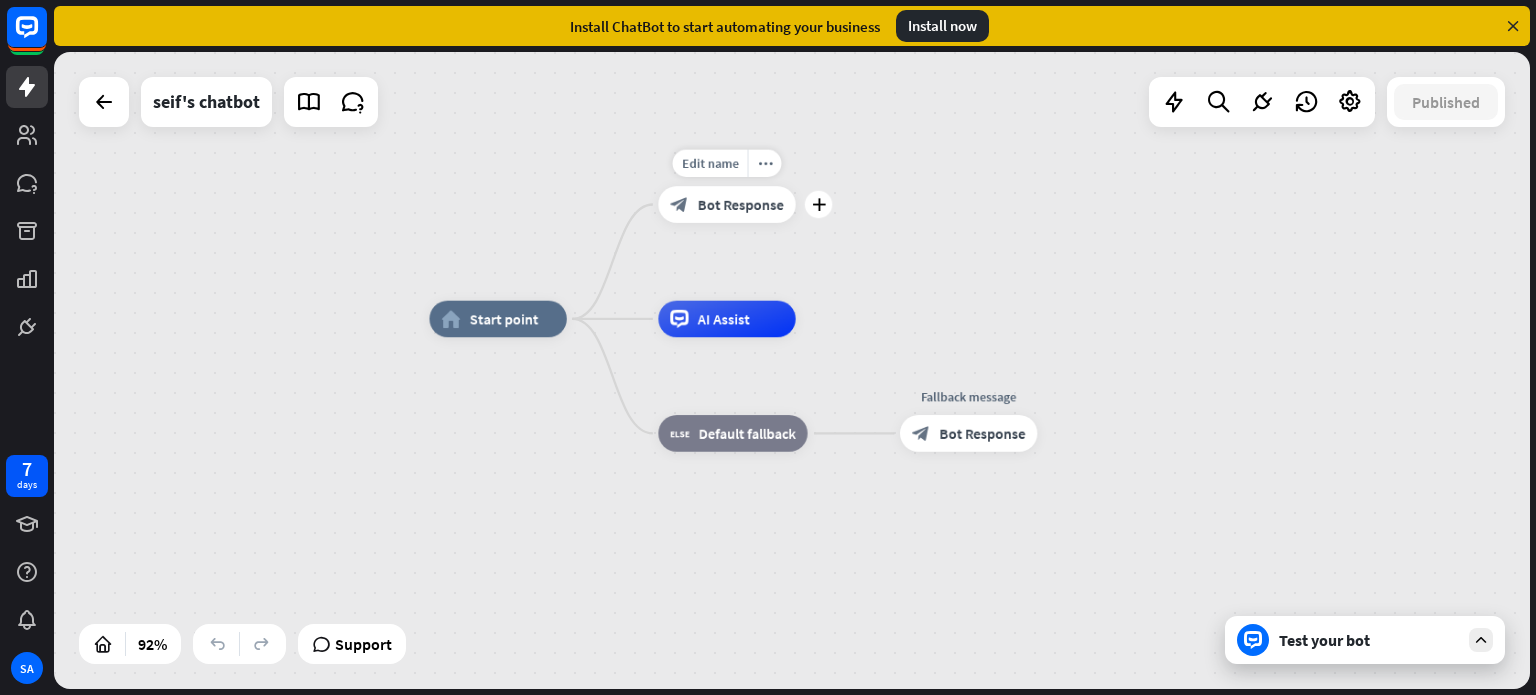 click on "Bot Response" at bounding box center (741, 204) 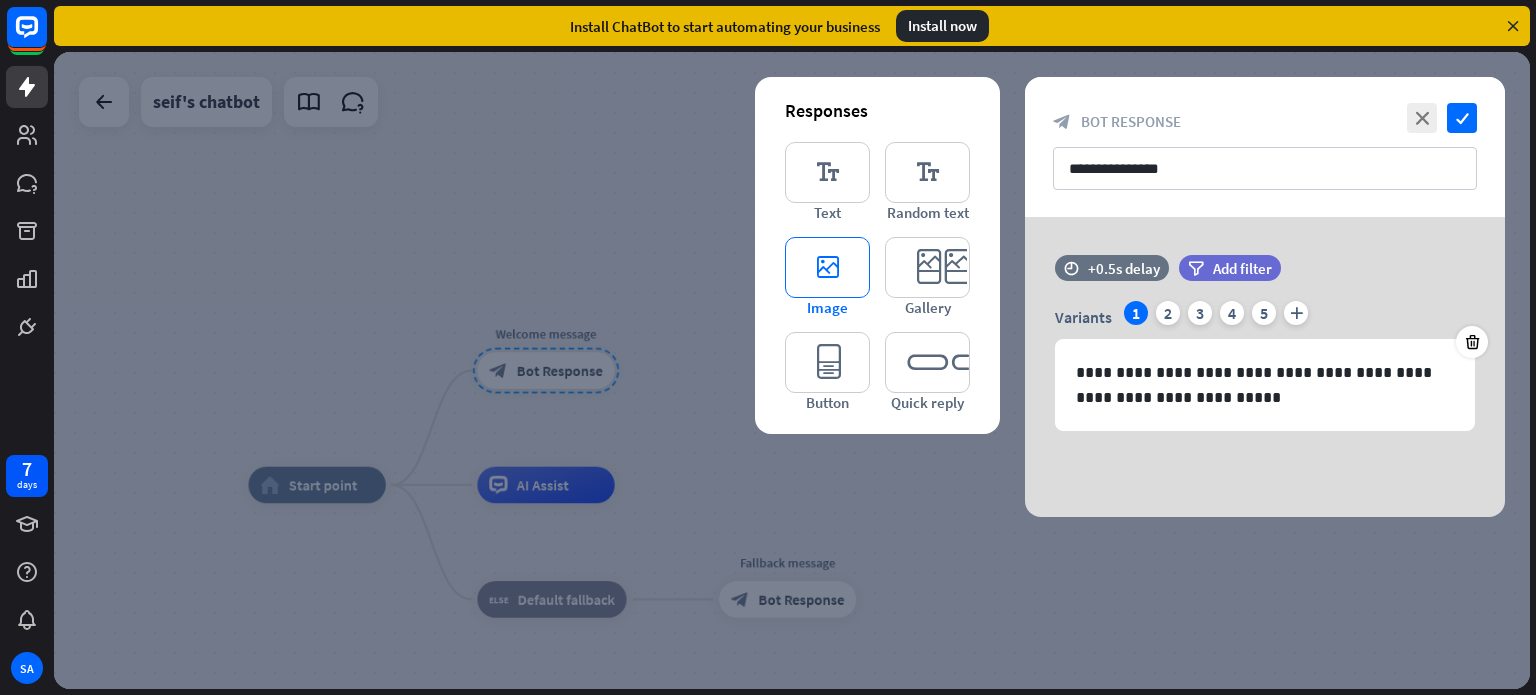 click on "editor_image" at bounding box center (827, 267) 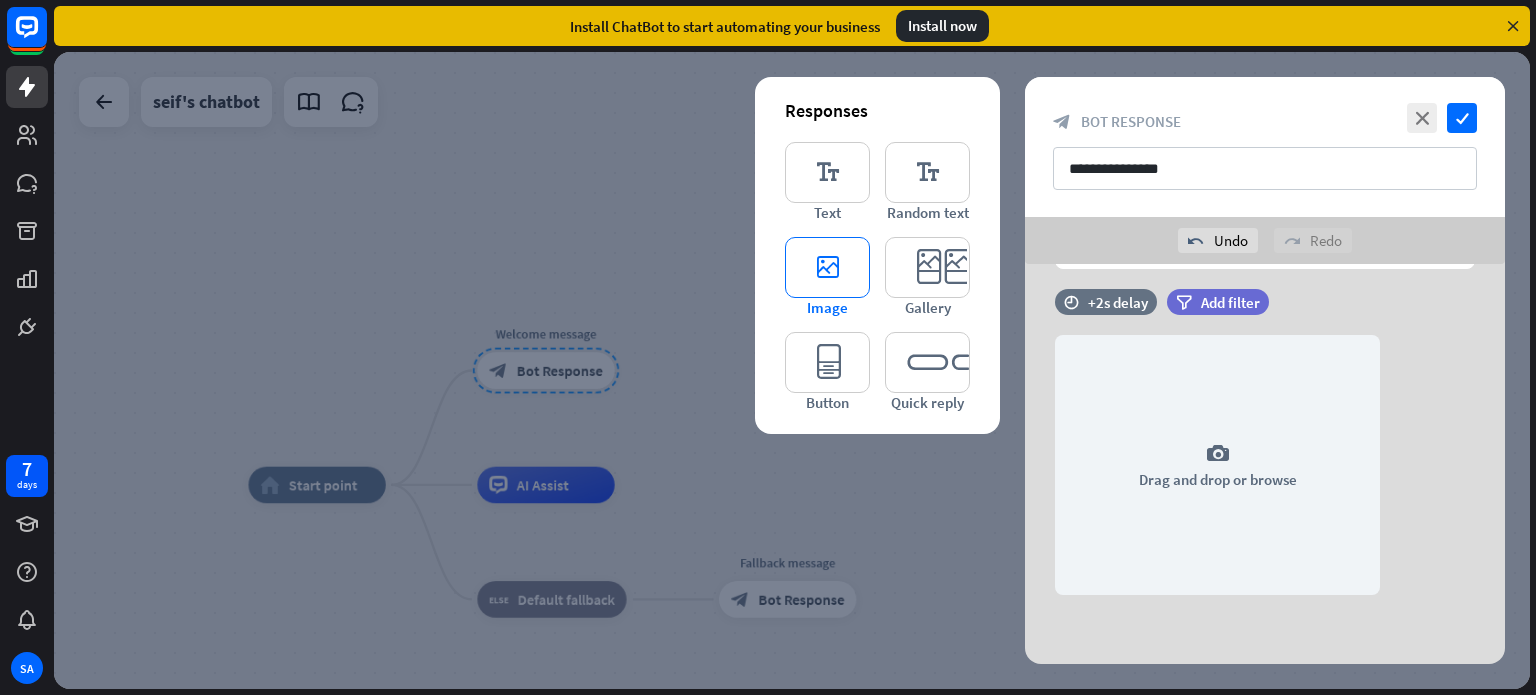 scroll, scrollTop: 209, scrollLeft: 0, axis: vertical 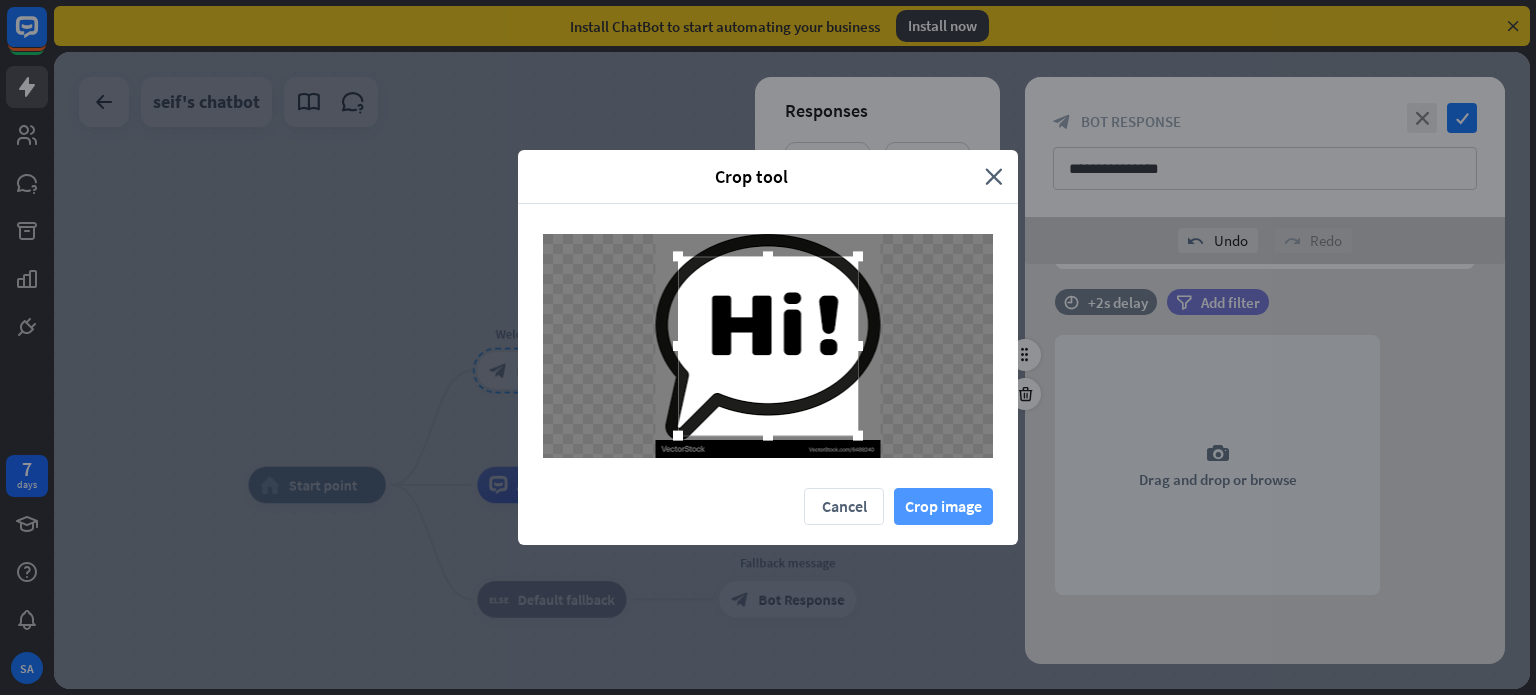 click on "Crop image" at bounding box center (943, 506) 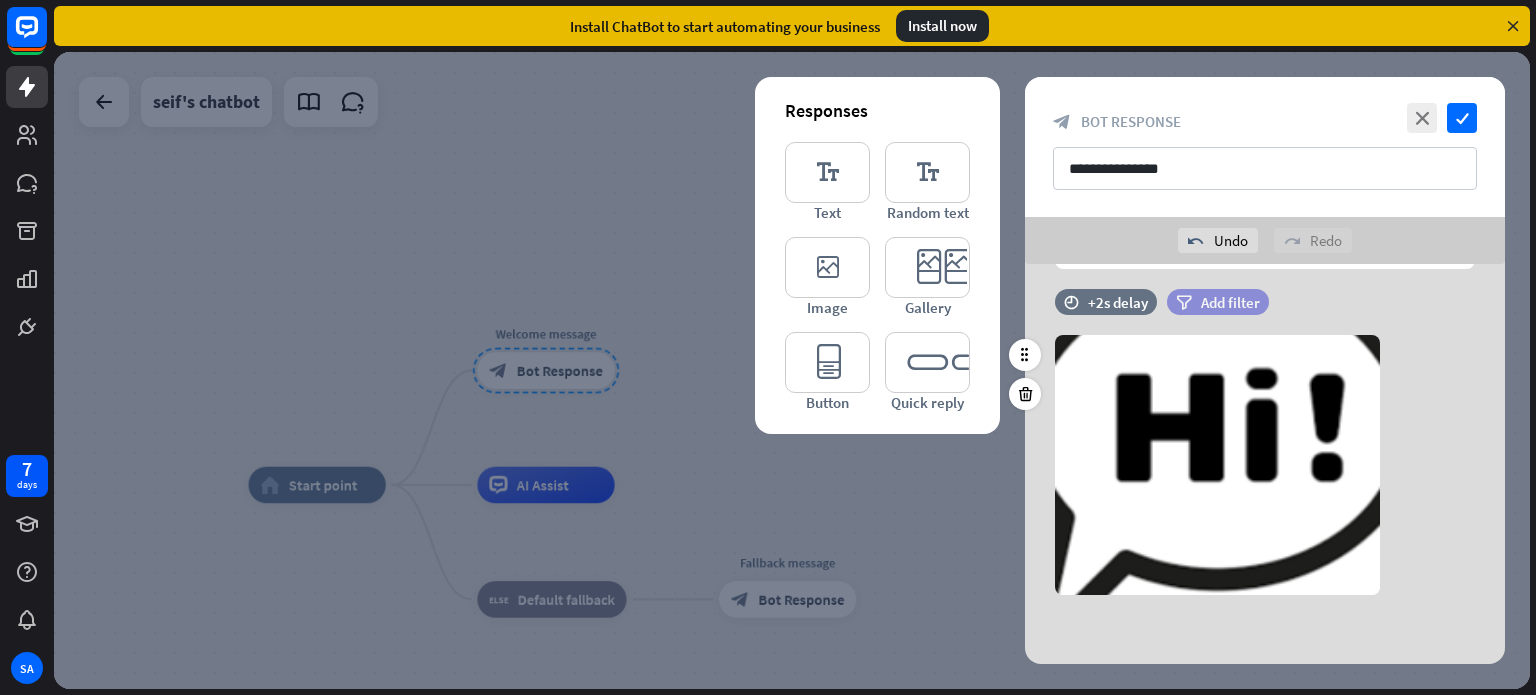 scroll, scrollTop: 0, scrollLeft: 0, axis: both 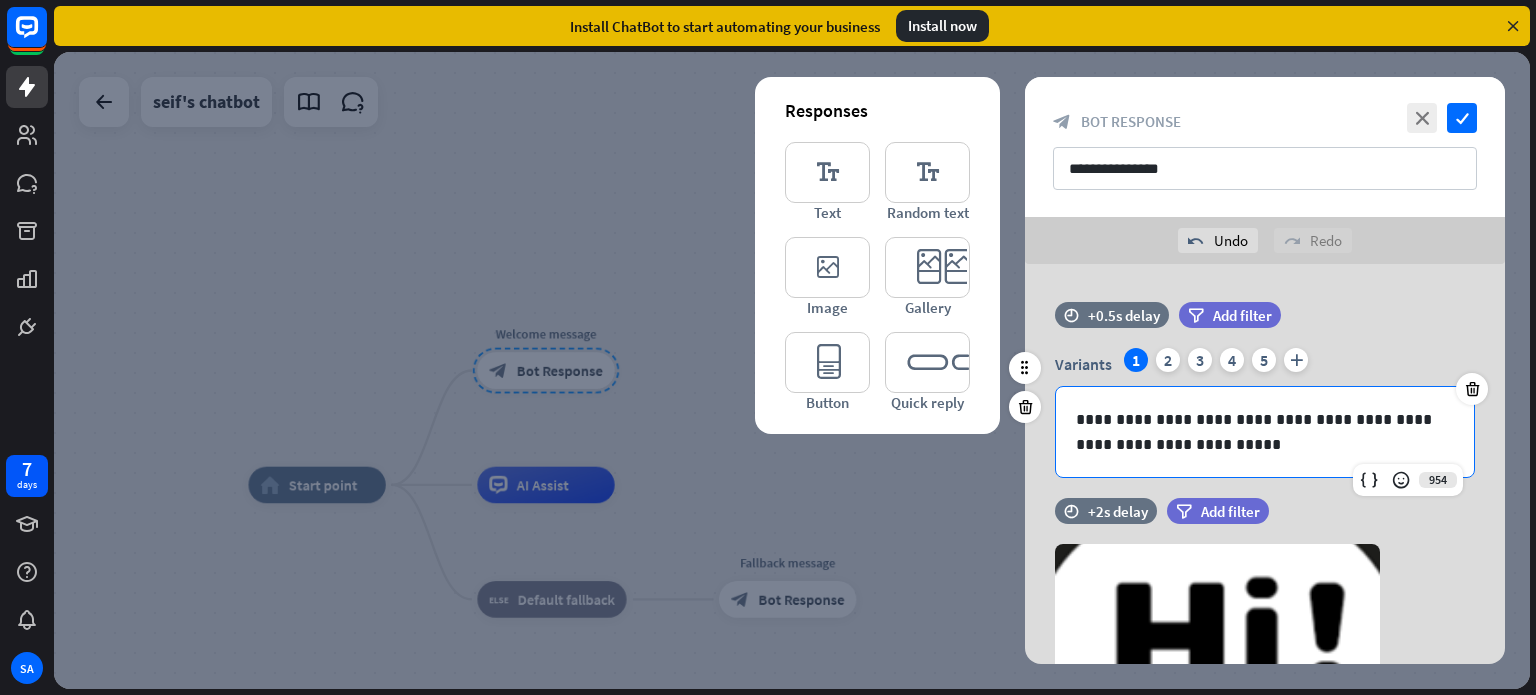 click on "**********" at bounding box center (1265, 432) 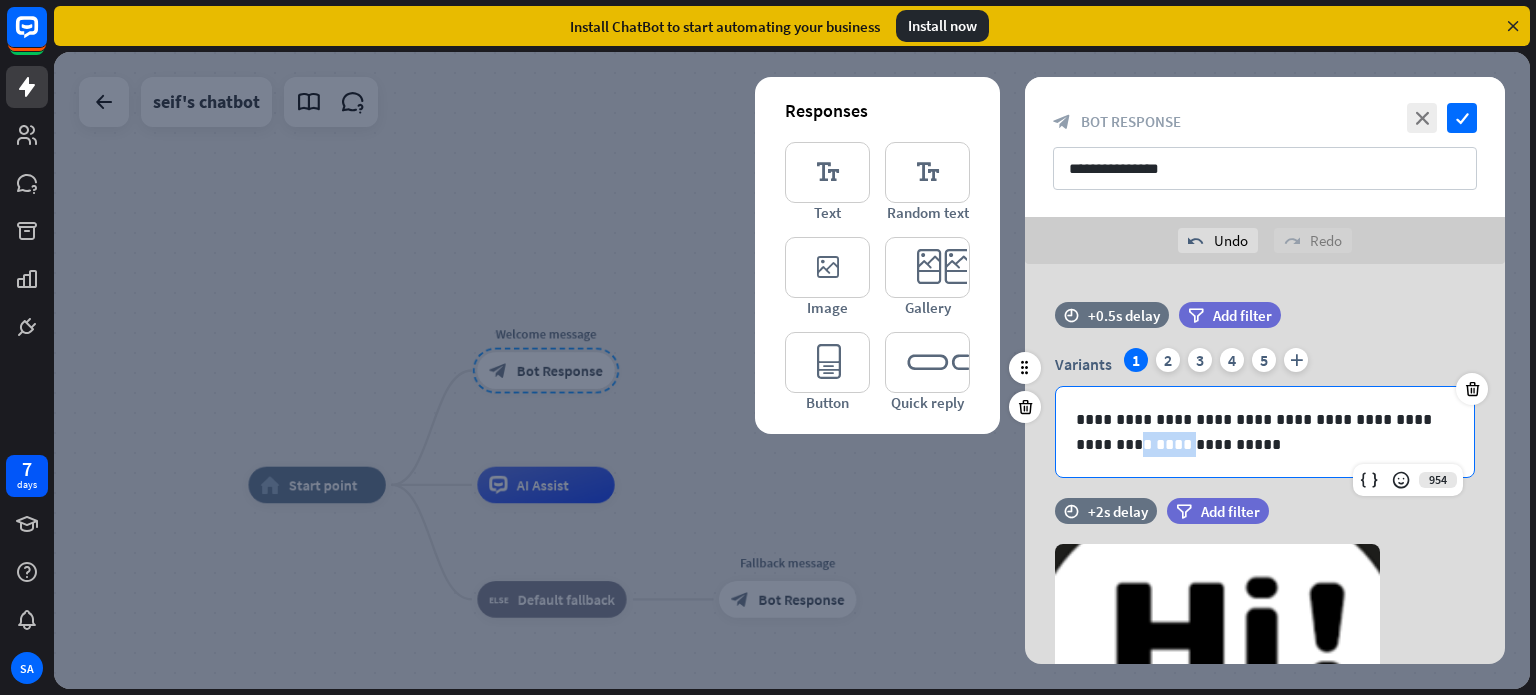 click on "**********" at bounding box center [1265, 432] 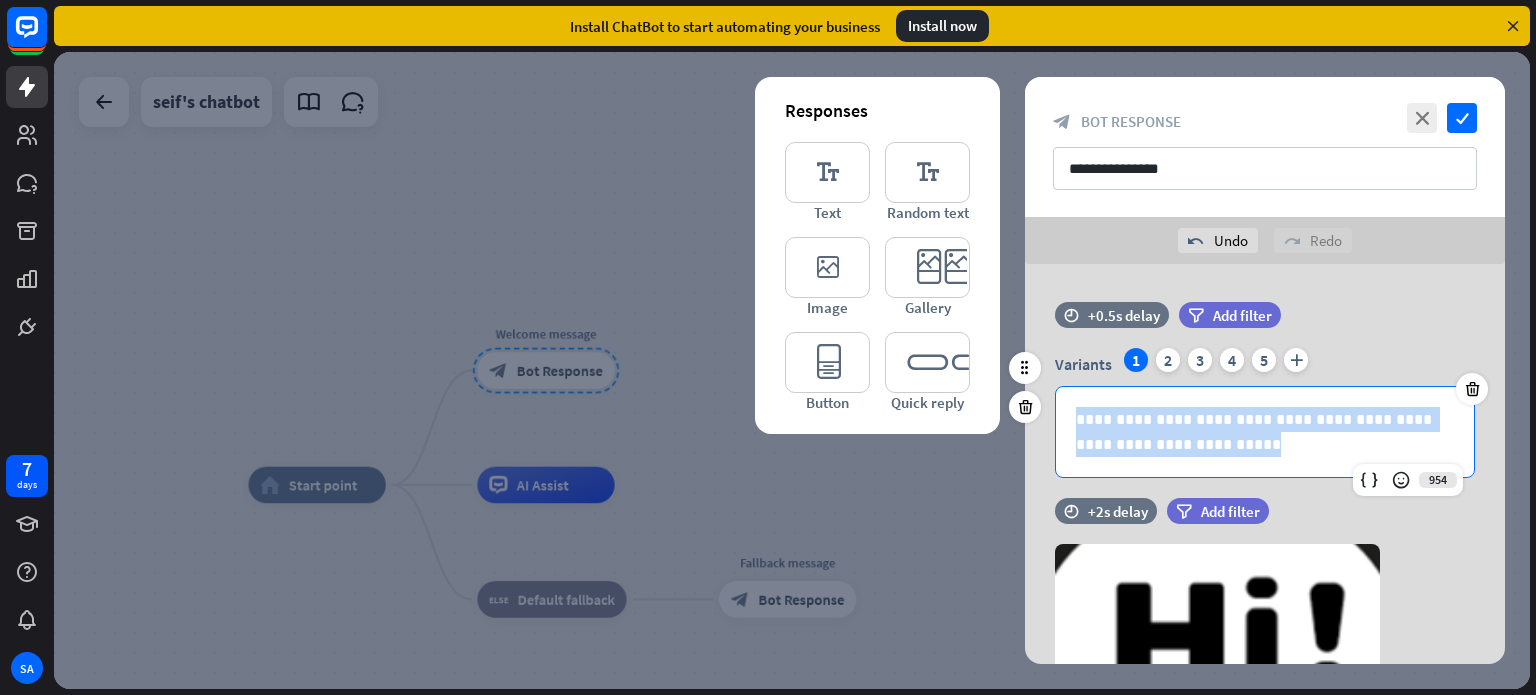 click on "**********" at bounding box center [1265, 432] 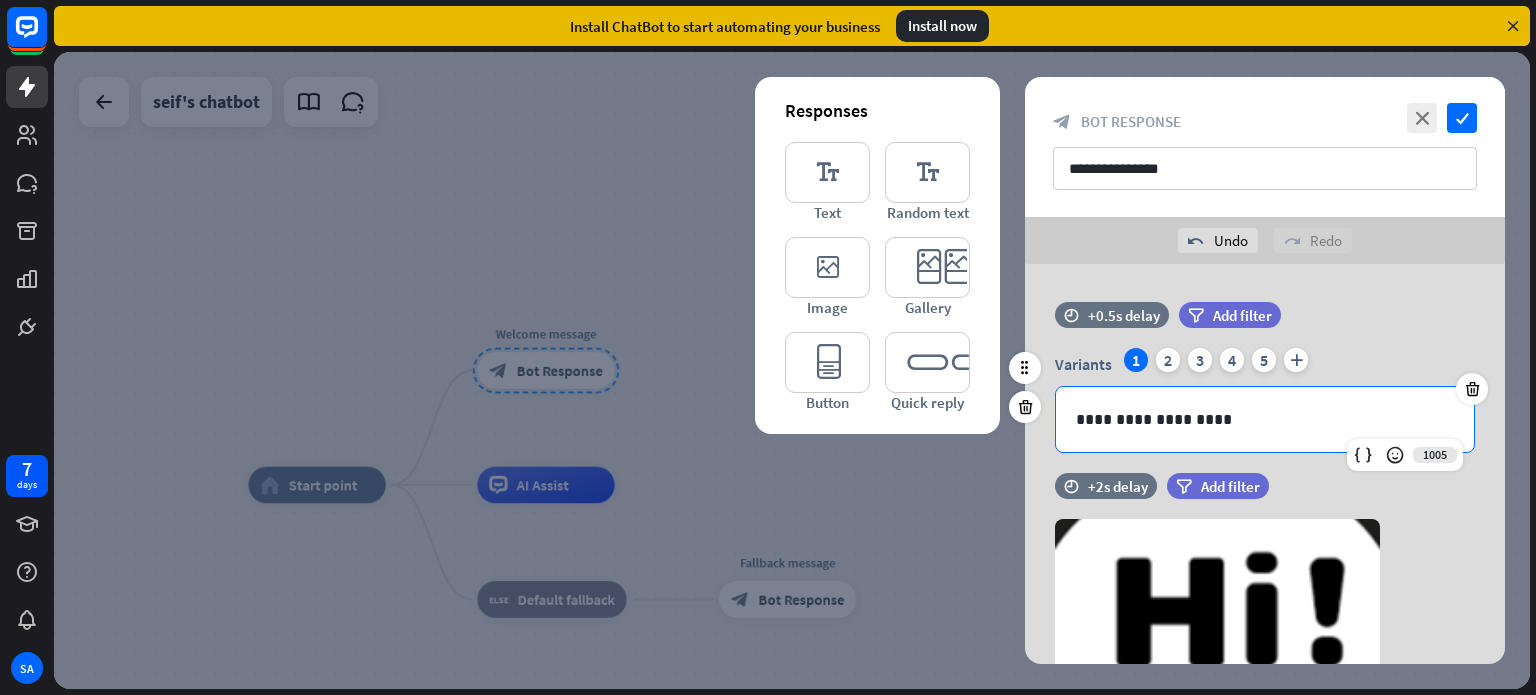 scroll, scrollTop: 184, scrollLeft: 0, axis: vertical 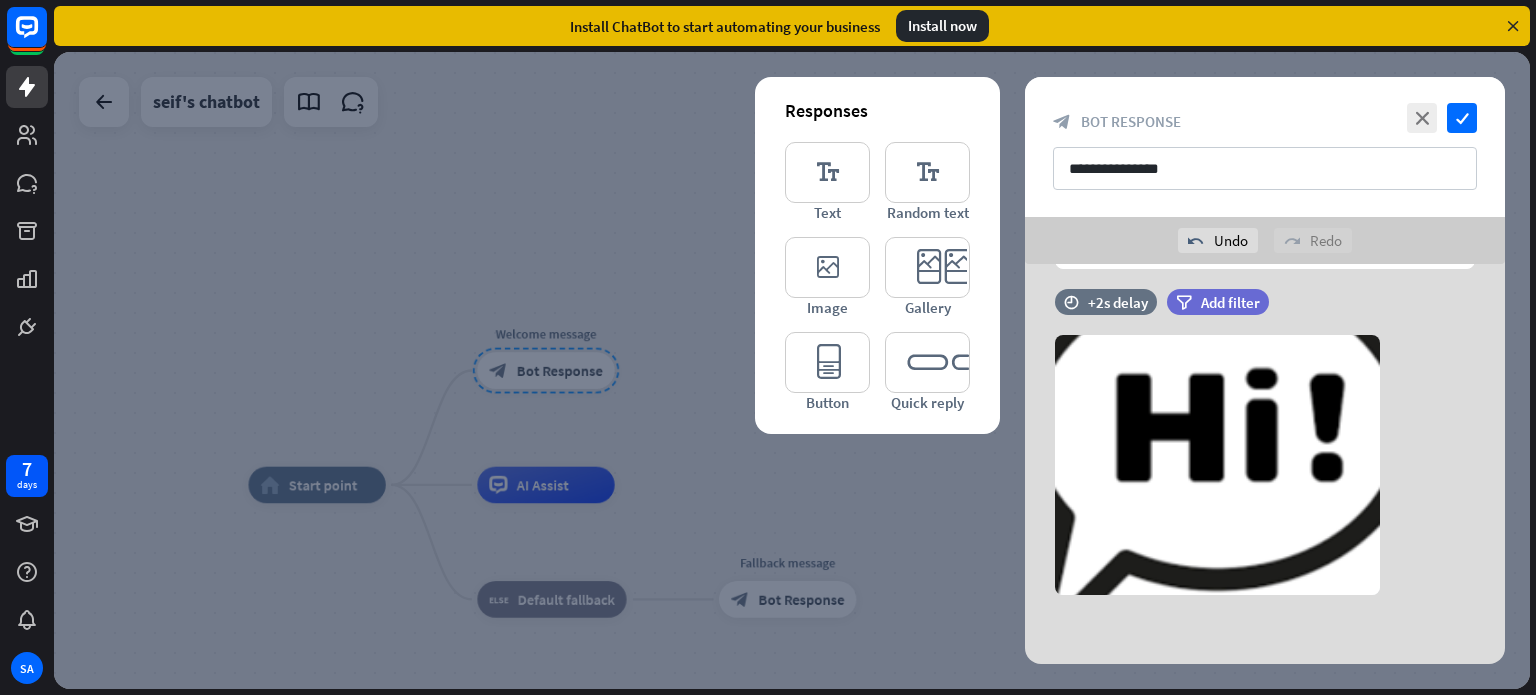 click on "camera
Choose or
remove
image" at bounding box center [1265, 465] 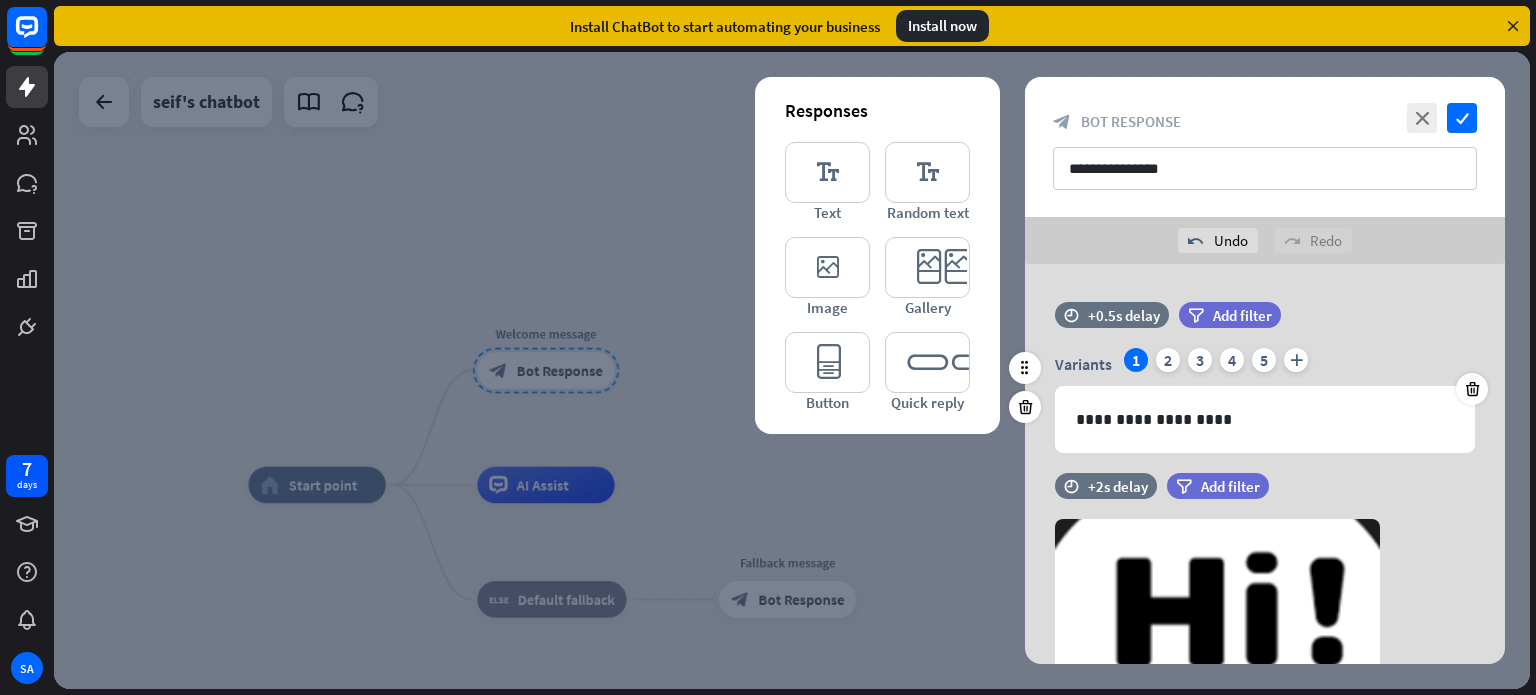 scroll, scrollTop: 184, scrollLeft: 0, axis: vertical 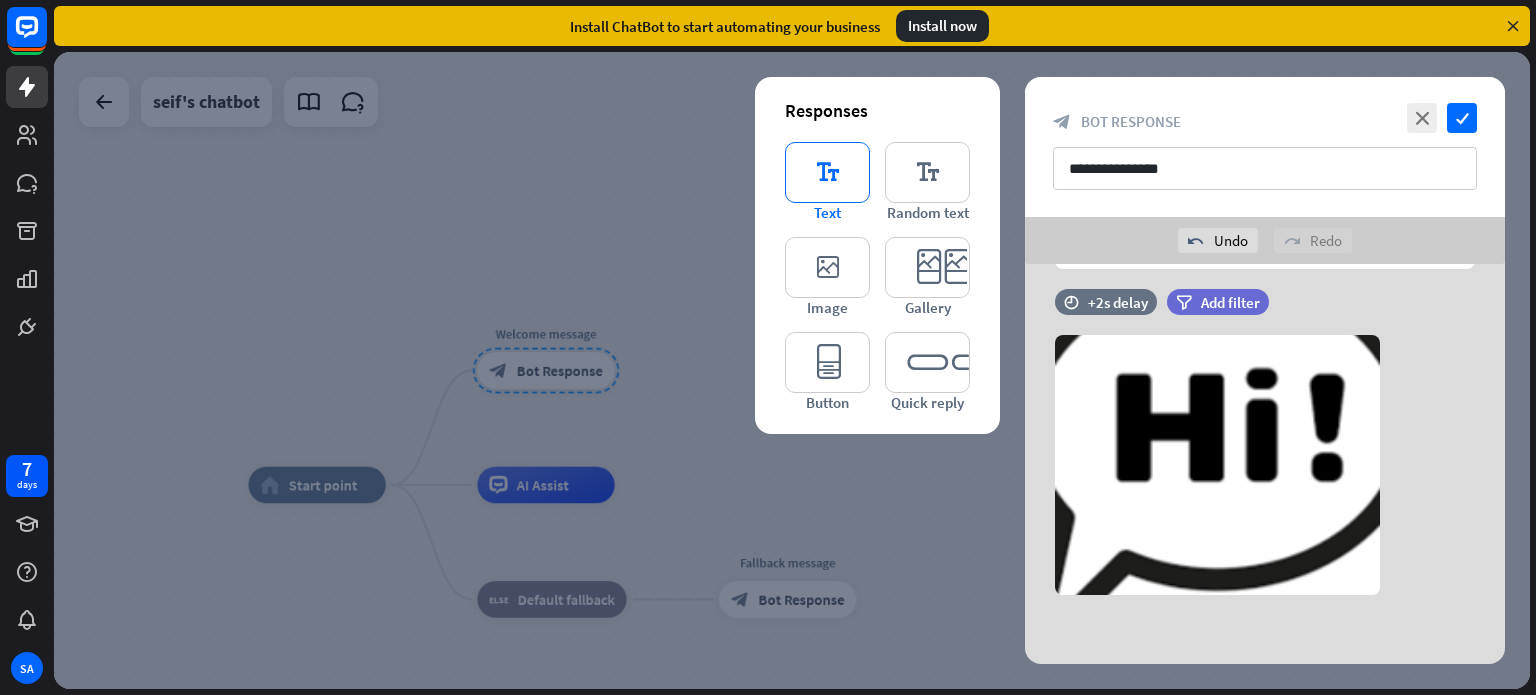 click on "editor_text" at bounding box center (827, 172) 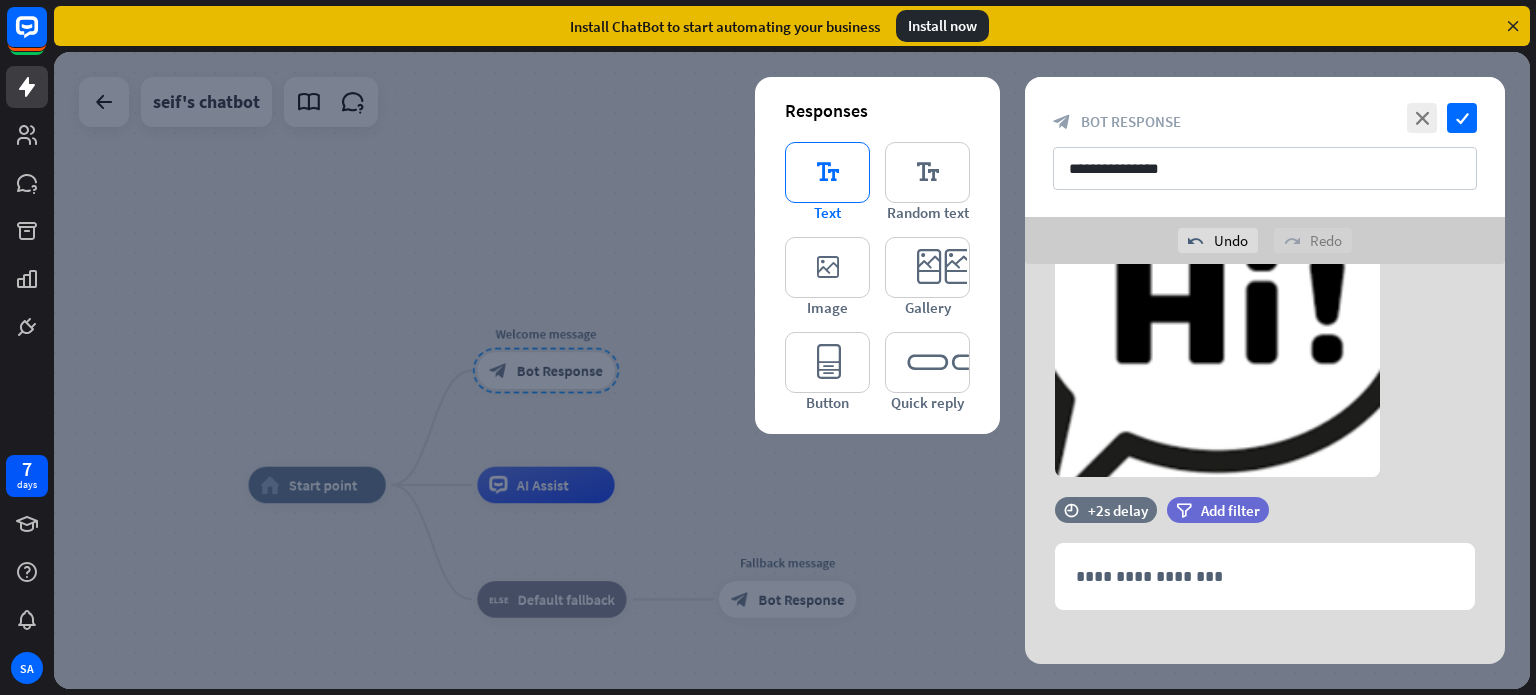 scroll, scrollTop: 316, scrollLeft: 0, axis: vertical 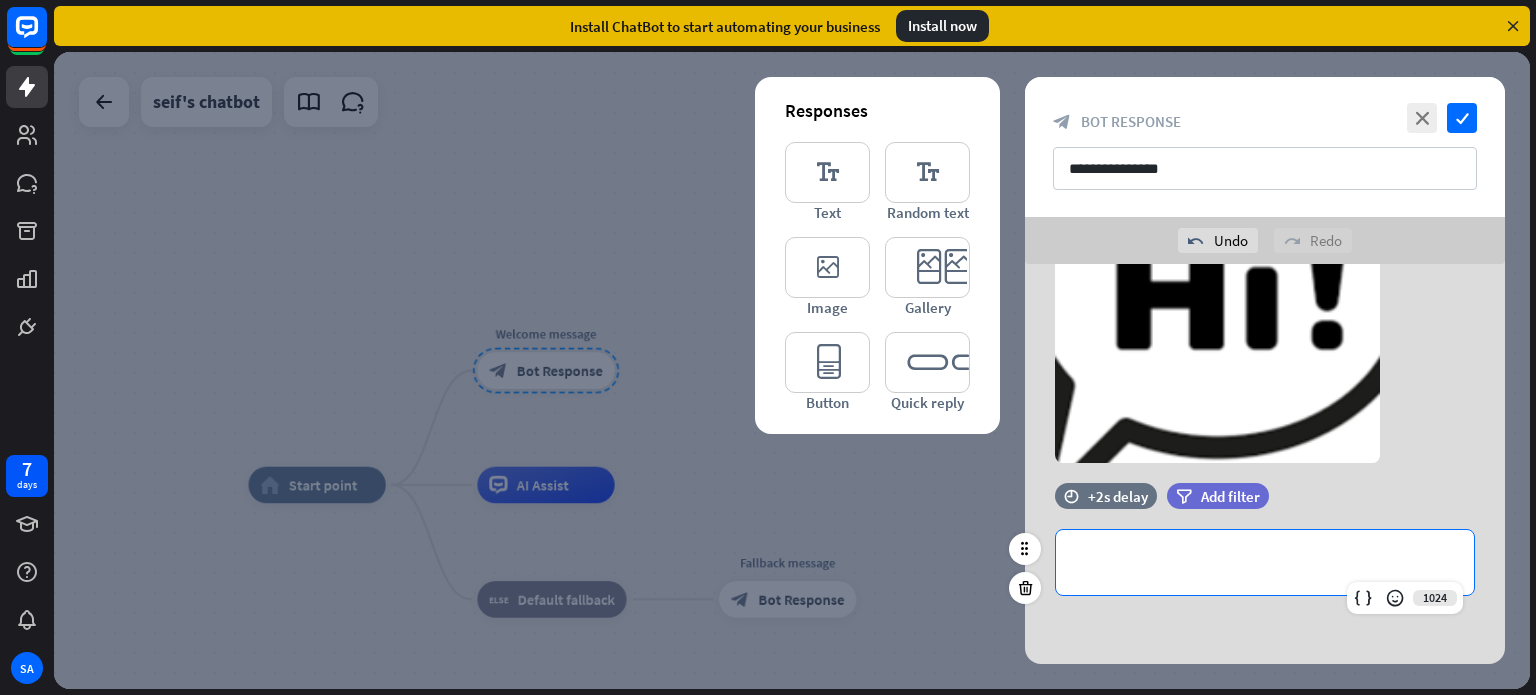 click on "**********" at bounding box center (1265, 562) 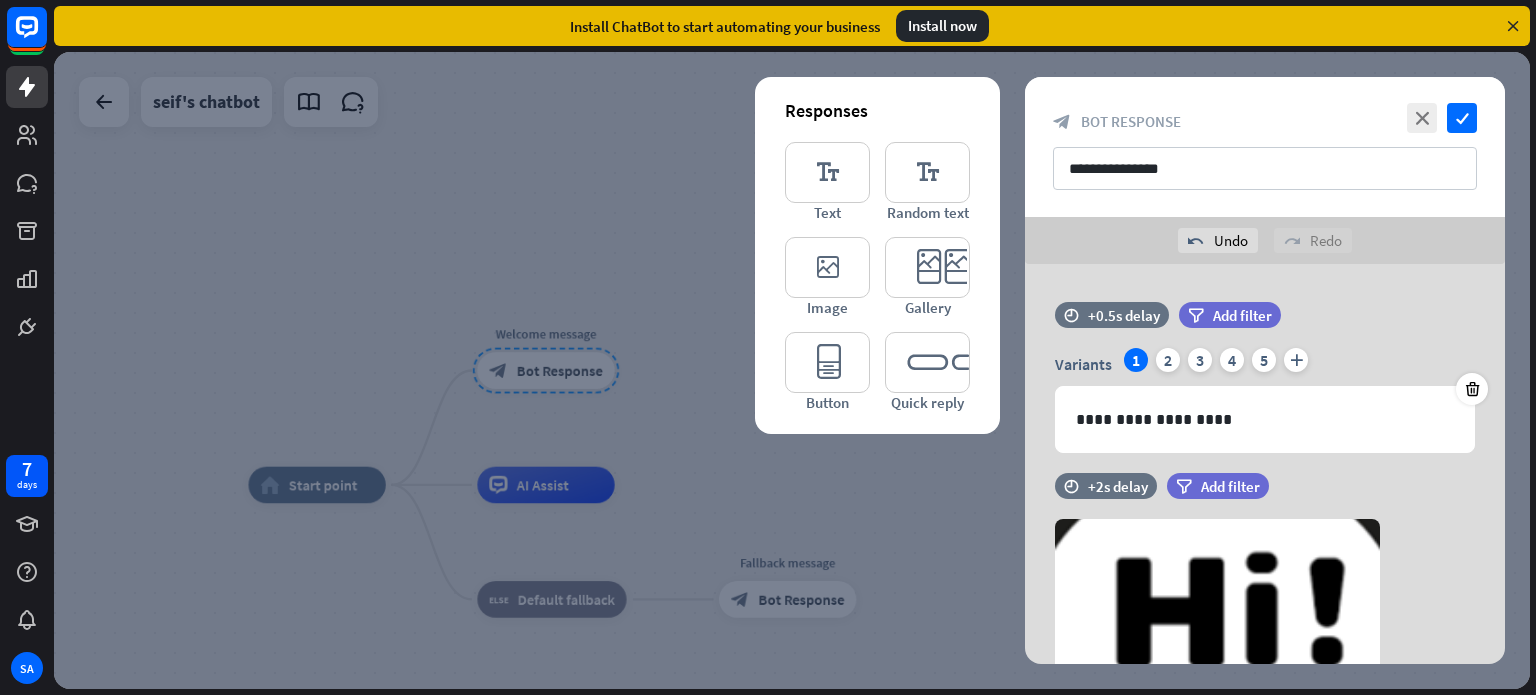 scroll, scrollTop: 317, scrollLeft: 0, axis: vertical 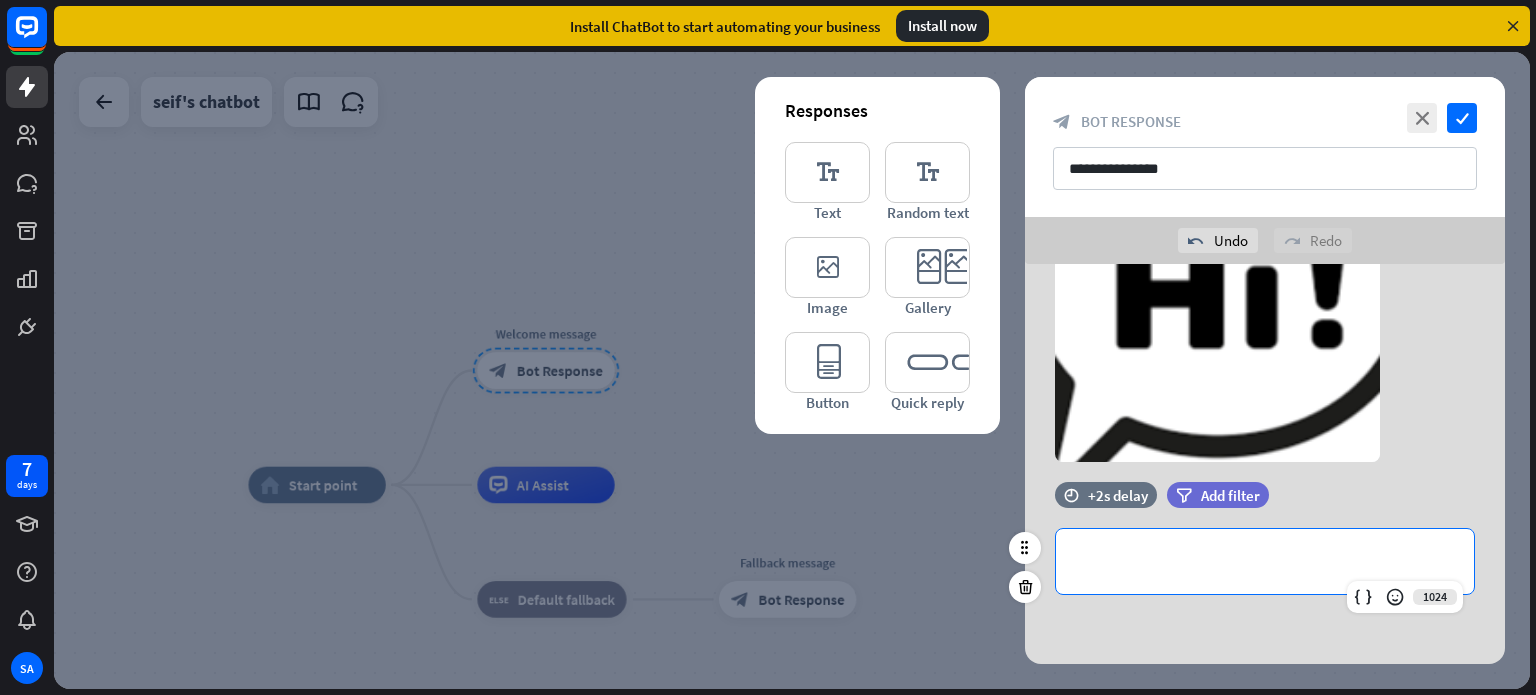 type 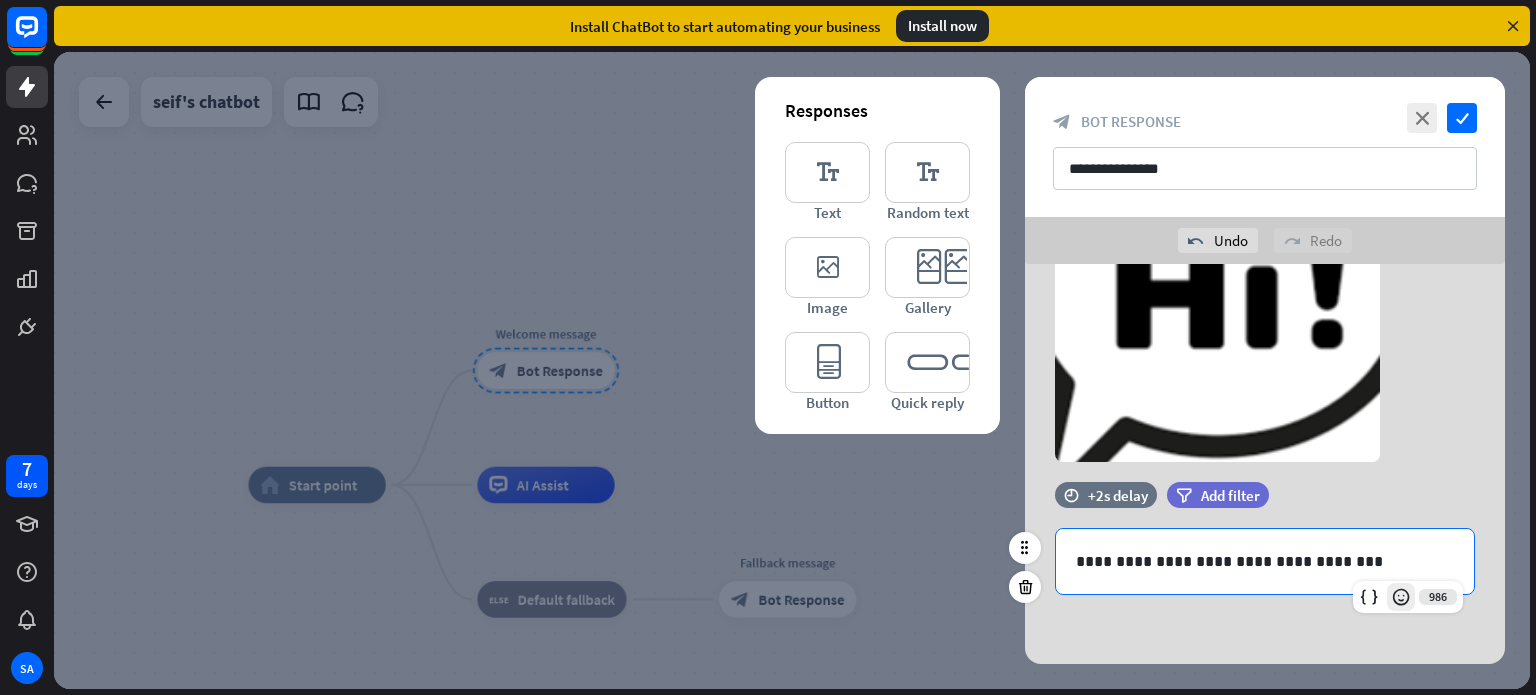 click at bounding box center (1401, 597) 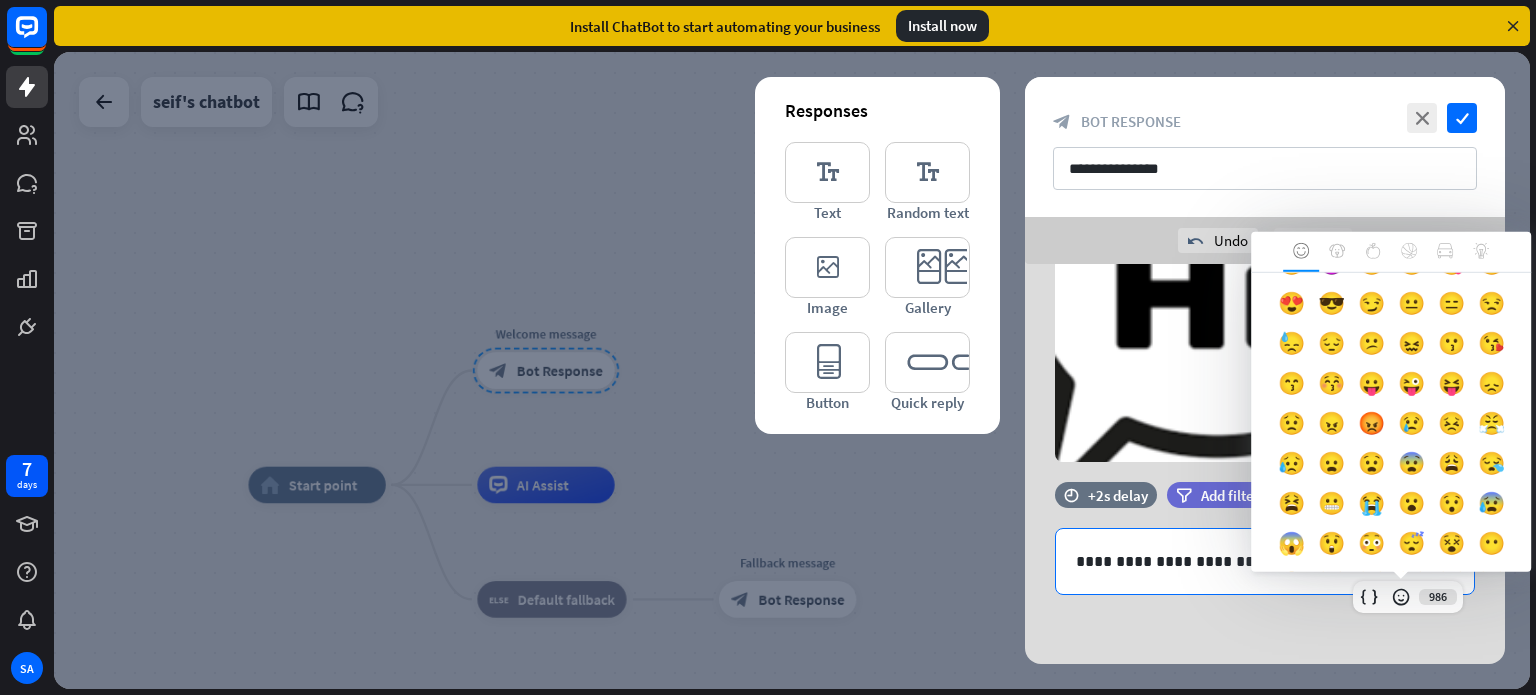 scroll, scrollTop: 112, scrollLeft: 0, axis: vertical 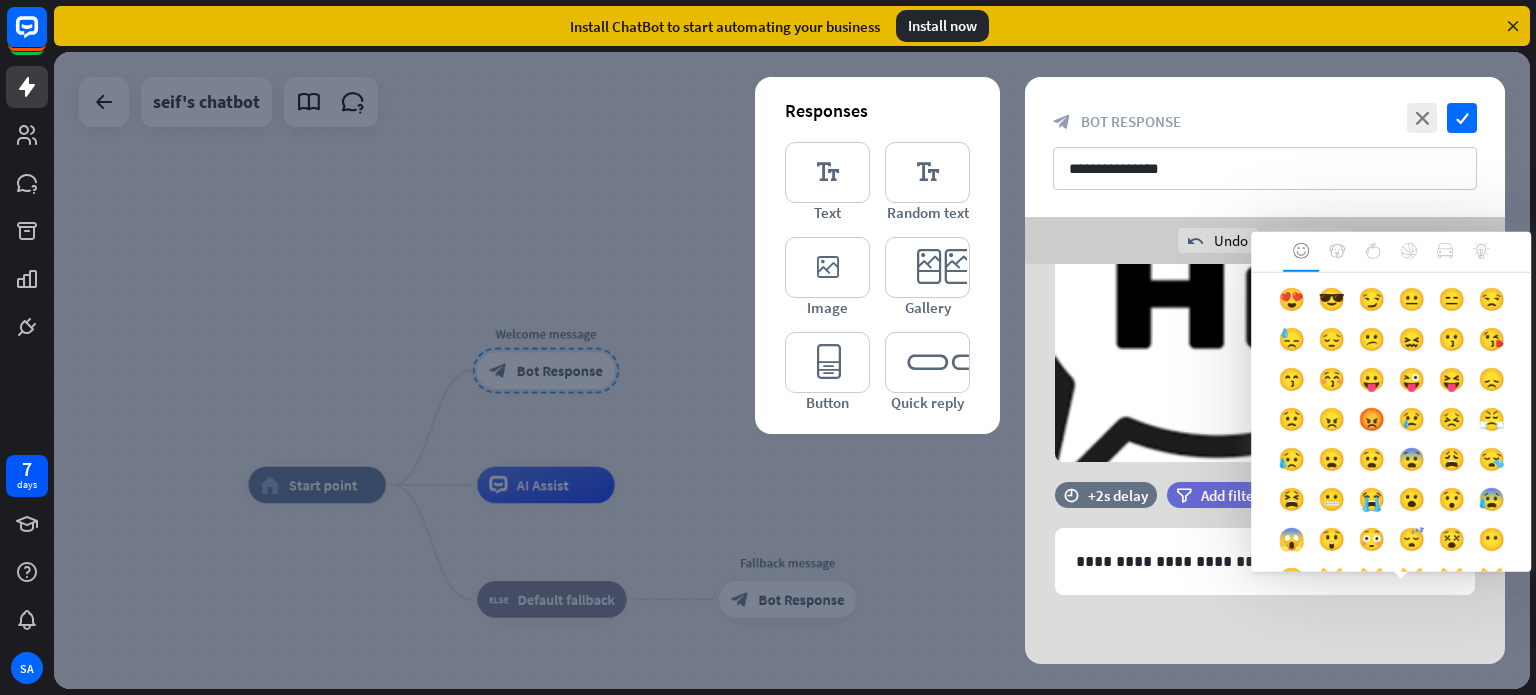 click on "😌" at bounding box center (1491, 264) 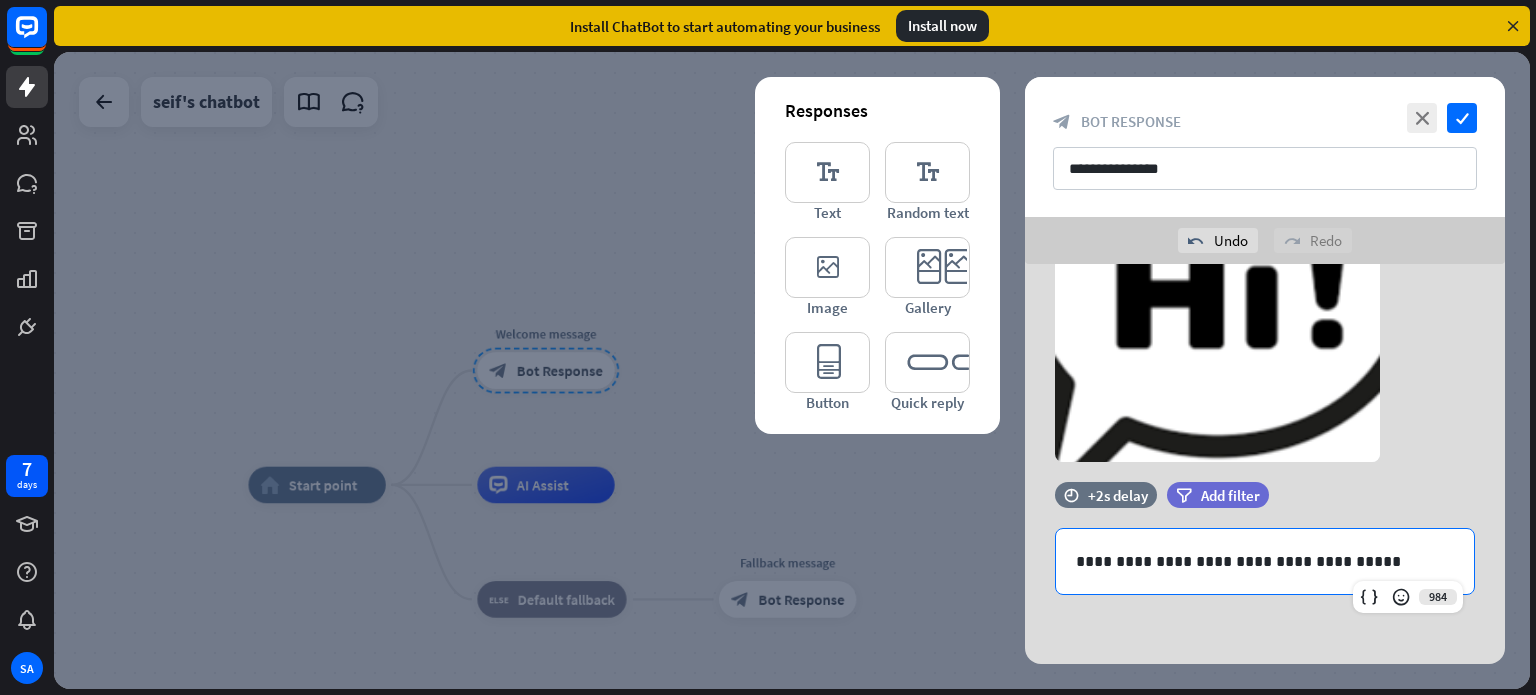 click on "**********" at bounding box center [1265, 306] 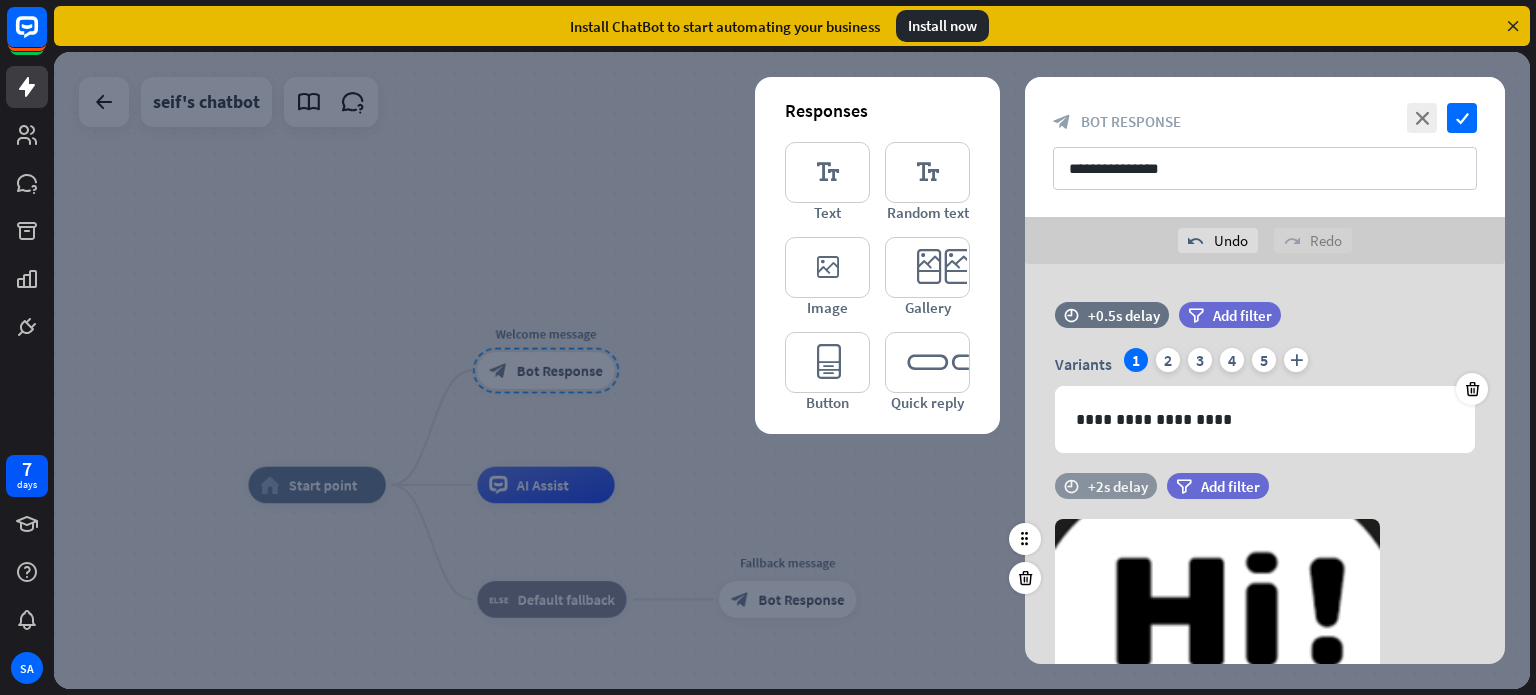 scroll, scrollTop: 317, scrollLeft: 0, axis: vertical 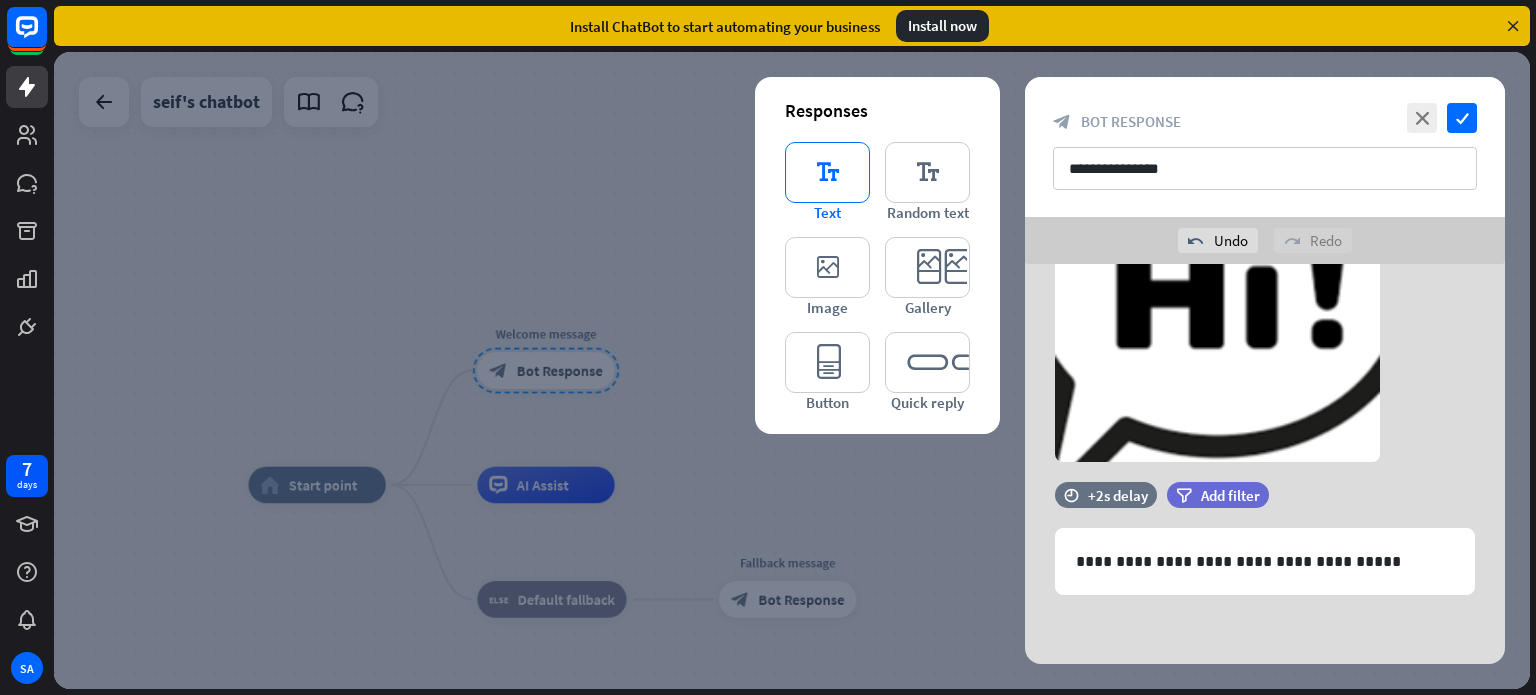 click on "editor_text" at bounding box center [827, 172] 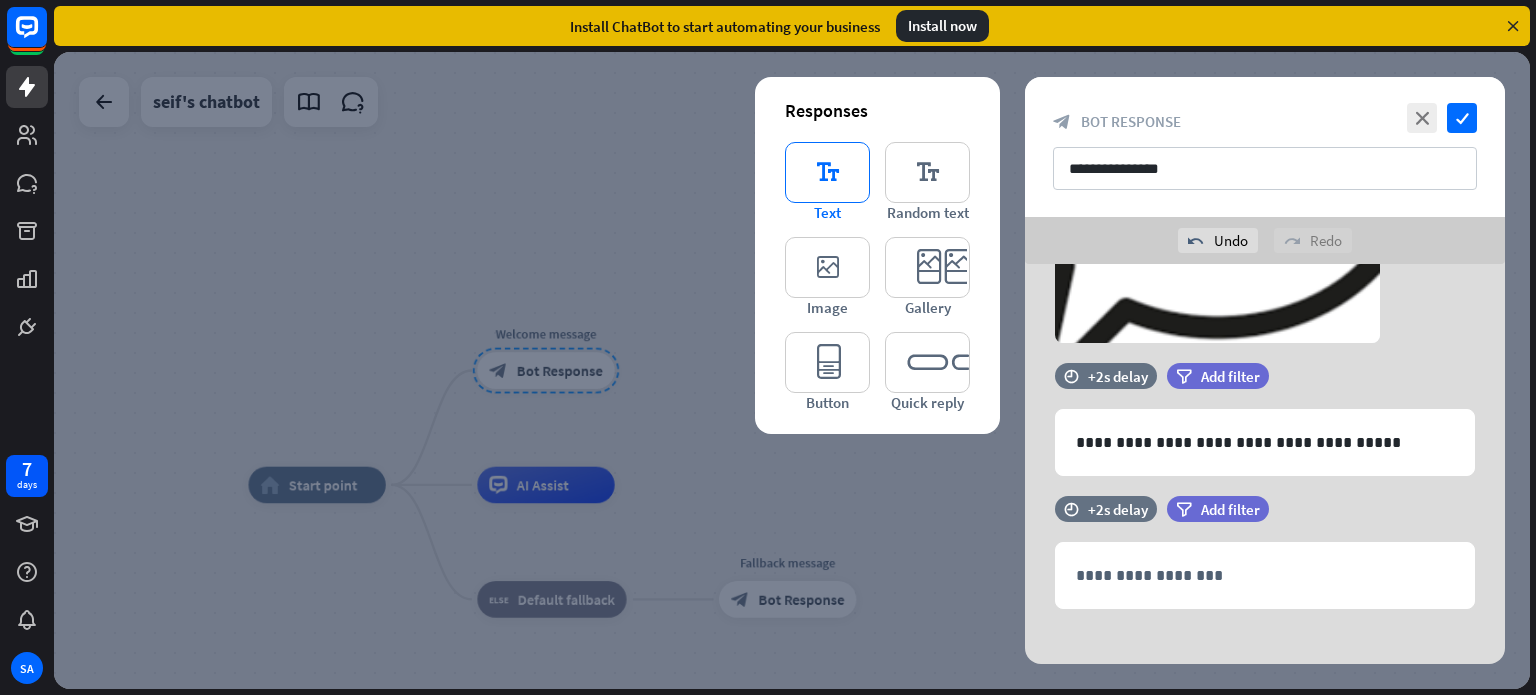 scroll, scrollTop: 449, scrollLeft: 0, axis: vertical 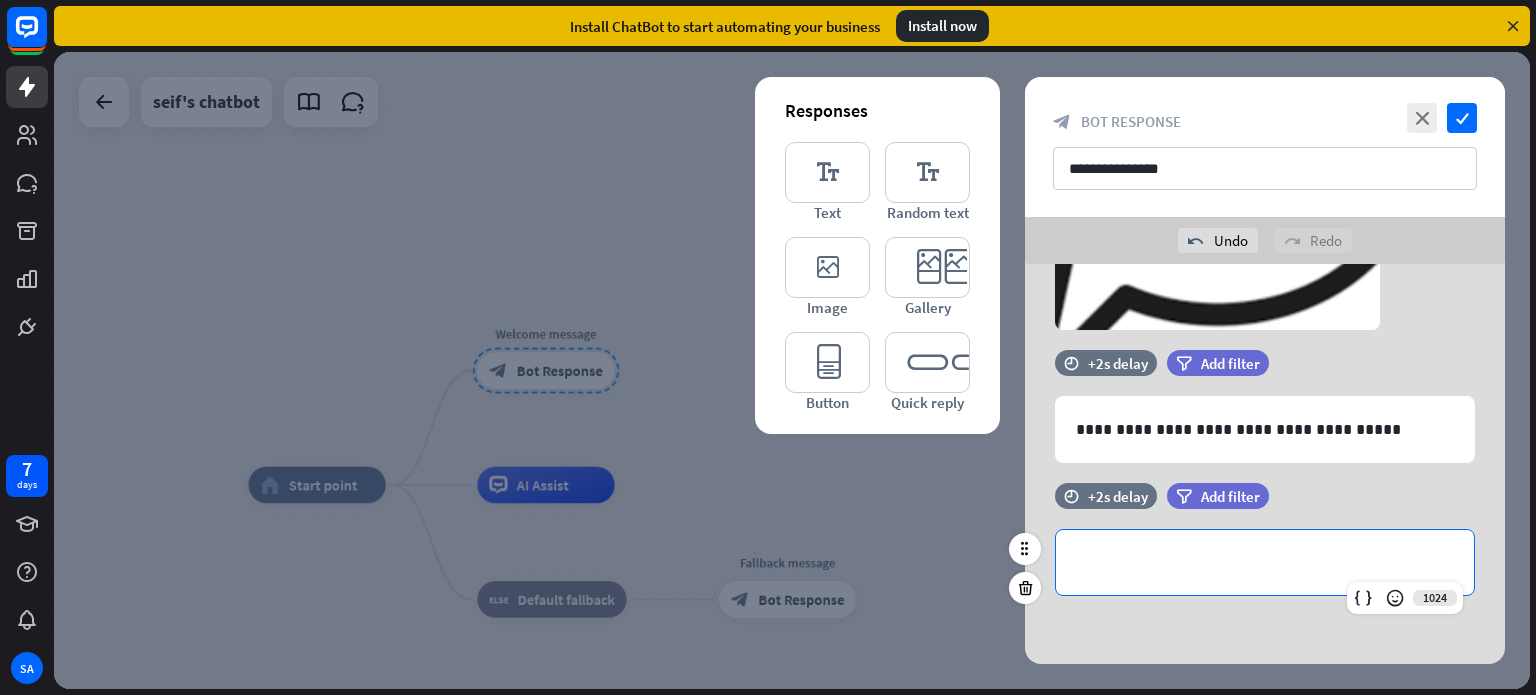 click on "**********" at bounding box center (1265, 562) 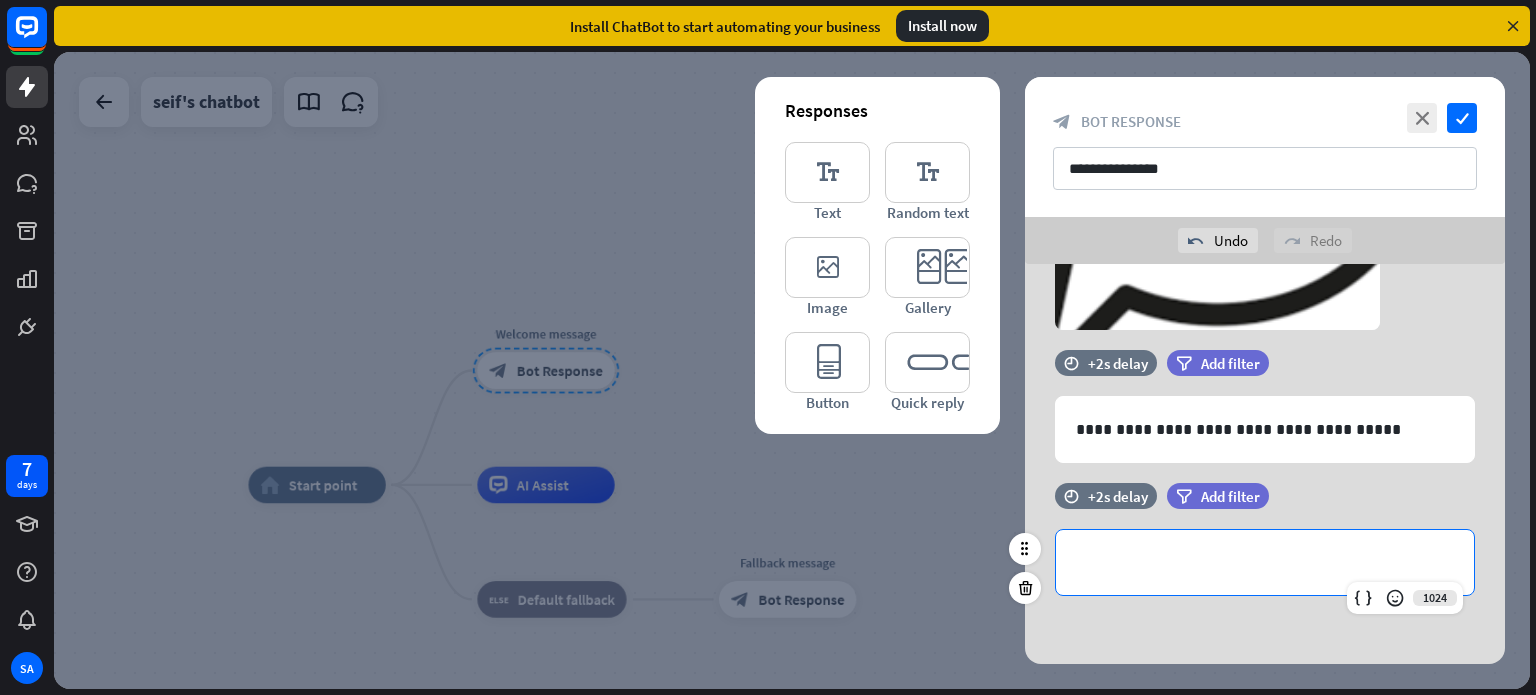 type 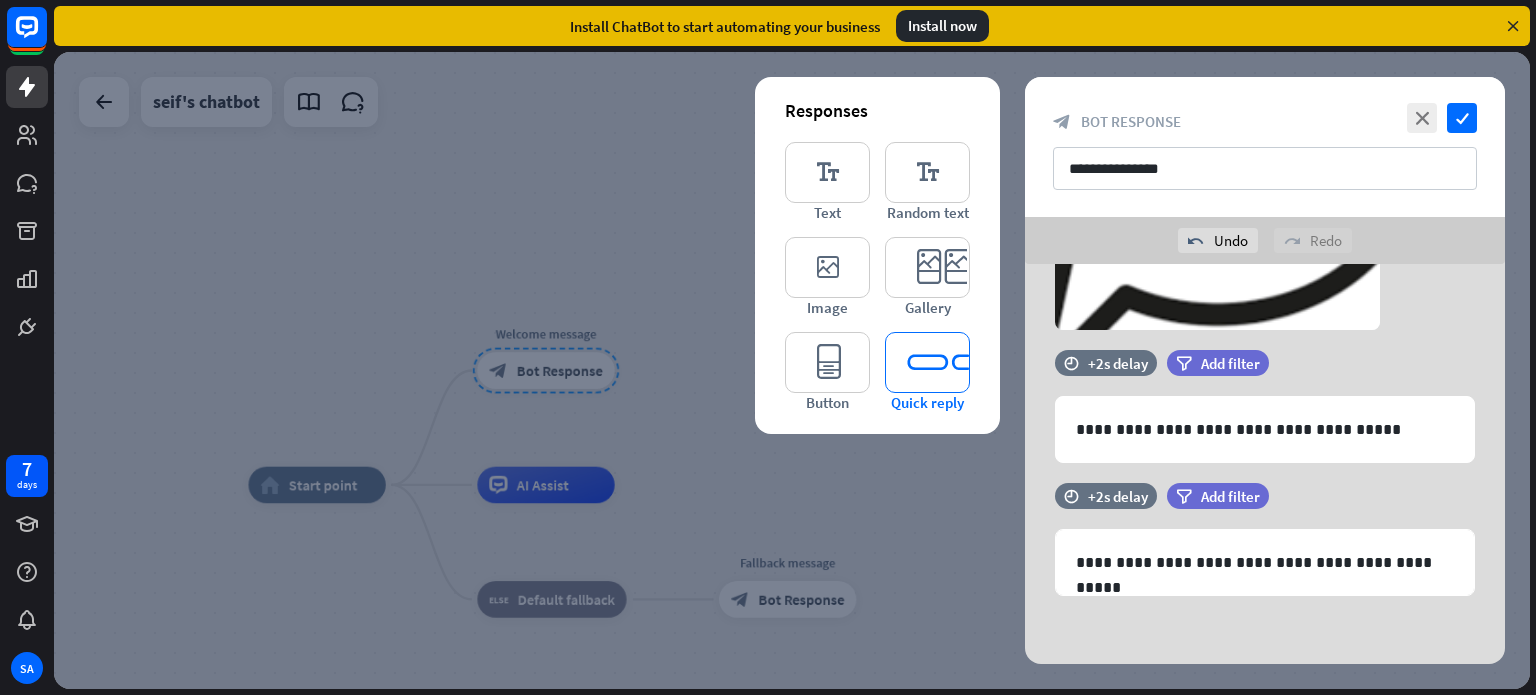 click on "editor_quick_replies" at bounding box center [927, 362] 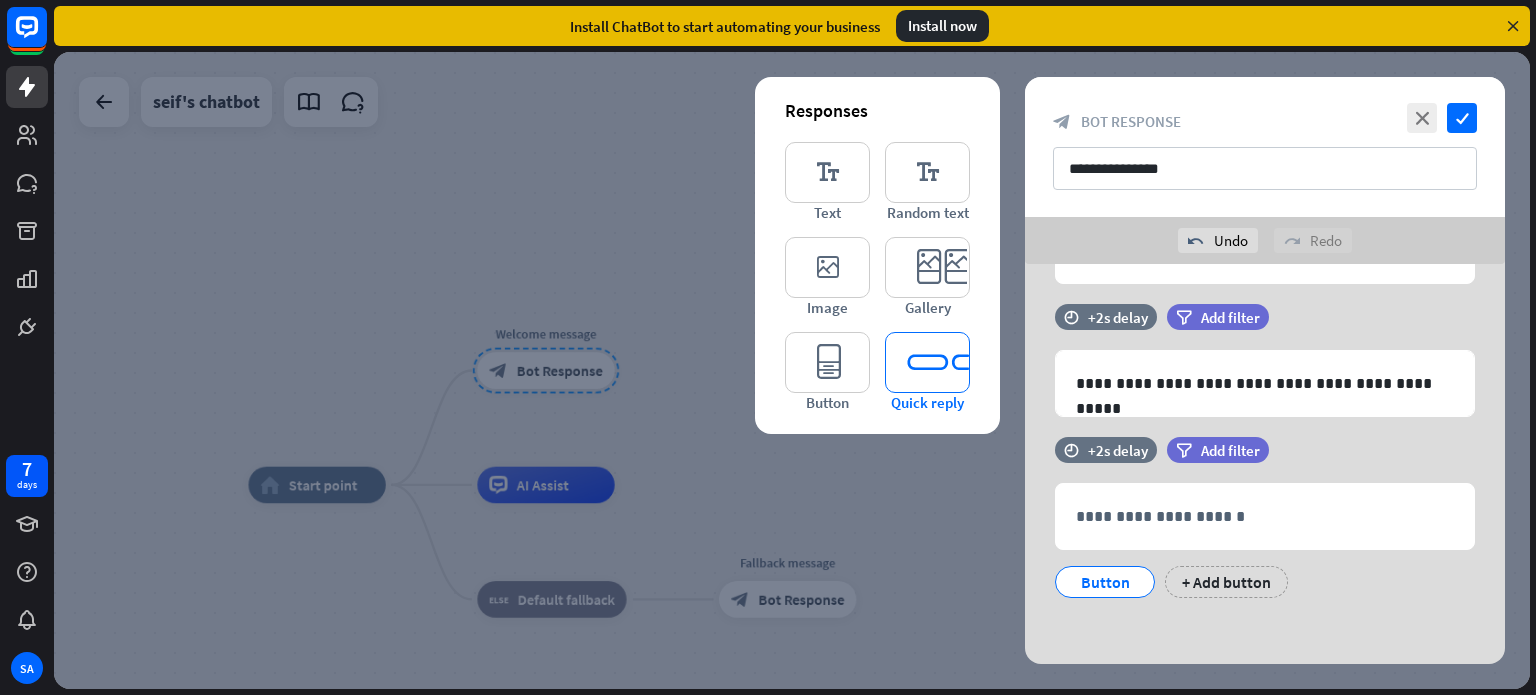 scroll, scrollTop: 630, scrollLeft: 0, axis: vertical 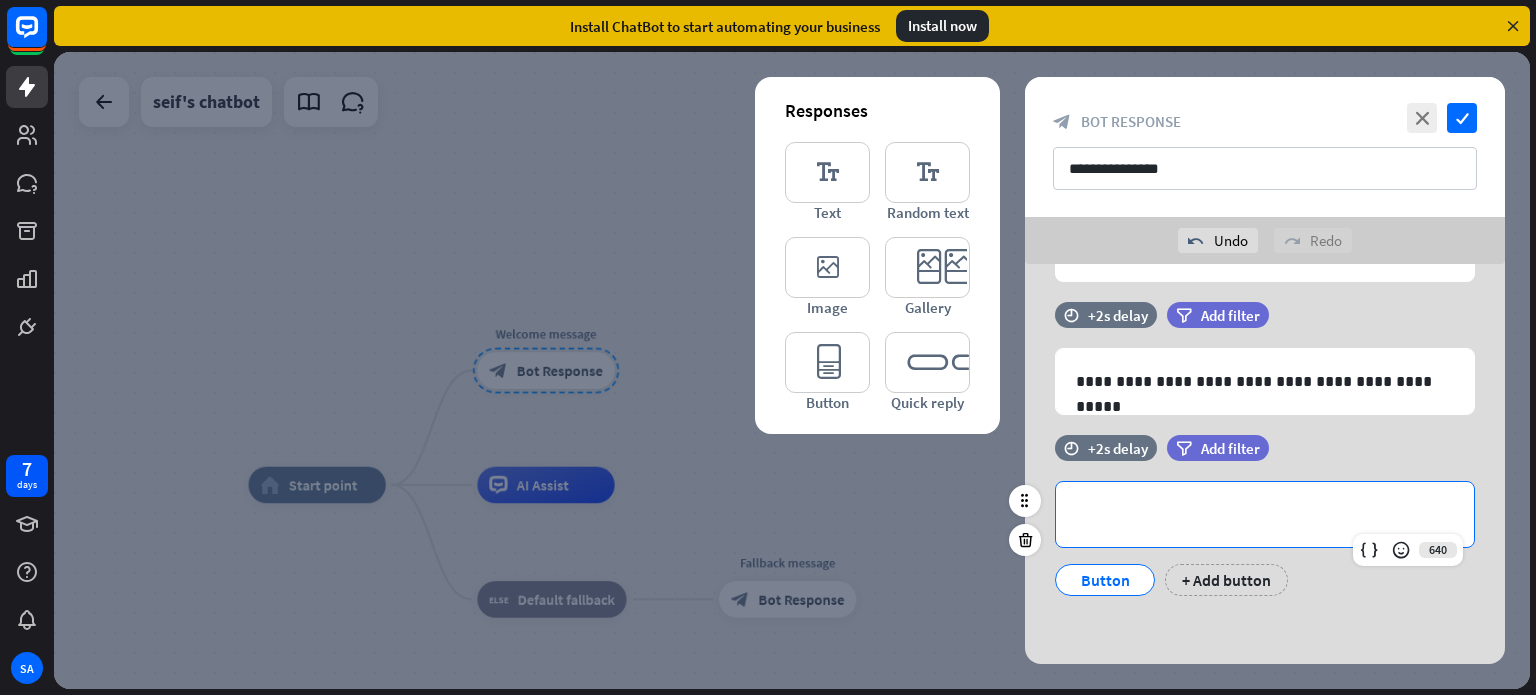 click on "**********" at bounding box center (1265, 514) 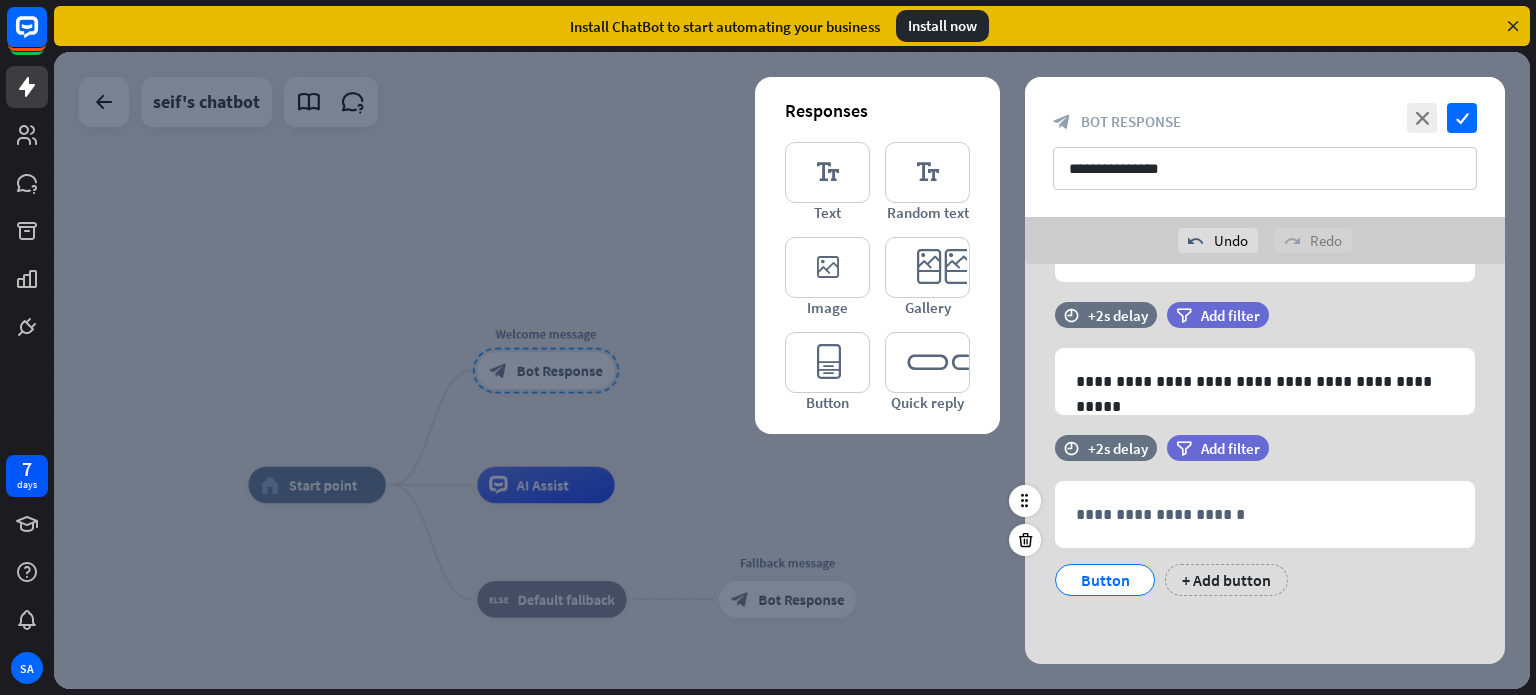 click on "filter   Add filter" at bounding box center [1268, 458] 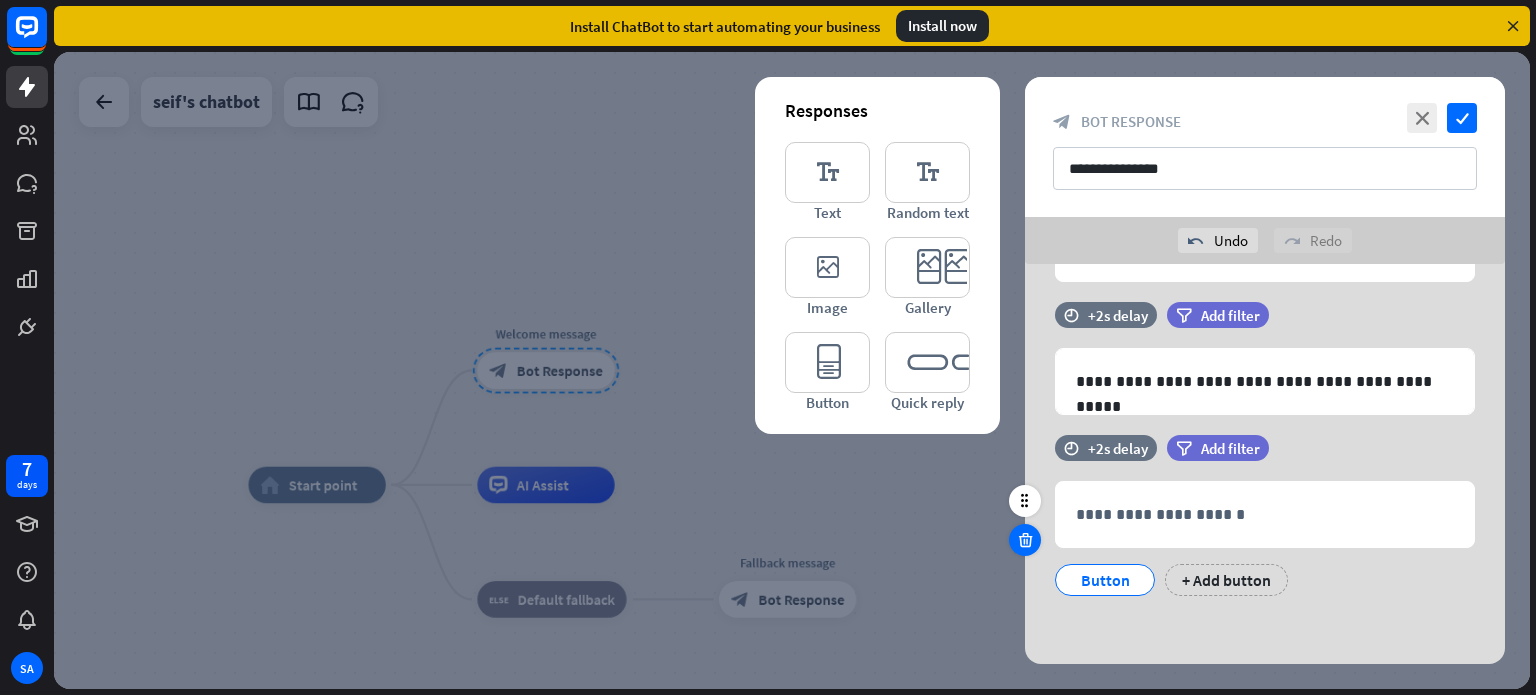 click at bounding box center [1025, 540] 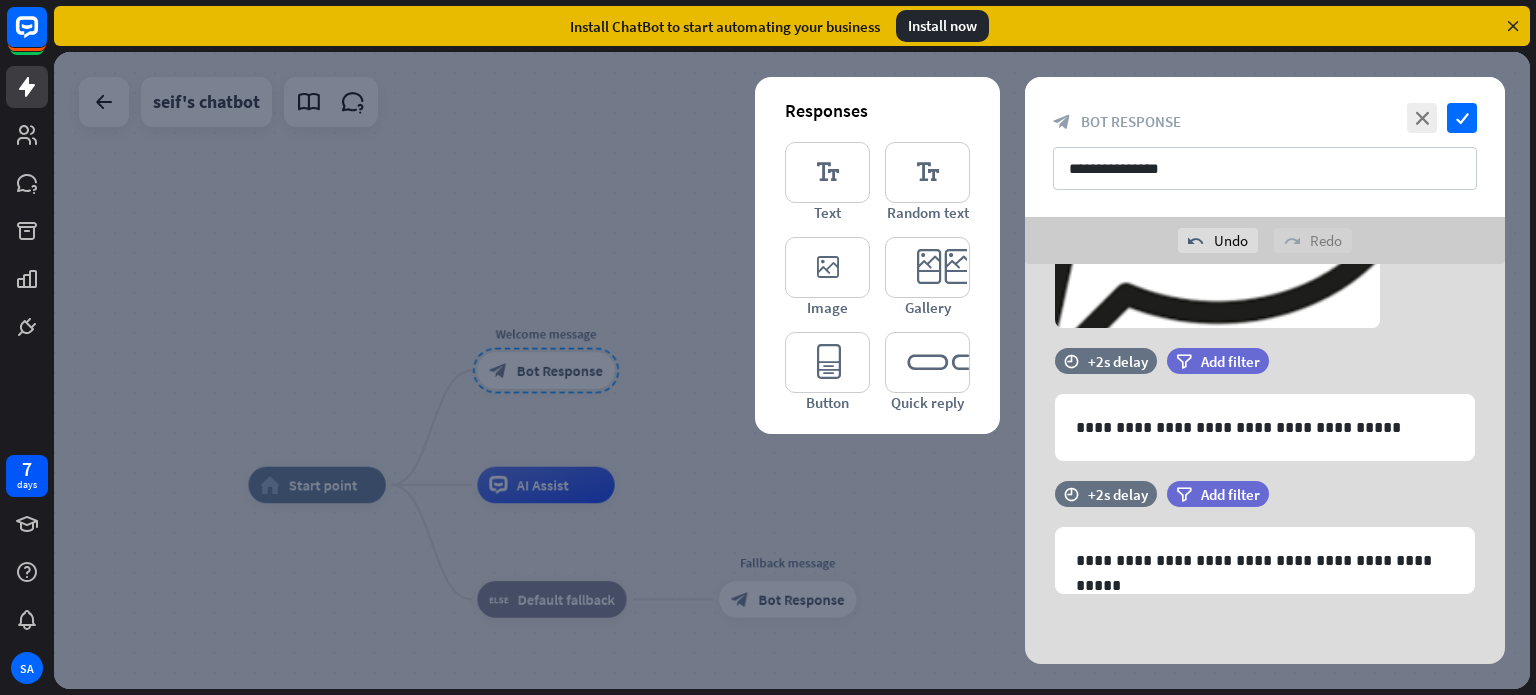 scroll, scrollTop: 449, scrollLeft: 0, axis: vertical 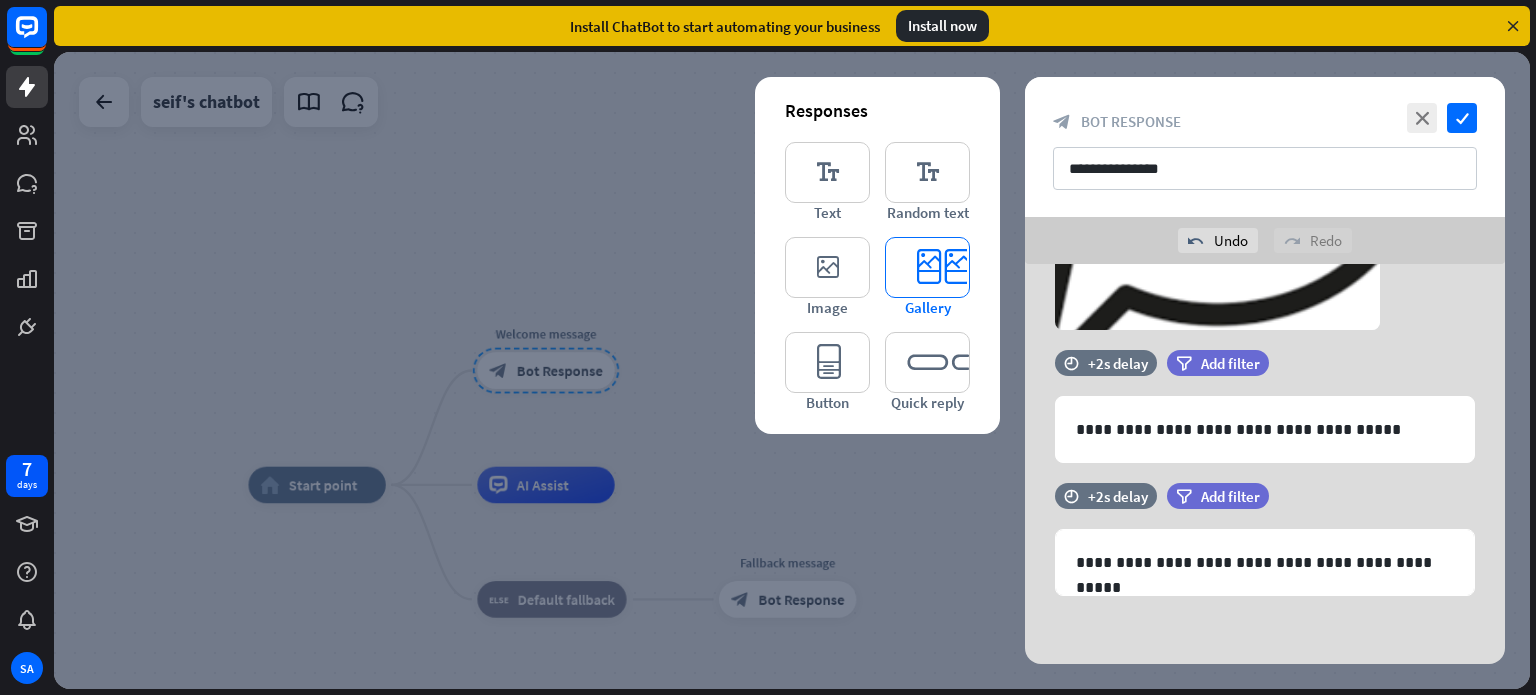 click on "editor_card" at bounding box center [927, 267] 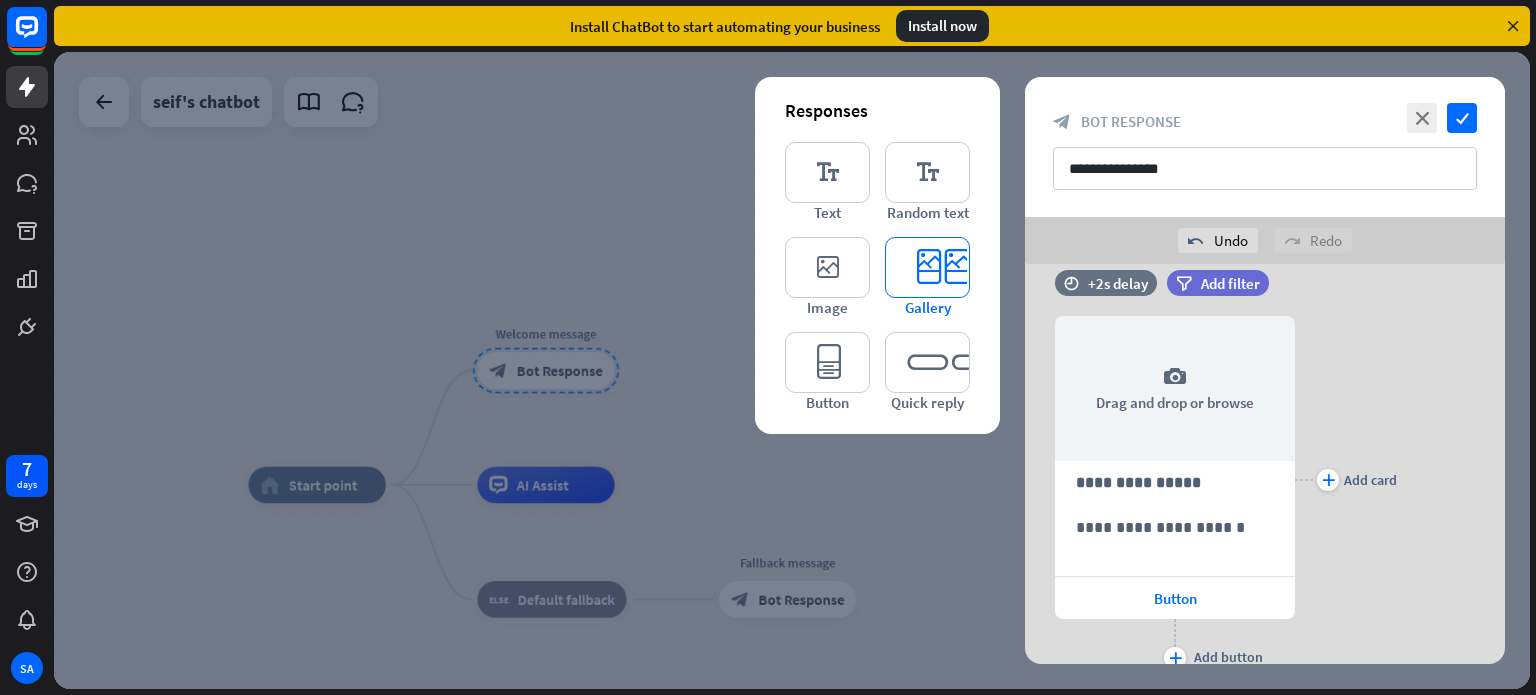 scroll, scrollTop: 800, scrollLeft: 0, axis: vertical 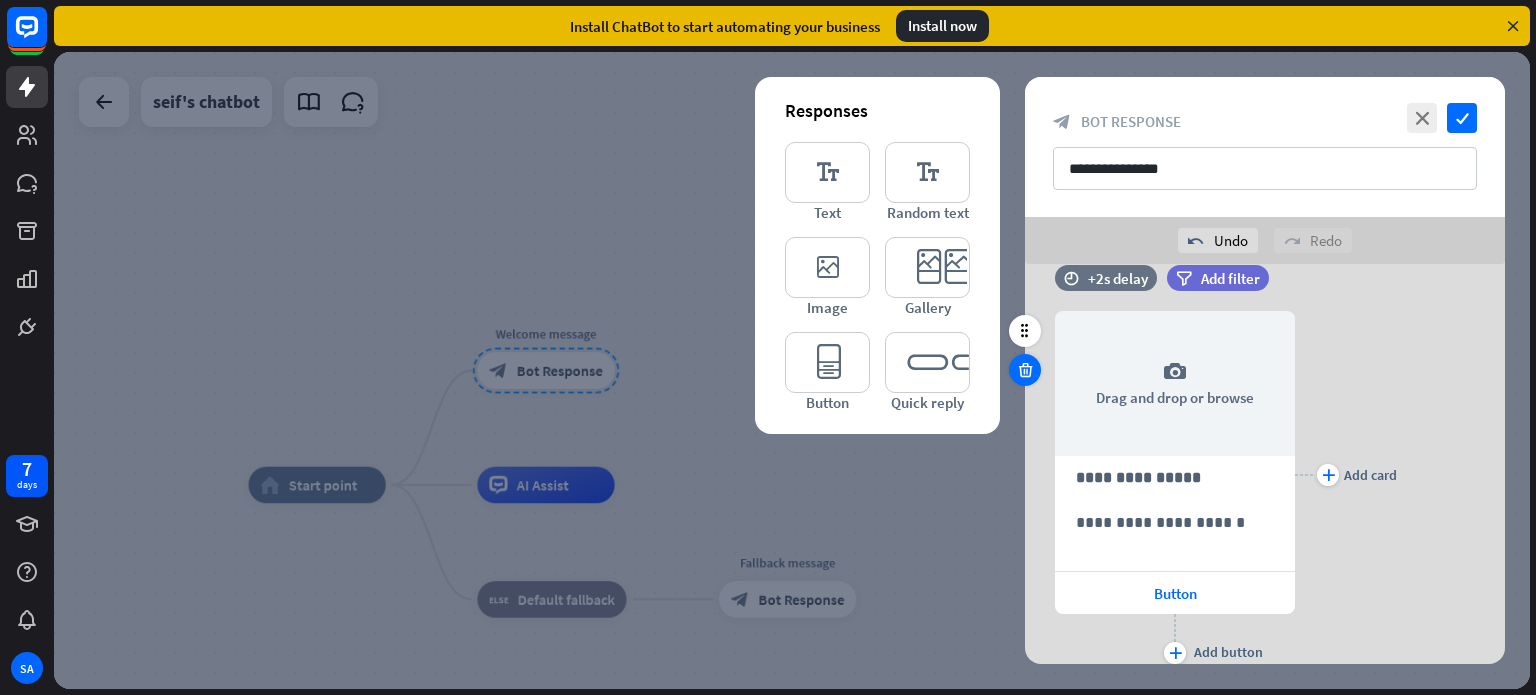 click at bounding box center [1025, 370] 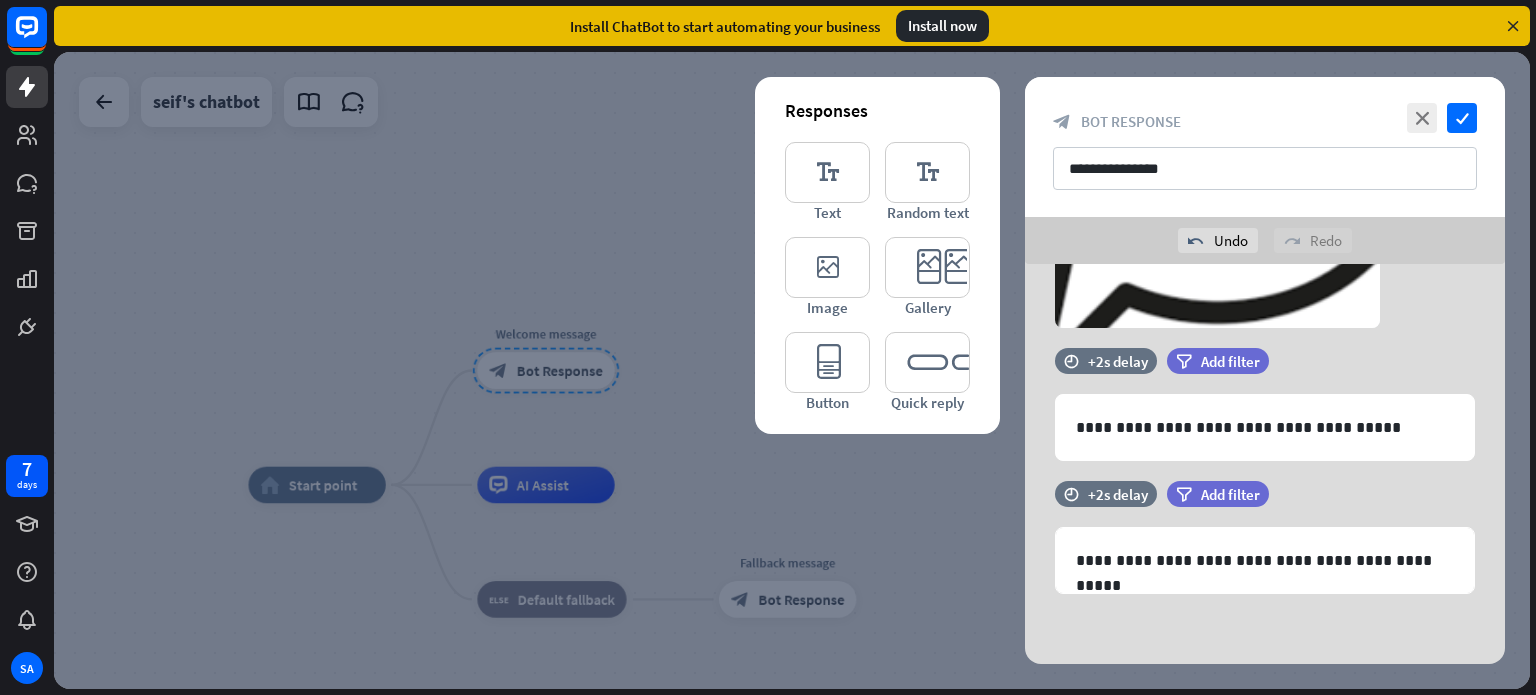 scroll, scrollTop: 449, scrollLeft: 0, axis: vertical 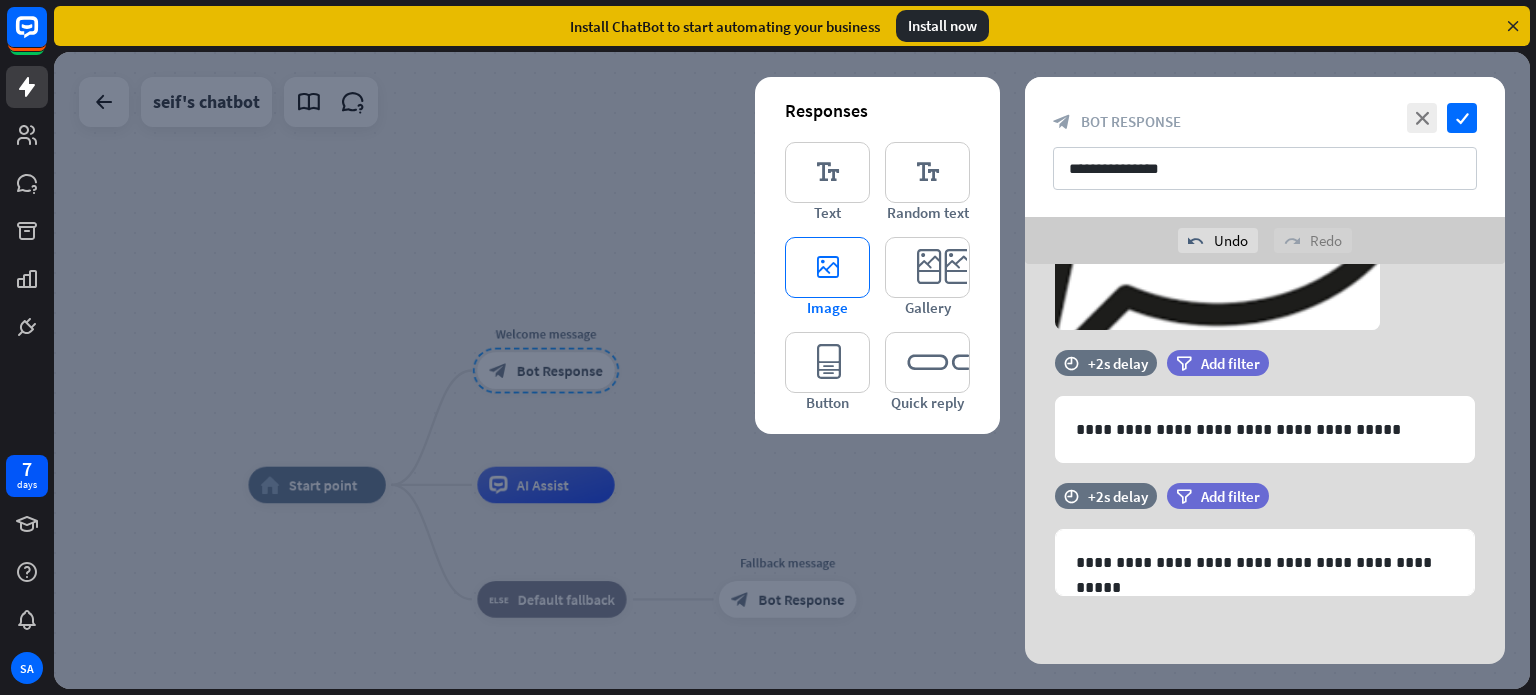 click on "editor_image" at bounding box center (827, 267) 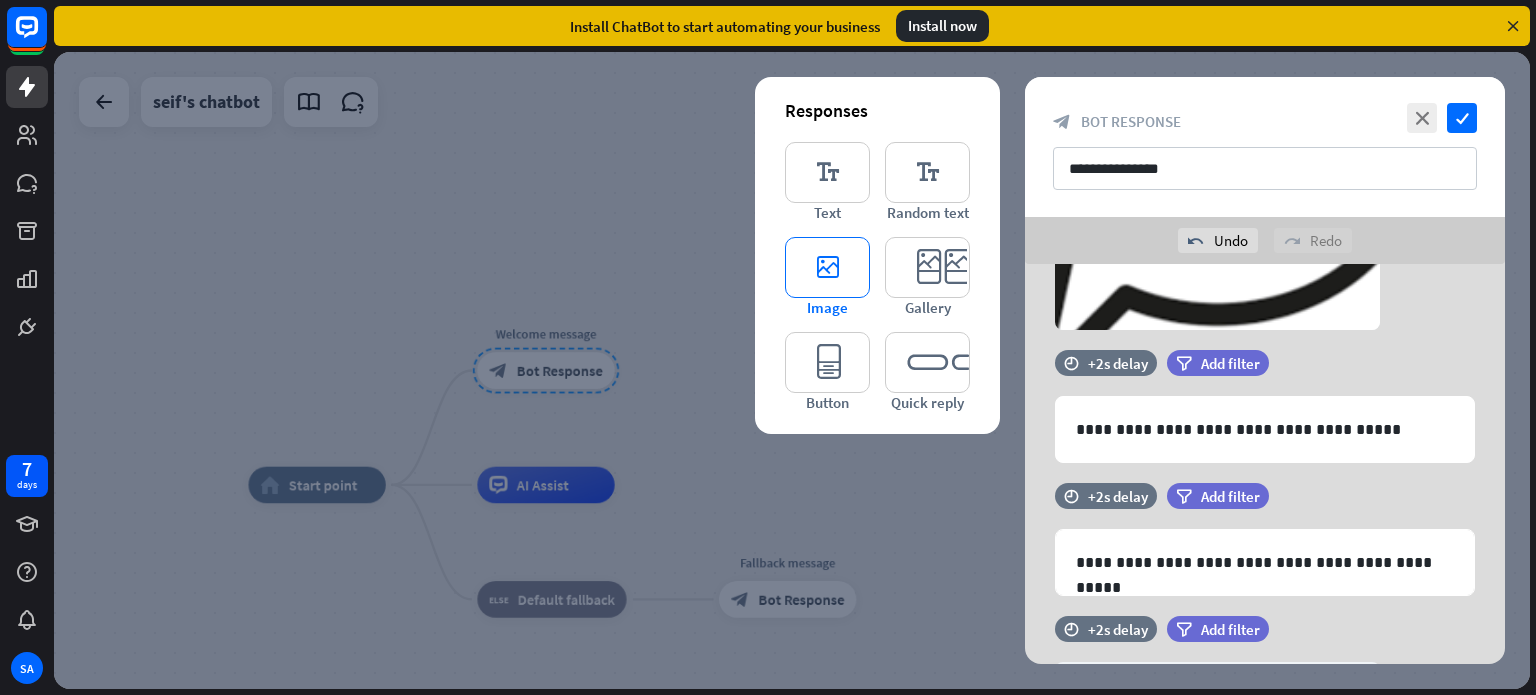 scroll, scrollTop: 776, scrollLeft: 0, axis: vertical 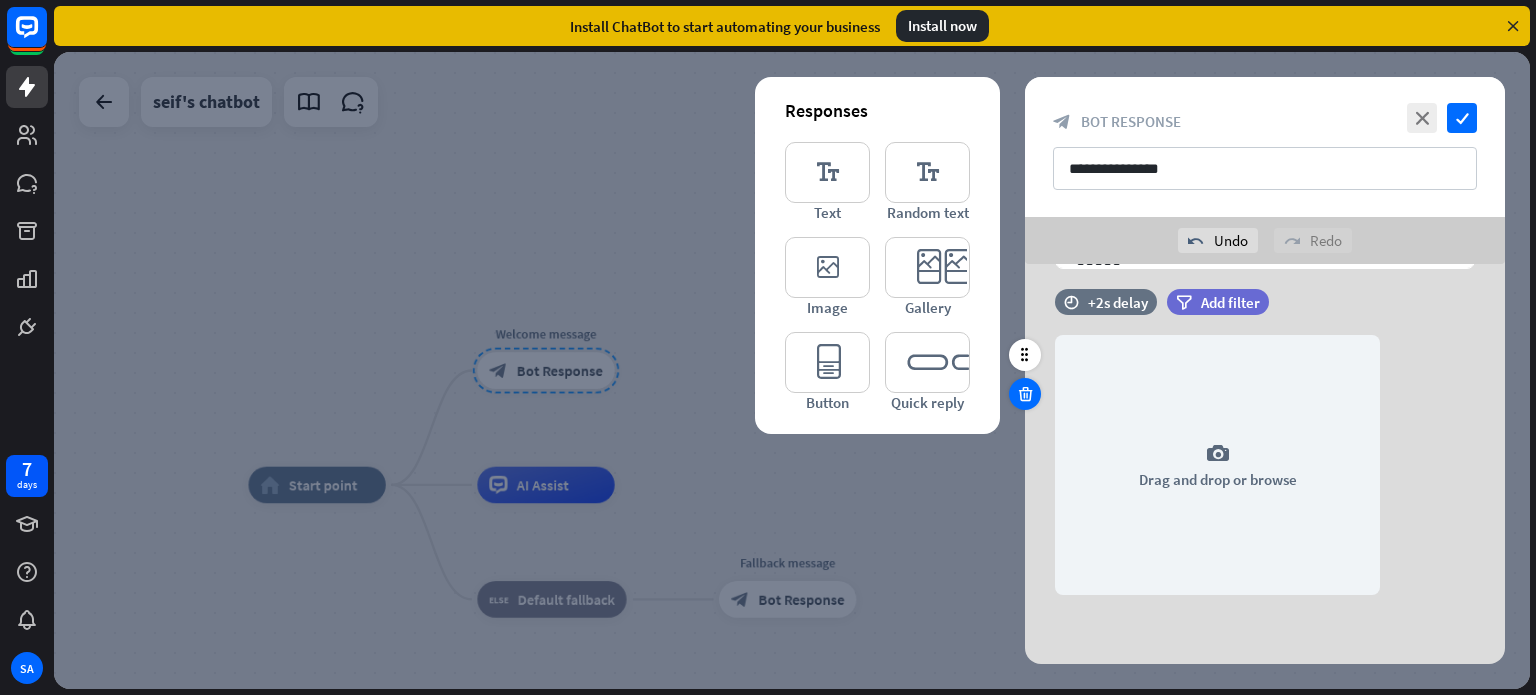click at bounding box center (1025, 394) 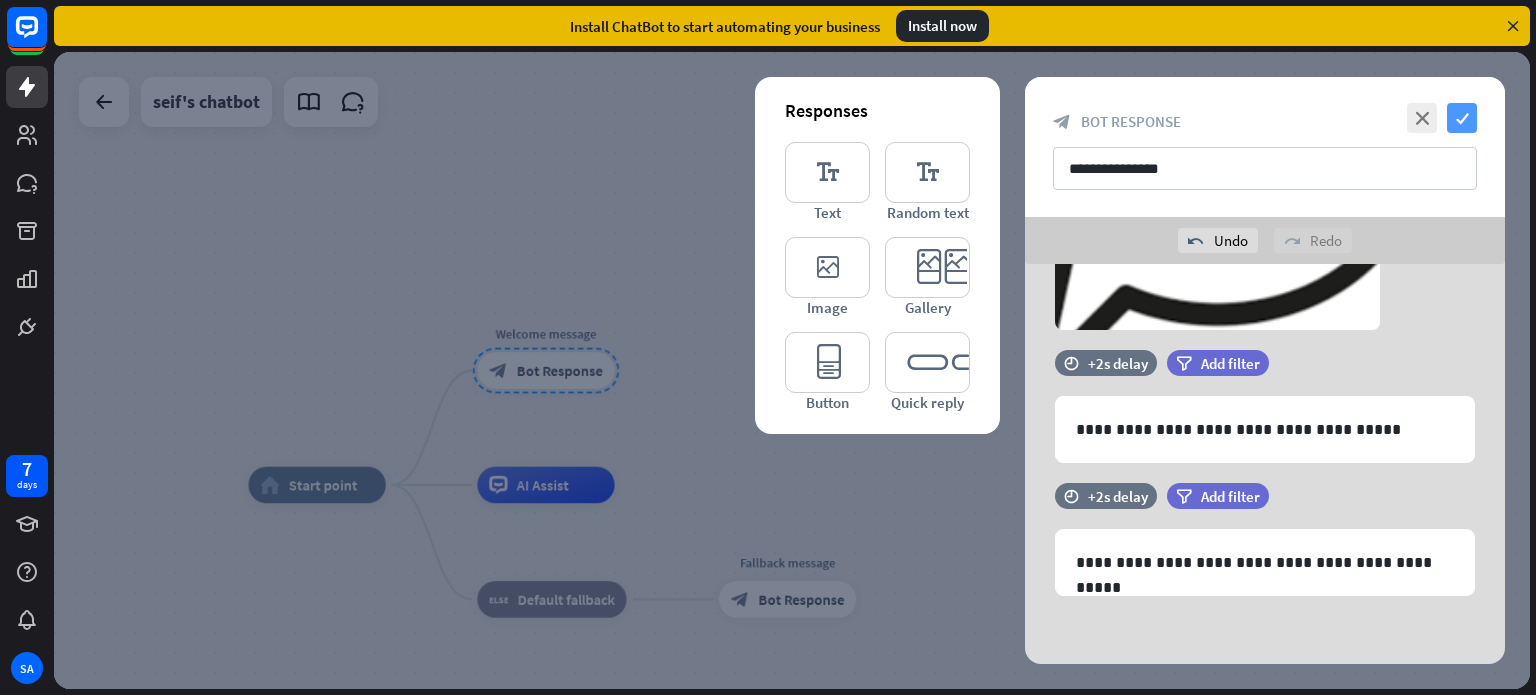 click on "check" at bounding box center (1462, 118) 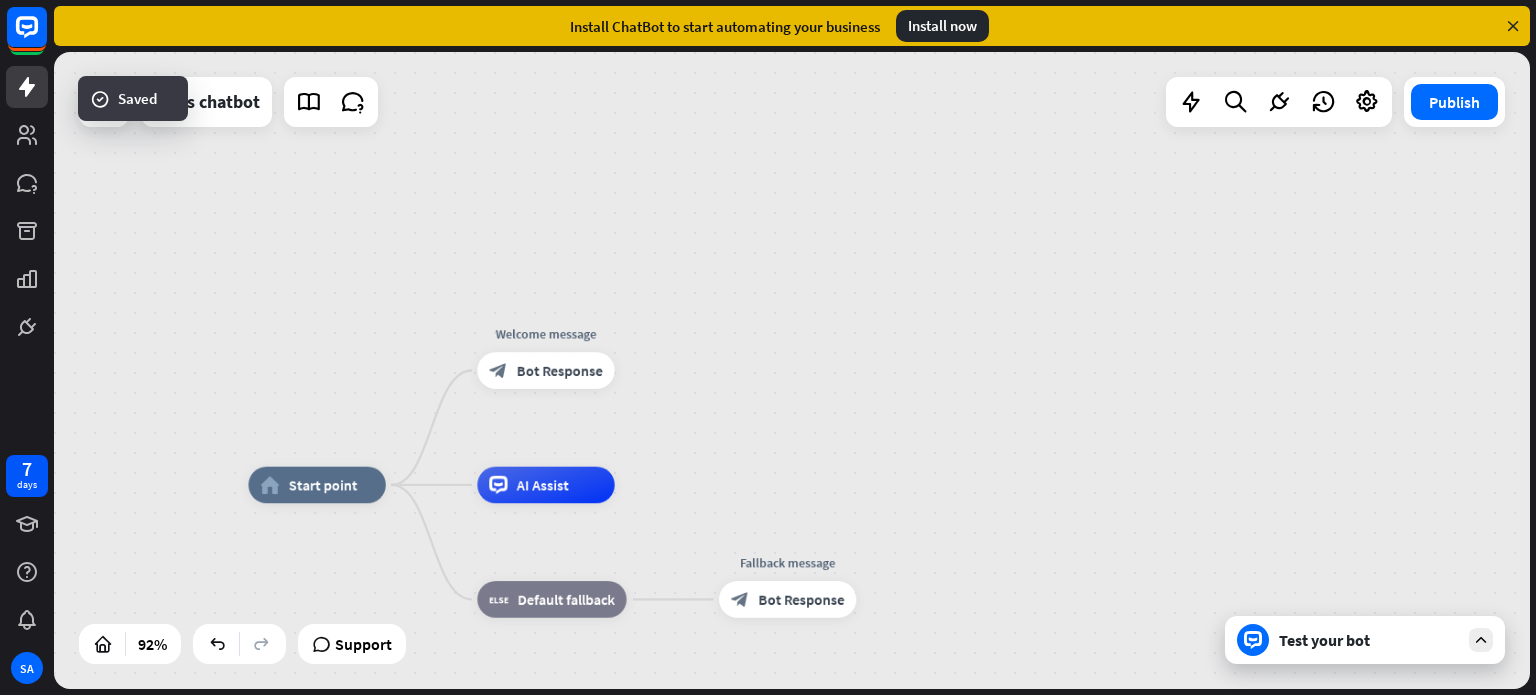 click on "Test your bot" at bounding box center [1369, 640] 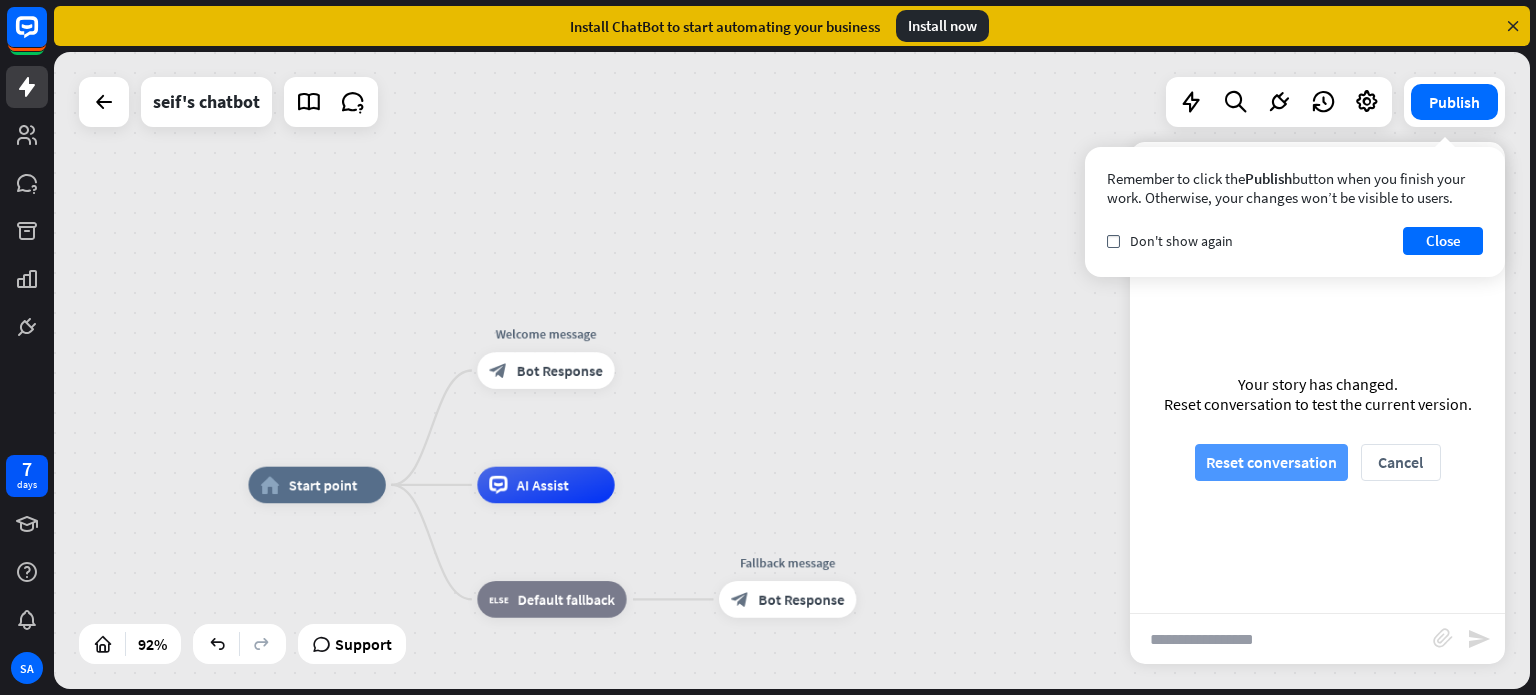 click on "Reset conversation" at bounding box center (1271, 462) 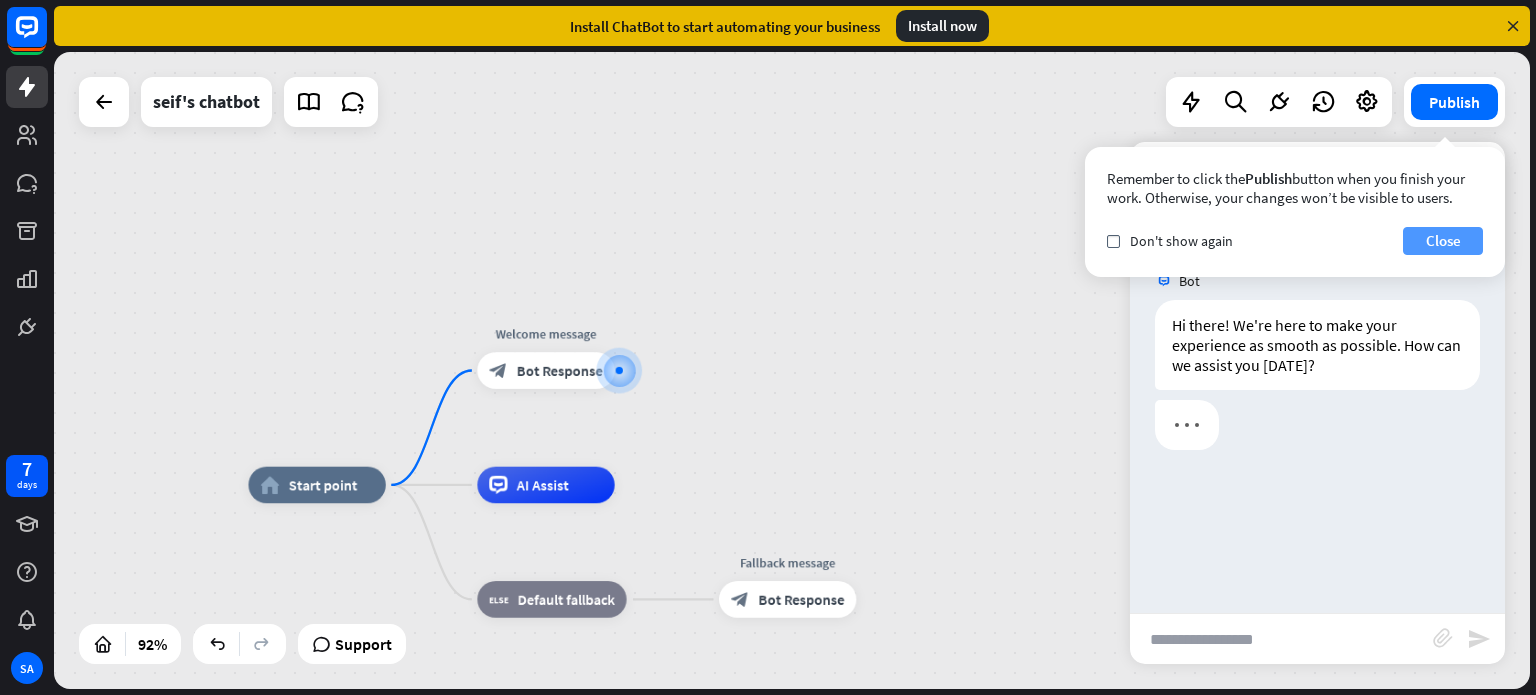 click on "Close" at bounding box center [1443, 241] 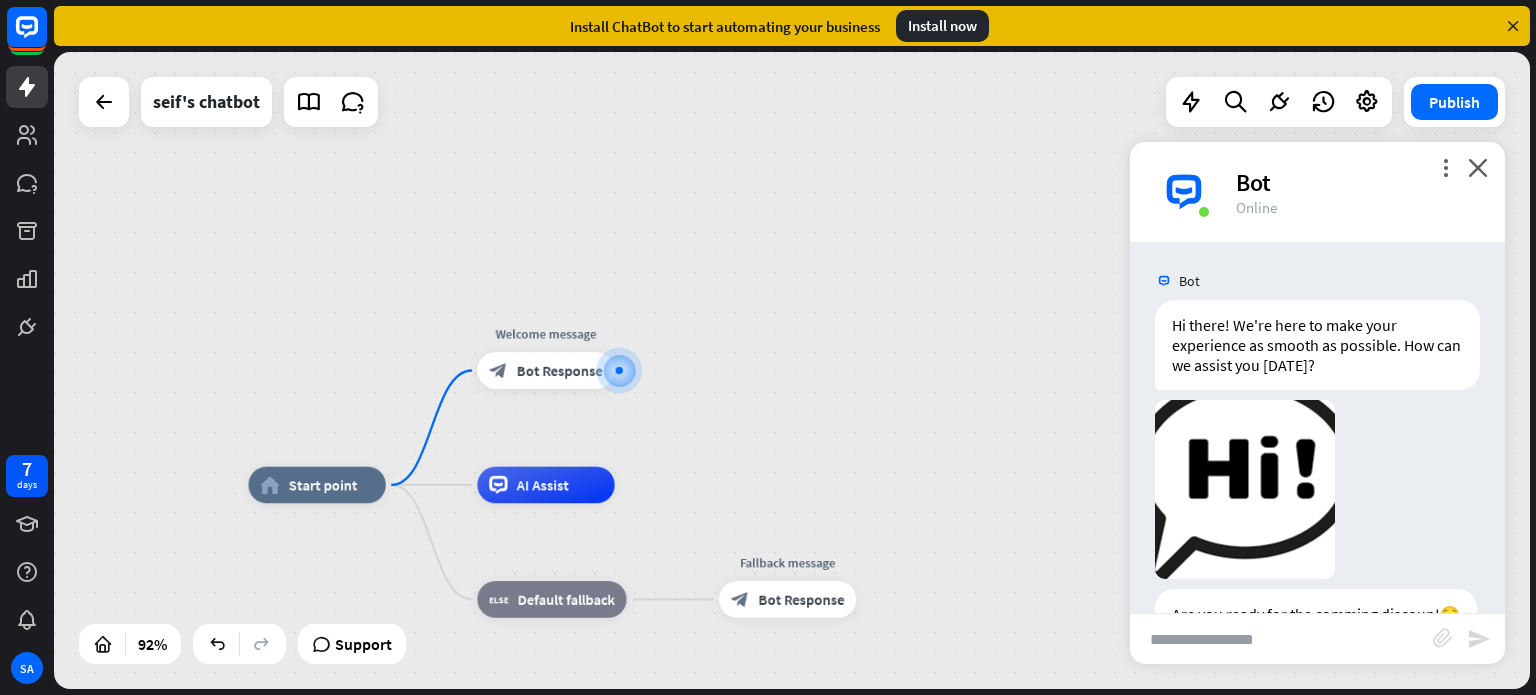 scroll, scrollTop: 155, scrollLeft: 0, axis: vertical 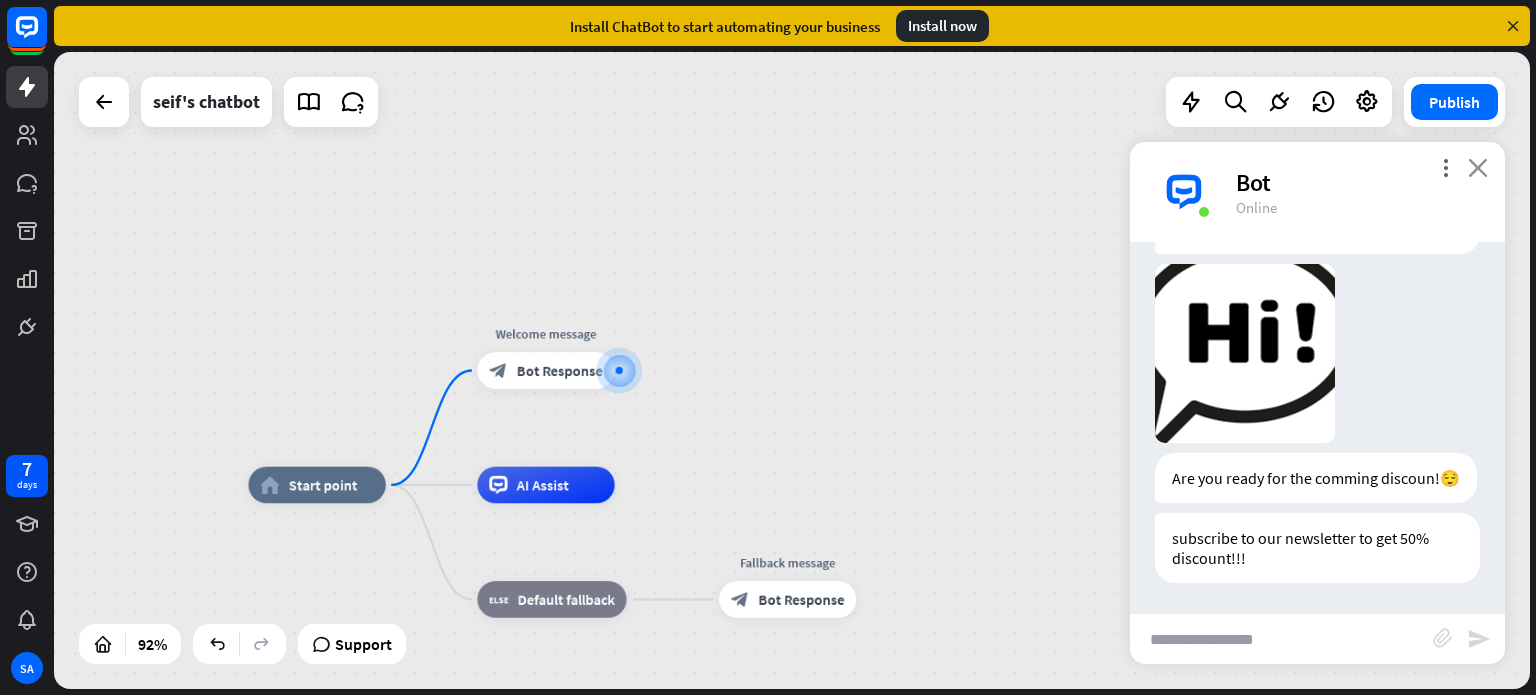 click on "close" at bounding box center (1478, 167) 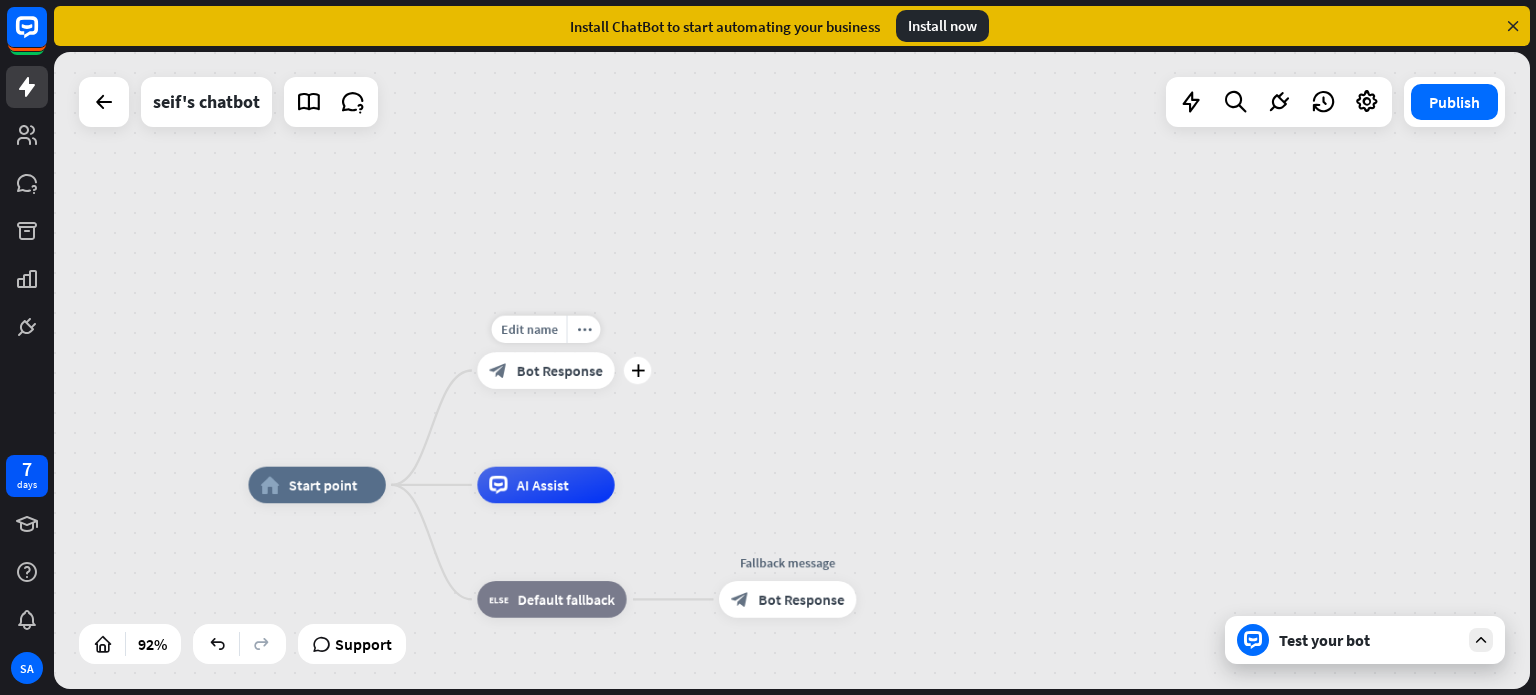 click on "block_bot_response   Bot Response" at bounding box center [545, 370] 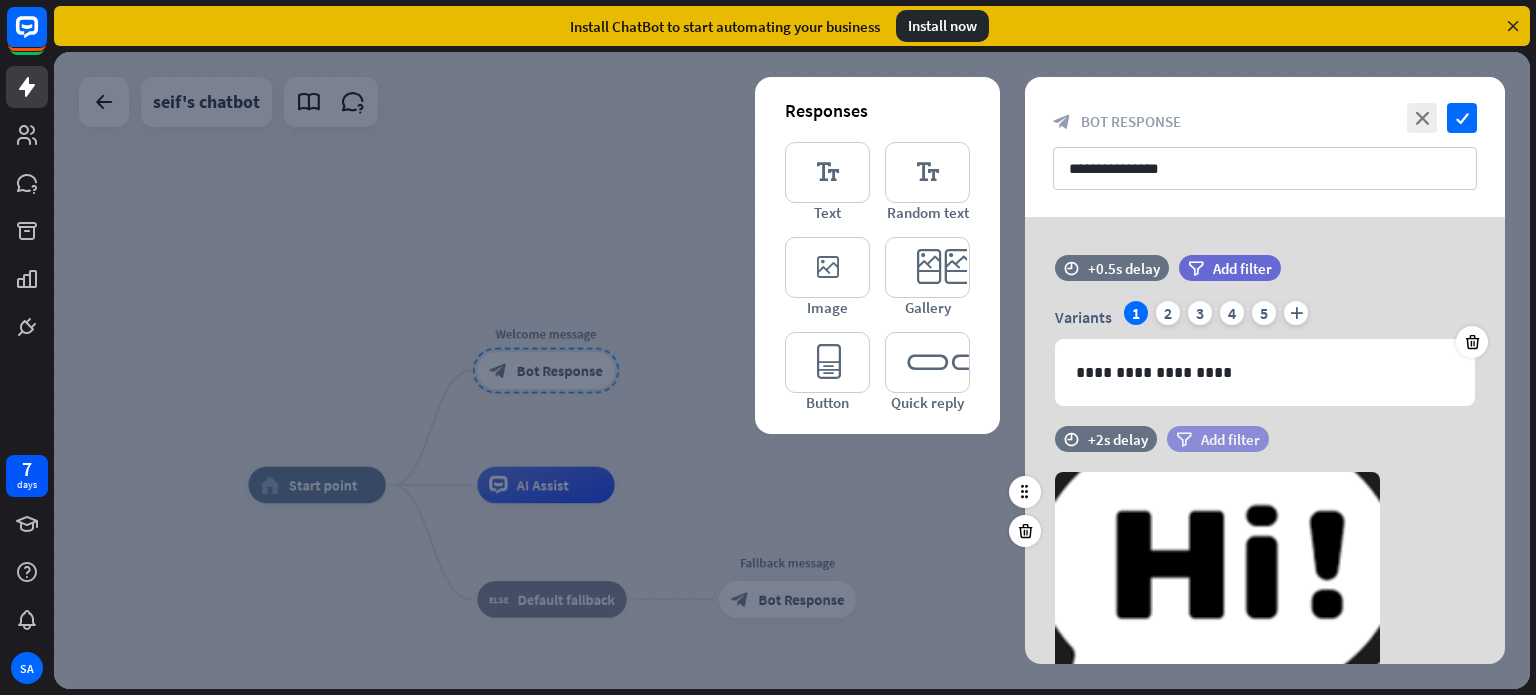 scroll, scrollTop: 402, scrollLeft: 0, axis: vertical 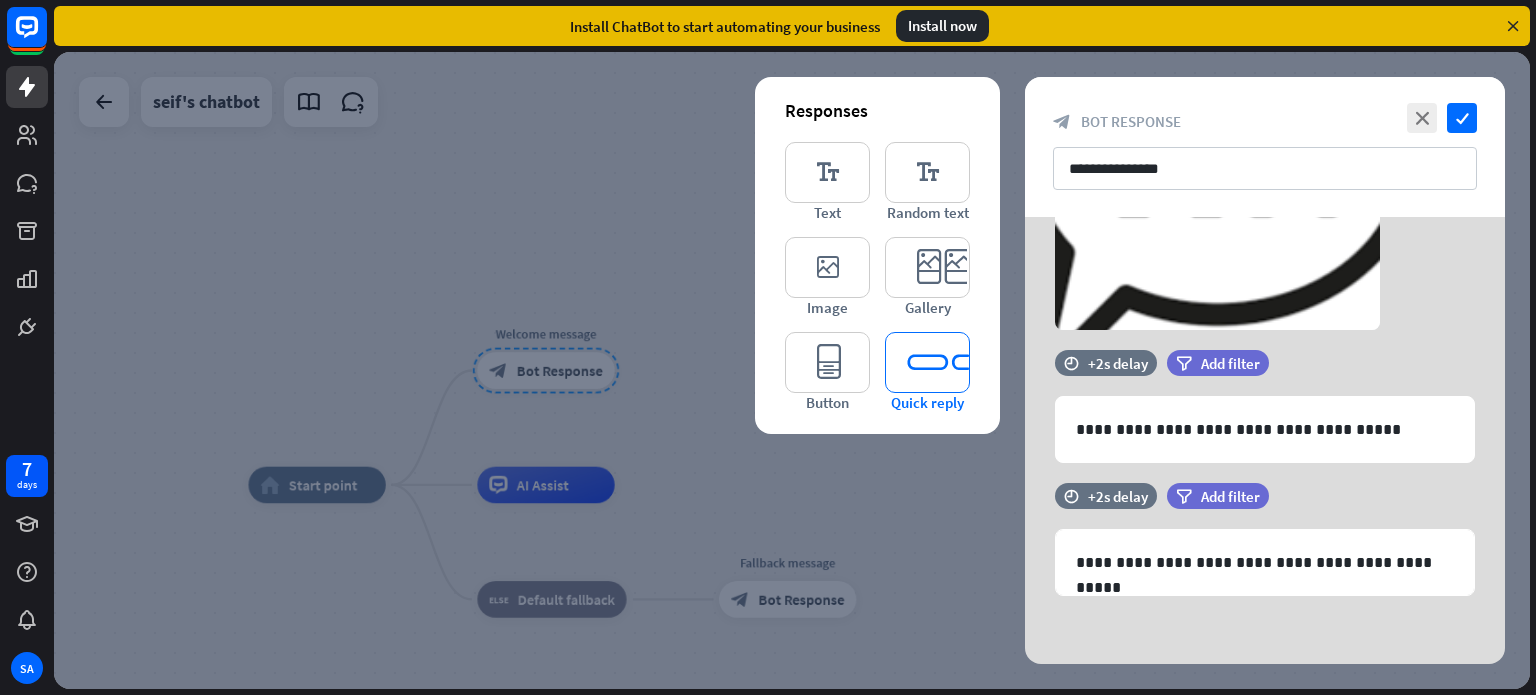 click on "editor_quick_replies" at bounding box center [927, 362] 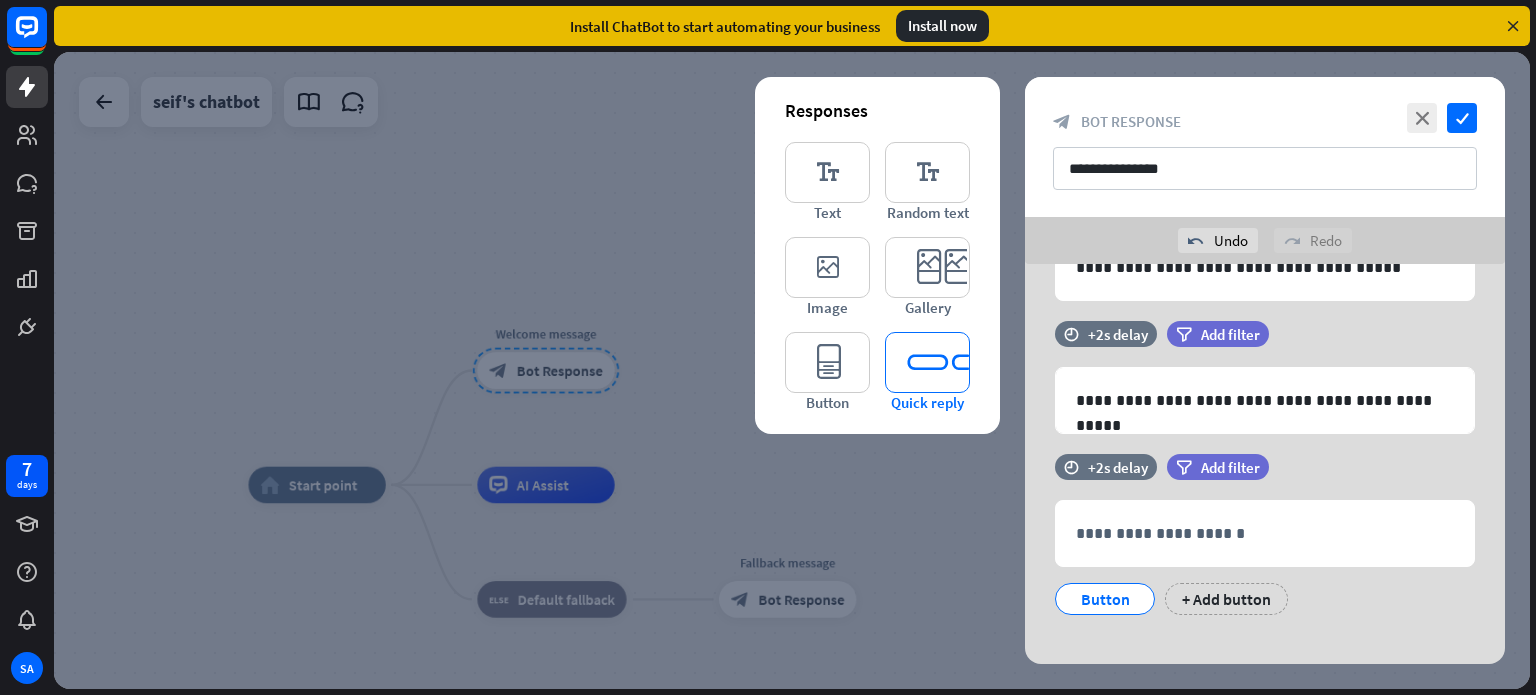 scroll, scrollTop: 630, scrollLeft: 0, axis: vertical 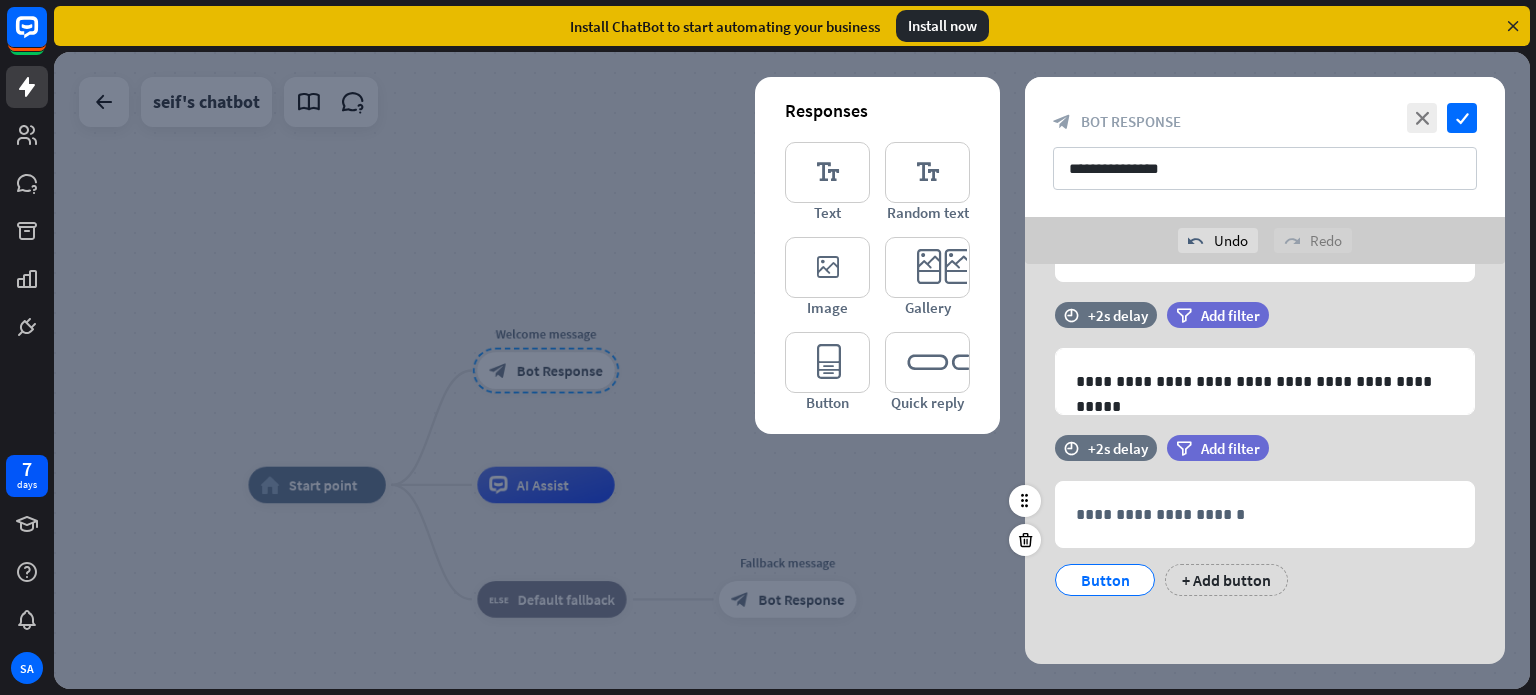 click on "Button" at bounding box center [1105, 580] 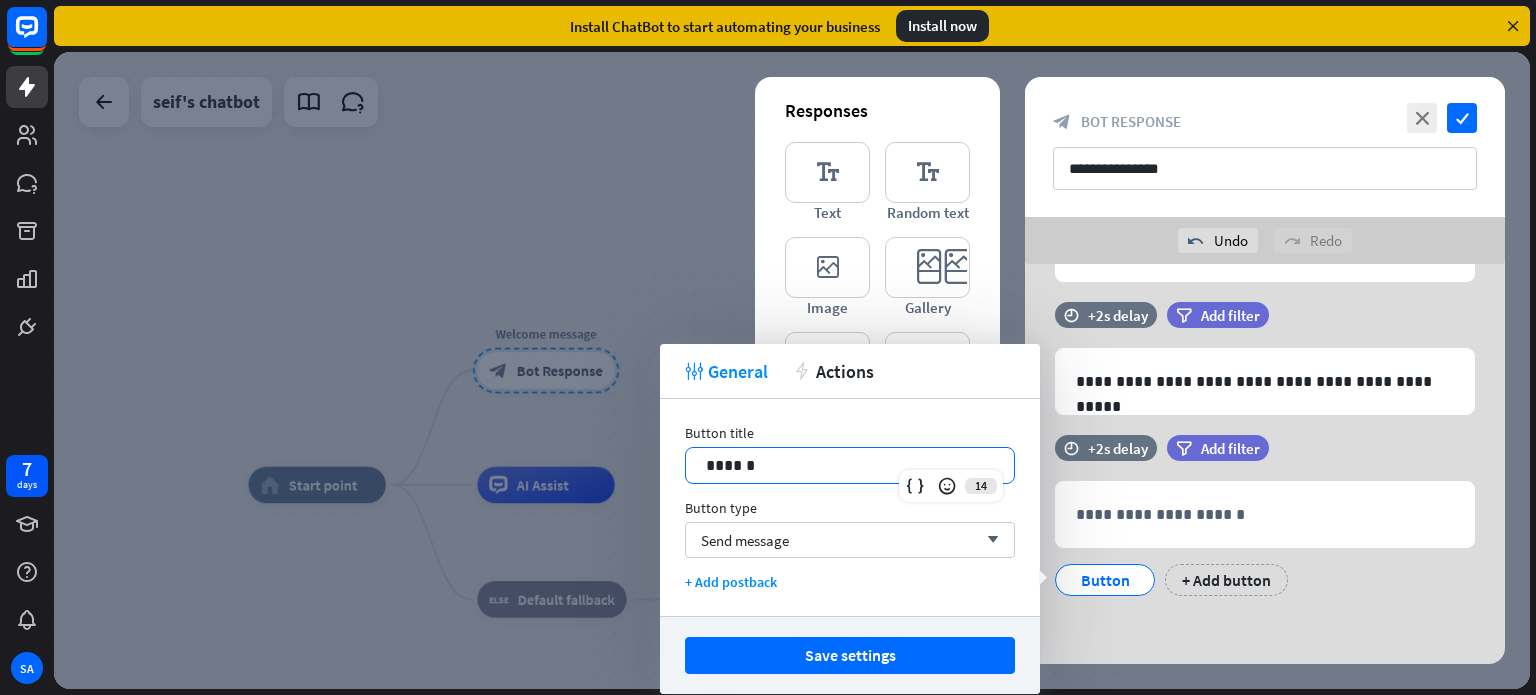 click on "******" at bounding box center [850, 465] 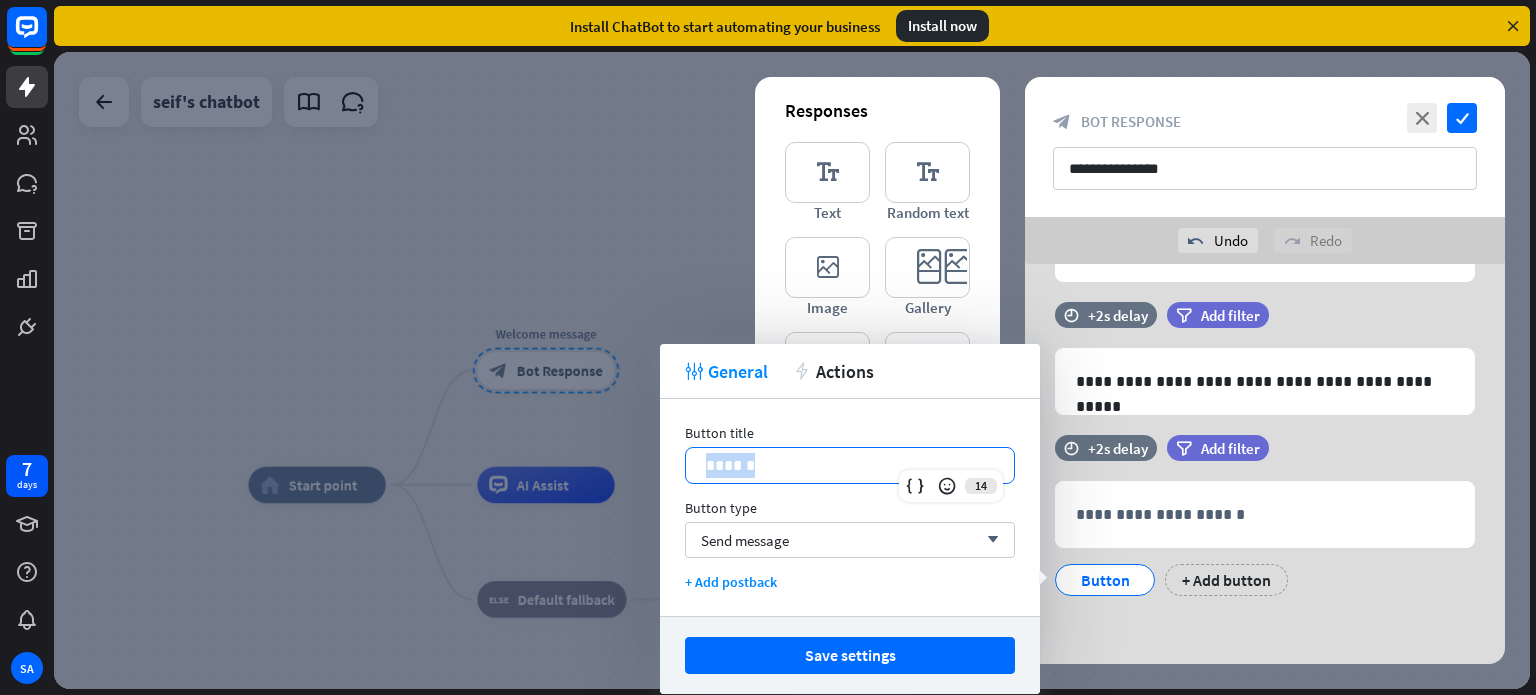 click on "******" at bounding box center [850, 465] 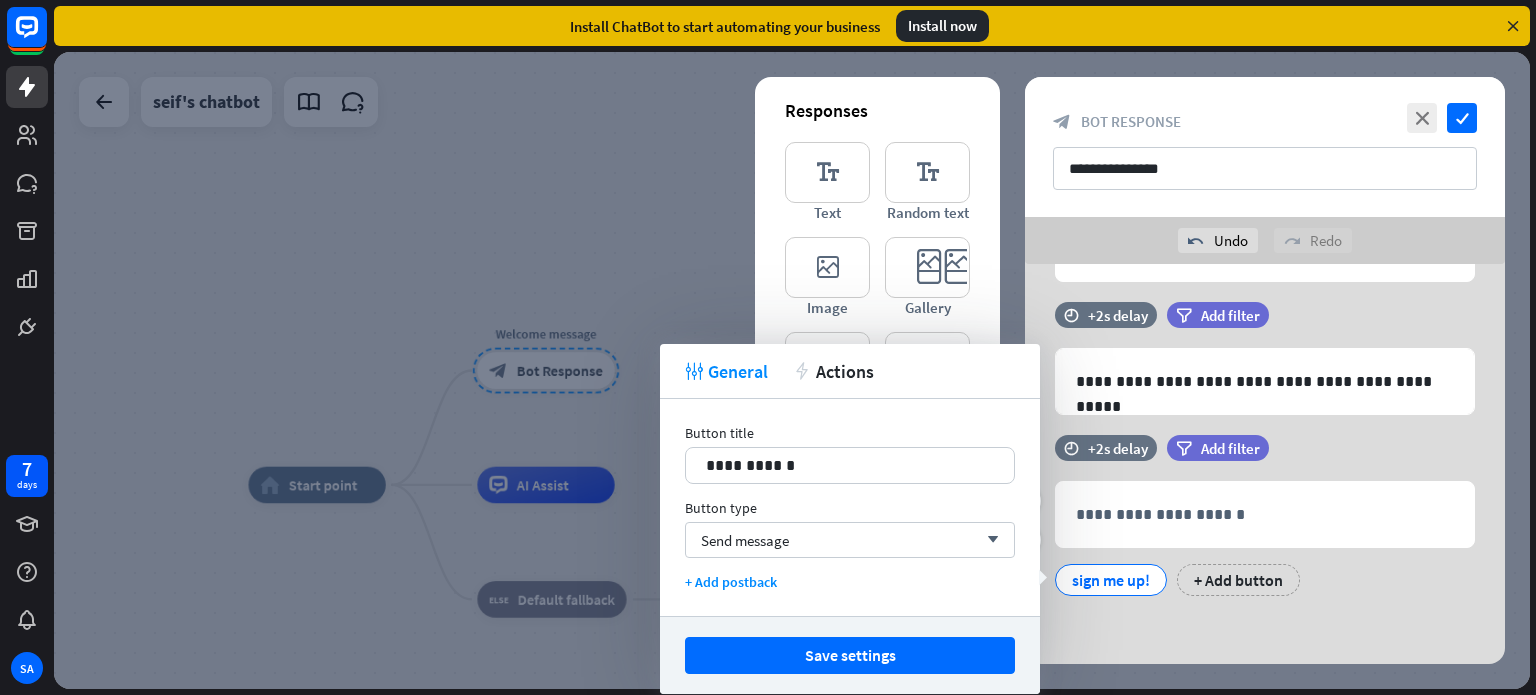 click on "**********" at bounding box center [1265, 525] 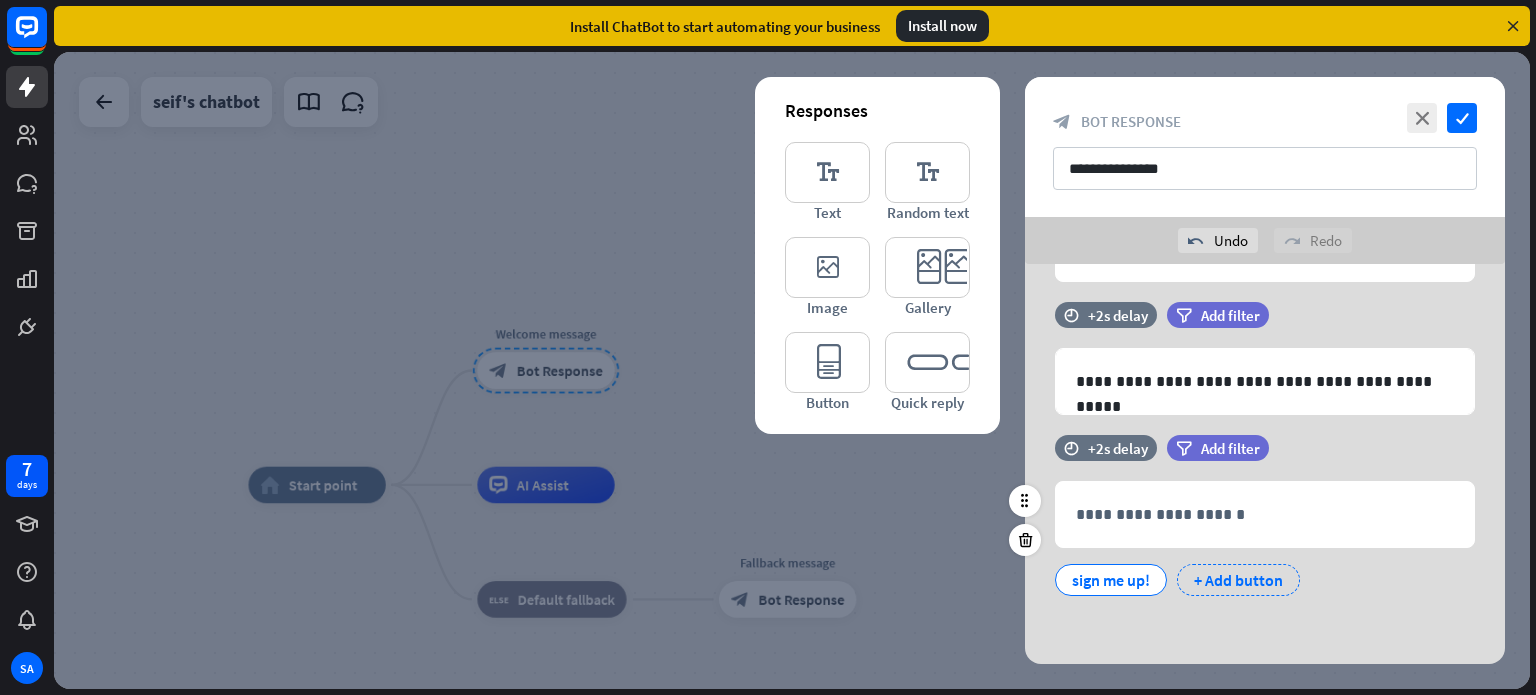 click on "+ Add button" at bounding box center [1238, 580] 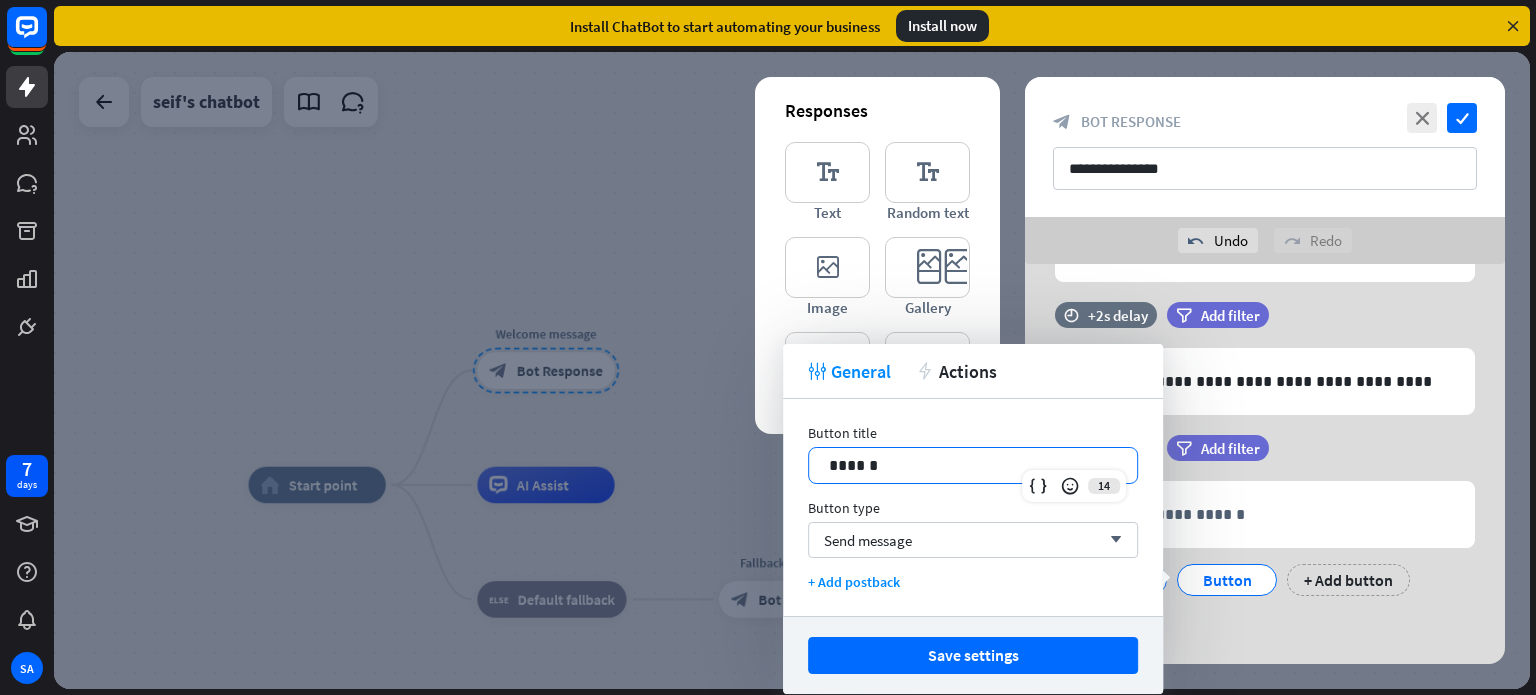 click on "******" at bounding box center (973, 465) 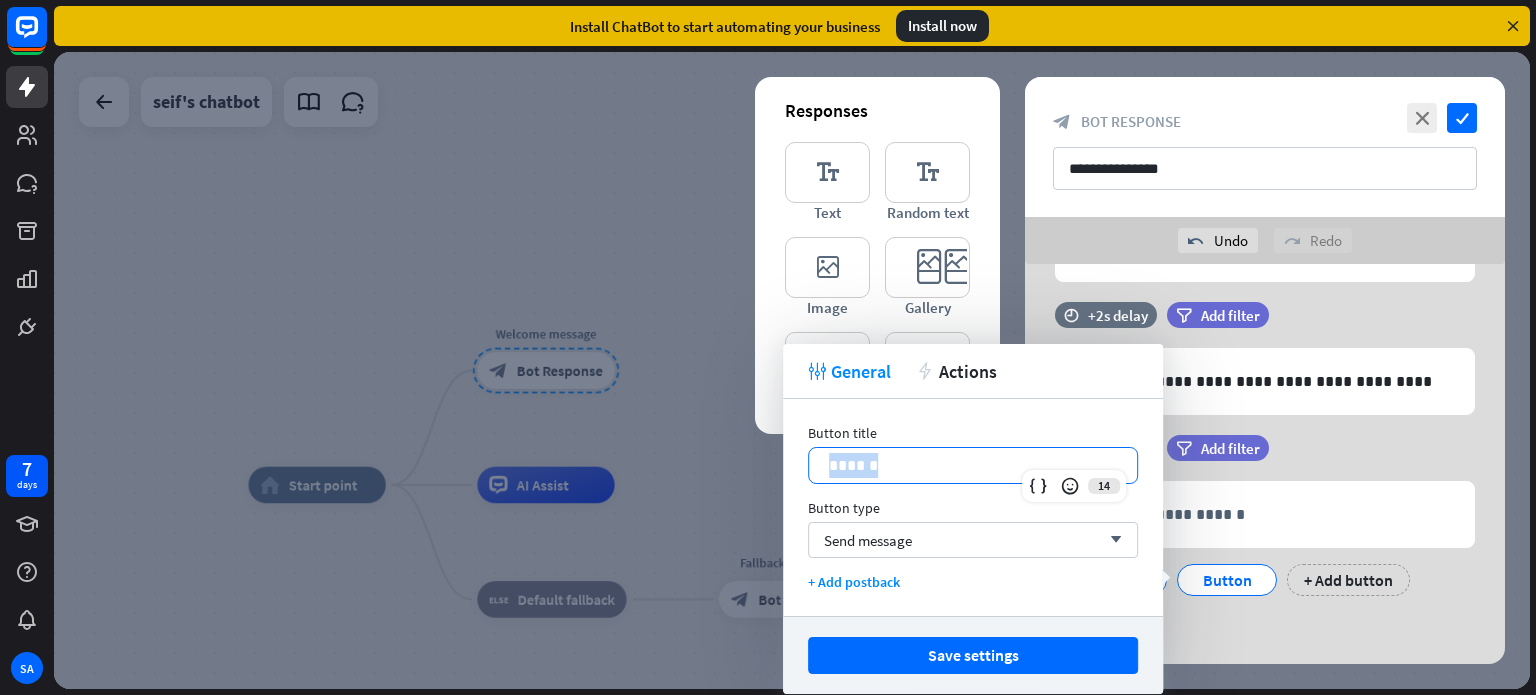click on "******" at bounding box center (973, 465) 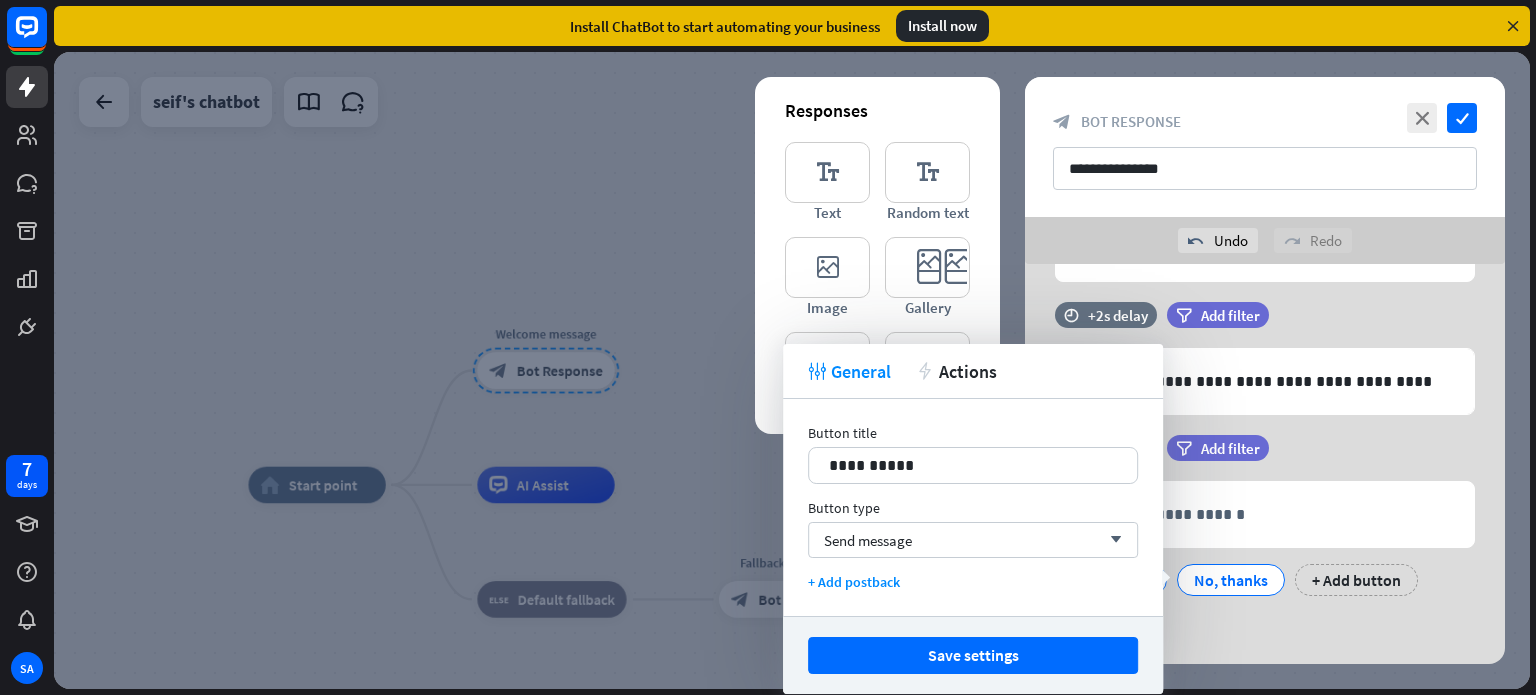 click on "**********" at bounding box center [1265, 150] 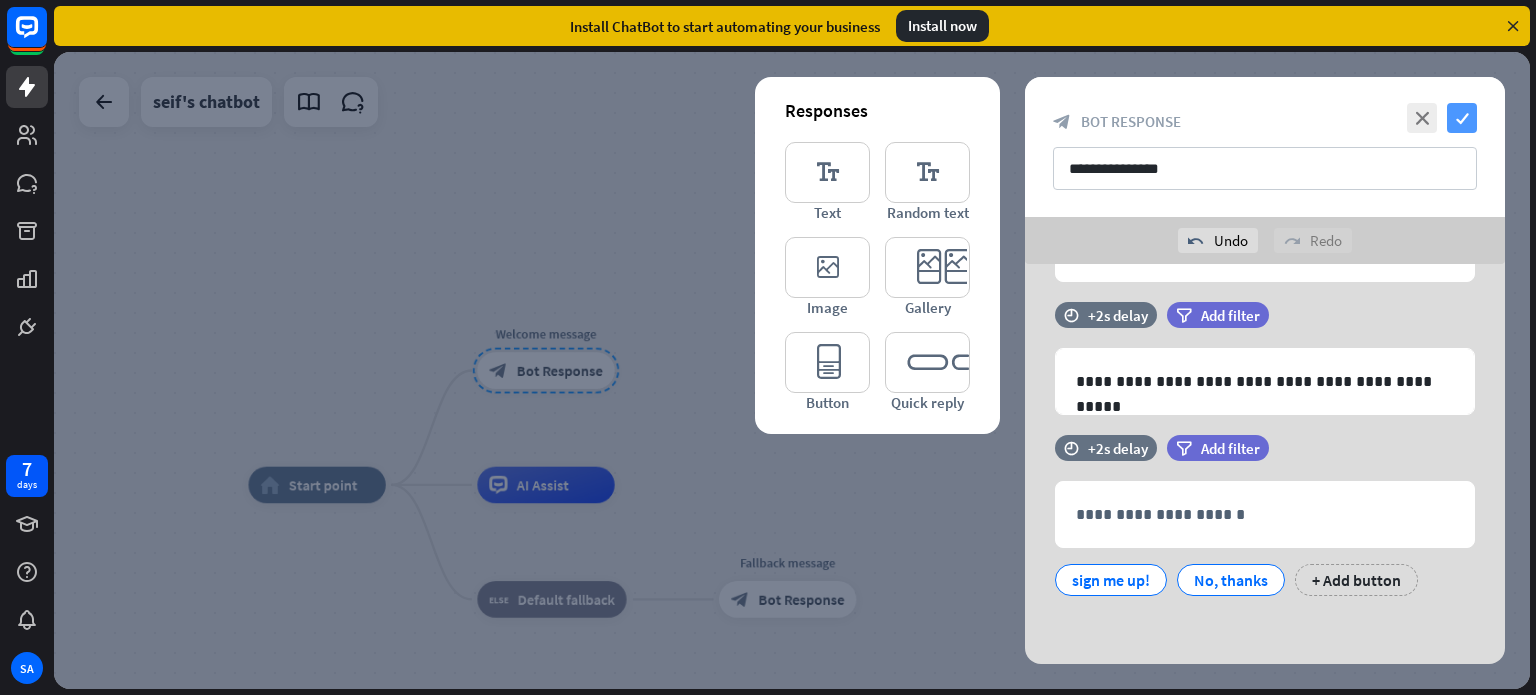 click on "check" at bounding box center [1462, 118] 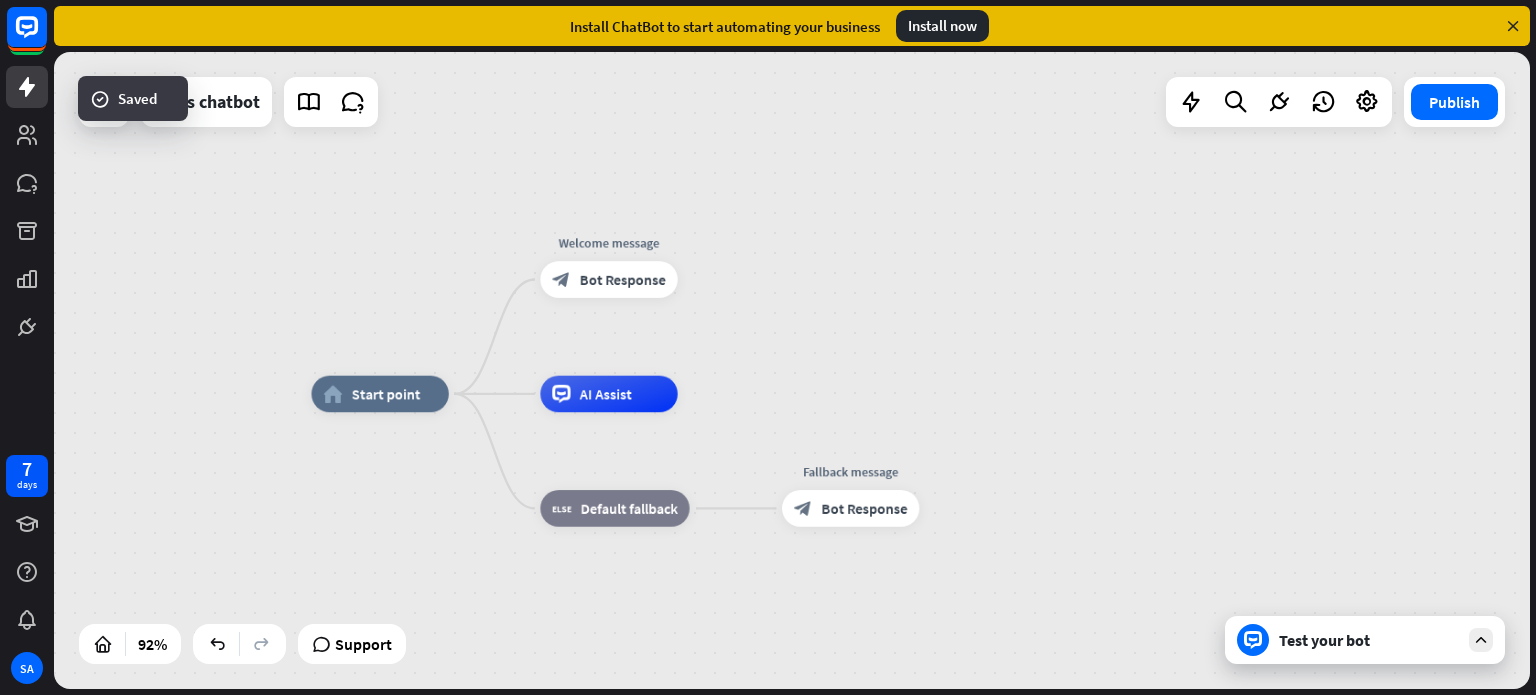 drag, startPoint x: 925, startPoint y: 366, endPoint x: 989, endPoint y: 274, distance: 112.0714 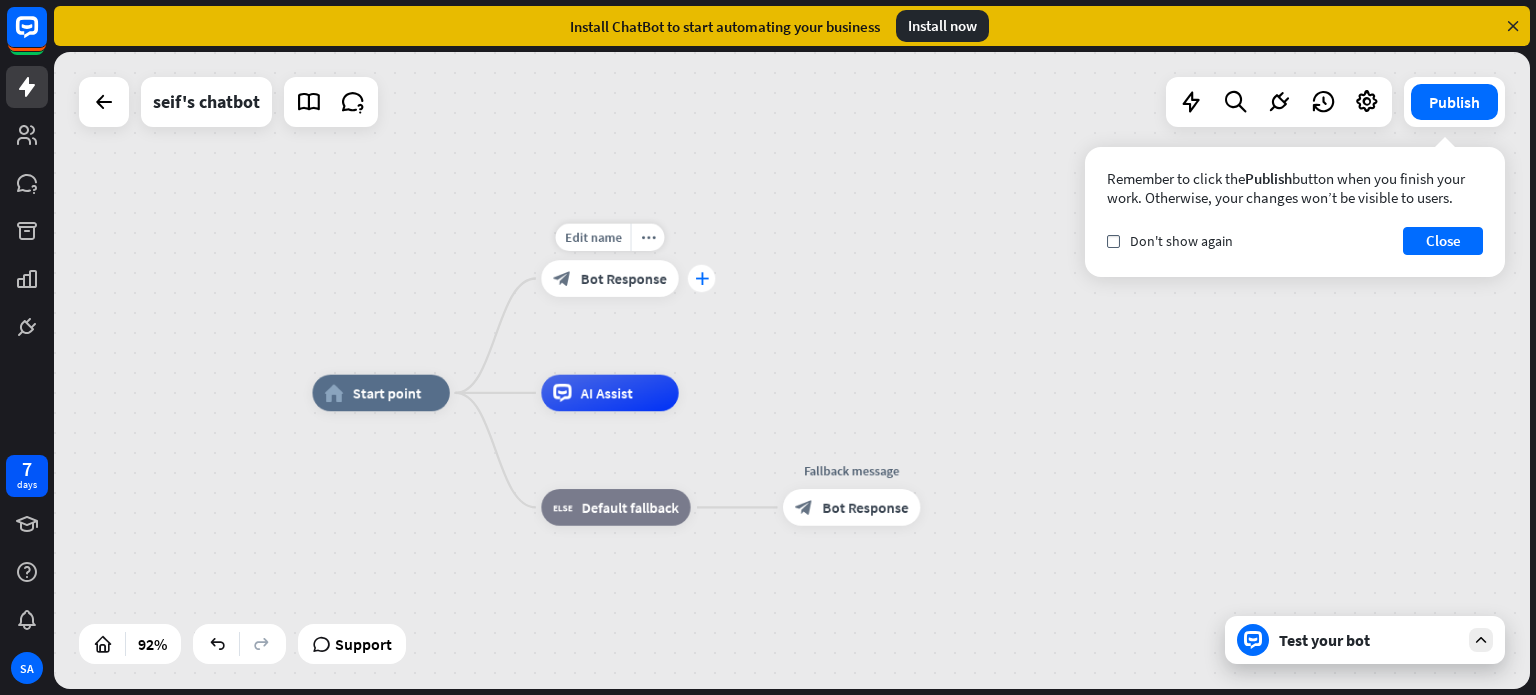 click on "plus" at bounding box center (702, 278) 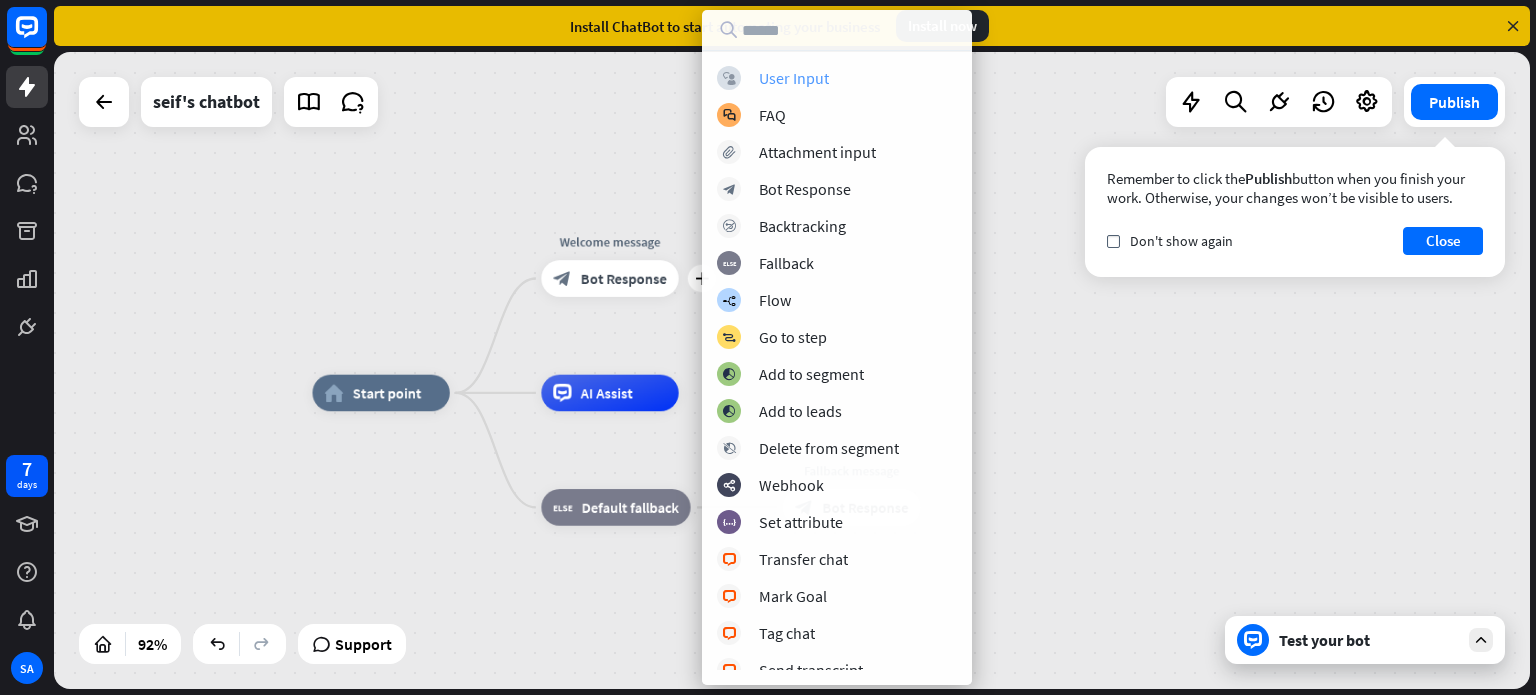 click on "User Input" at bounding box center (794, 78) 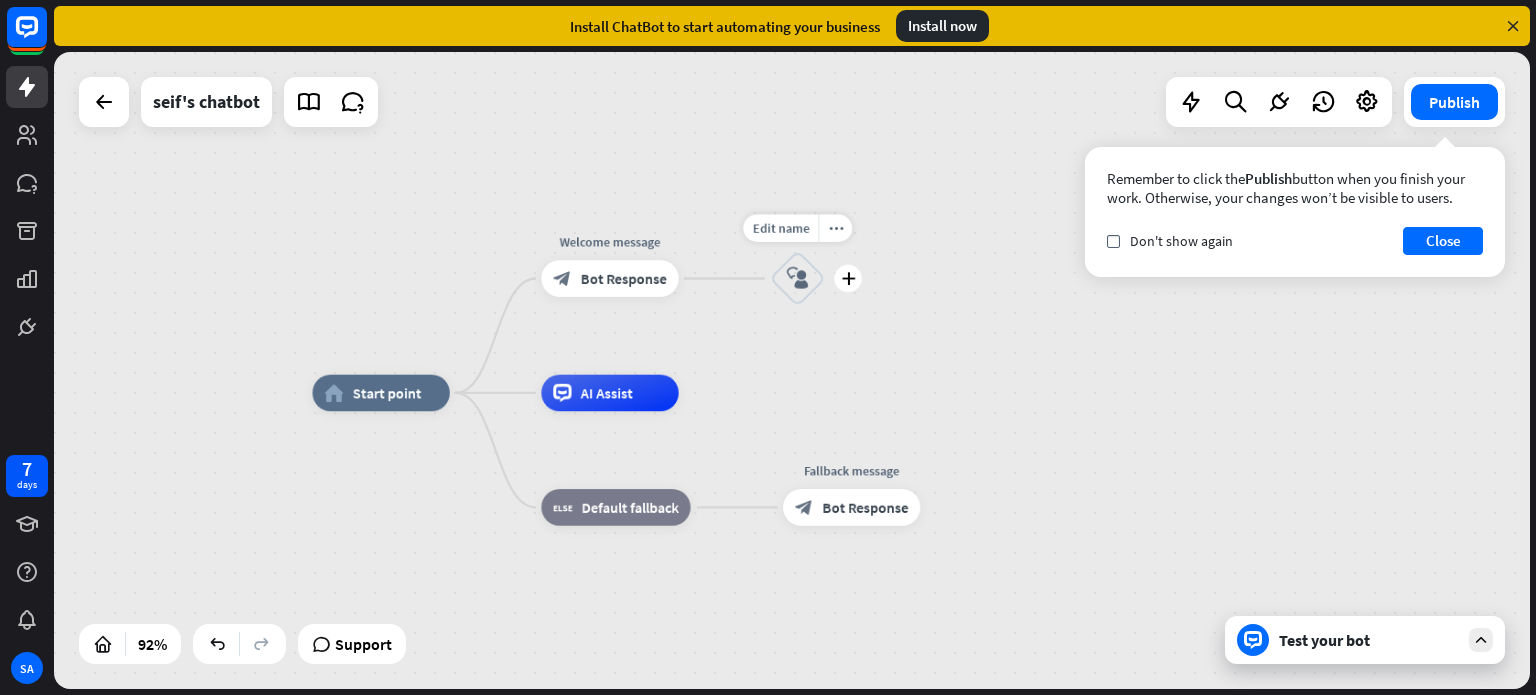 click on "block_user_input" at bounding box center (797, 278) 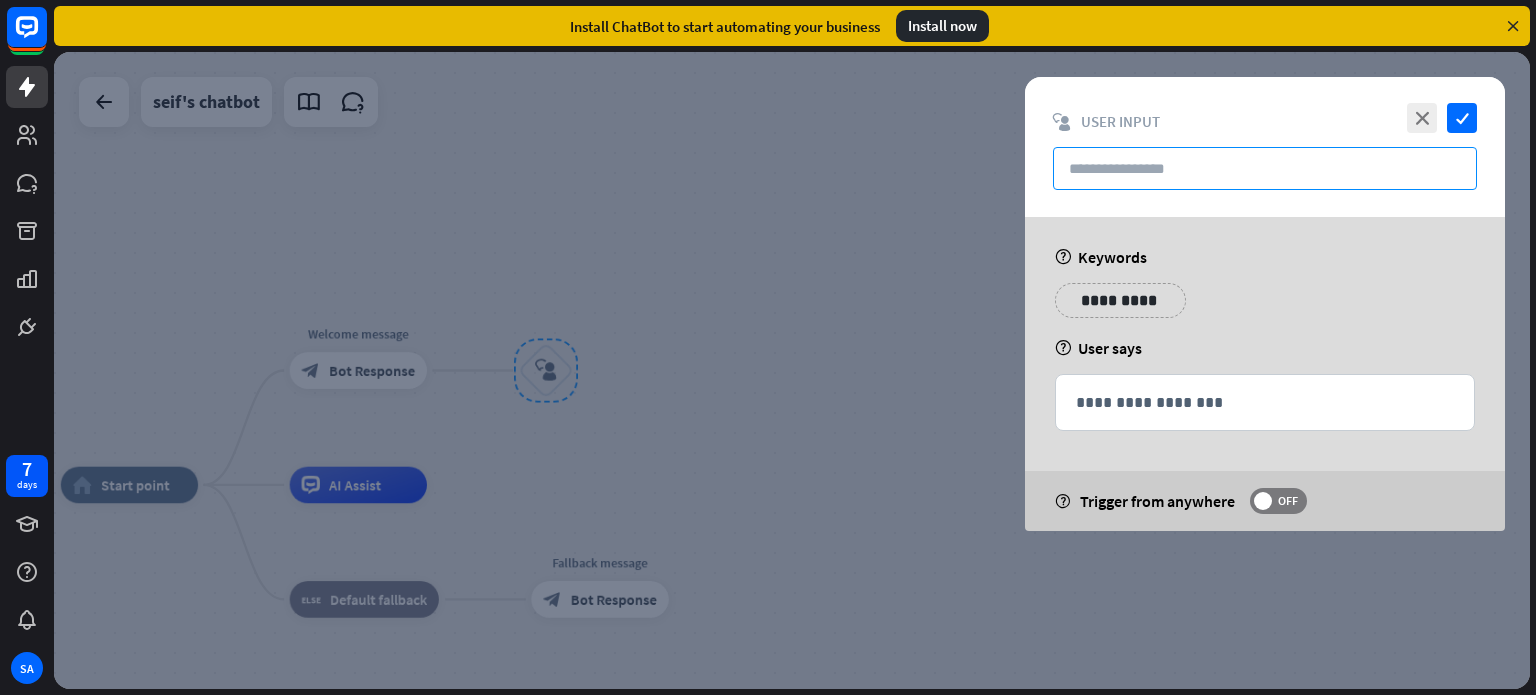 click at bounding box center [1265, 168] 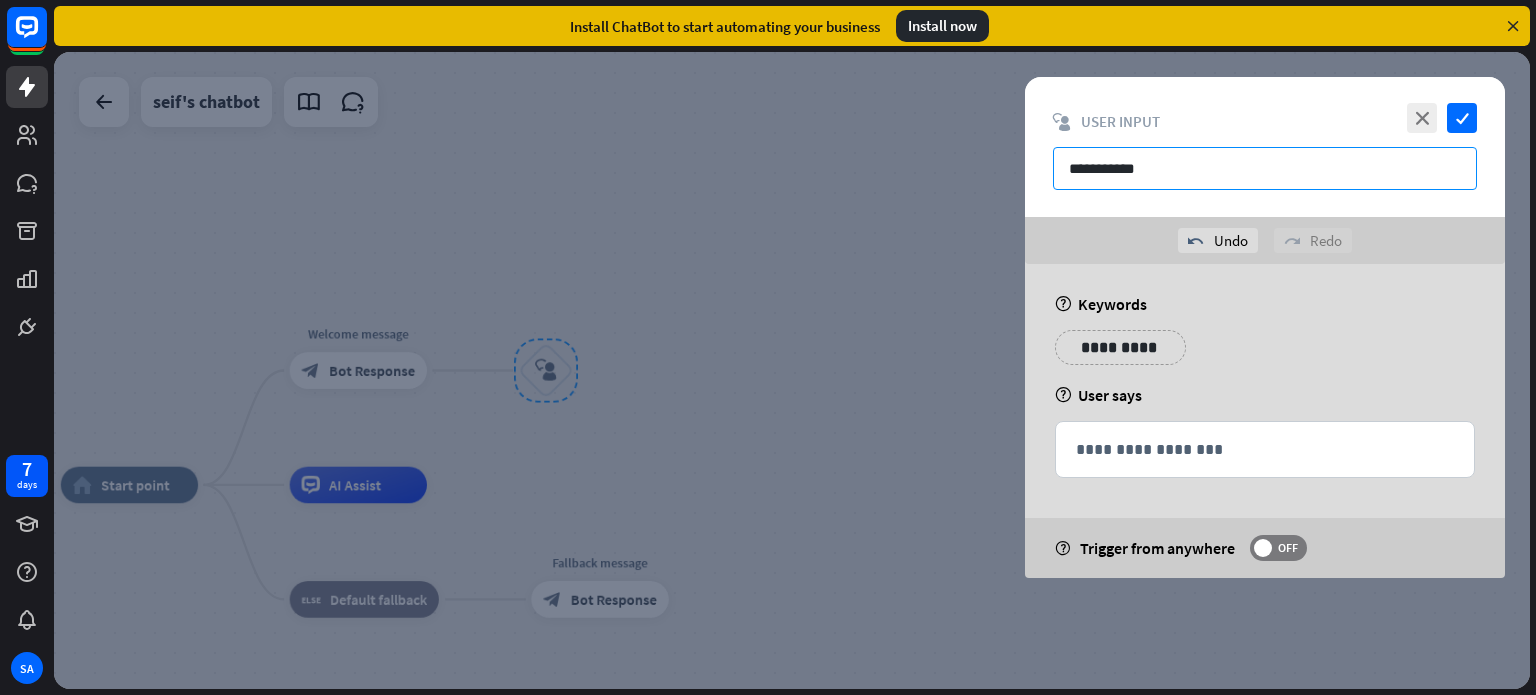 type on "**********" 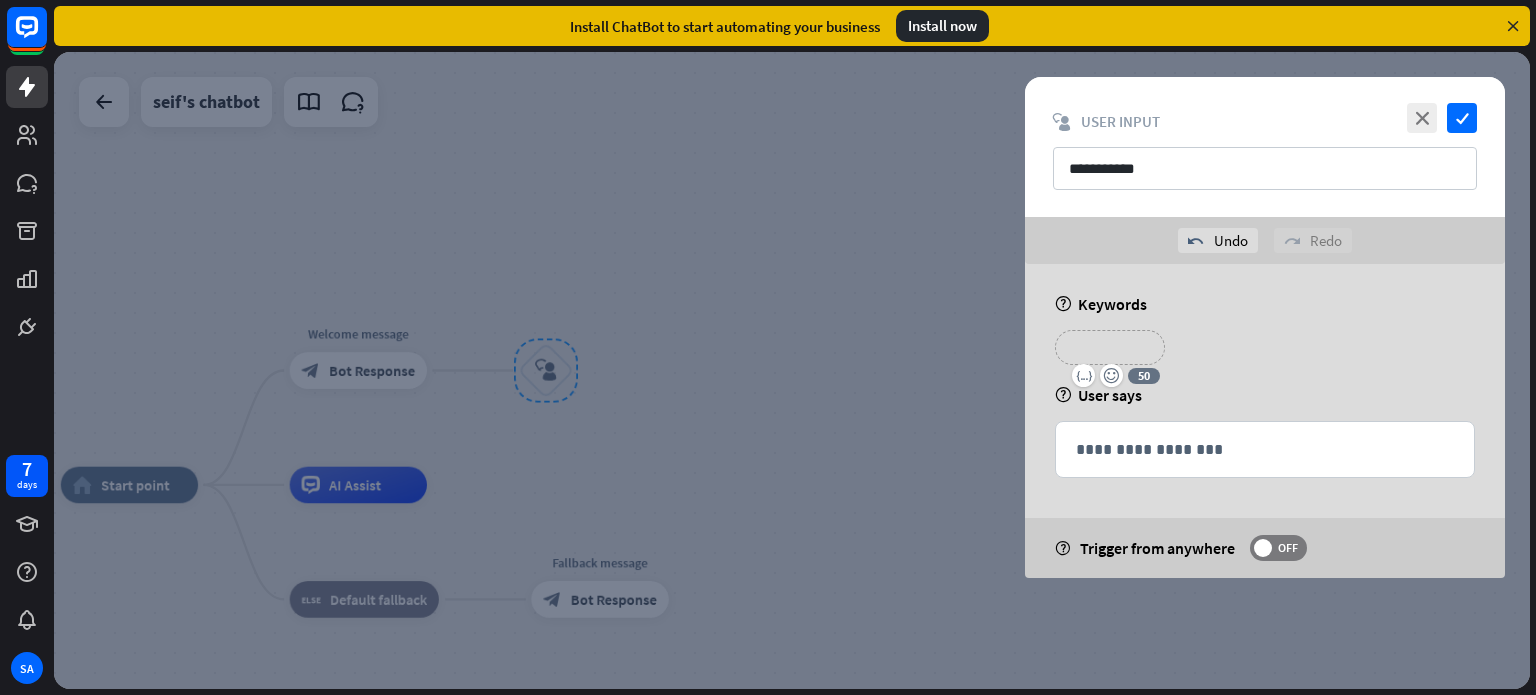 click on "**********" at bounding box center (1110, 347) 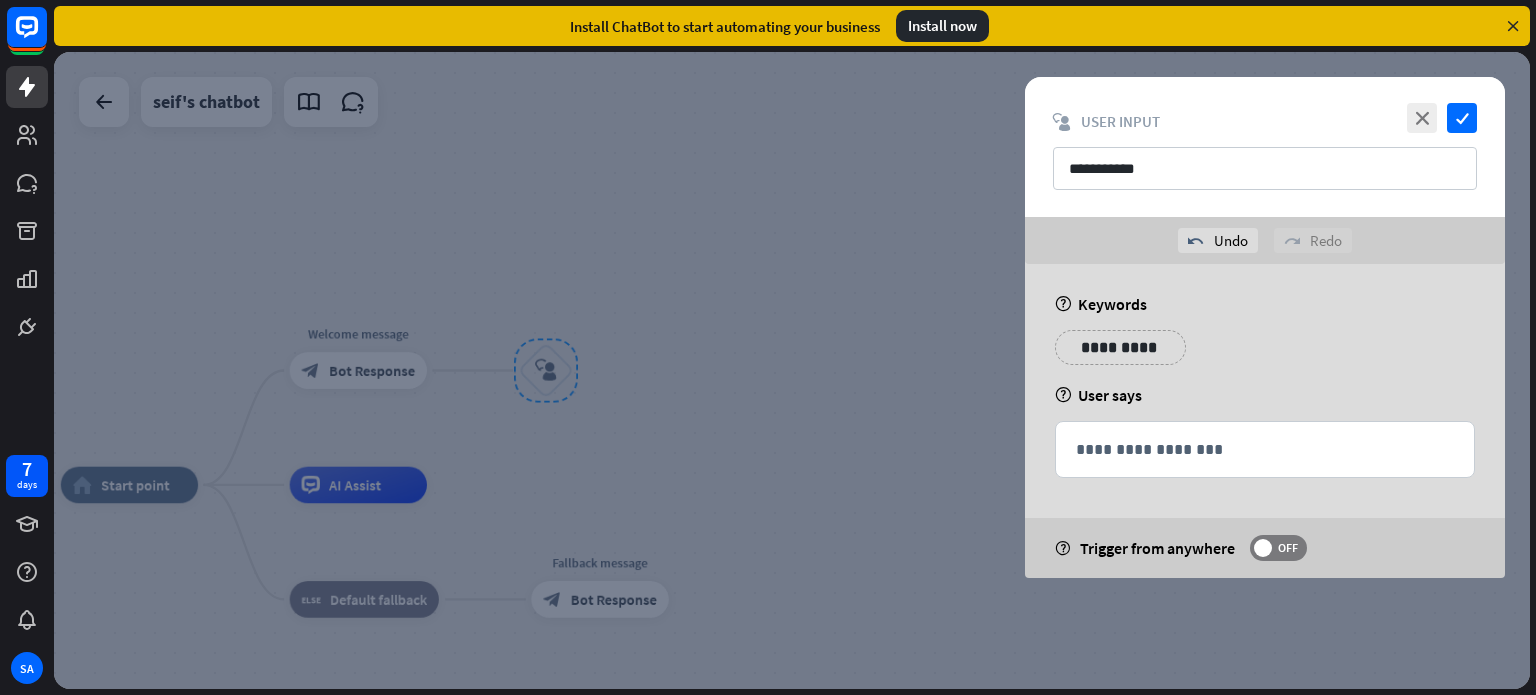 click on "**********" at bounding box center [1265, 355] 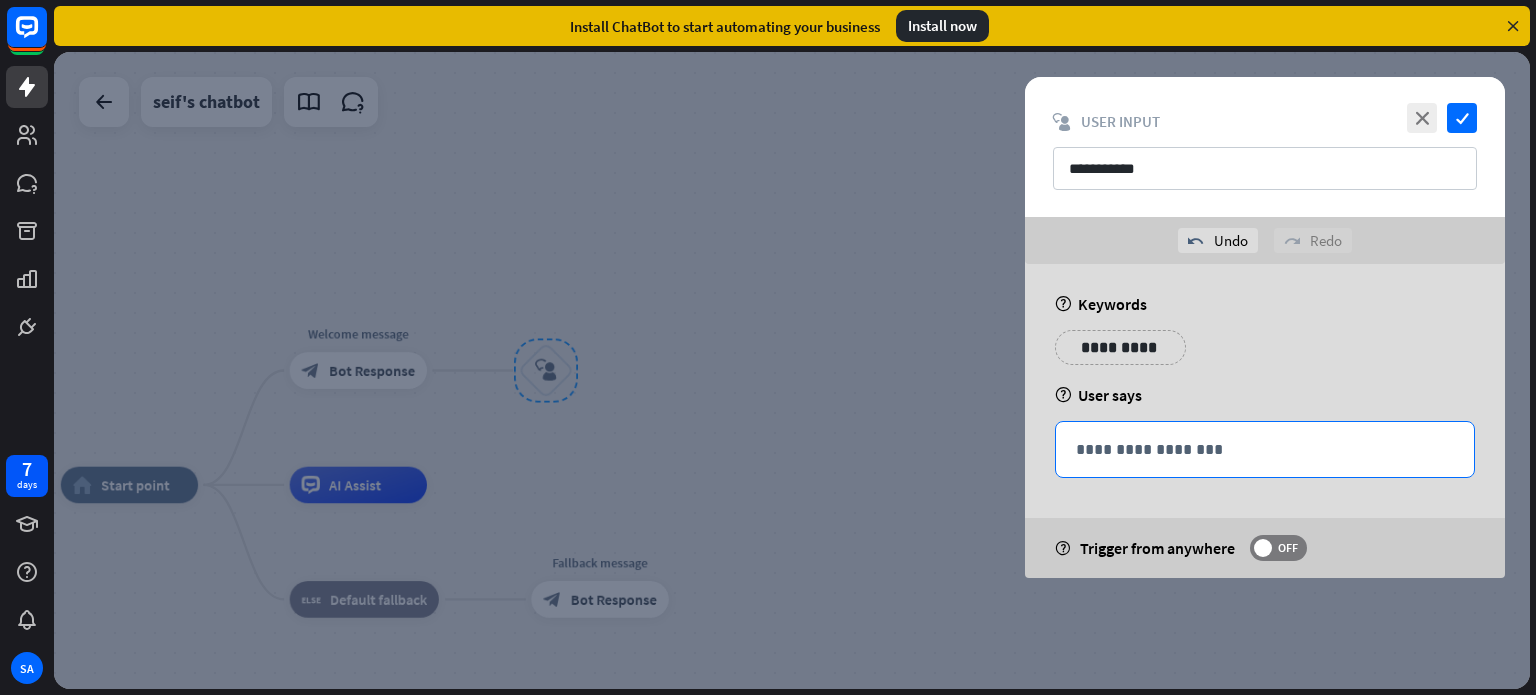 click on "**********" at bounding box center [1265, 449] 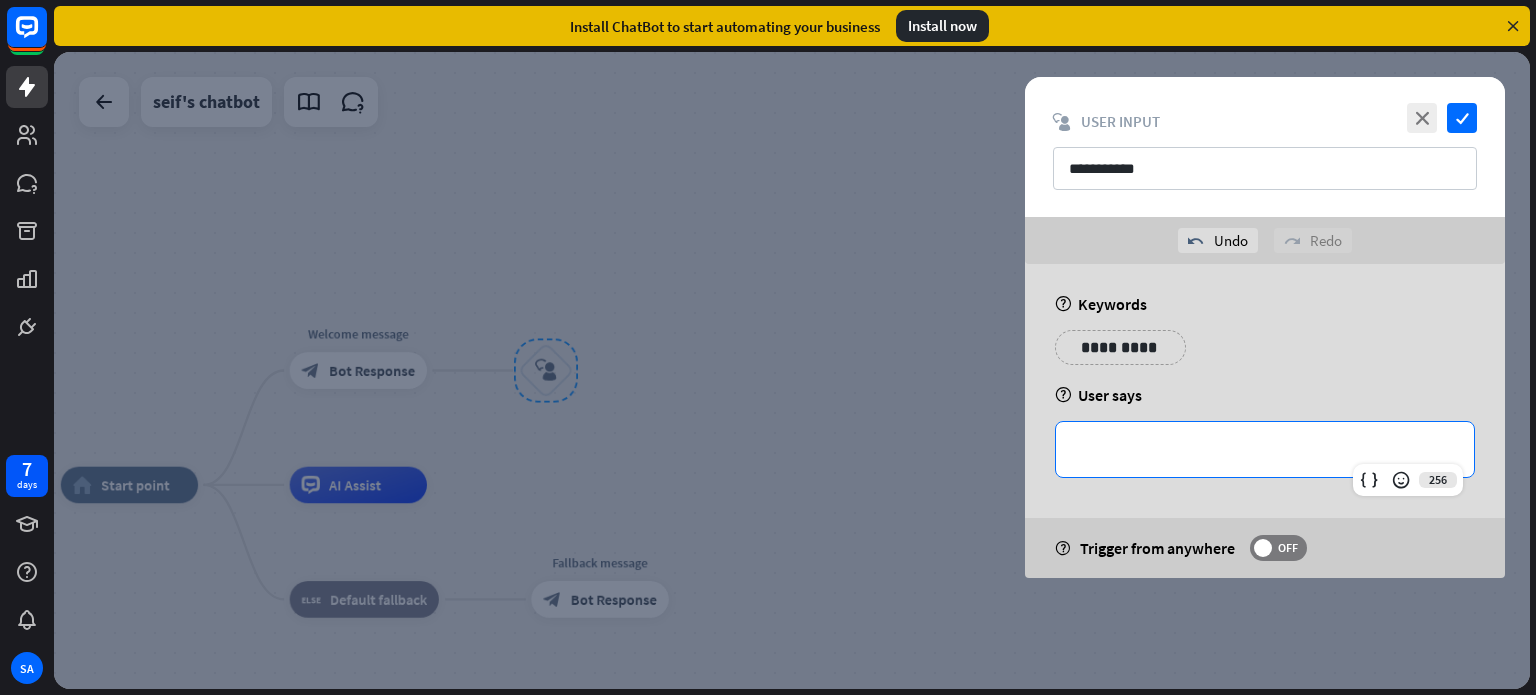 type 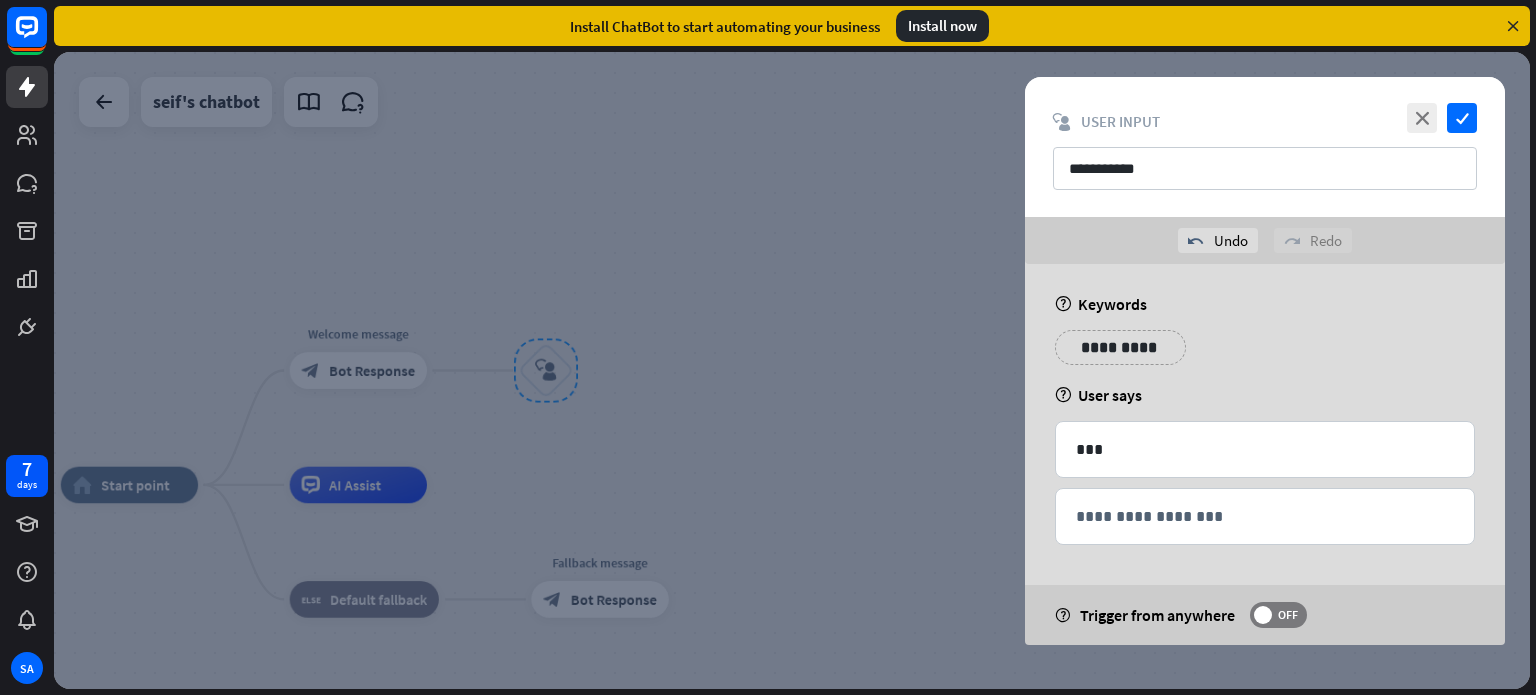 click on "**********" at bounding box center [1265, 488] 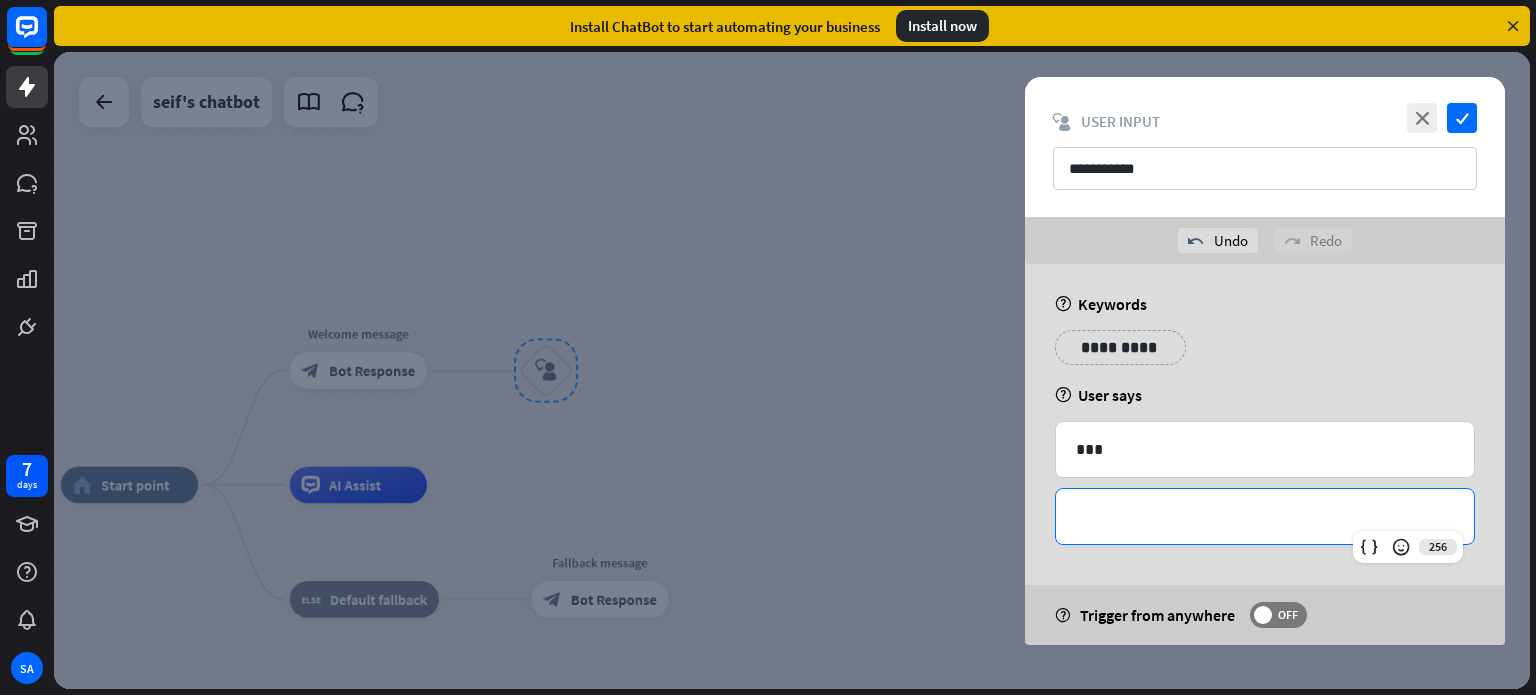 click on "**********" at bounding box center [1265, 516] 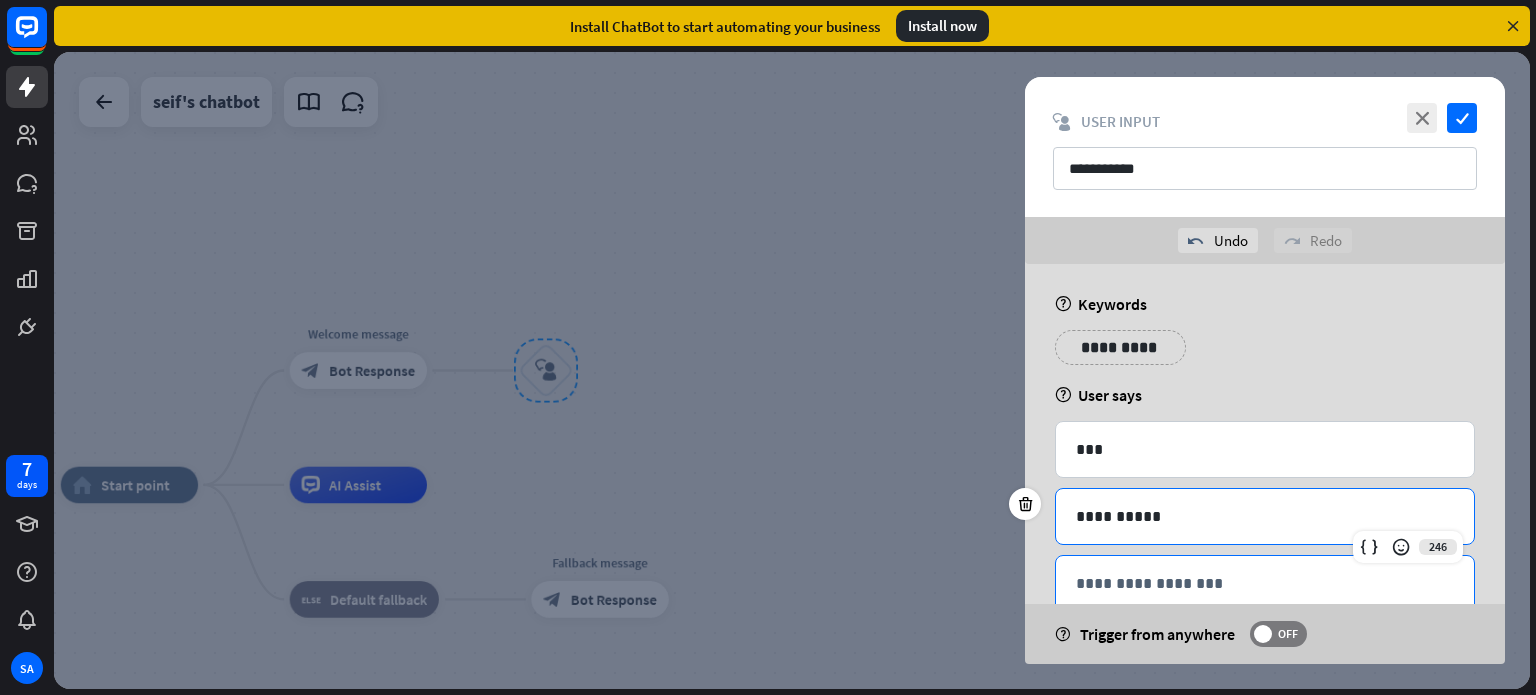 scroll, scrollTop: 46, scrollLeft: 0, axis: vertical 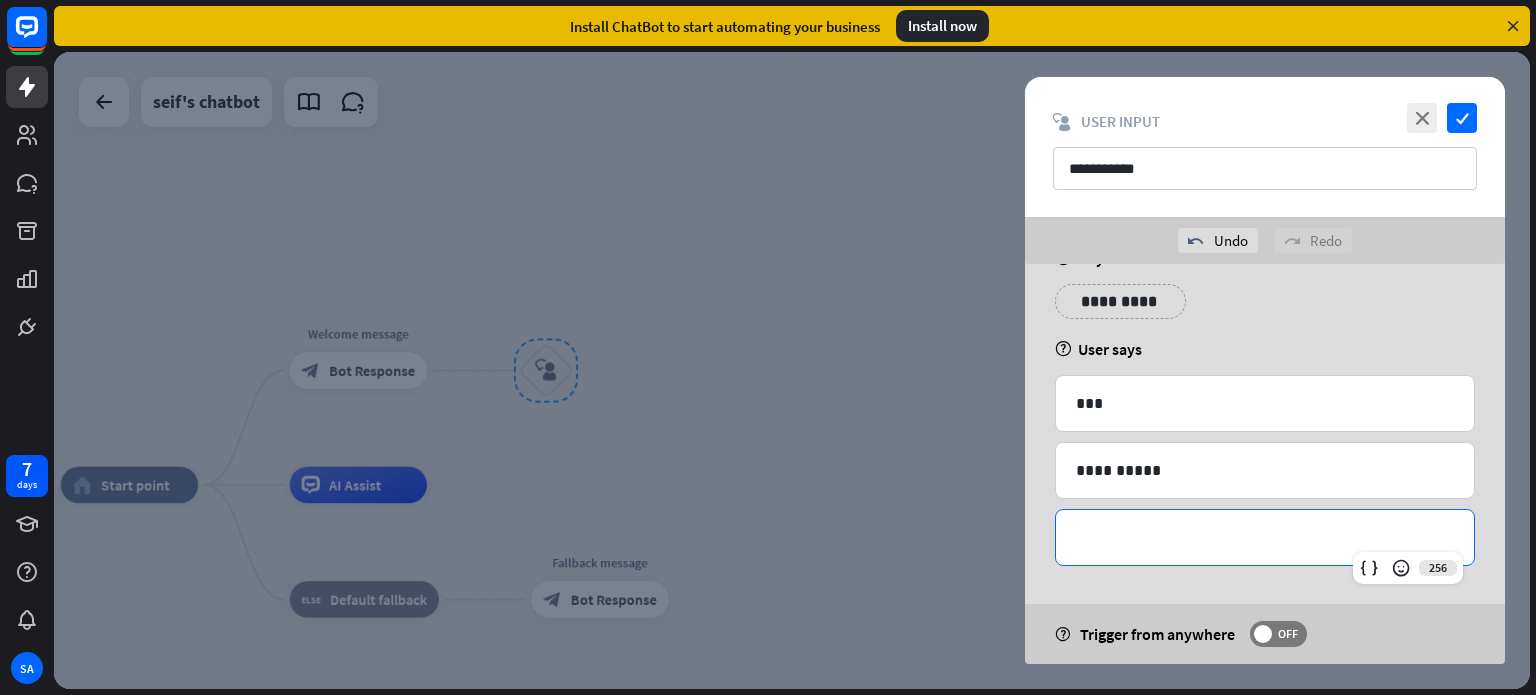 click on "**********" at bounding box center (1265, 537) 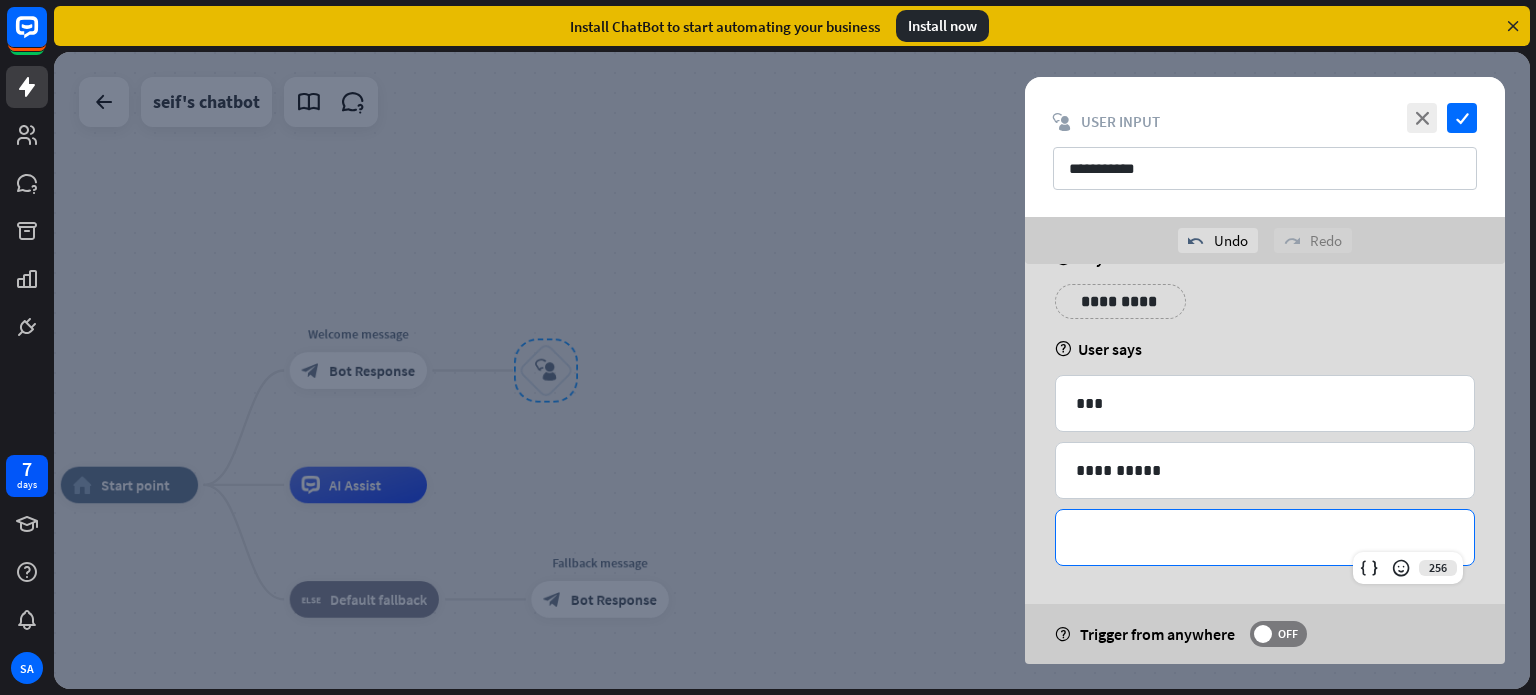 type 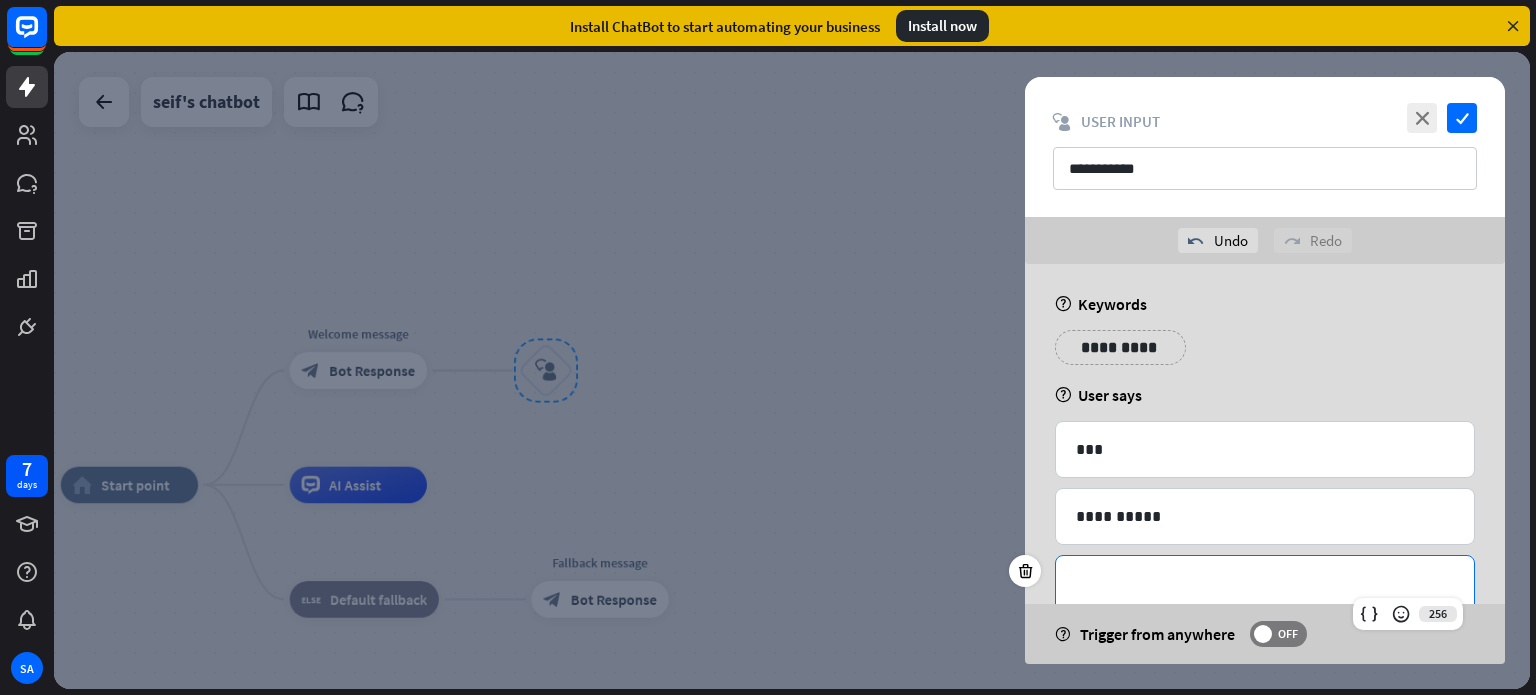 scroll, scrollTop: 112, scrollLeft: 0, axis: vertical 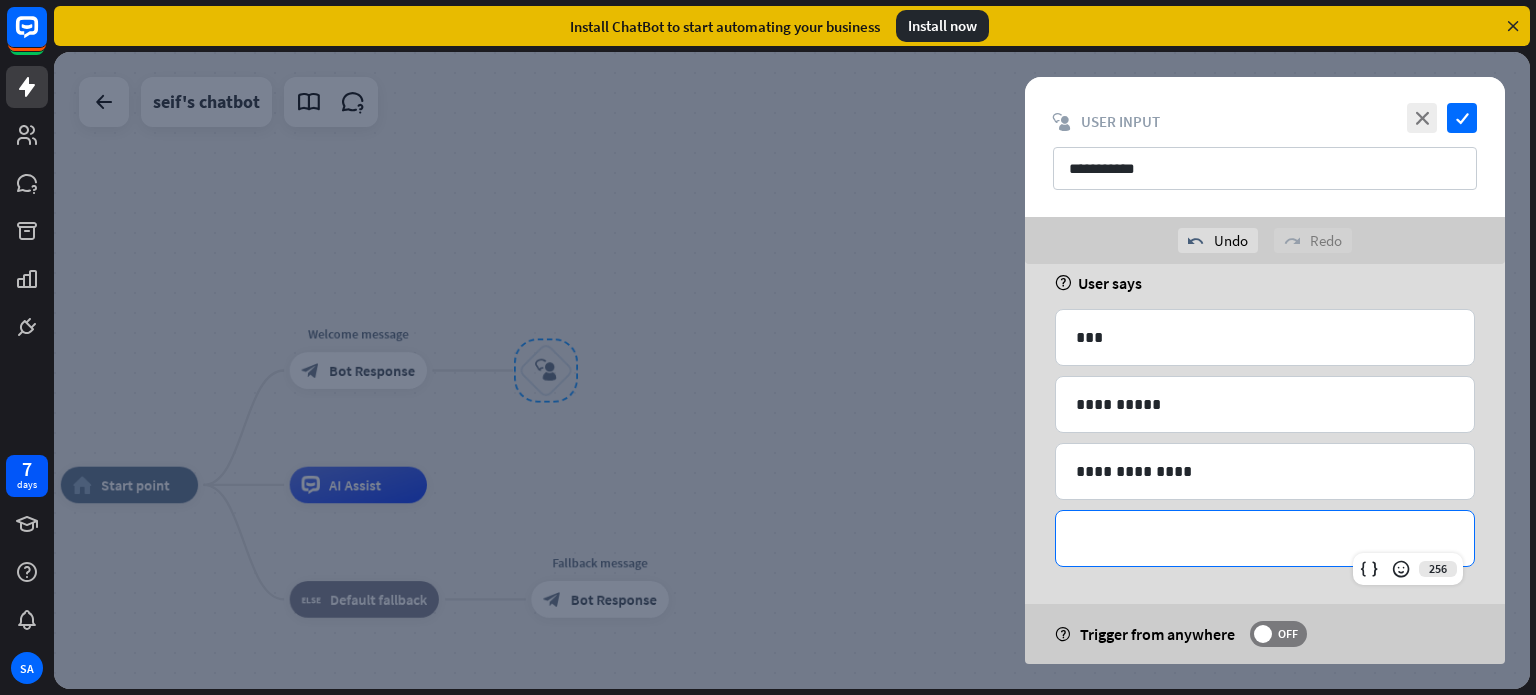 click on "**********" at bounding box center (1265, 538) 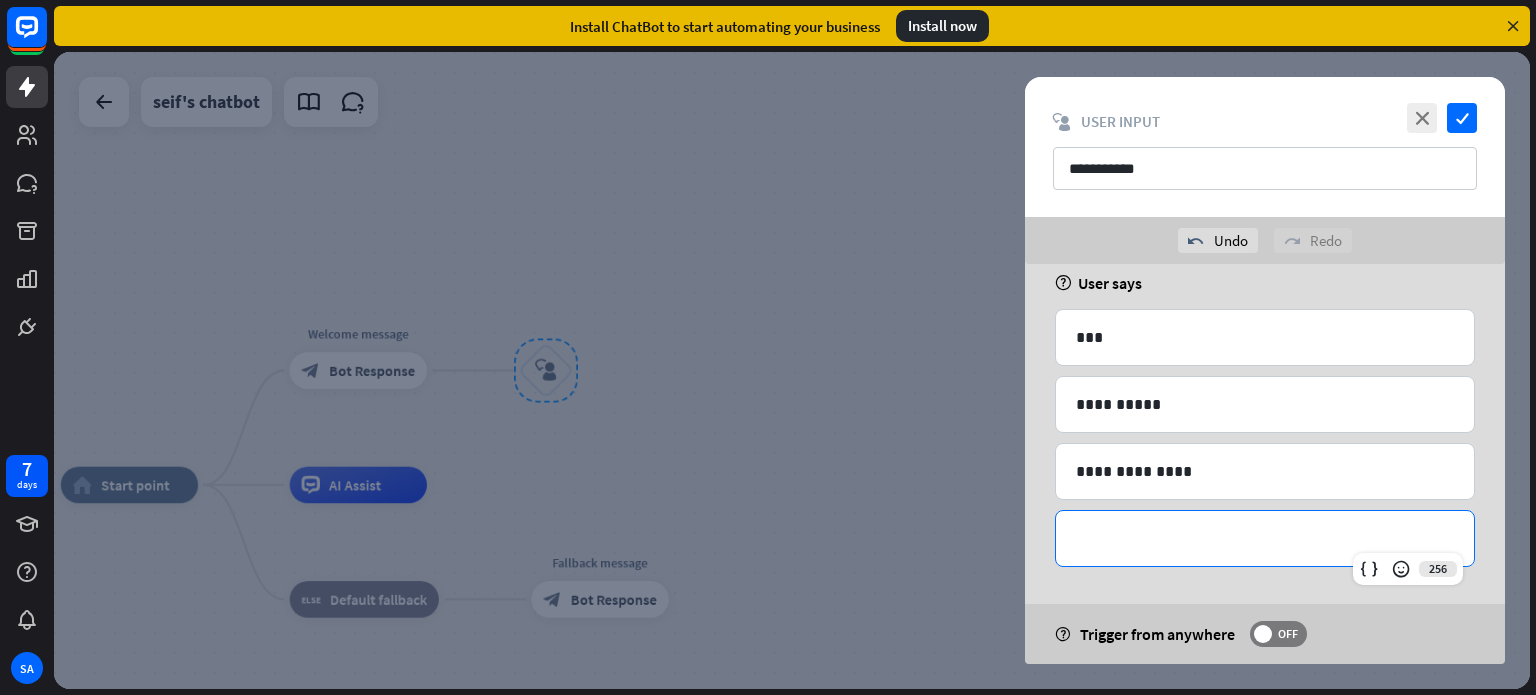 type 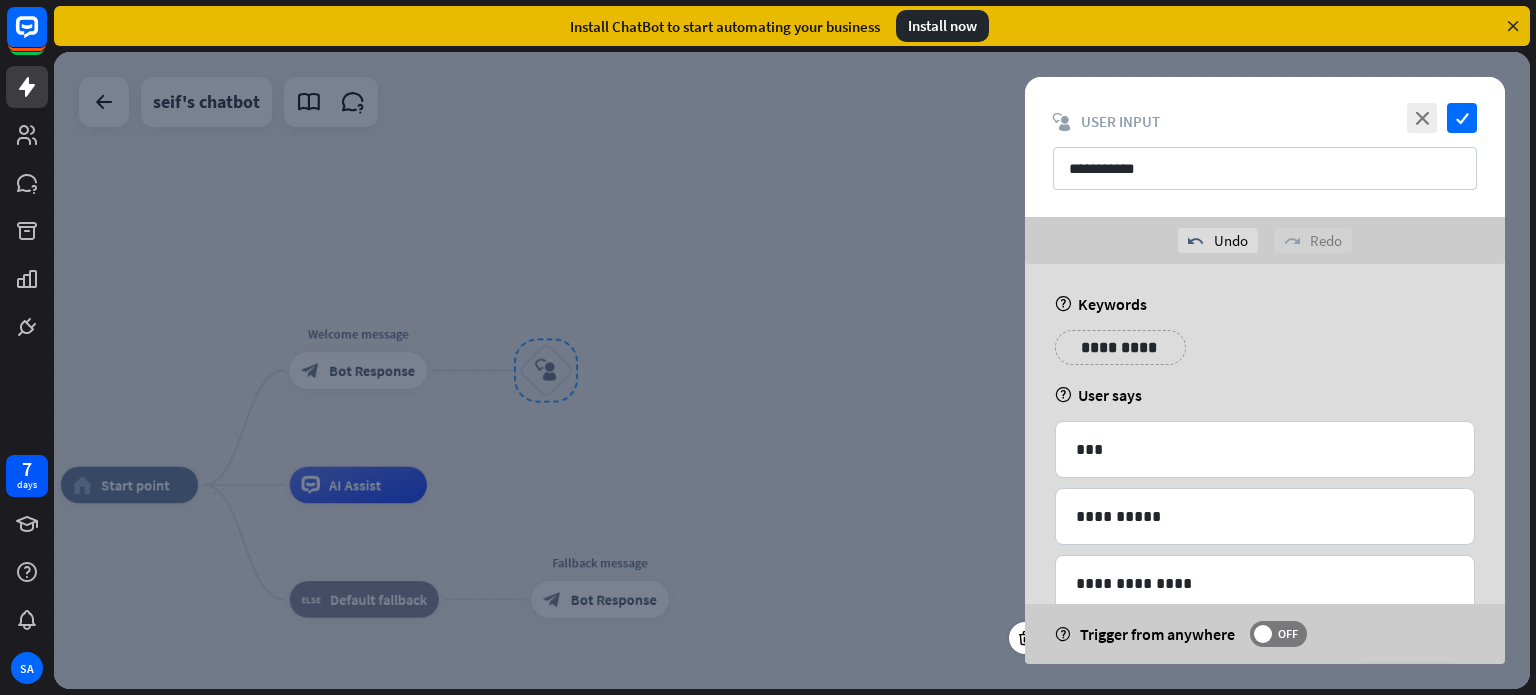 scroll, scrollTop: 180, scrollLeft: 0, axis: vertical 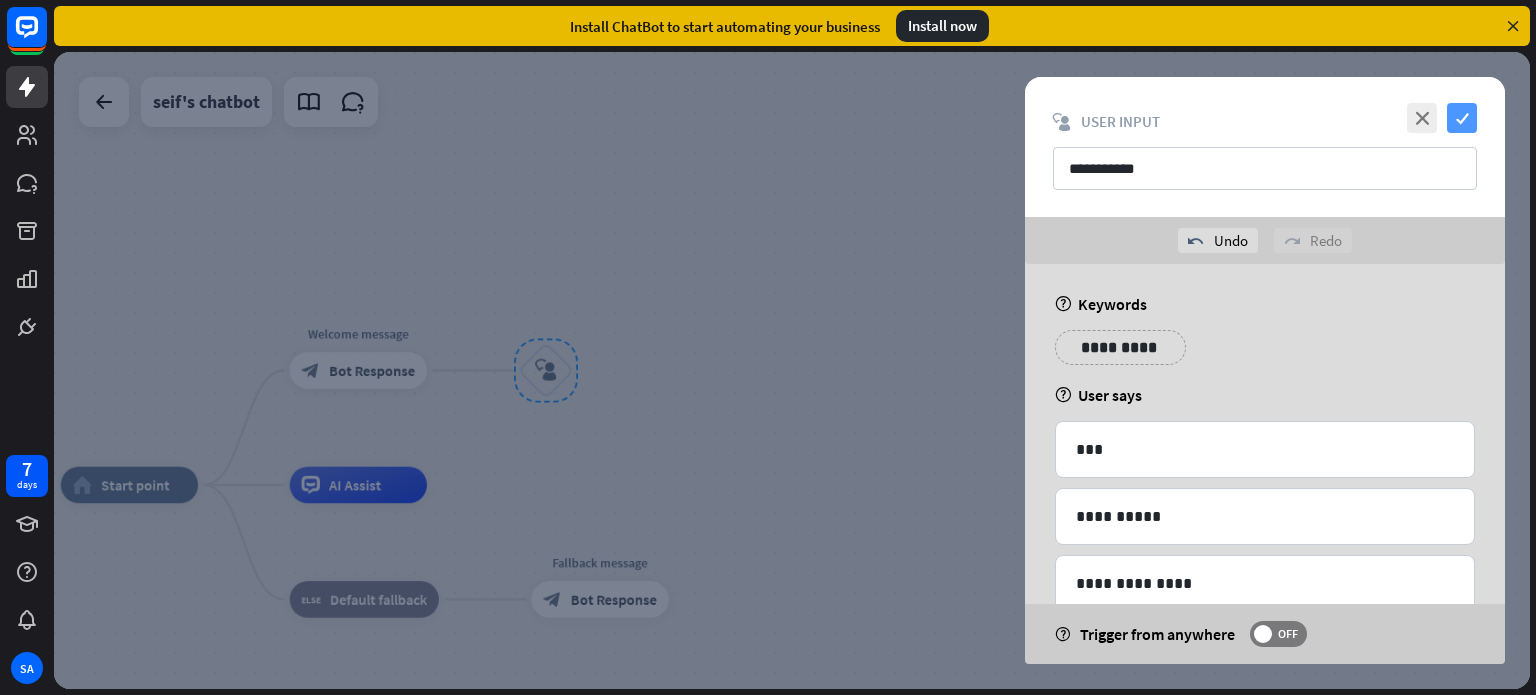 click on "check" at bounding box center [1462, 118] 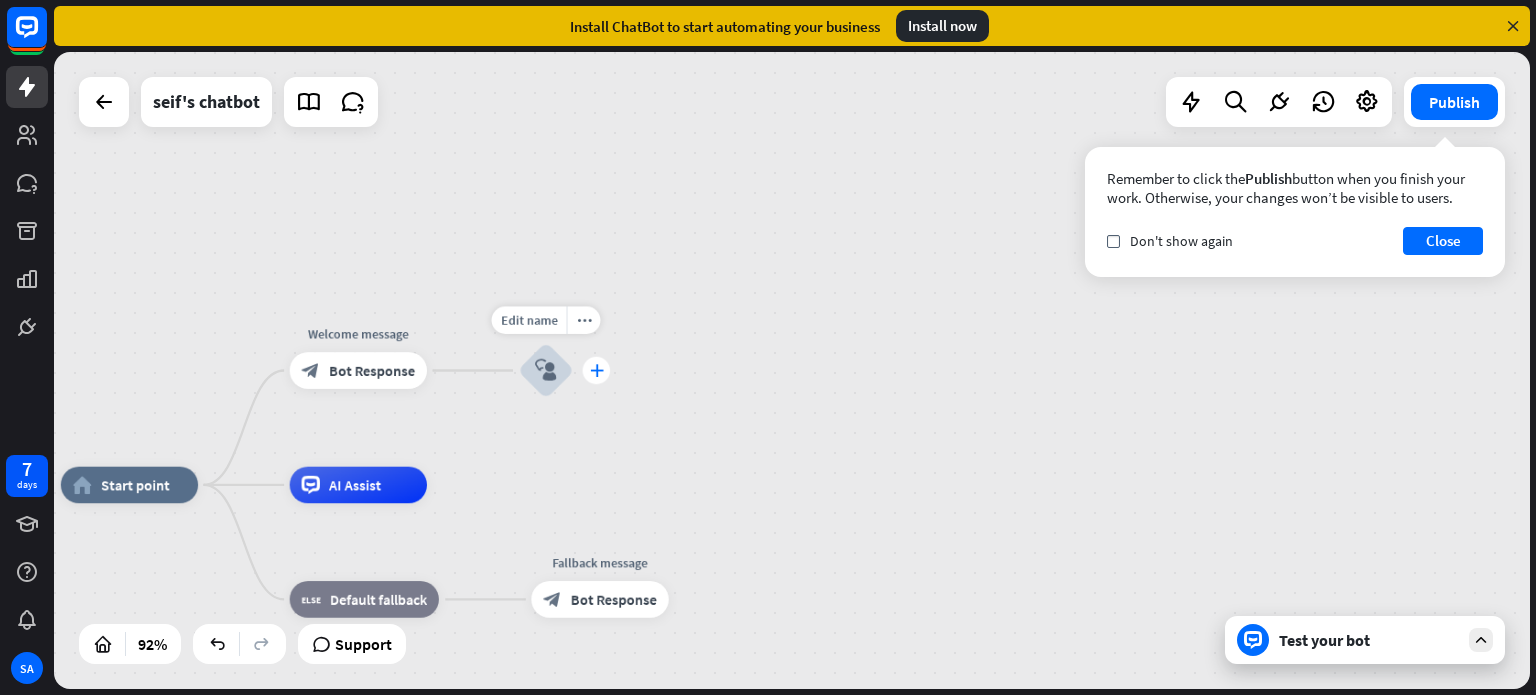 click on "plus" at bounding box center (596, 370) 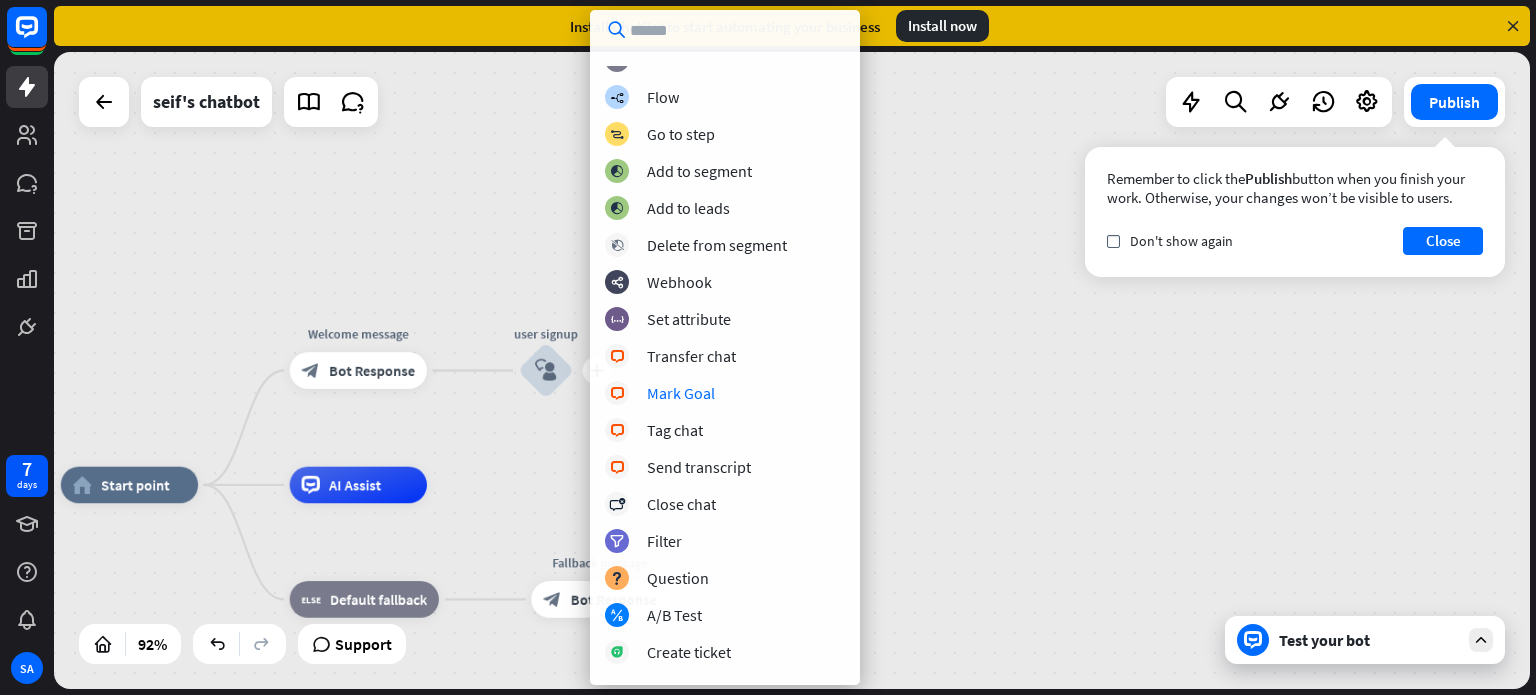 scroll, scrollTop: 95, scrollLeft: 0, axis: vertical 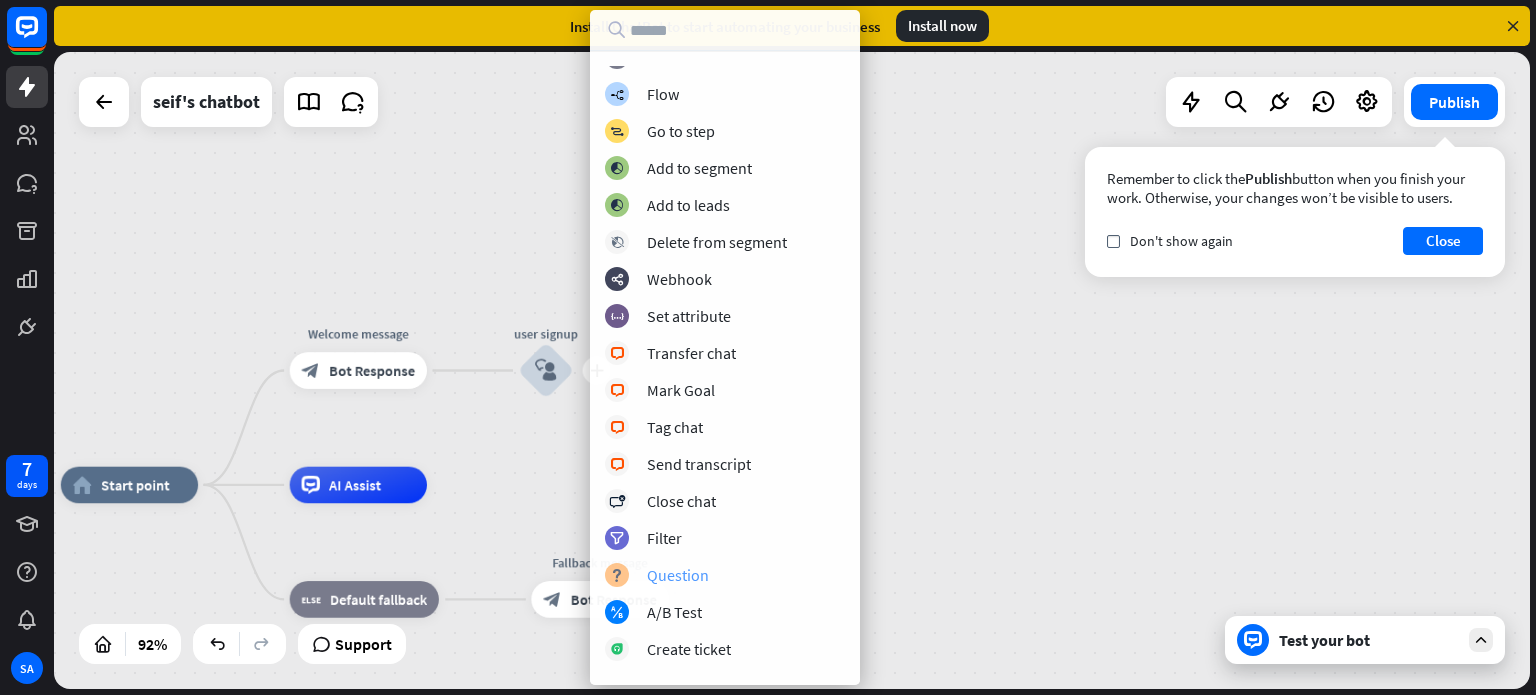 click on "Question" at bounding box center [678, 575] 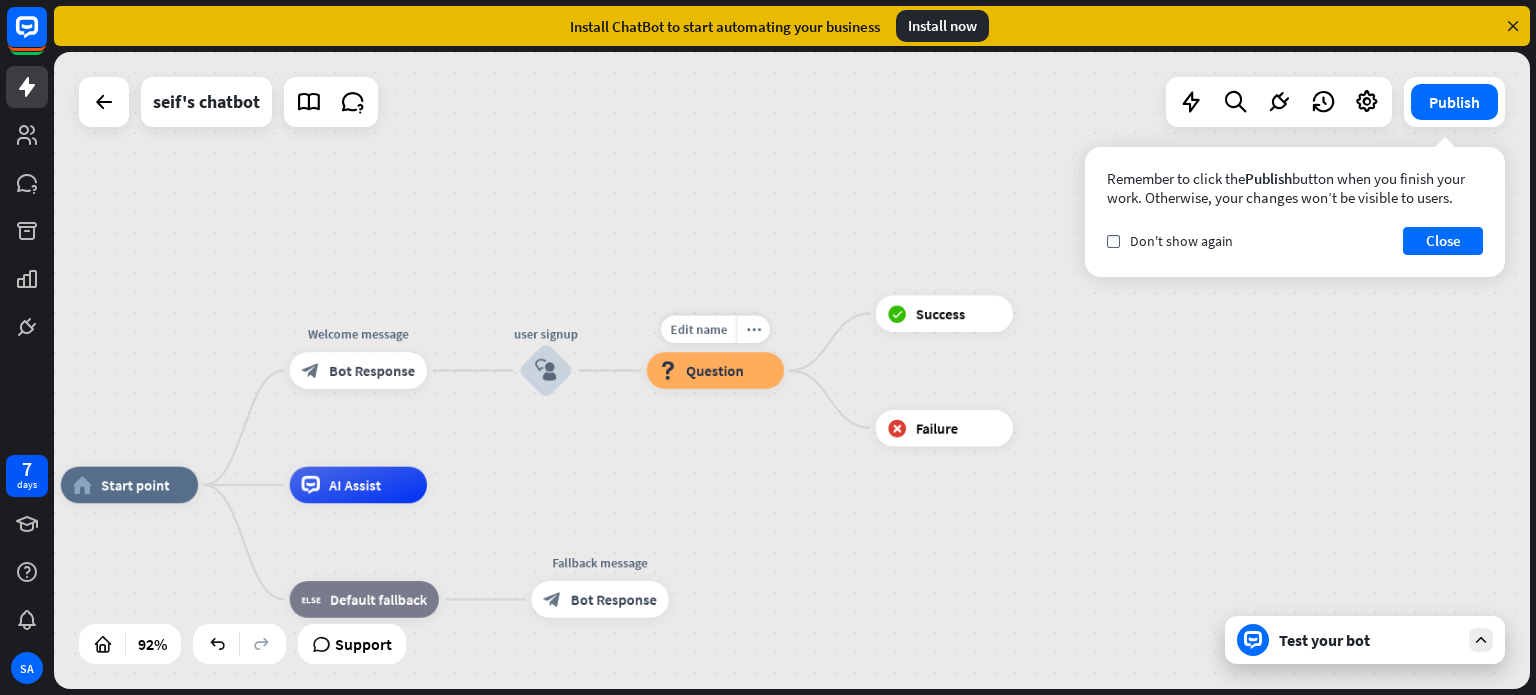click on "Question" at bounding box center [715, 370] 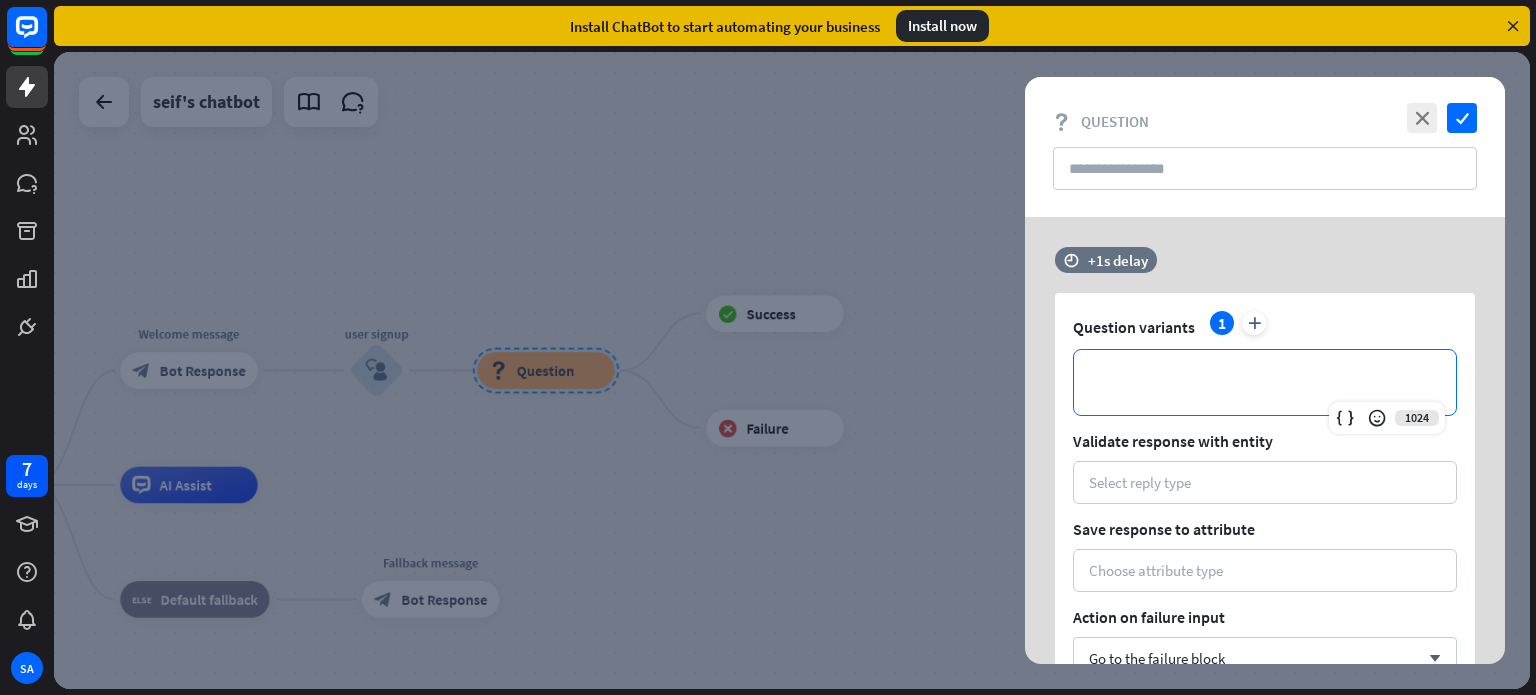 click on "**********" at bounding box center (1265, 382) 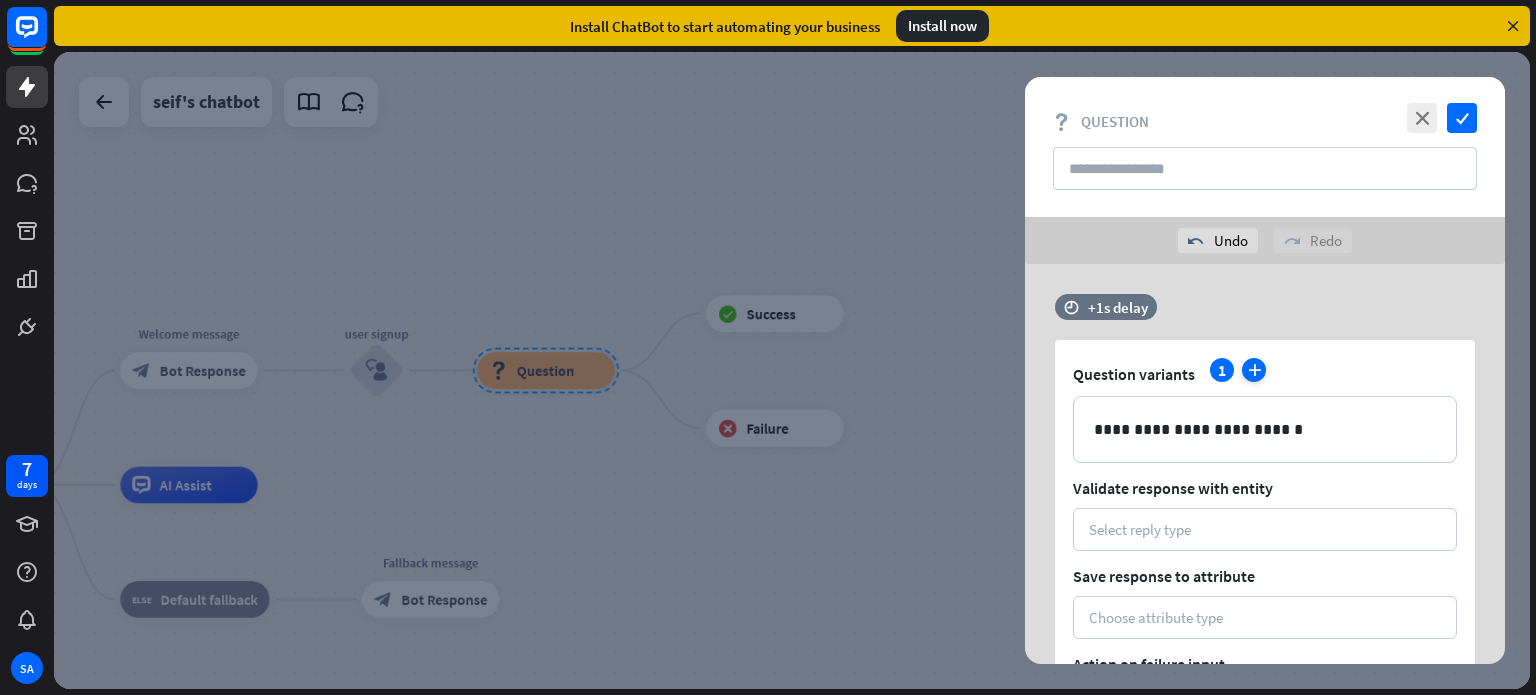click on "plus" at bounding box center [1254, 370] 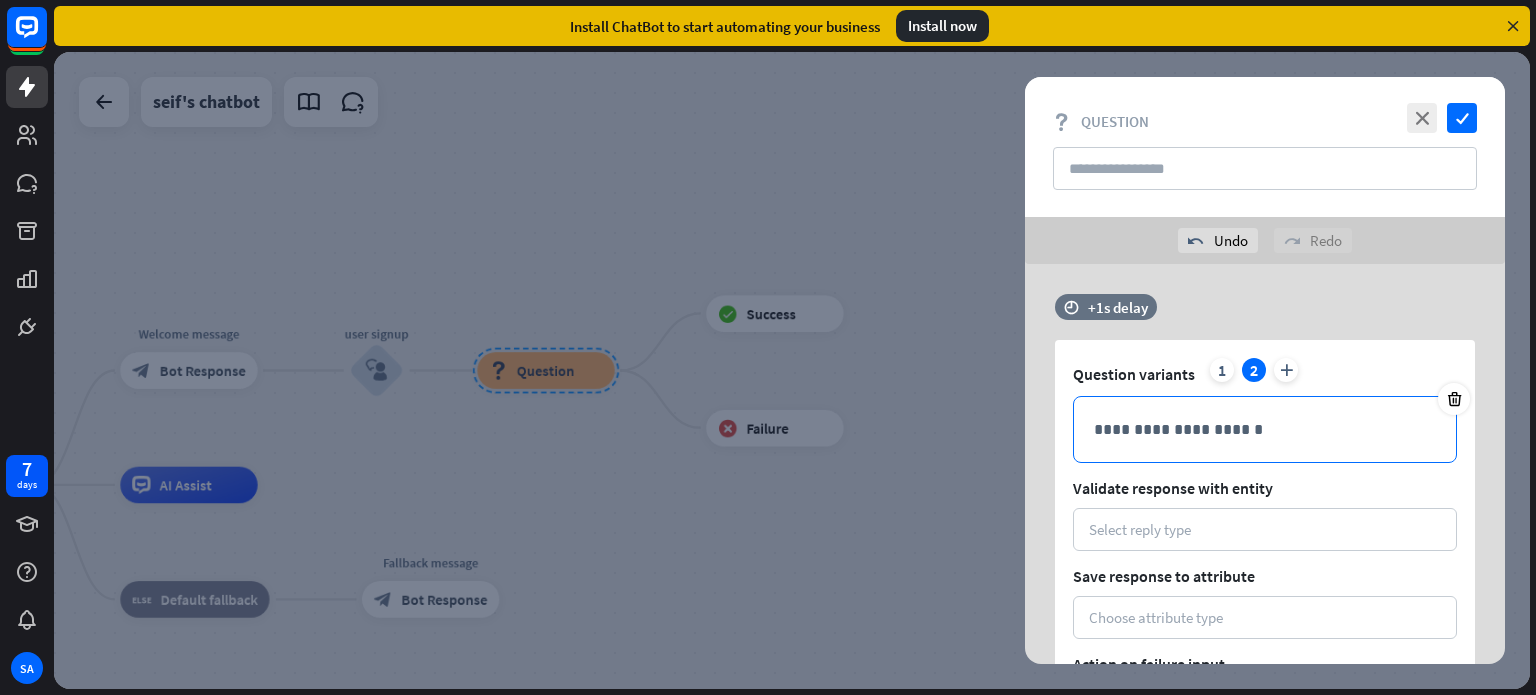 click on "**********" at bounding box center (1265, 429) 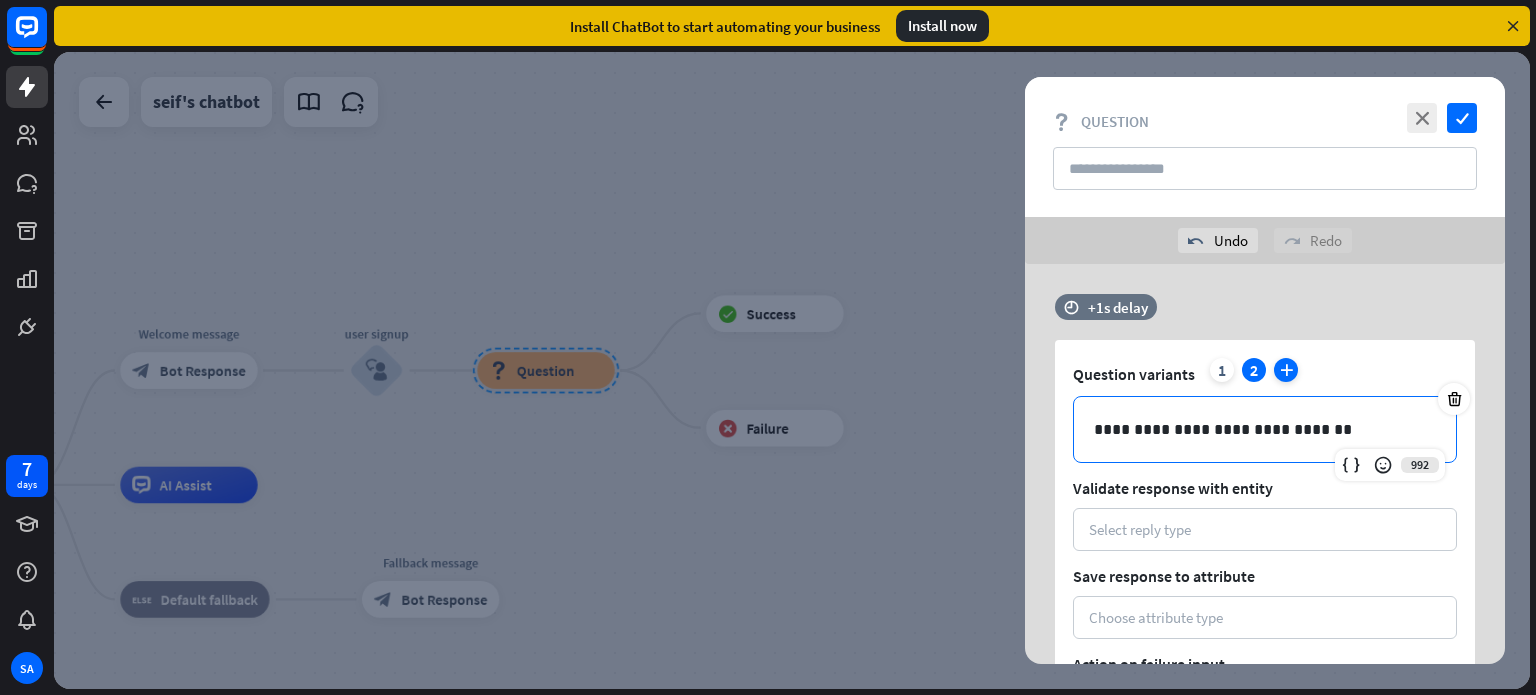 click on "plus" at bounding box center [1286, 370] 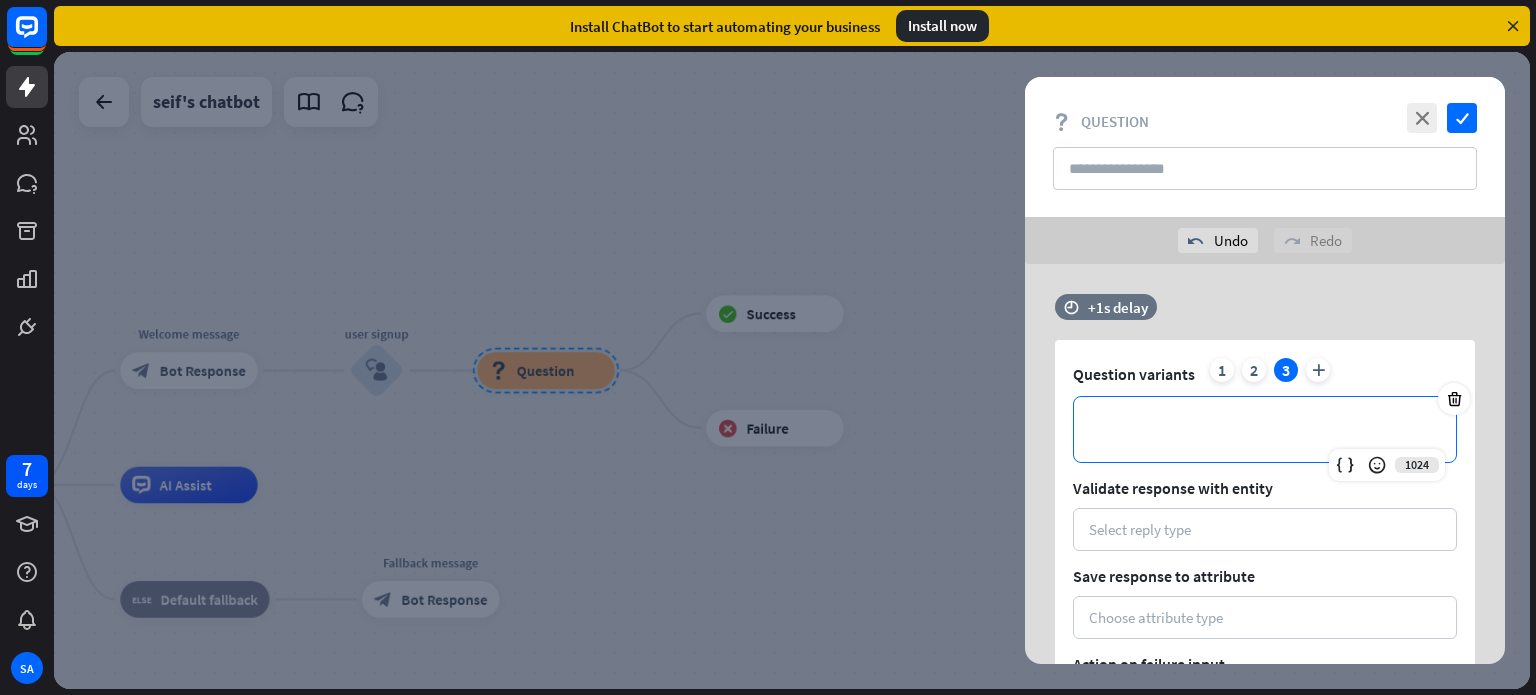 click on "**********" at bounding box center [1265, 429] 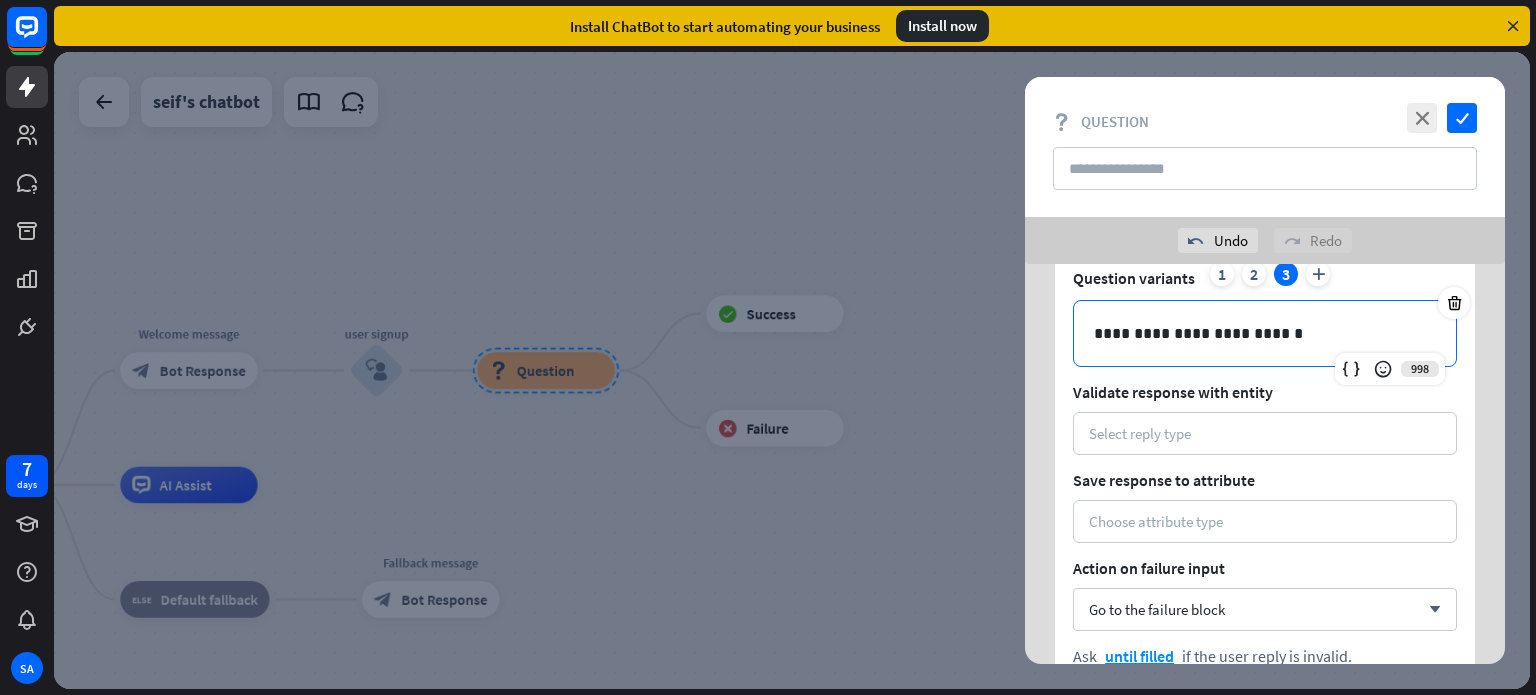 scroll, scrollTop: 103, scrollLeft: 0, axis: vertical 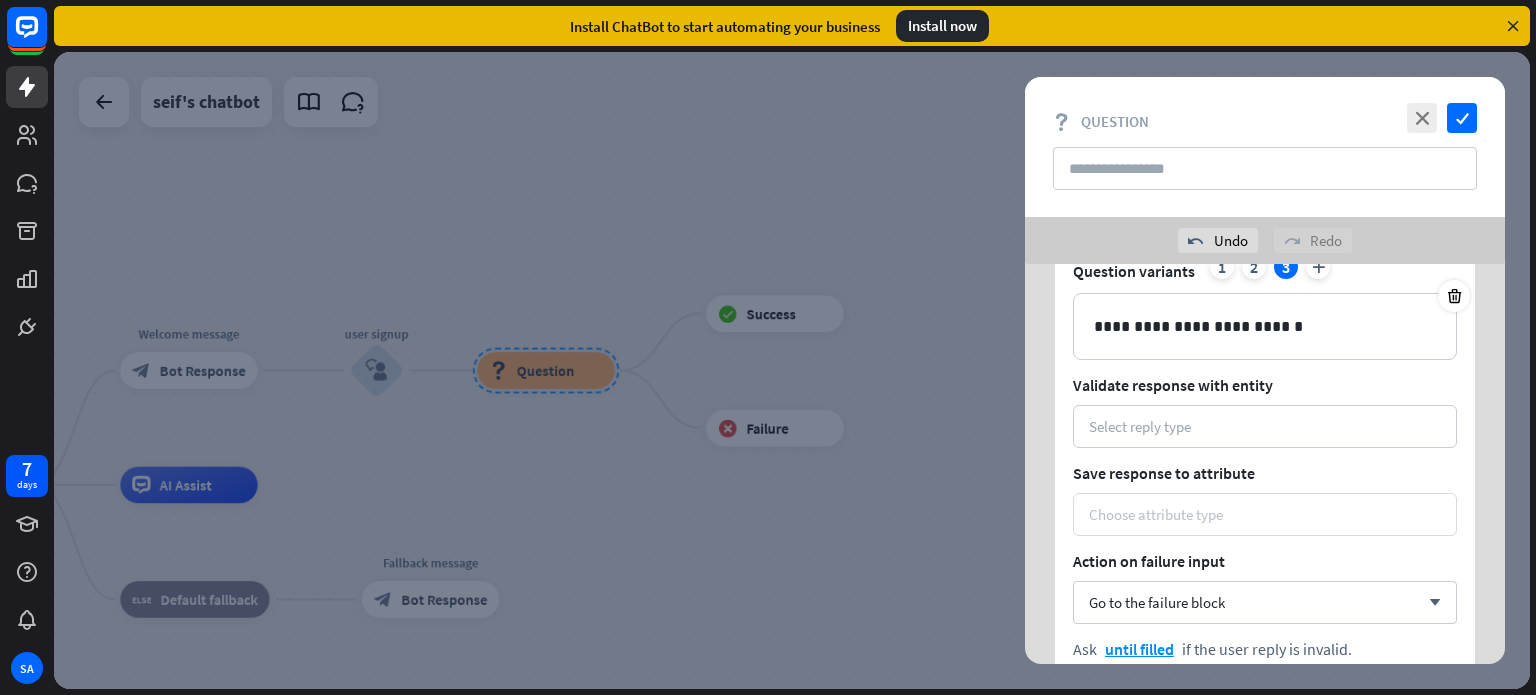 click on "Choose attribute type" at bounding box center (1156, 514) 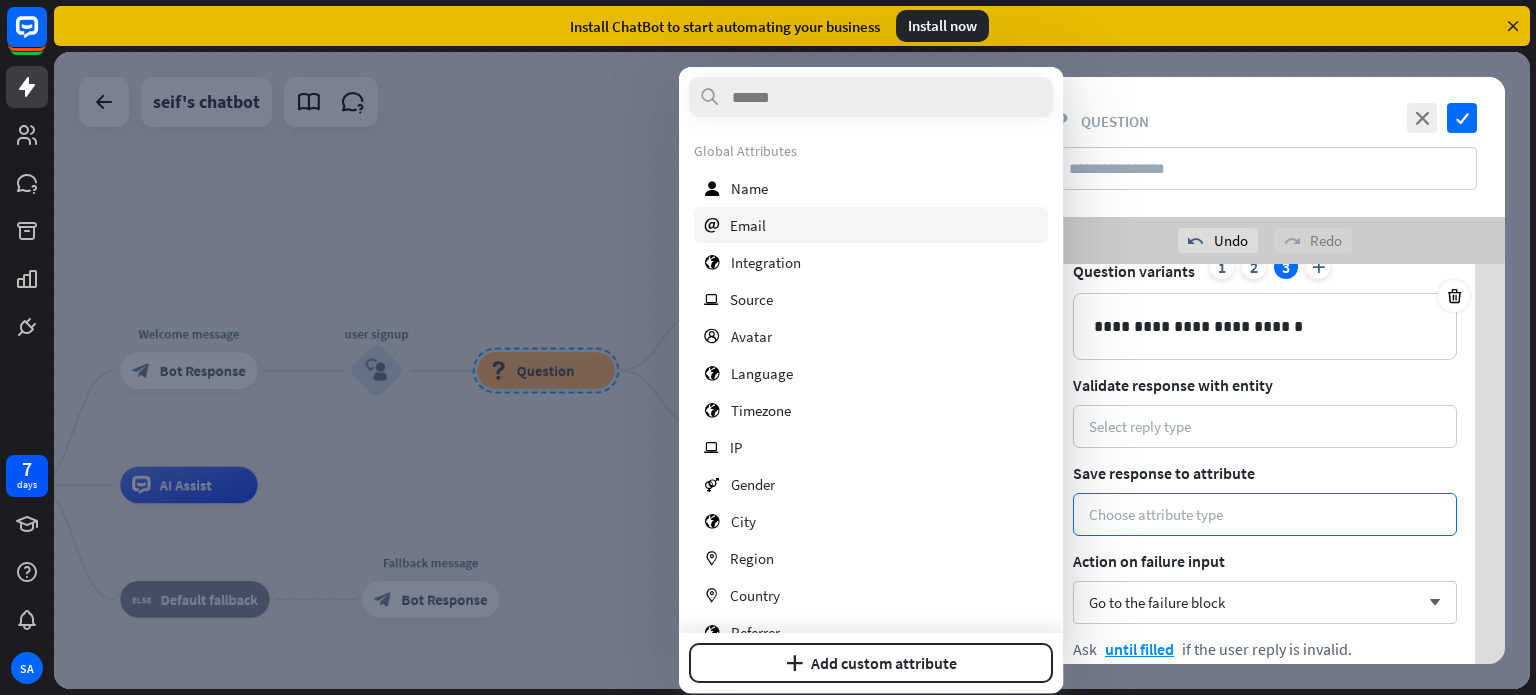 click on "email
Email" at bounding box center [871, 225] 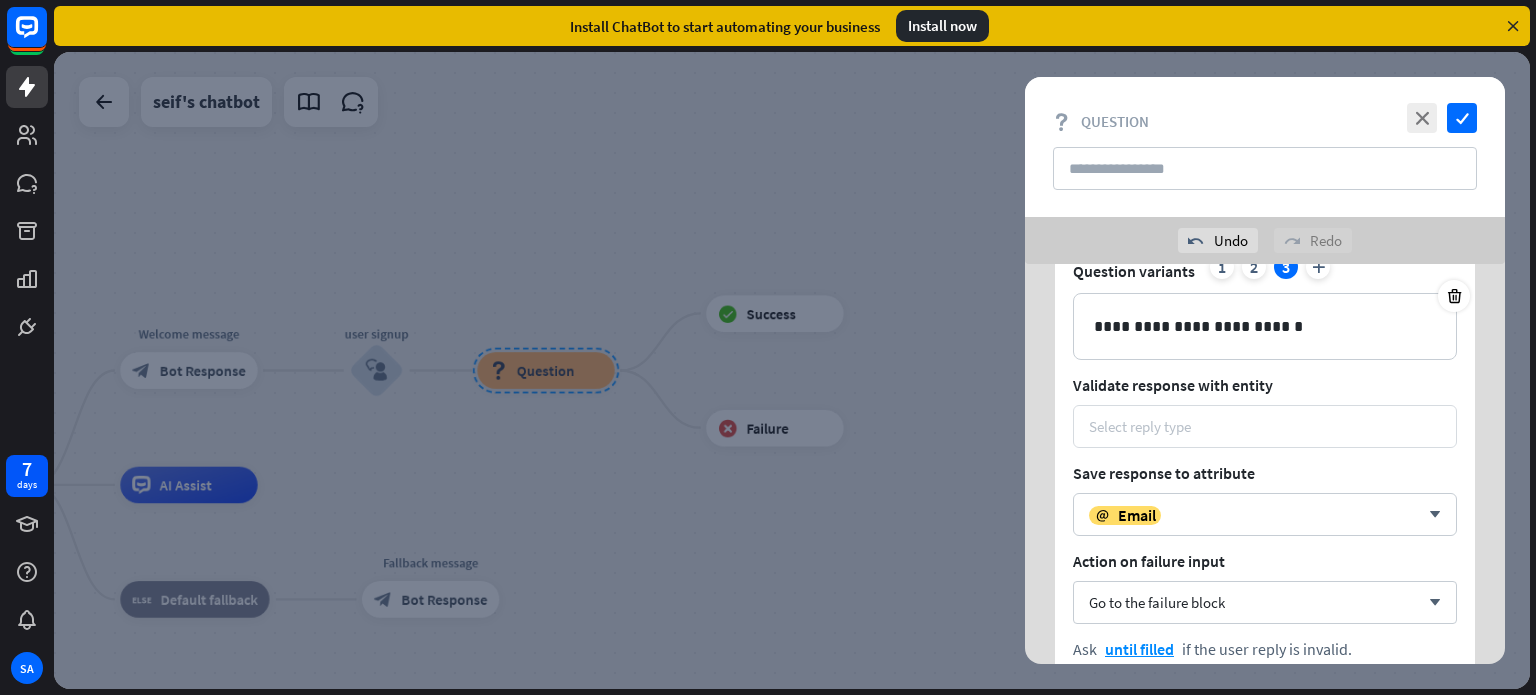 click on "Select reply type" at bounding box center (1140, 426) 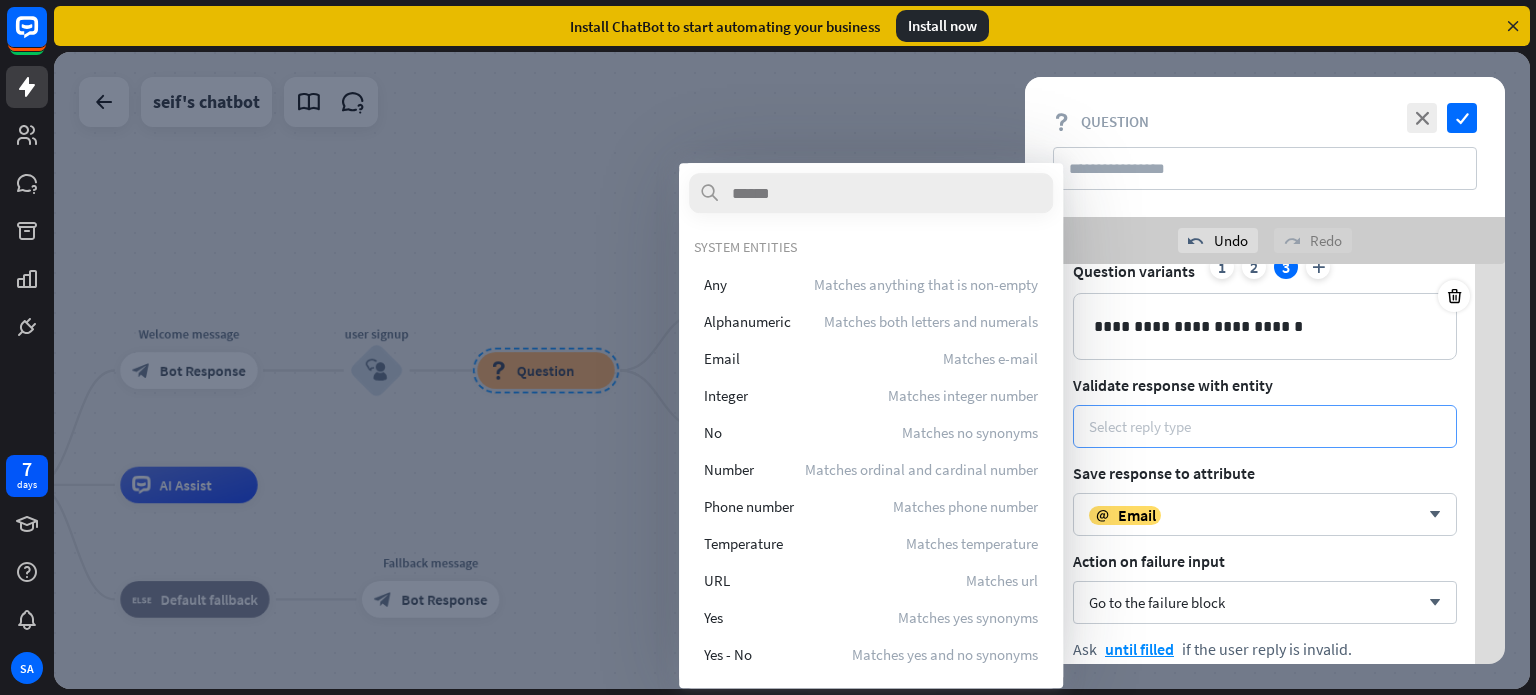 click on "Select reply type" at bounding box center (1140, 426) 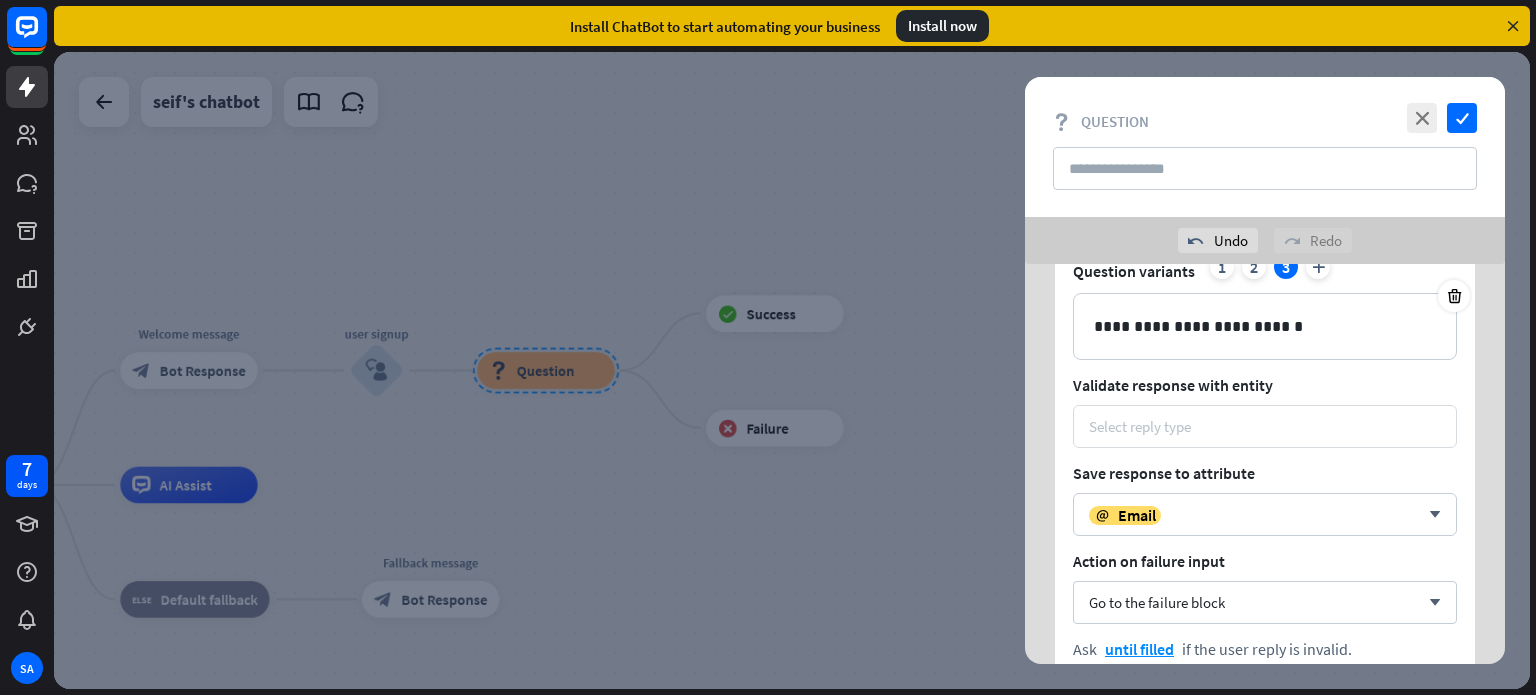 scroll, scrollTop: 94, scrollLeft: 0, axis: vertical 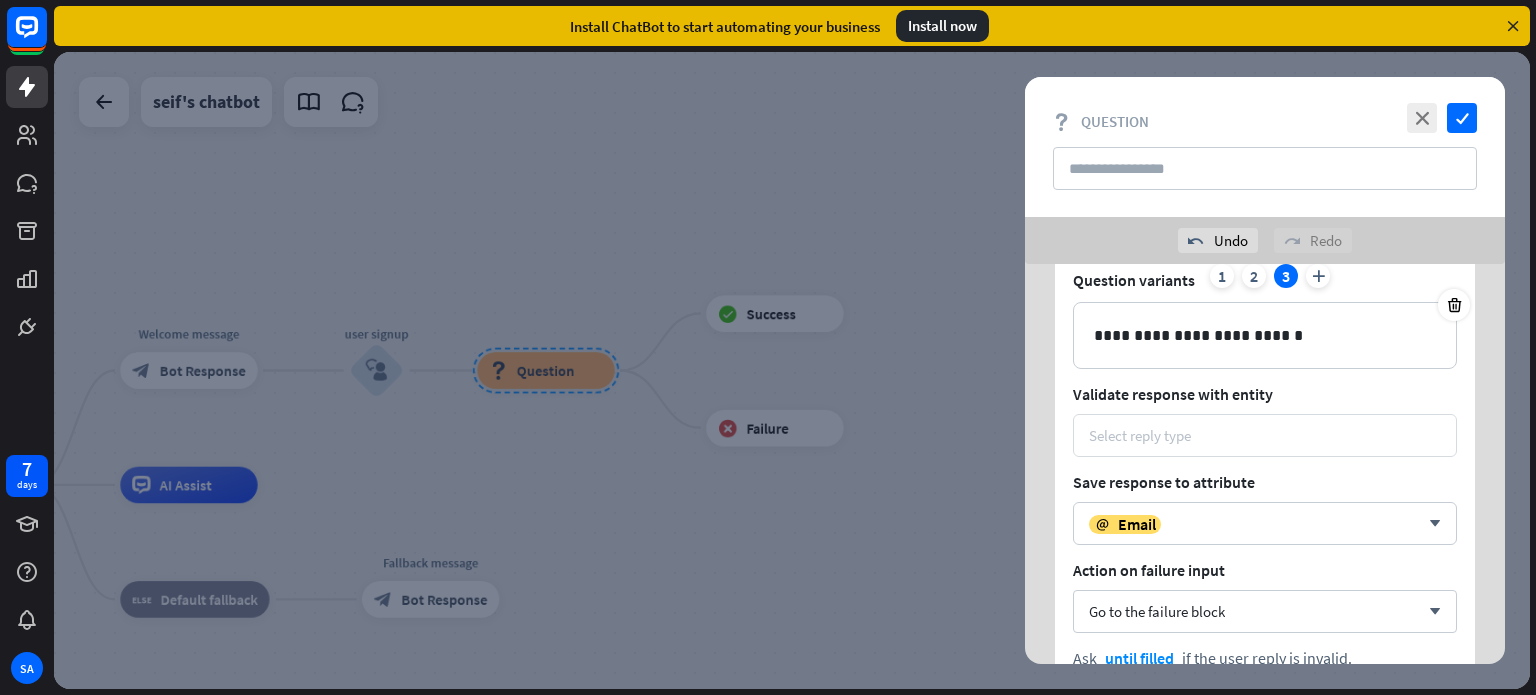 click on "Select reply type" at bounding box center [1140, 435] 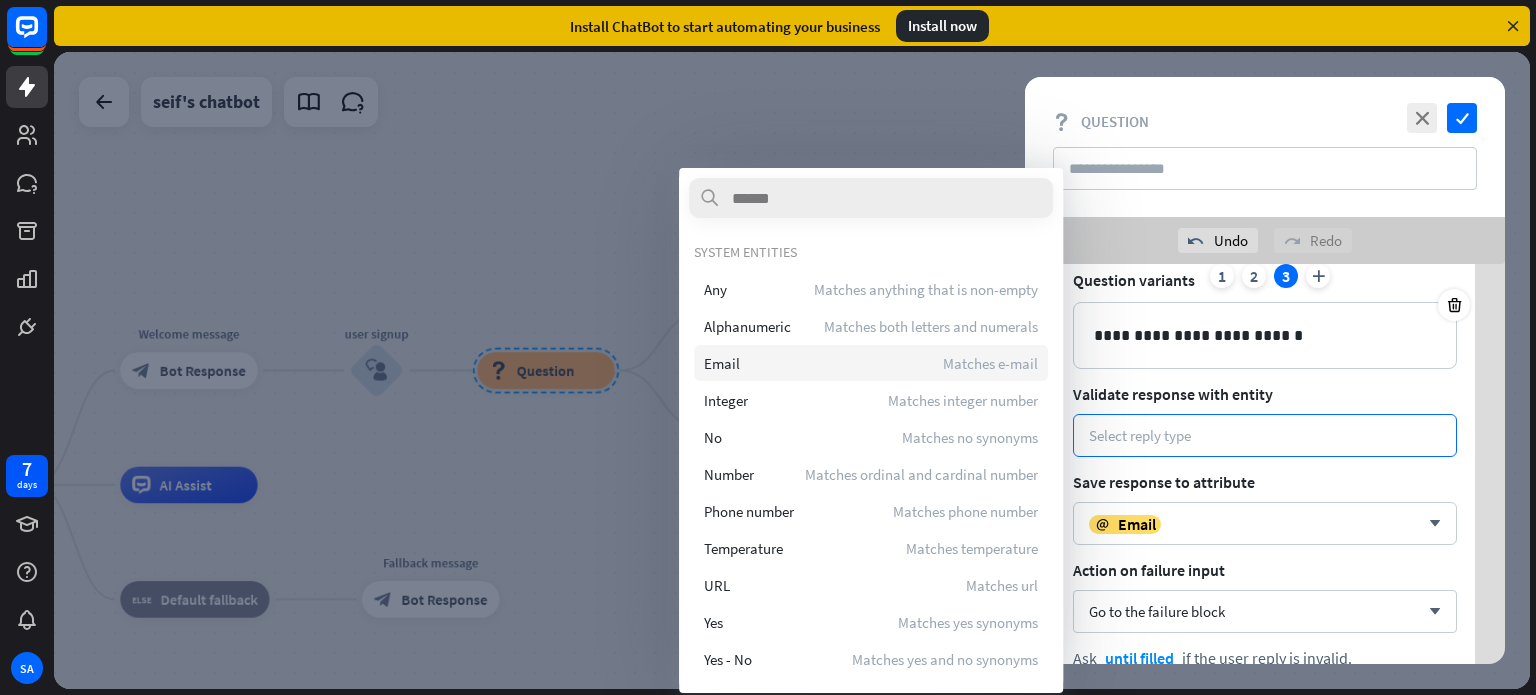 click on "Email
Matches e-mail" at bounding box center [871, 363] 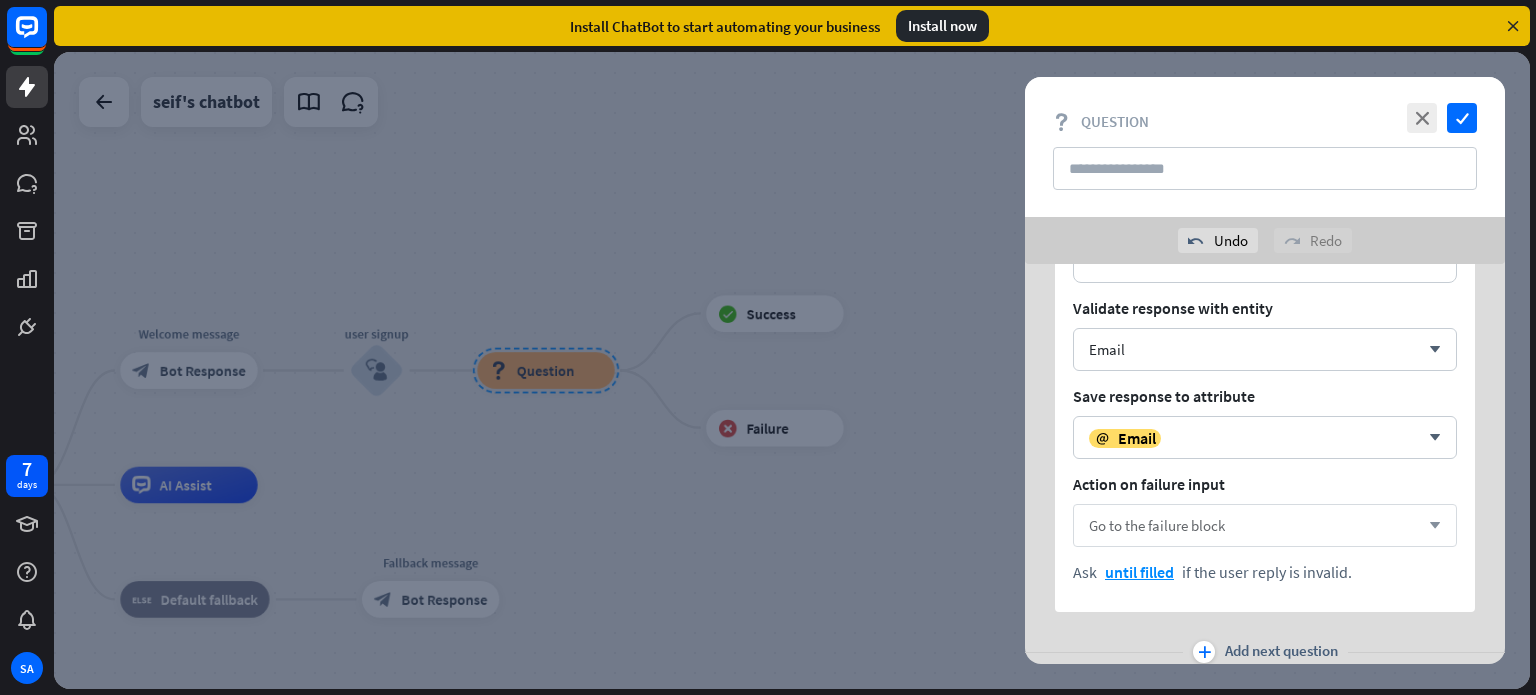 scroll, scrollTop: 194, scrollLeft: 0, axis: vertical 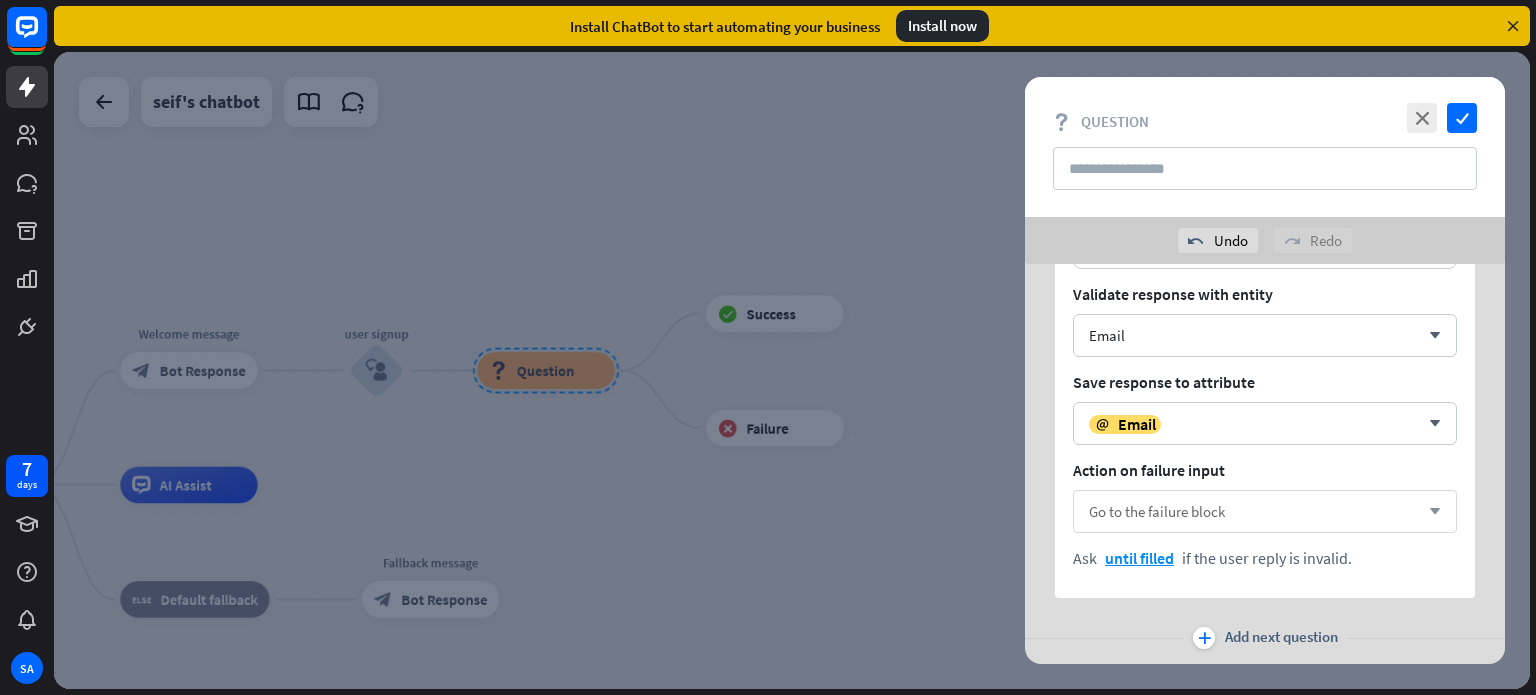 click on "Go to the failure block
arrow_down" at bounding box center [1265, 511] 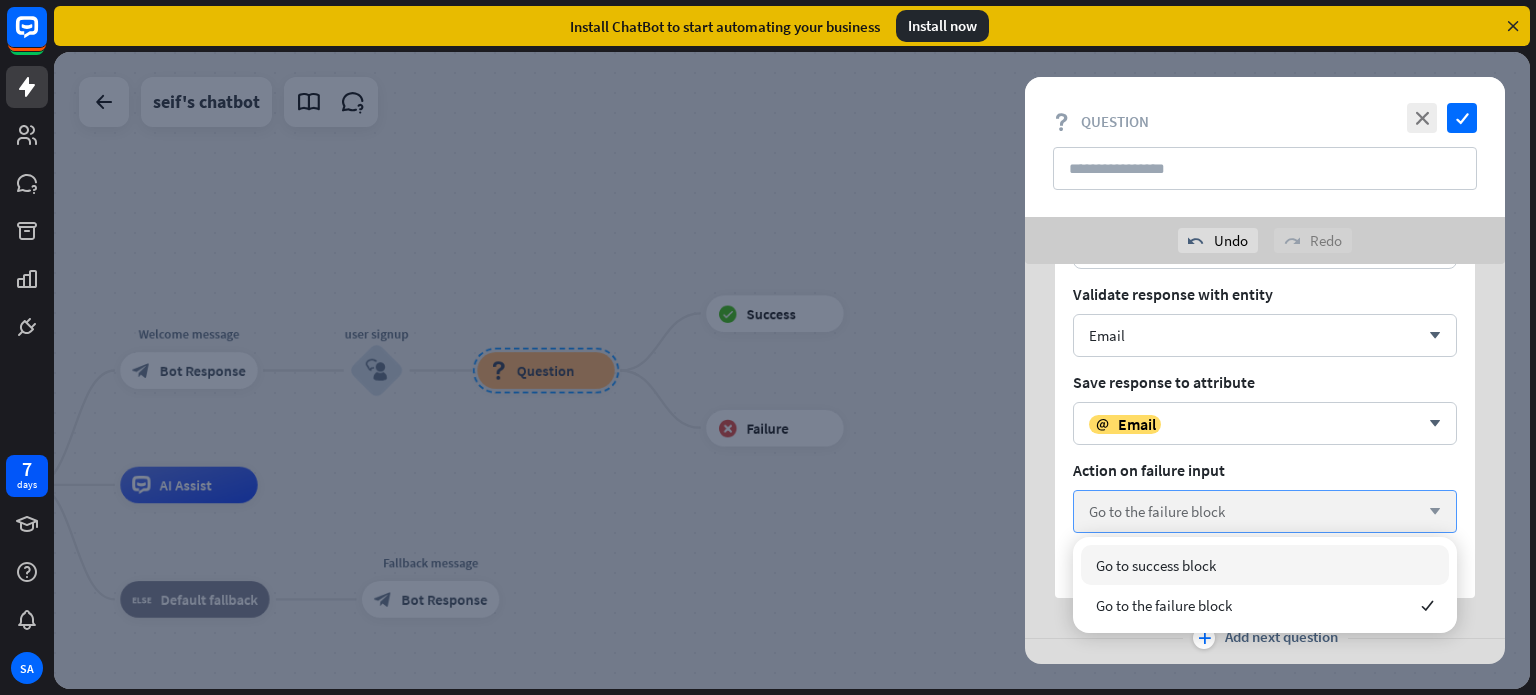 click on "Go to the failure block
arrow_down" at bounding box center (1265, 511) 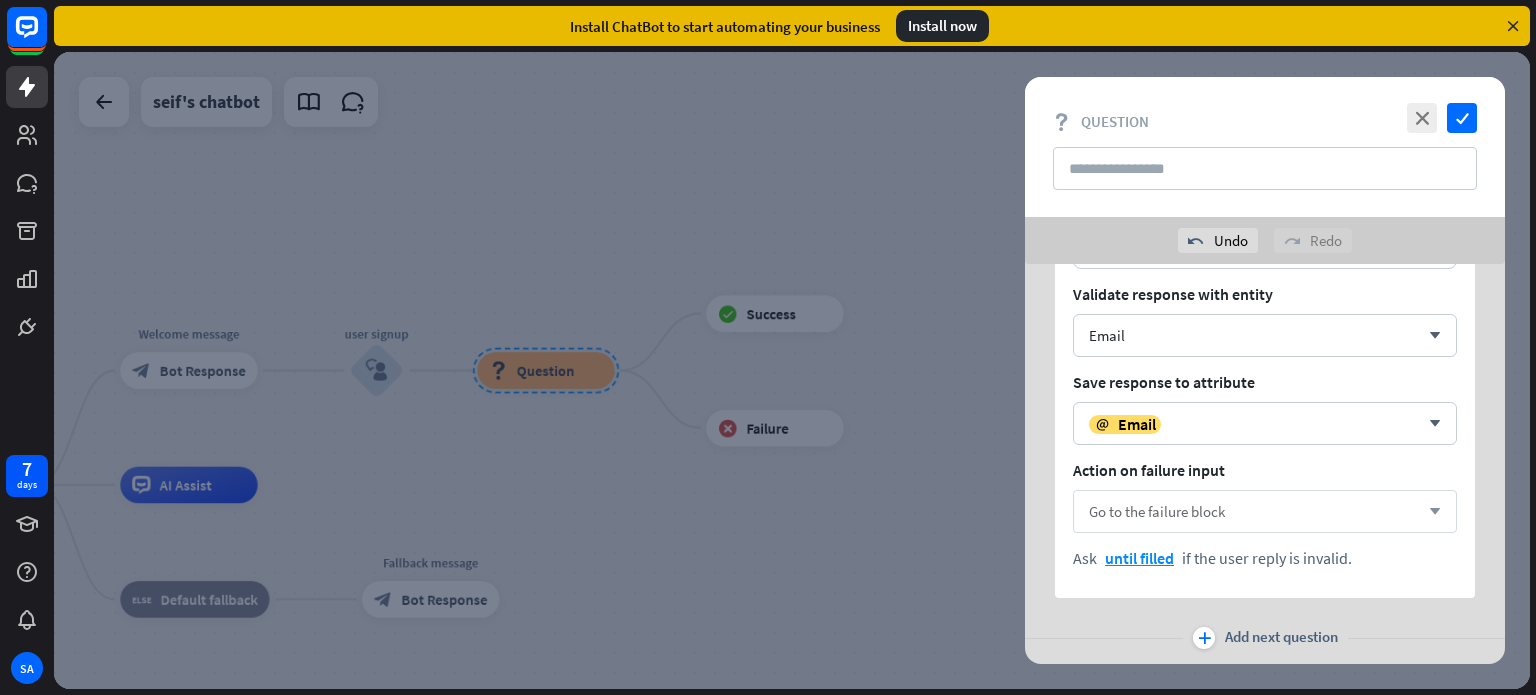 click on "Go to the failure block
arrow_down" at bounding box center [1265, 511] 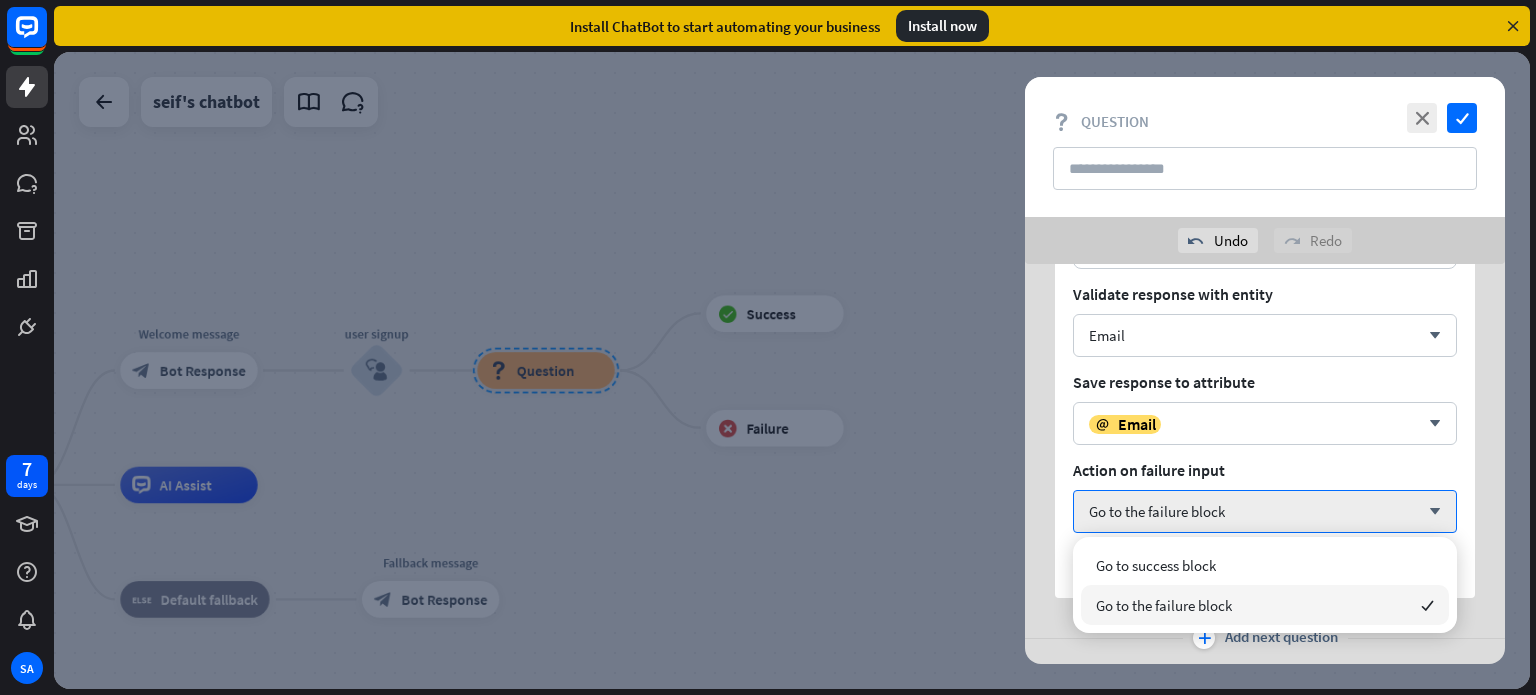 click on "Go to the failure block" at bounding box center [1164, 605] 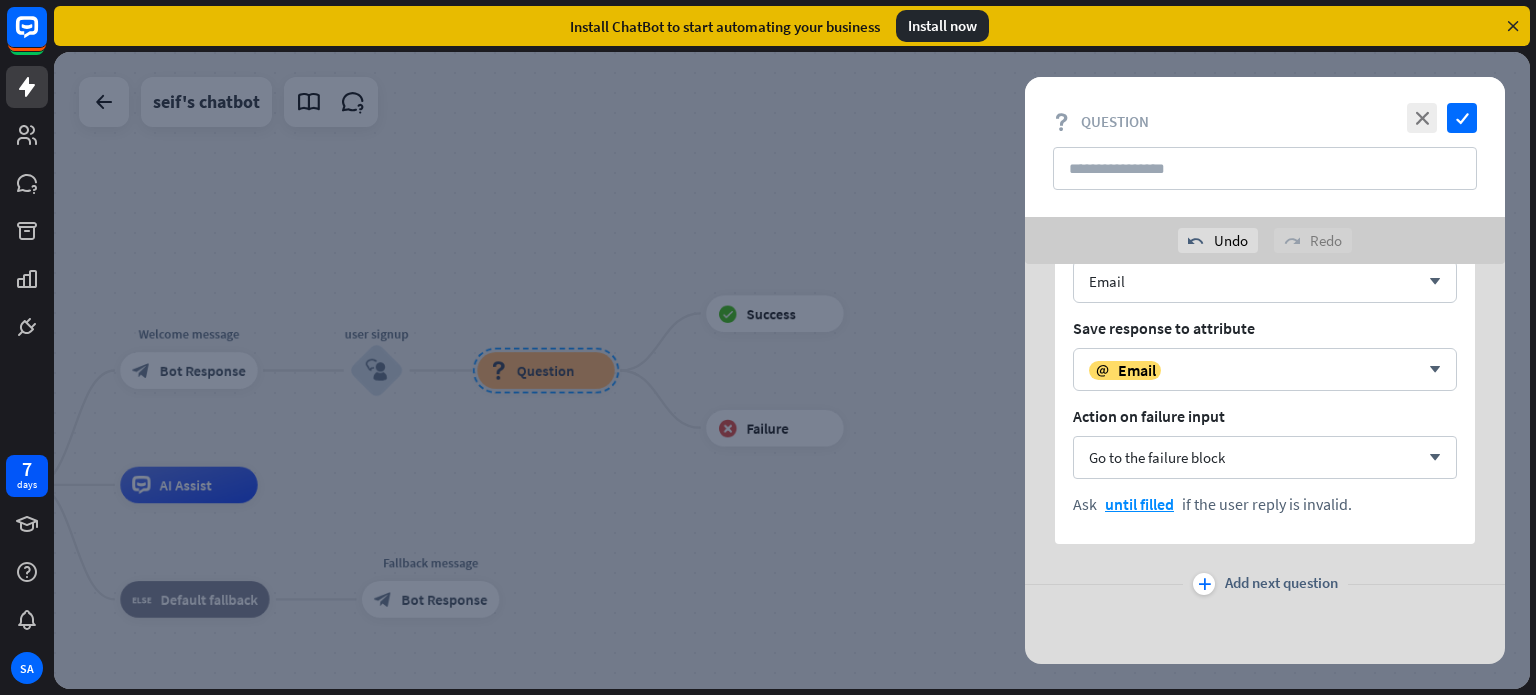 scroll, scrollTop: 248, scrollLeft: 0, axis: vertical 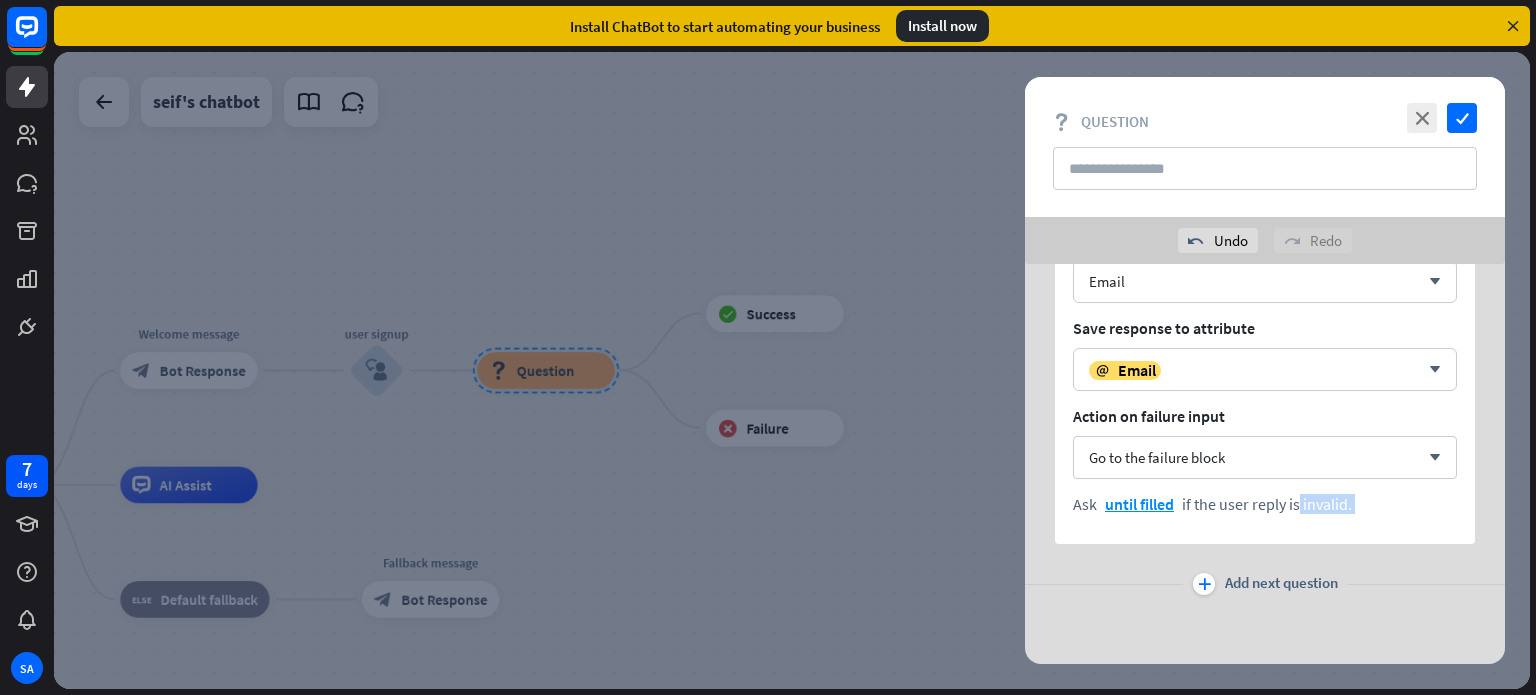 drag, startPoint x: 1194, startPoint y: 512, endPoint x: 1336, endPoint y: 505, distance: 142.17242 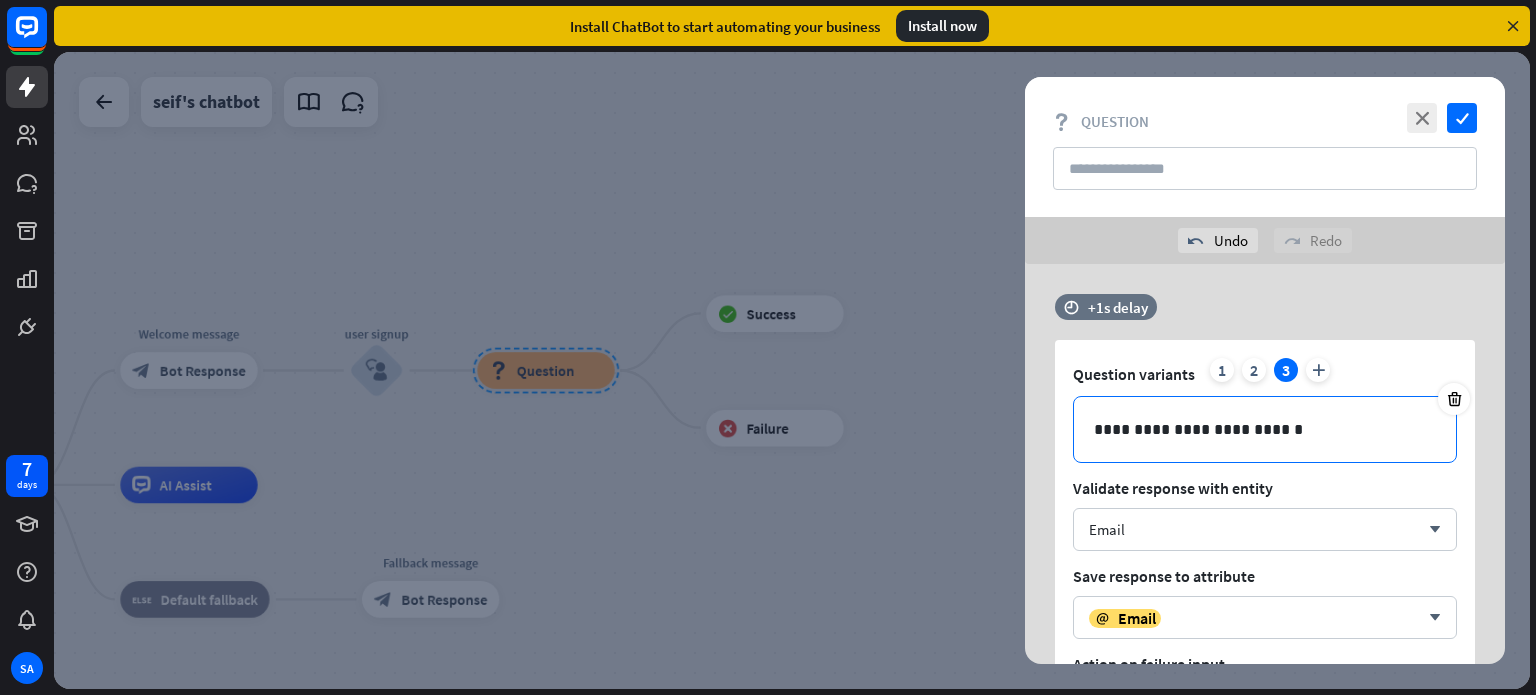 scroll, scrollTop: 248, scrollLeft: 0, axis: vertical 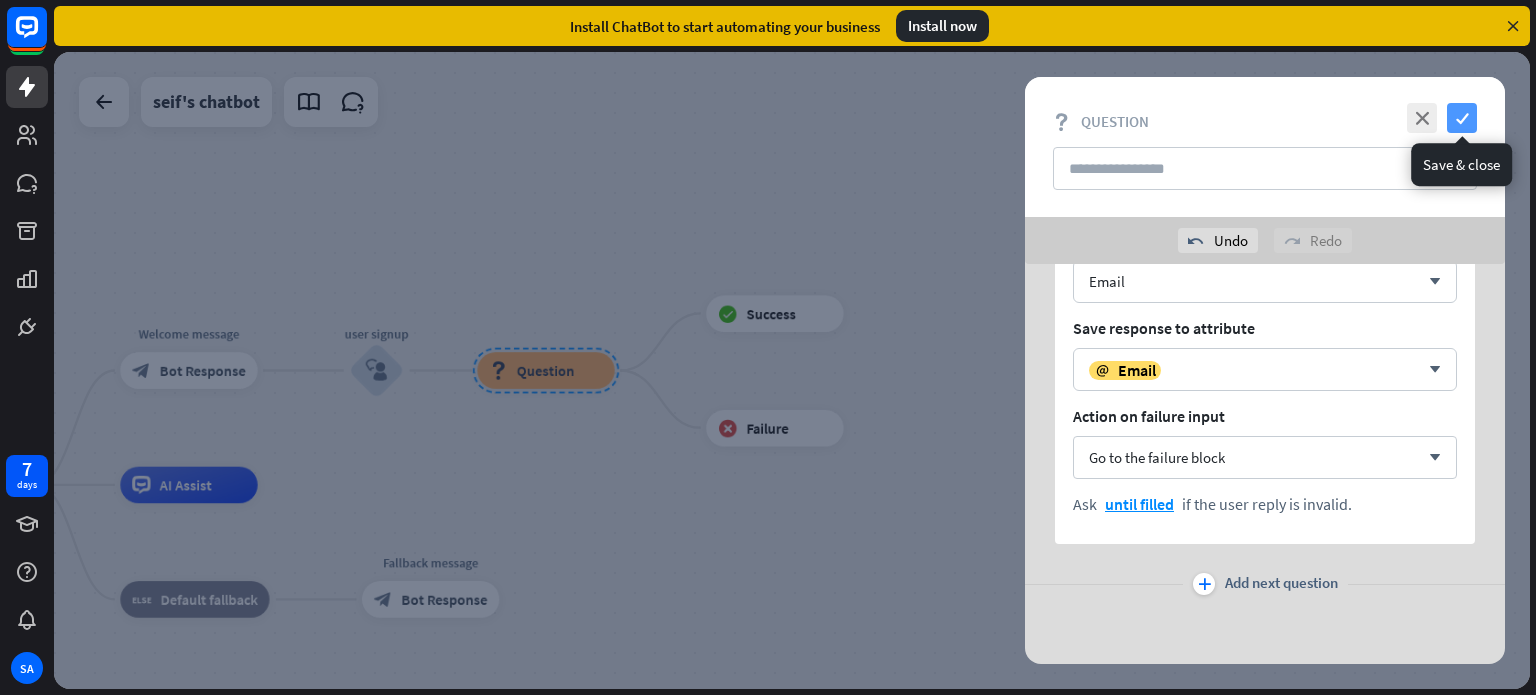 click on "check" at bounding box center [1462, 118] 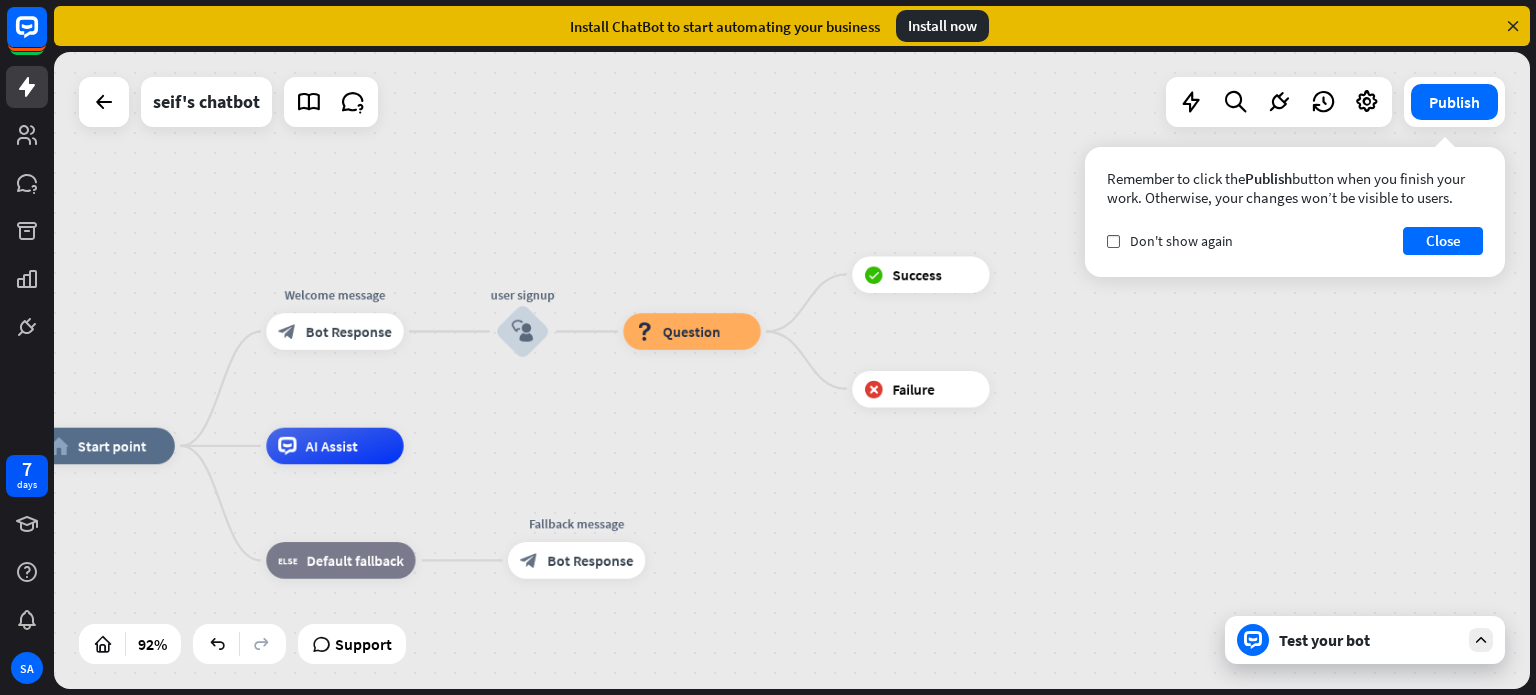 drag, startPoint x: 428, startPoint y: 287, endPoint x: 580, endPoint y: 245, distance: 157.6959 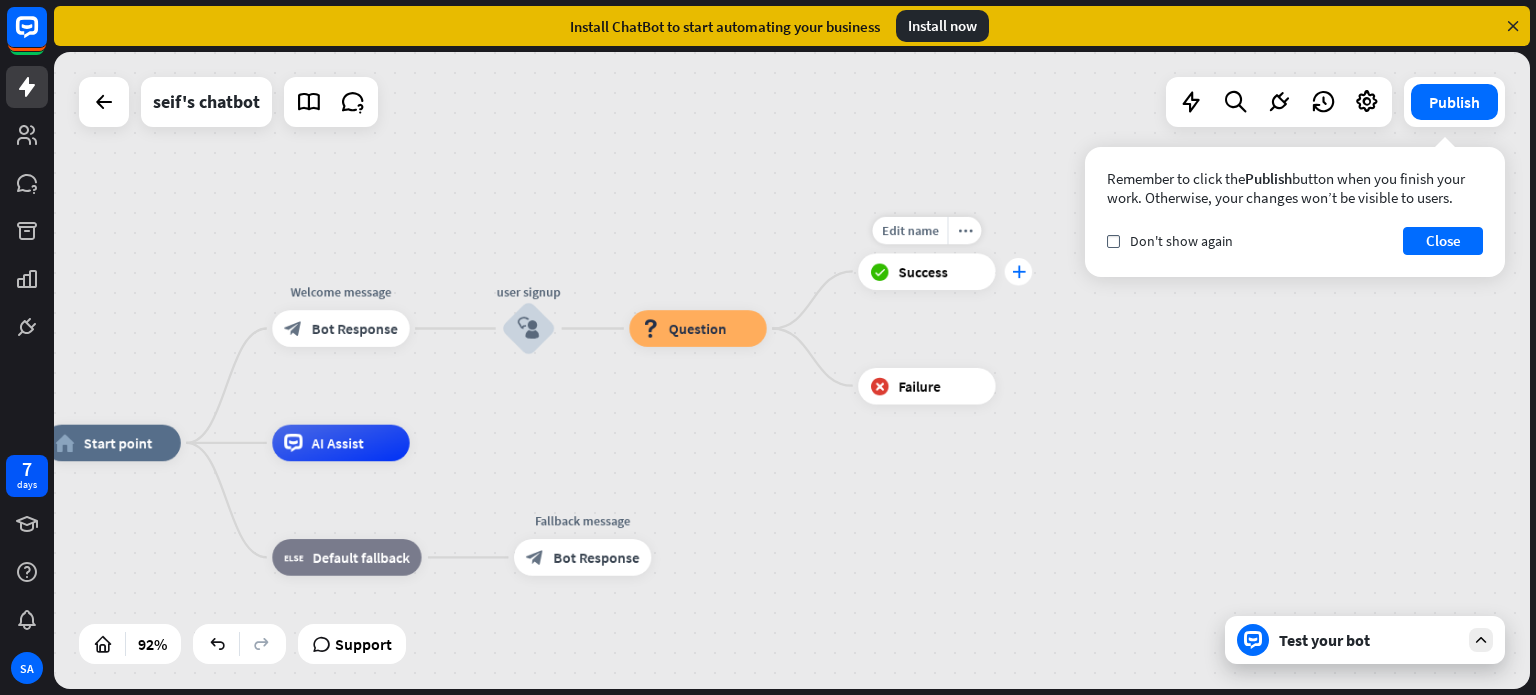 click on "plus" at bounding box center [1019, 271] 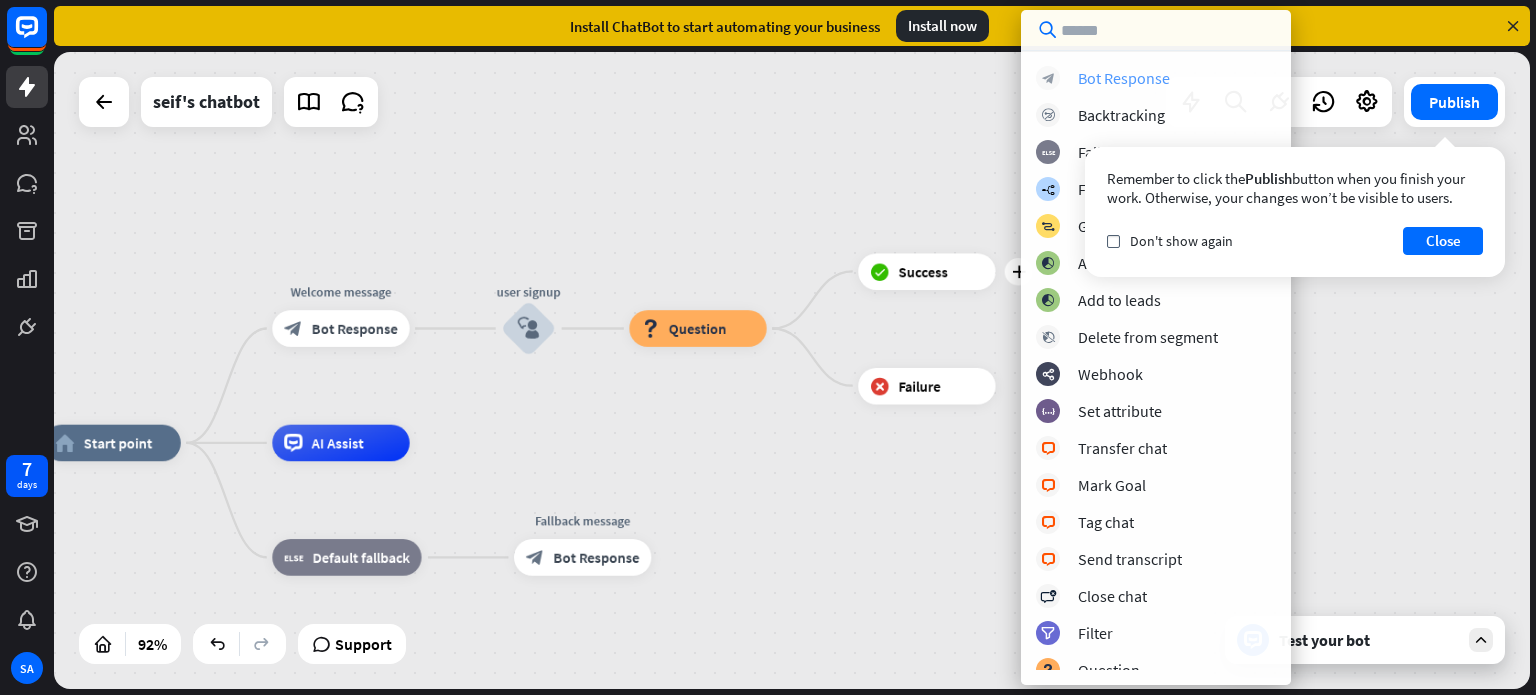 click on "Bot Response" at bounding box center [1124, 78] 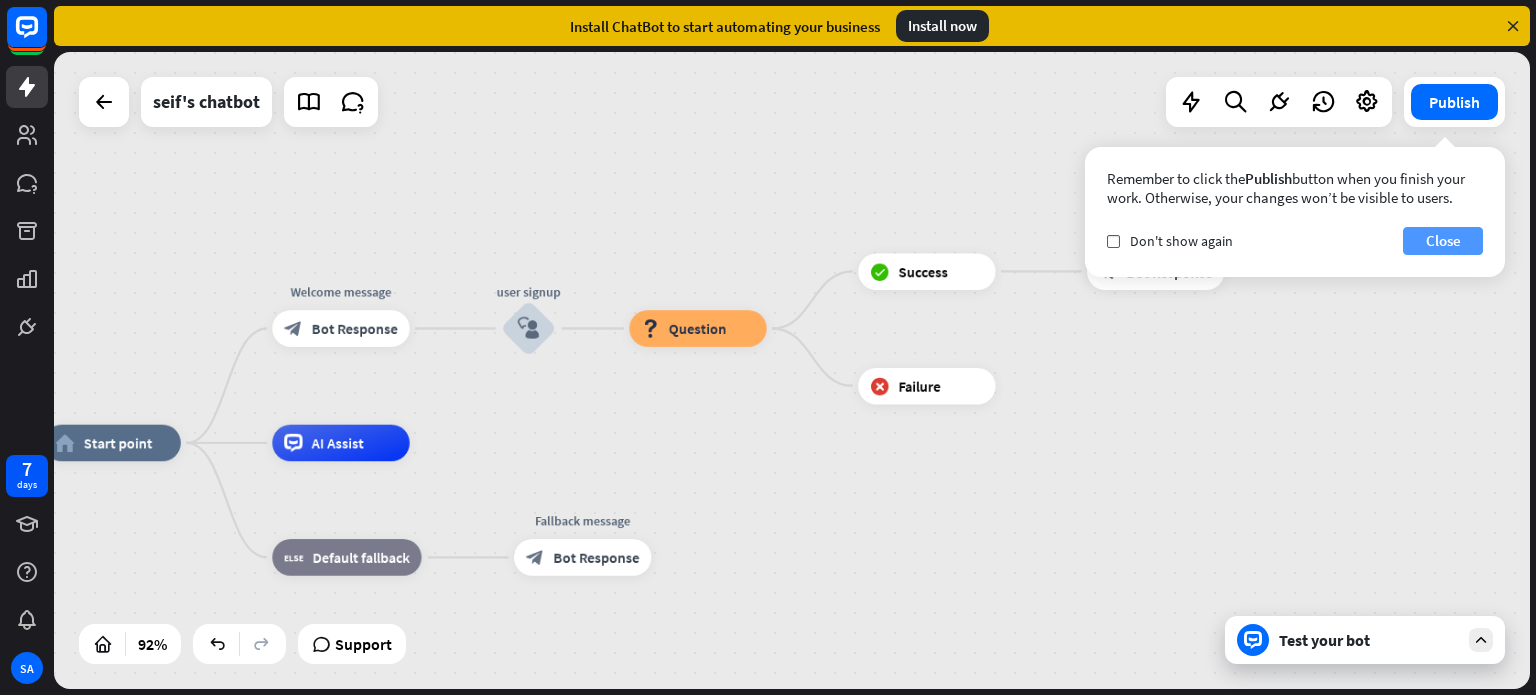 click on "Close" at bounding box center [1443, 241] 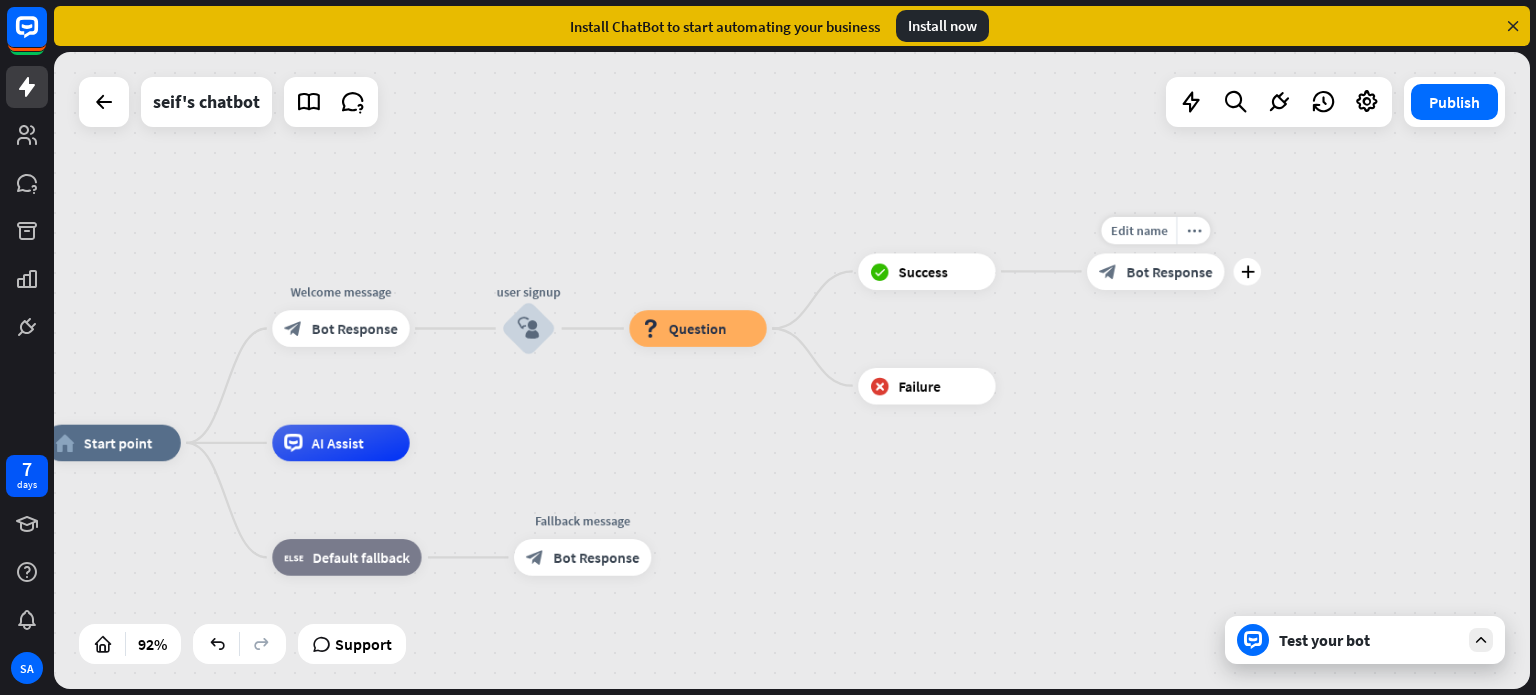 click on "Bot Response" at bounding box center (1169, 271) 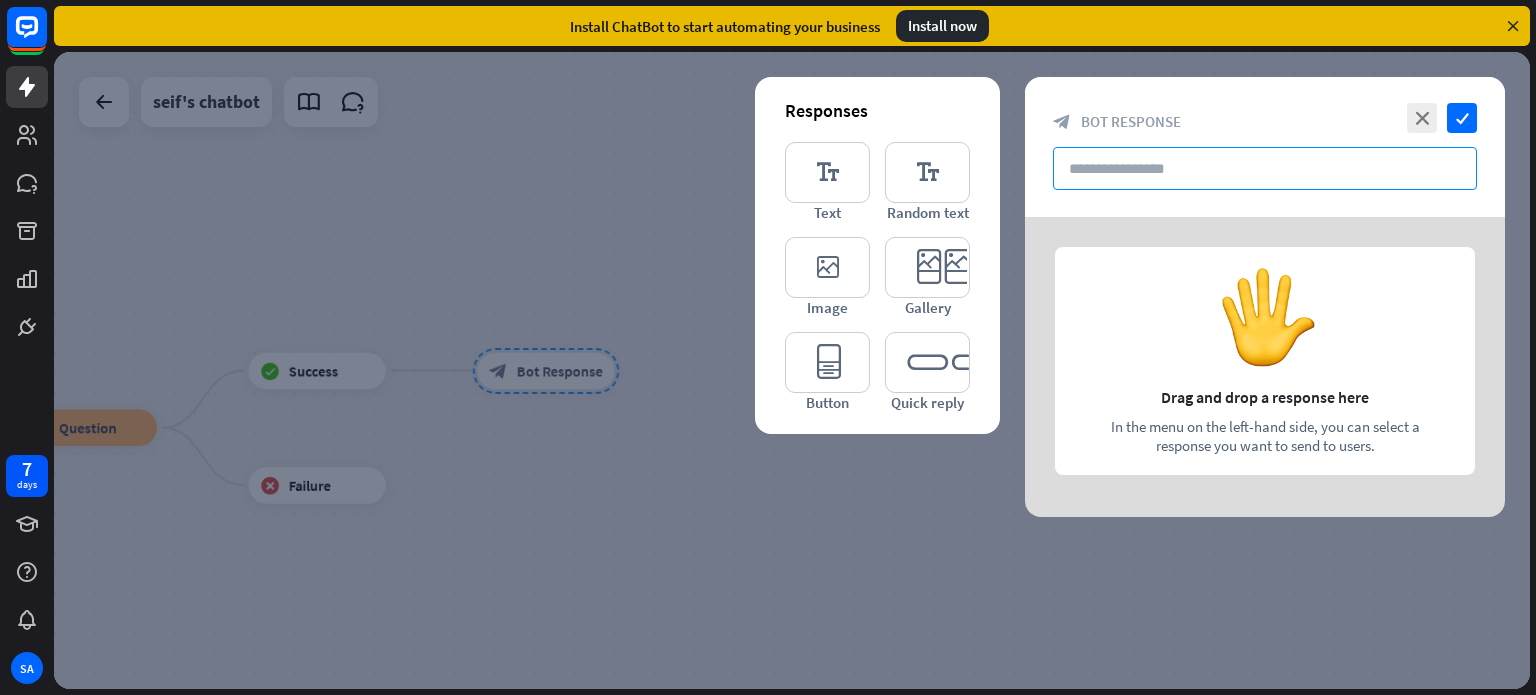 click at bounding box center (1265, 168) 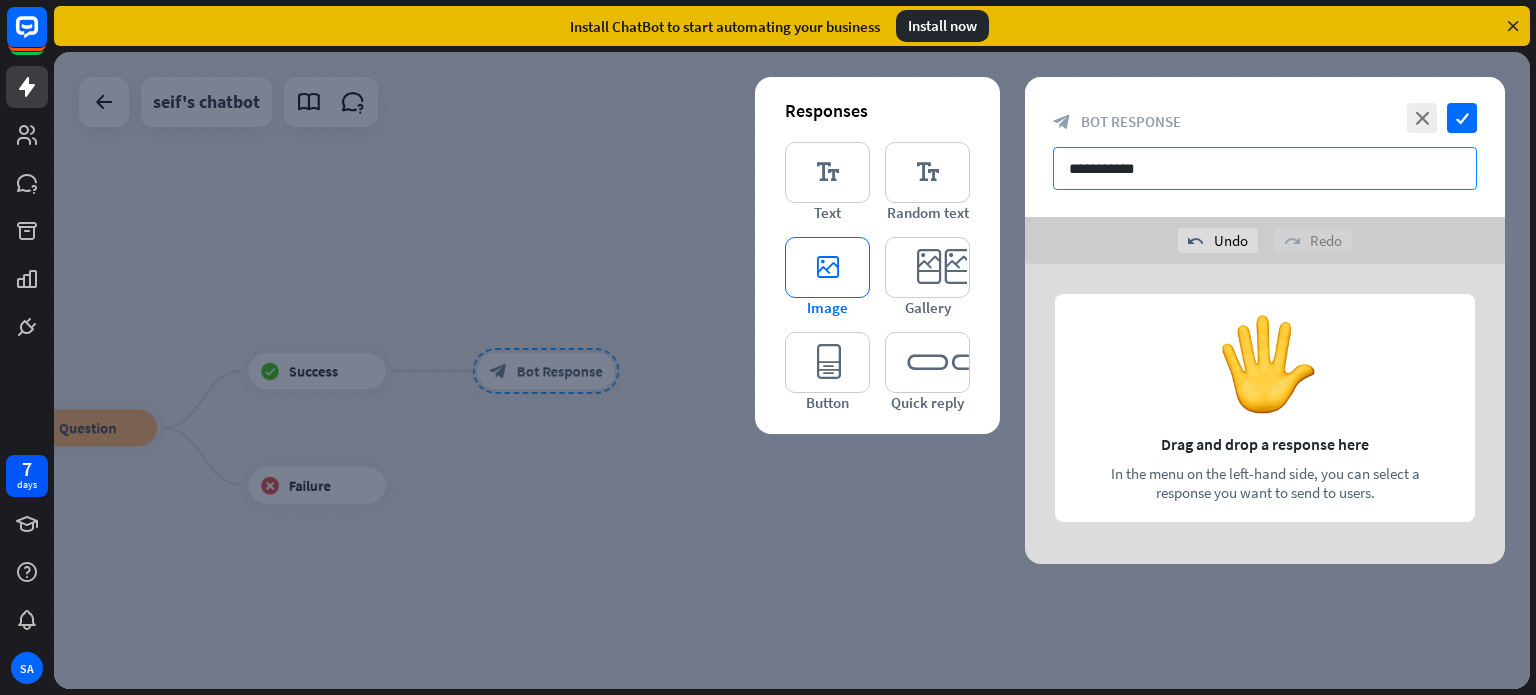 type on "**********" 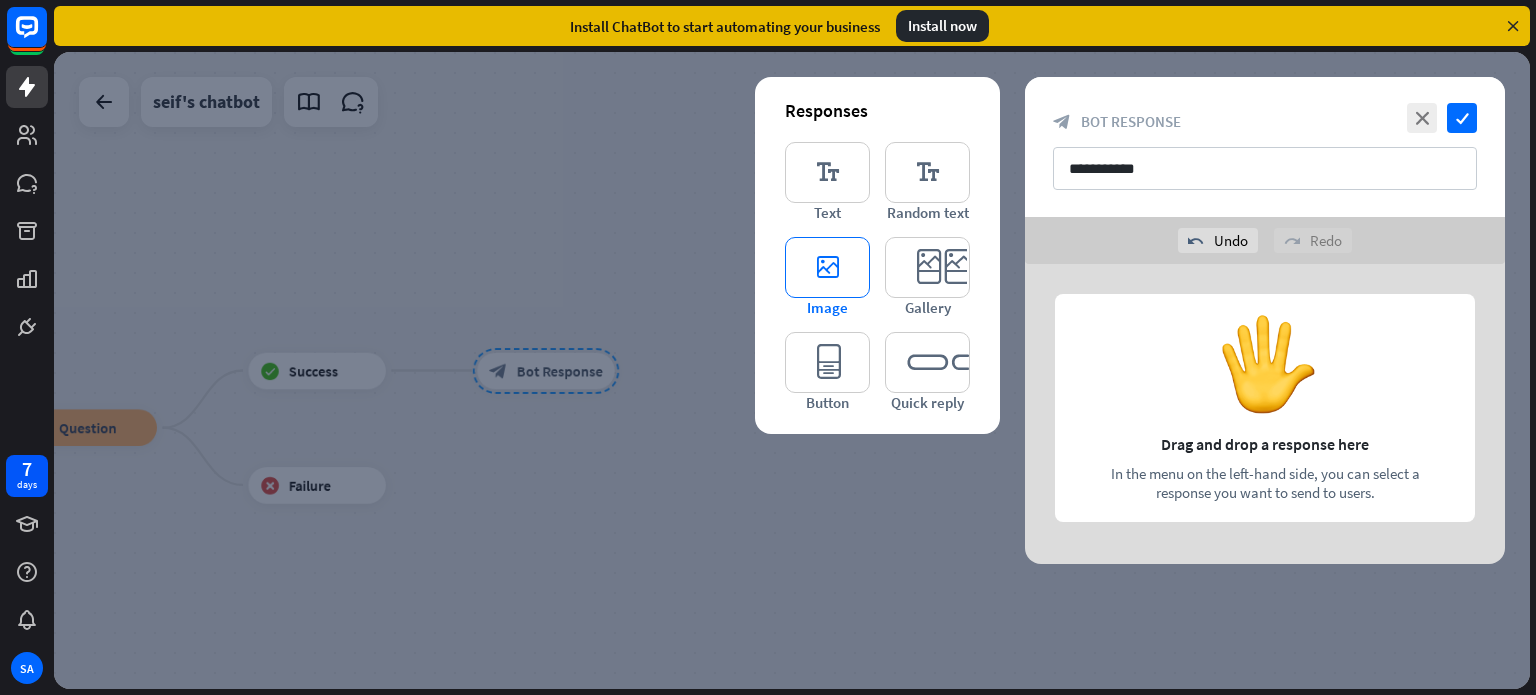 click on "editor_image" at bounding box center (827, 267) 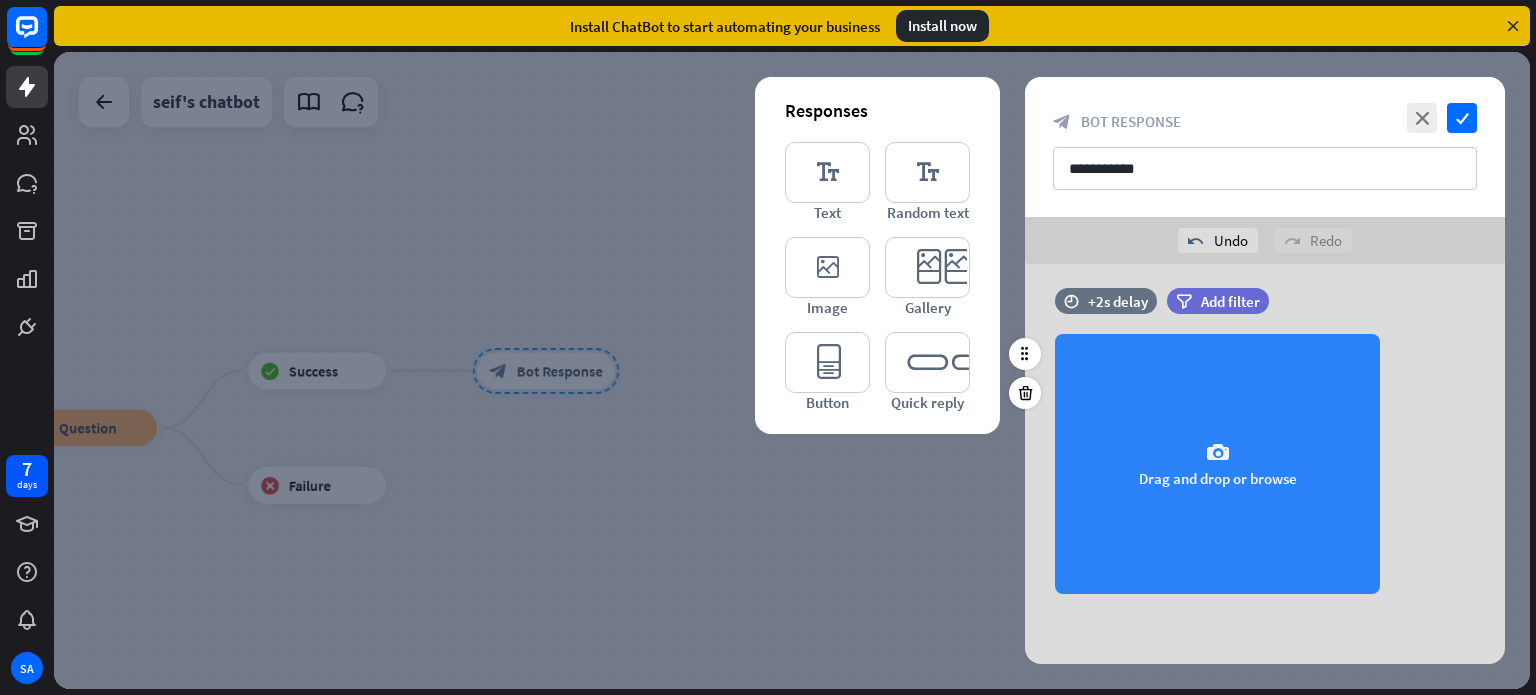 scroll, scrollTop: 14, scrollLeft: 0, axis: vertical 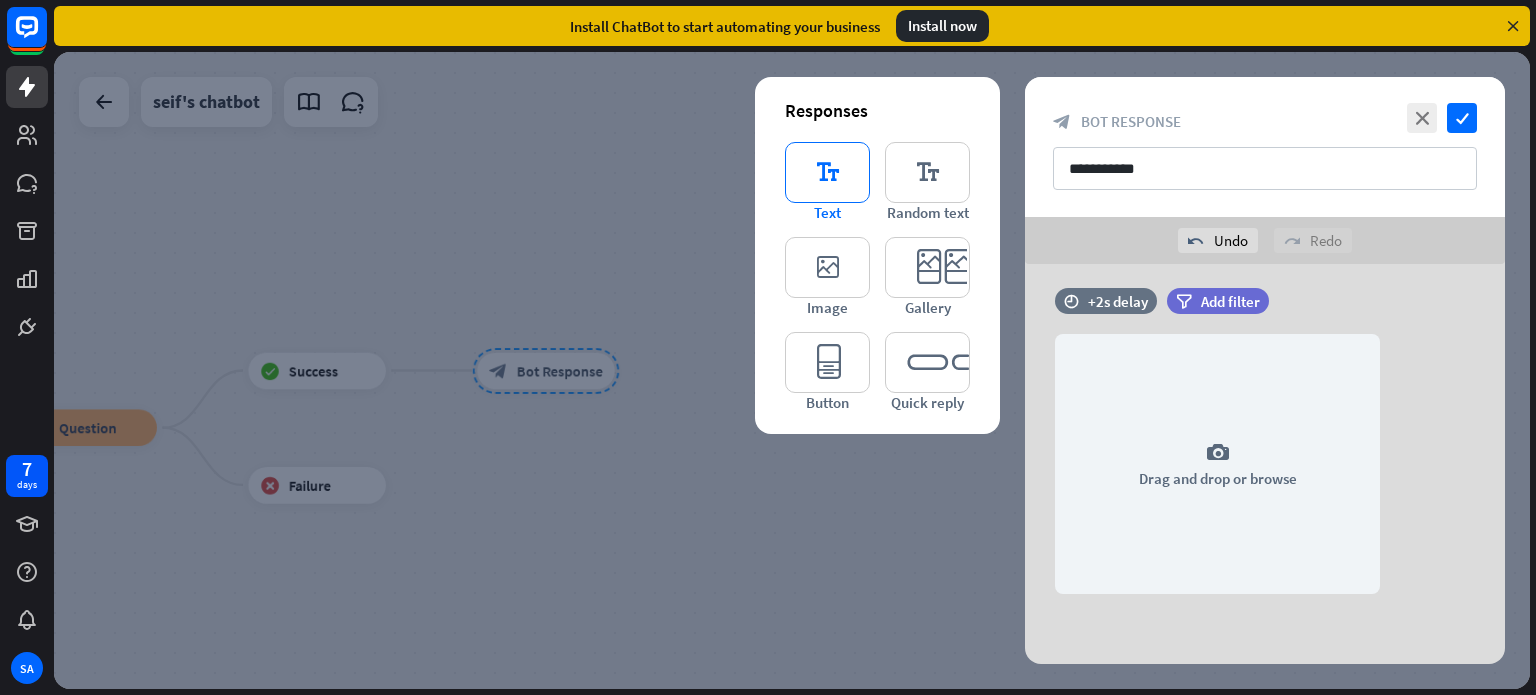 click on "editor_text" at bounding box center (827, 172) 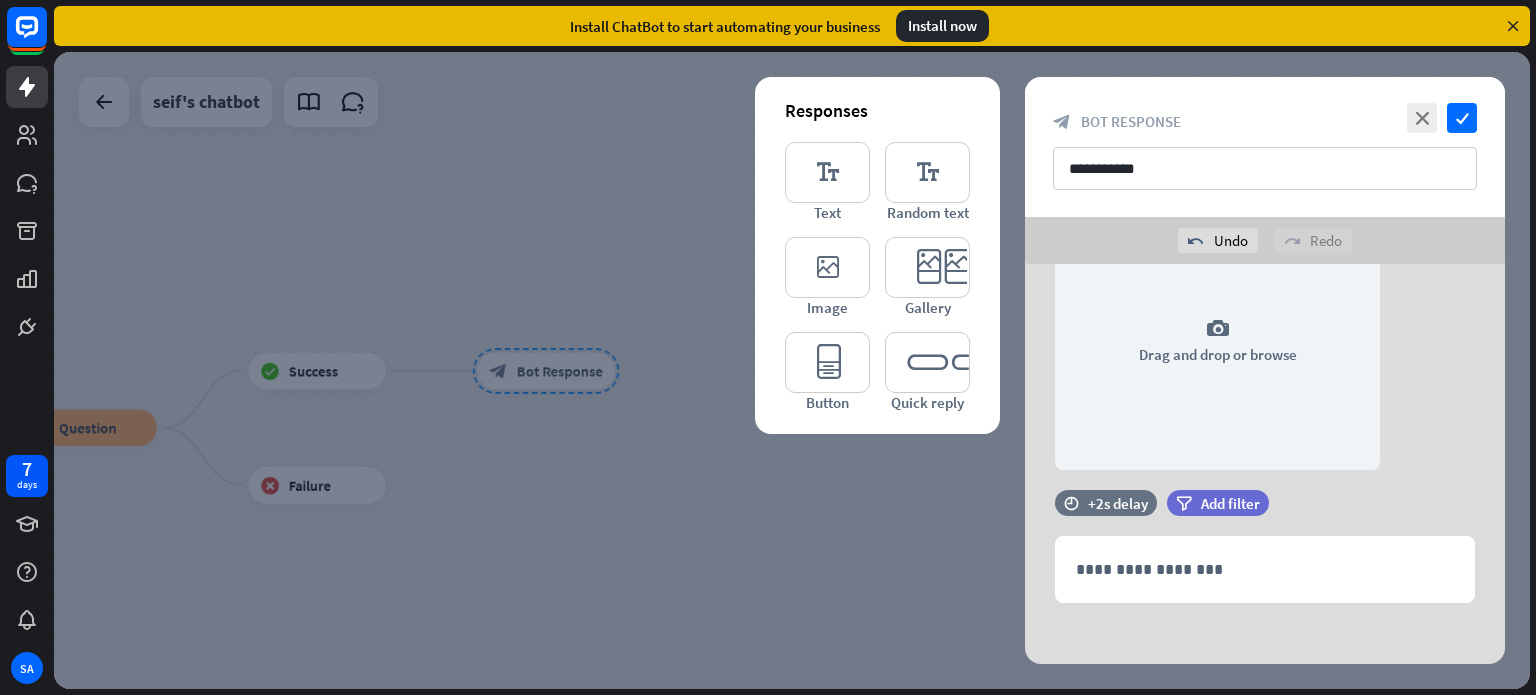 scroll, scrollTop: 146, scrollLeft: 0, axis: vertical 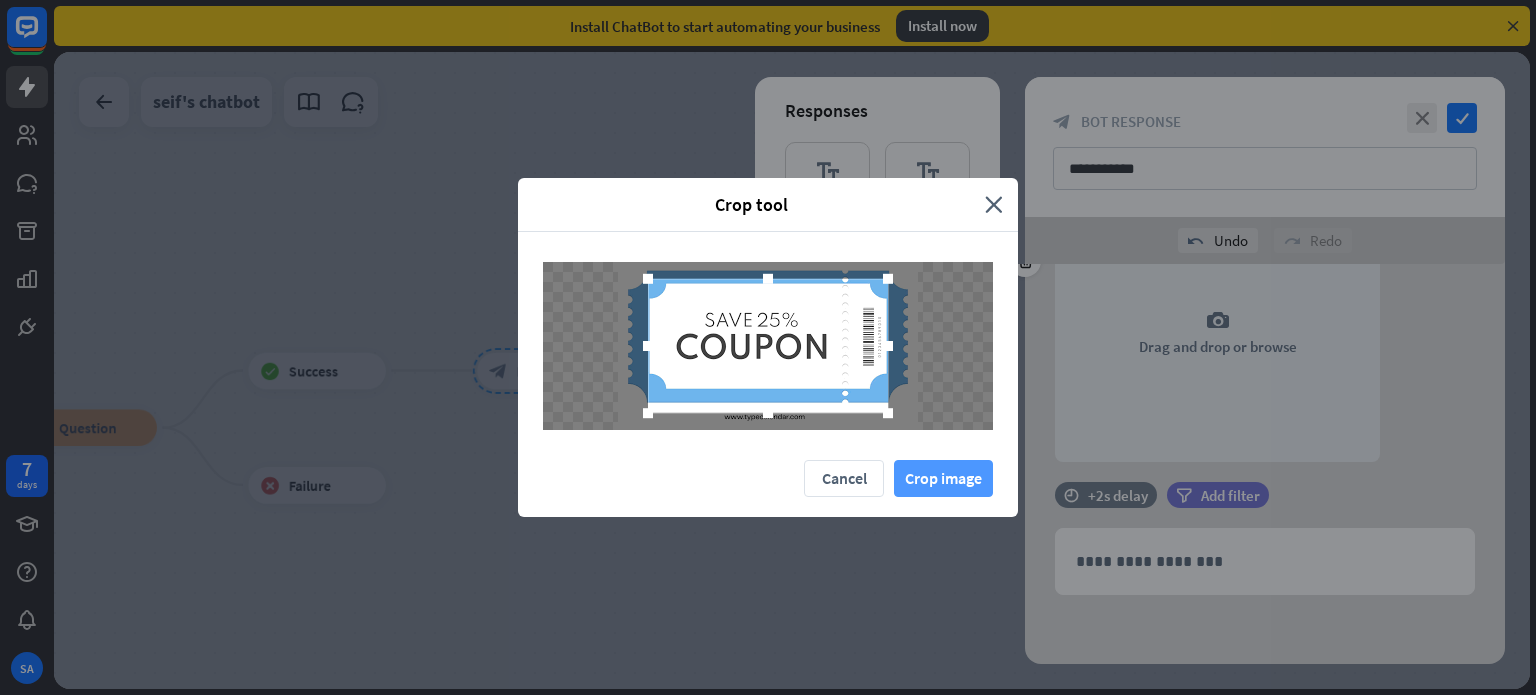 click on "Crop image" at bounding box center (943, 478) 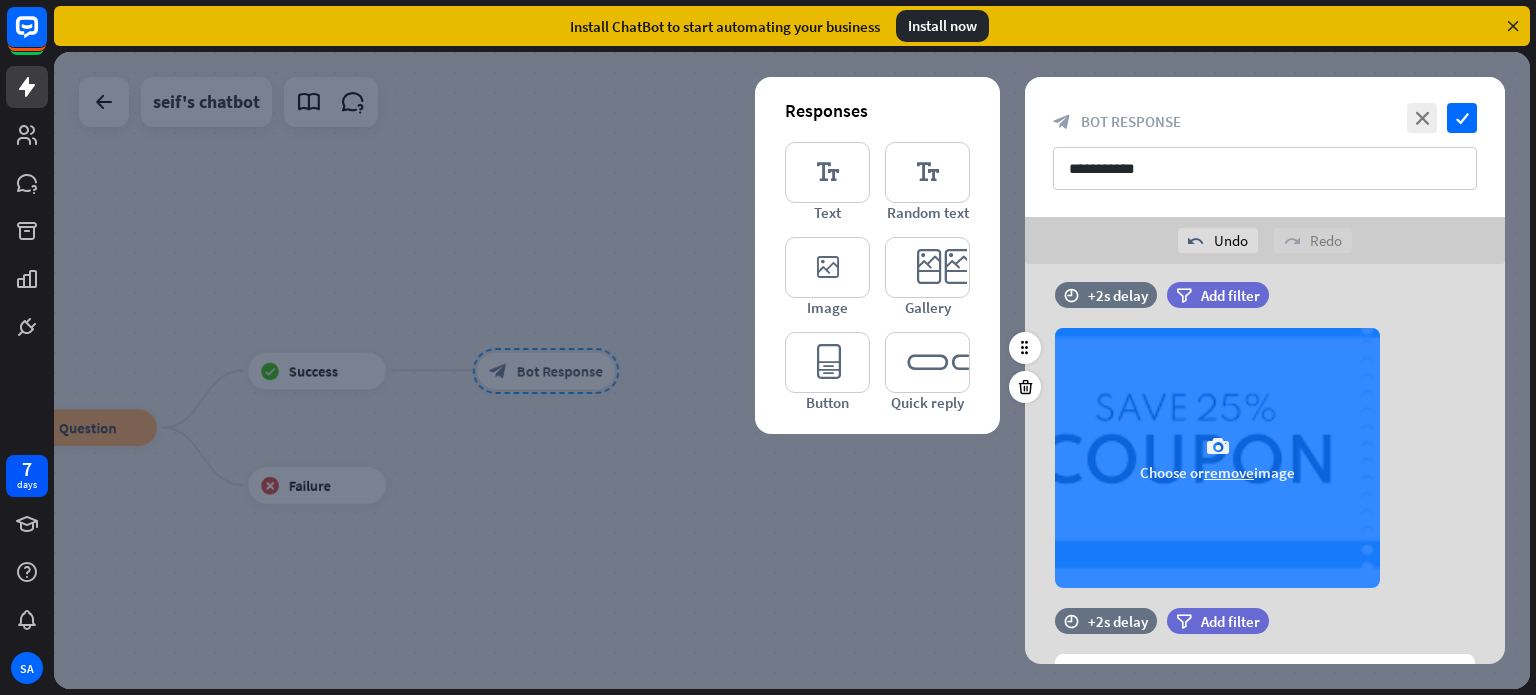 scroll, scrollTop: 146, scrollLeft: 0, axis: vertical 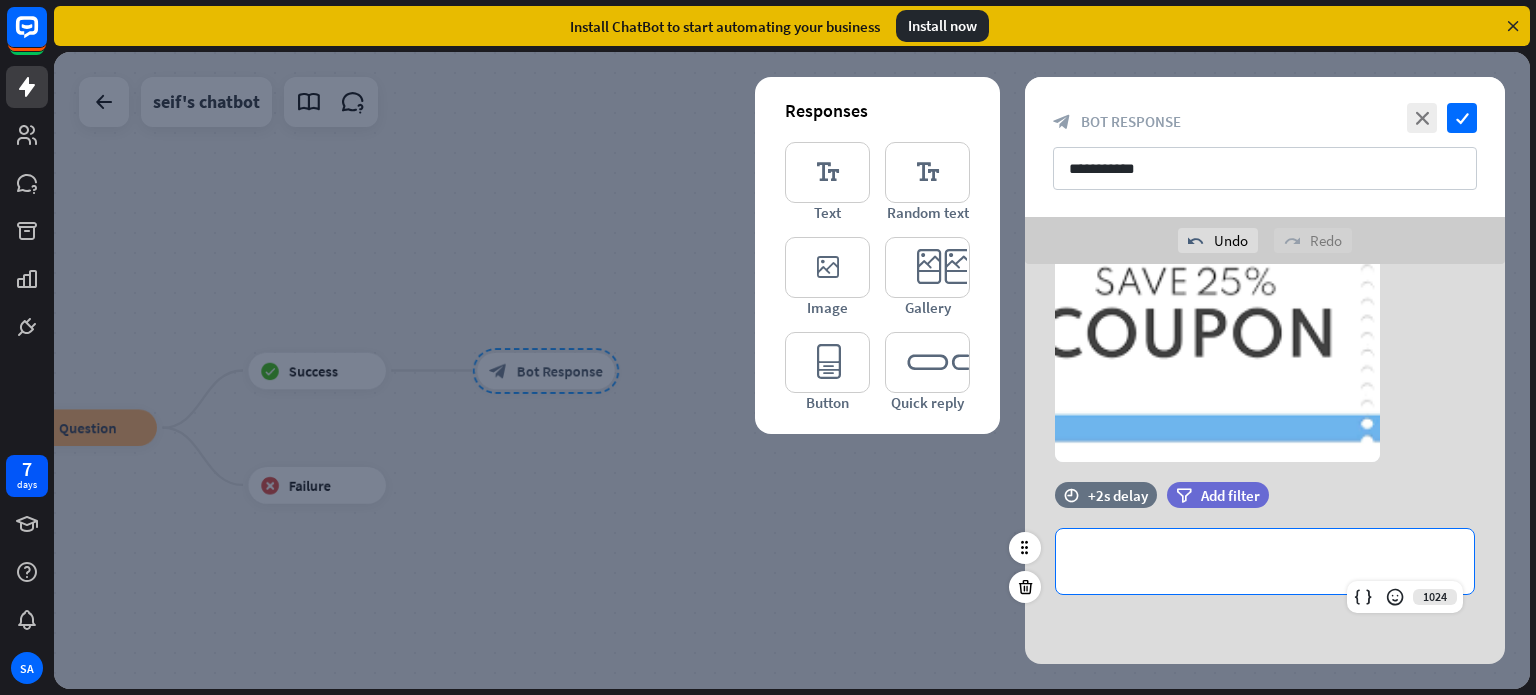 click on "**********" at bounding box center [1265, 561] 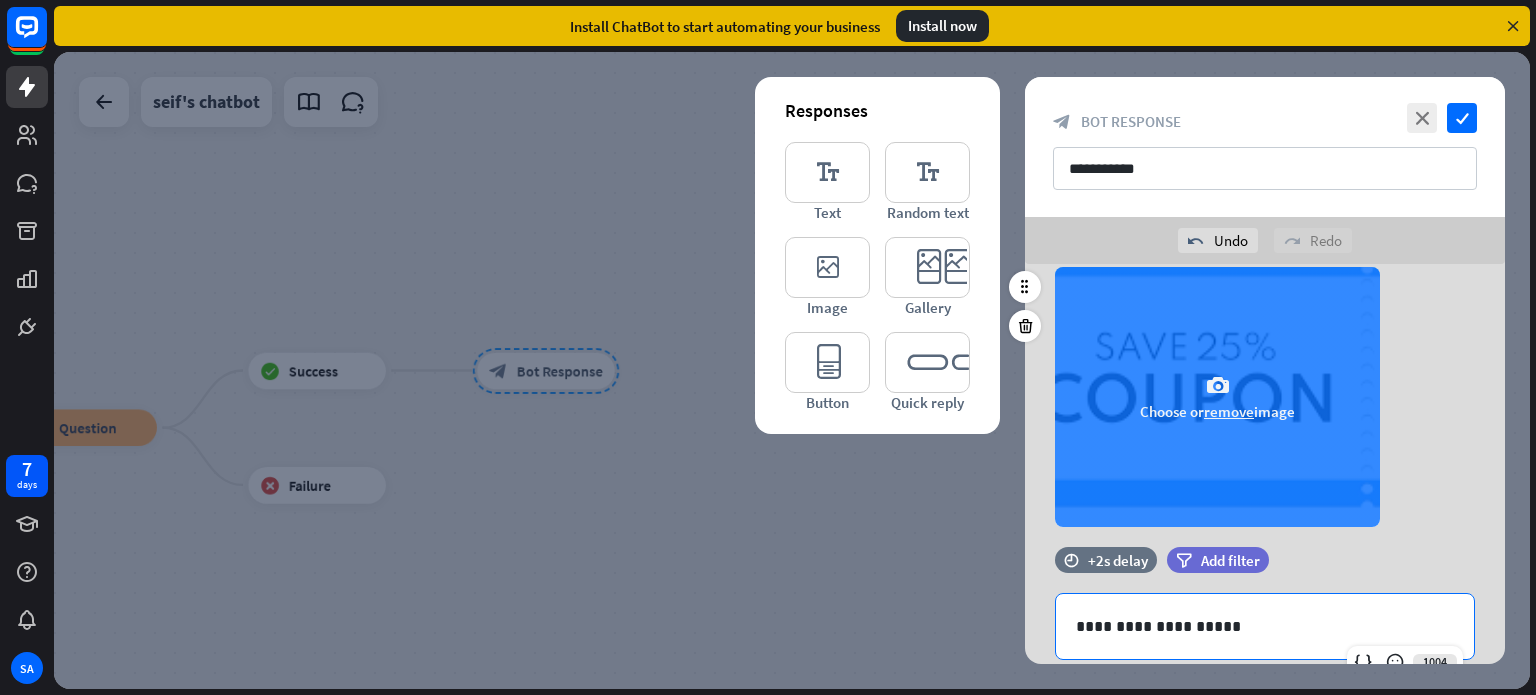 scroll, scrollTop: 0, scrollLeft: 0, axis: both 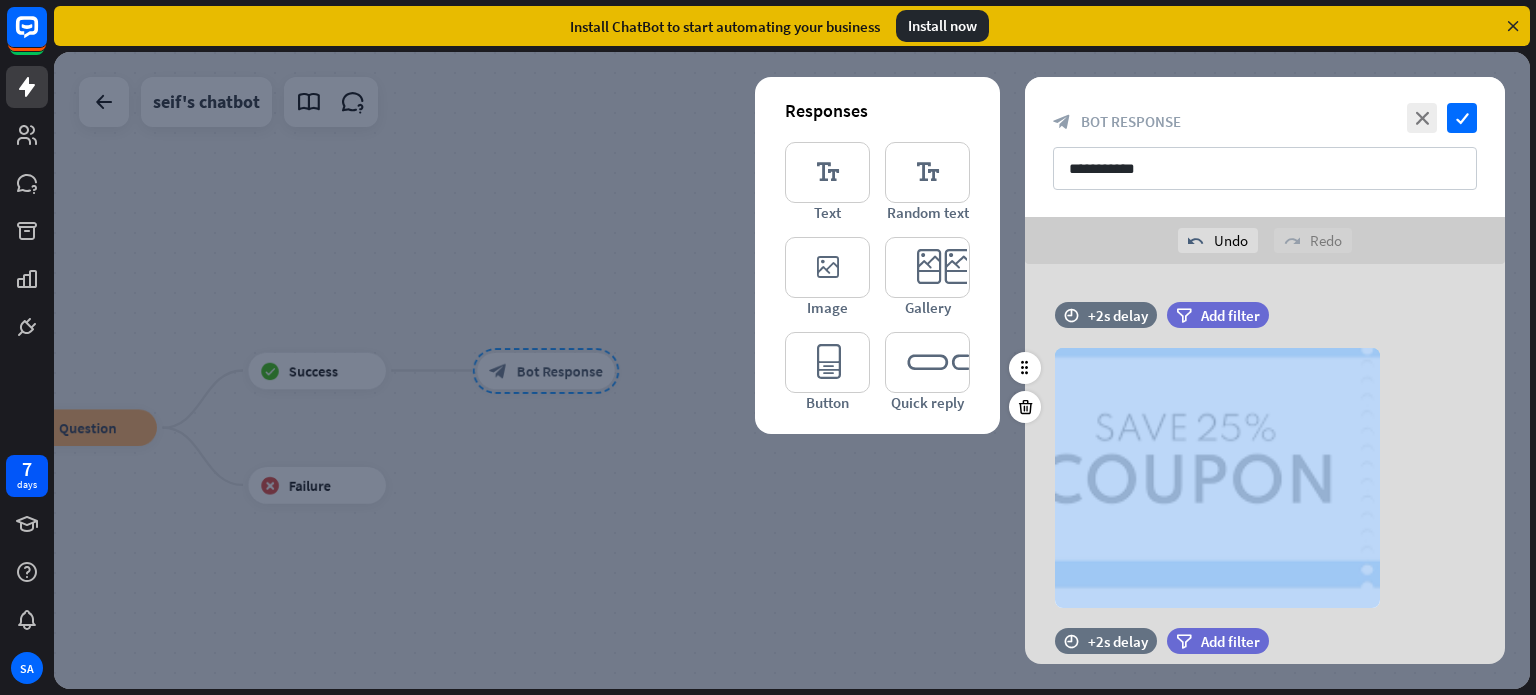 drag, startPoint x: 1400, startPoint y: 296, endPoint x: 1412, endPoint y: 483, distance: 187.38463 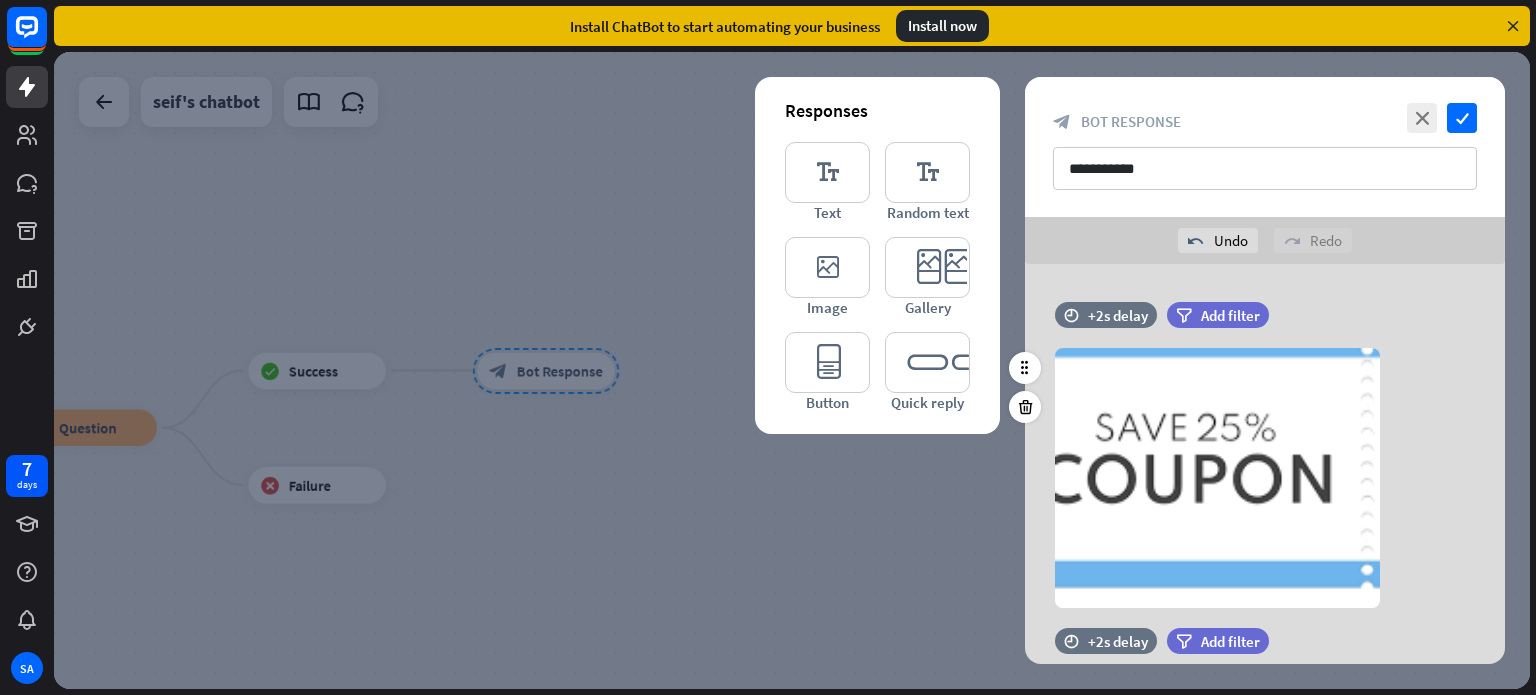 scroll, scrollTop: 146, scrollLeft: 0, axis: vertical 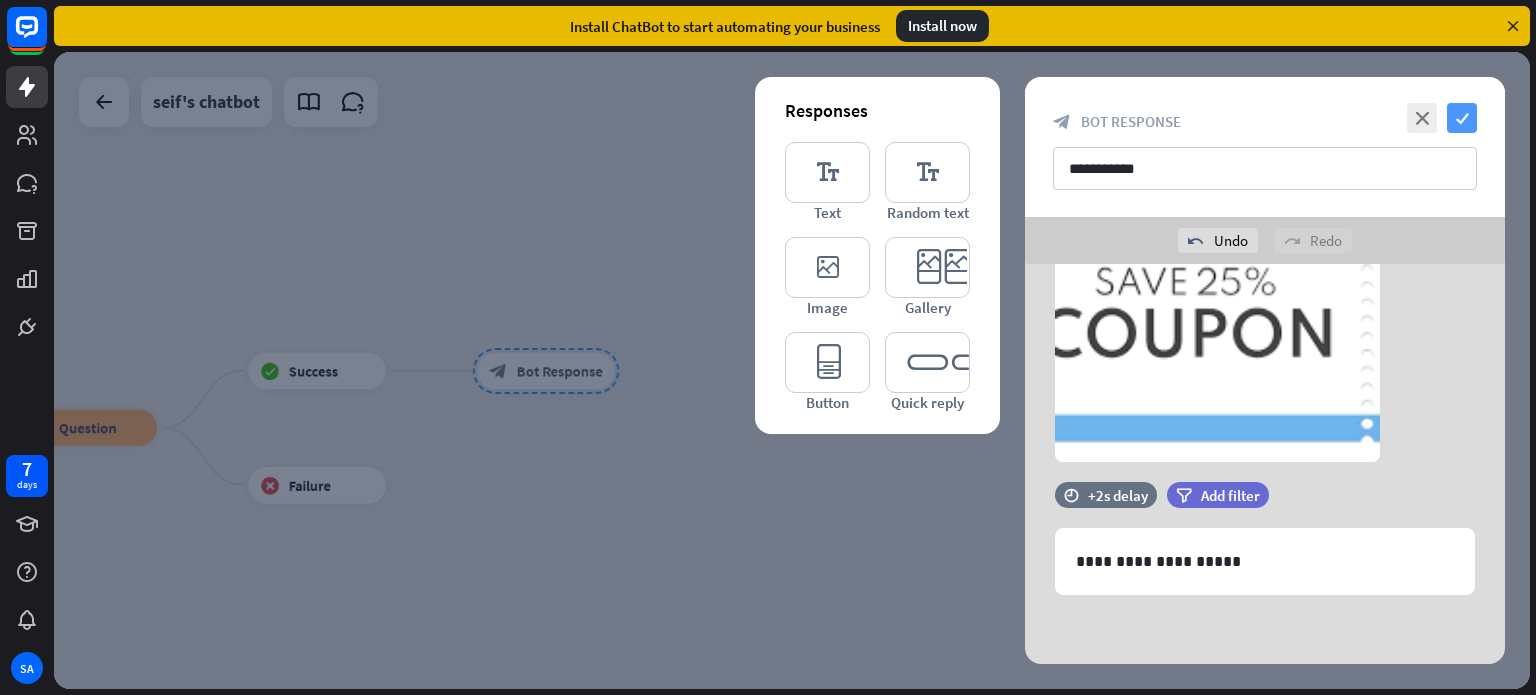 click on "check" at bounding box center [1462, 118] 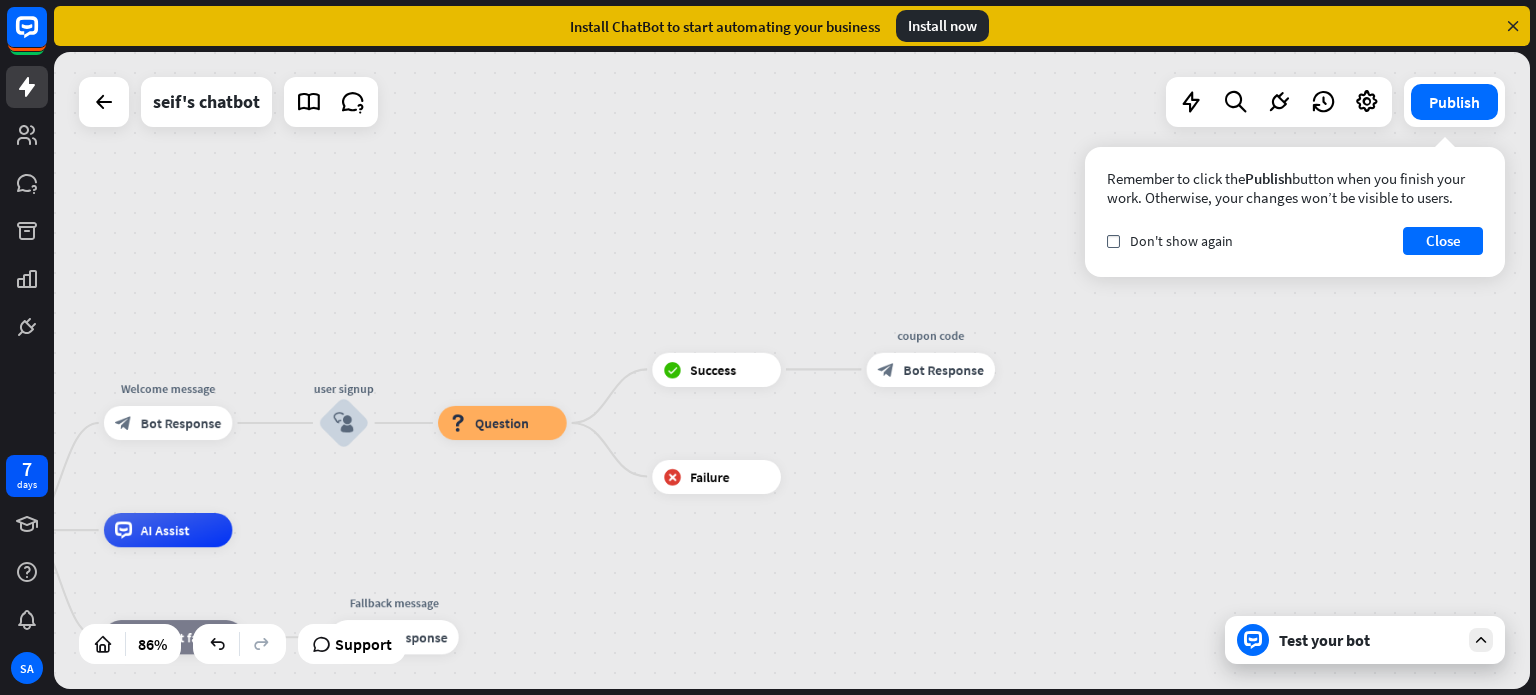 drag, startPoint x: 340, startPoint y: 291, endPoint x: 761, endPoint y: 283, distance: 421.076 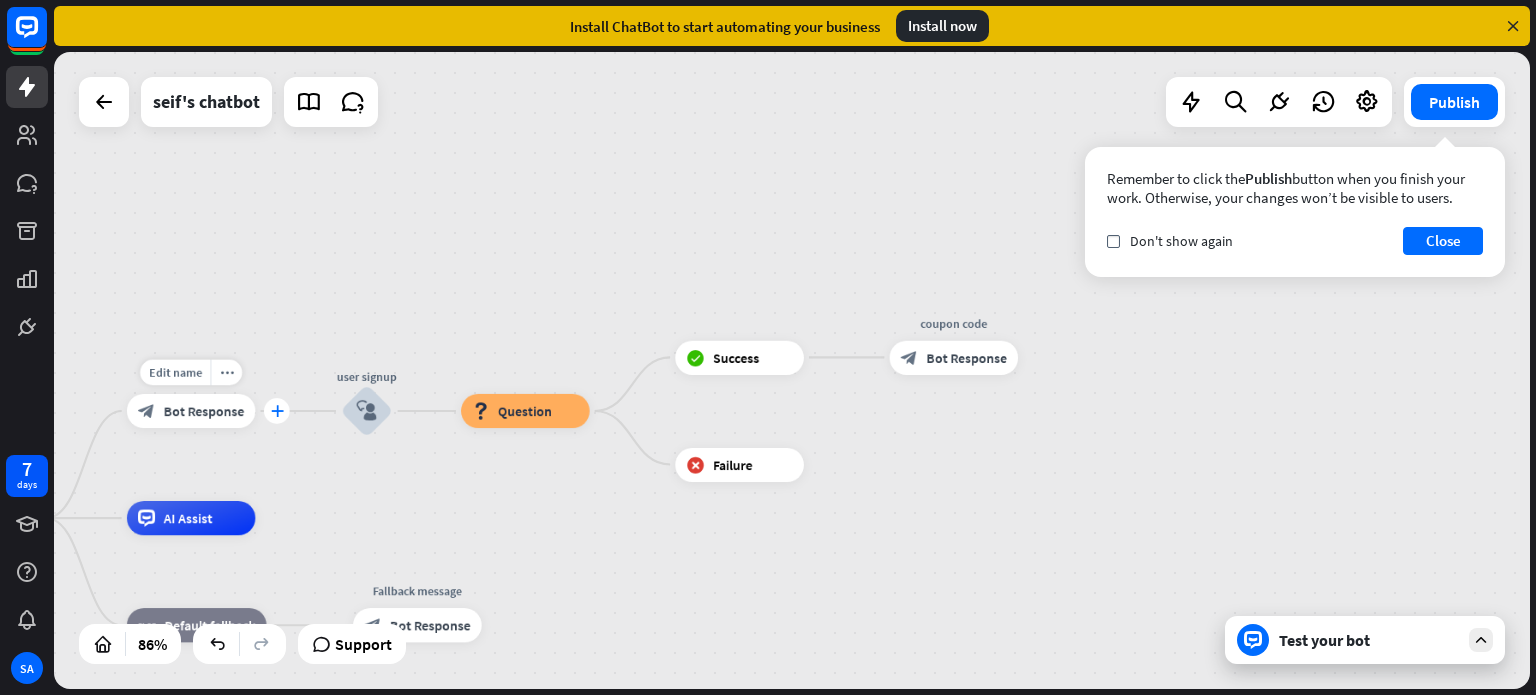 click on "plus" at bounding box center [276, 411] 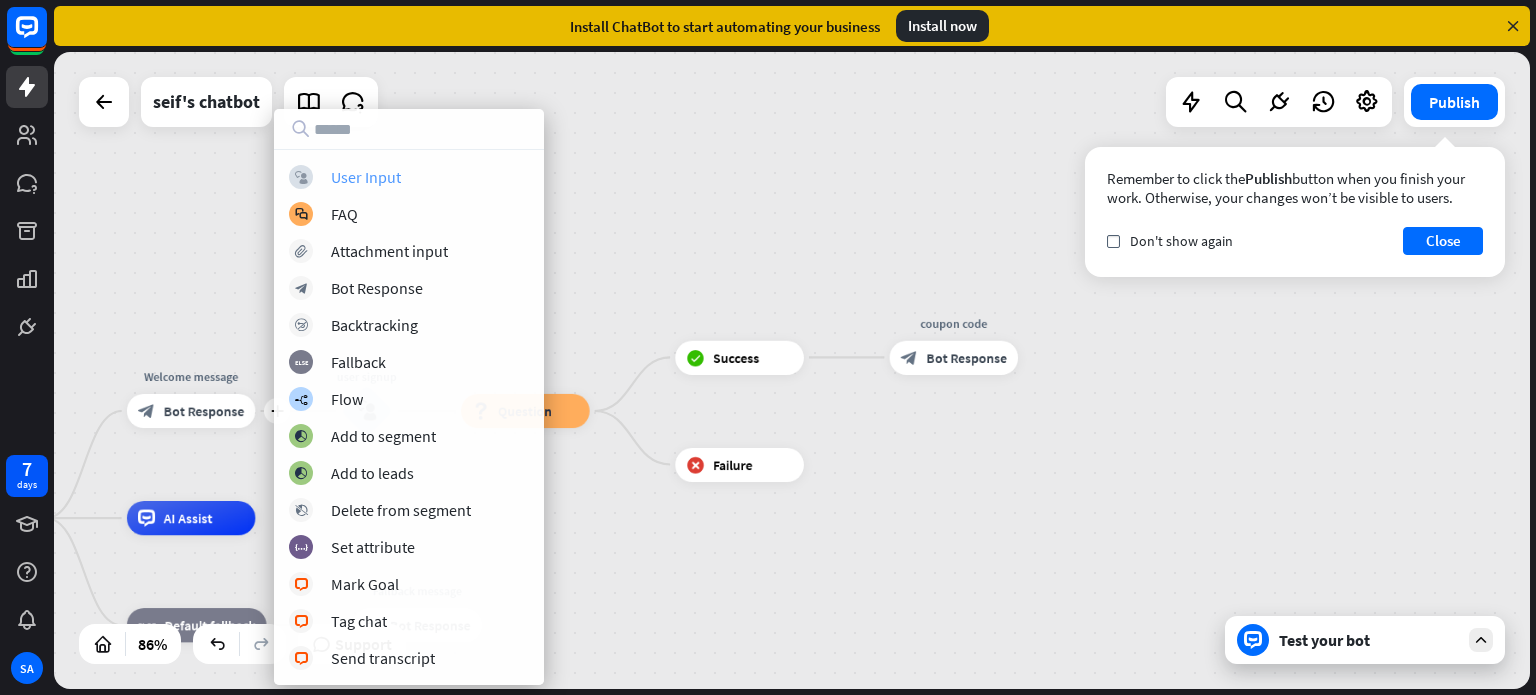 click on "User Input" at bounding box center [366, 177] 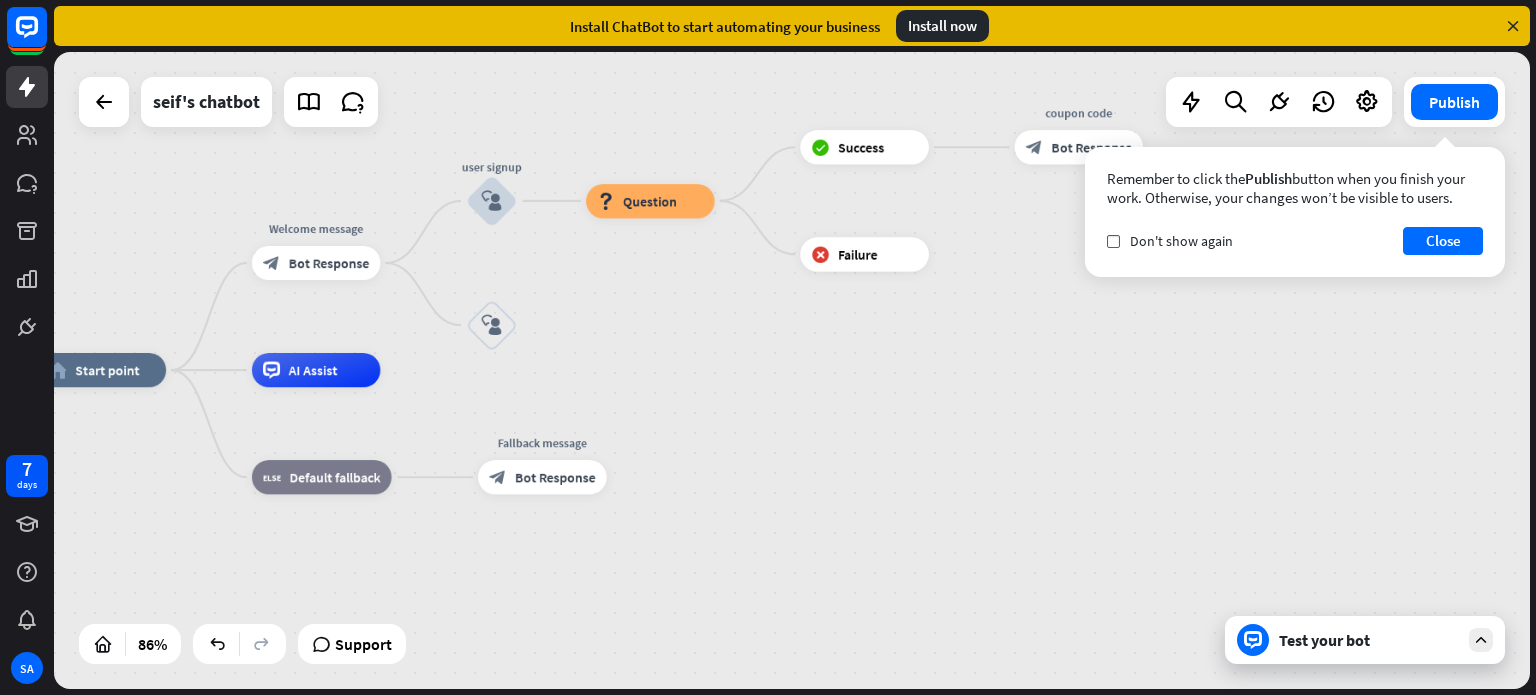 drag, startPoint x: 461, startPoint y: 279, endPoint x: 597, endPoint y: 129, distance: 202.47469 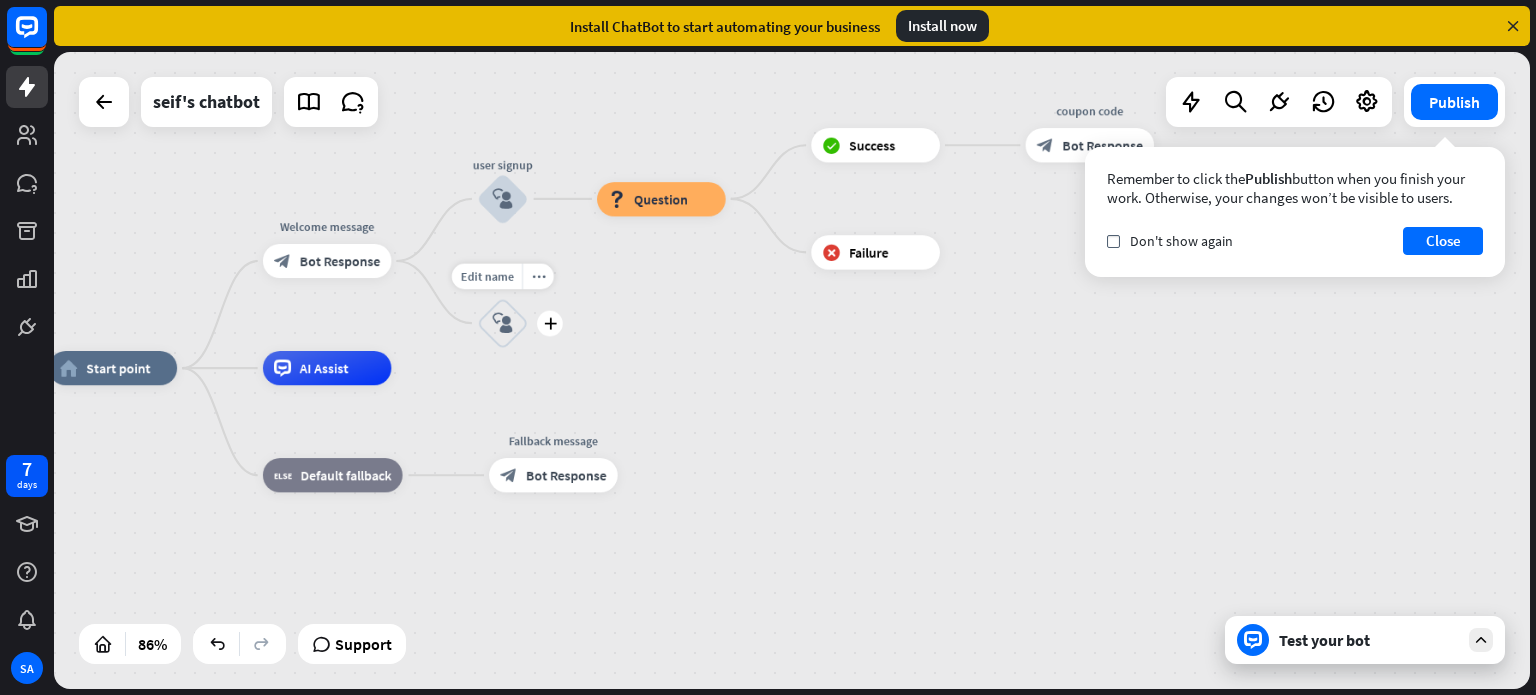 click on "block_user_input" at bounding box center (502, 322) 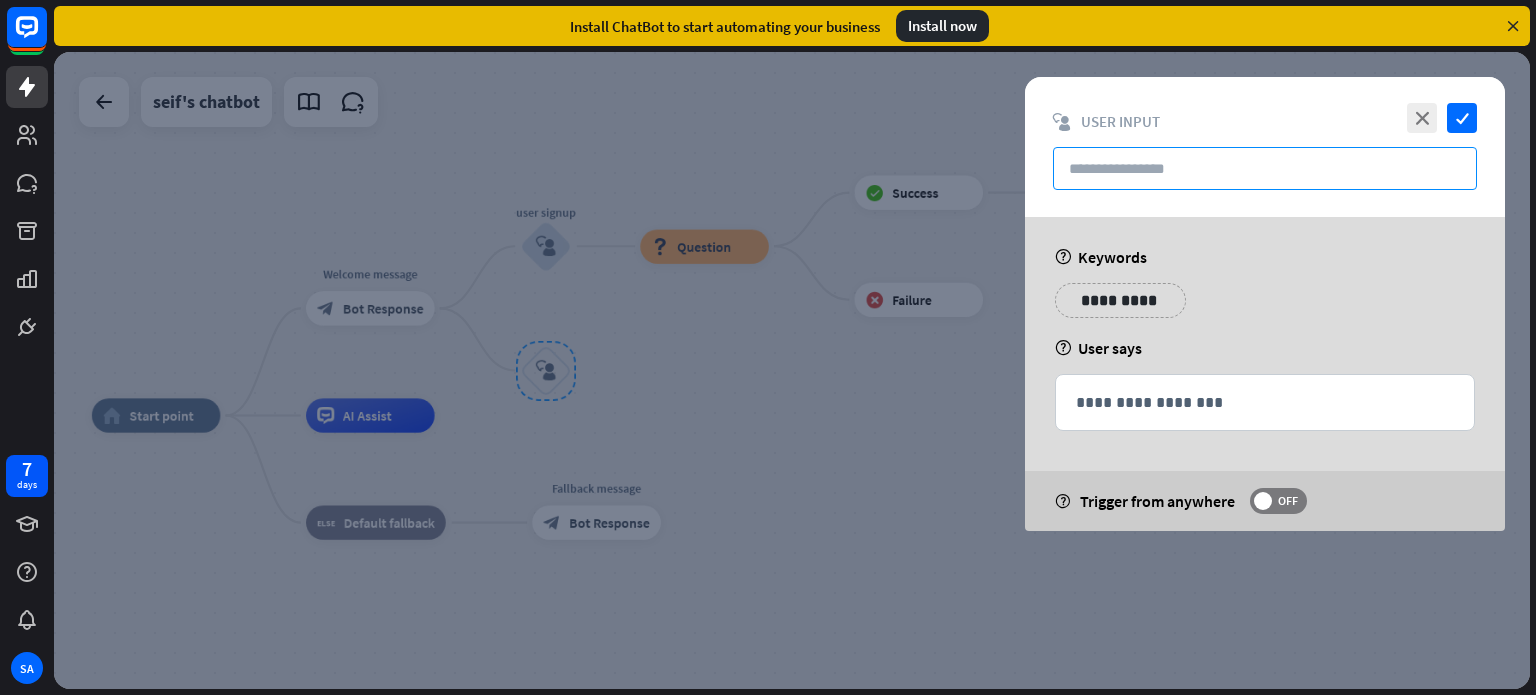 click at bounding box center (1265, 168) 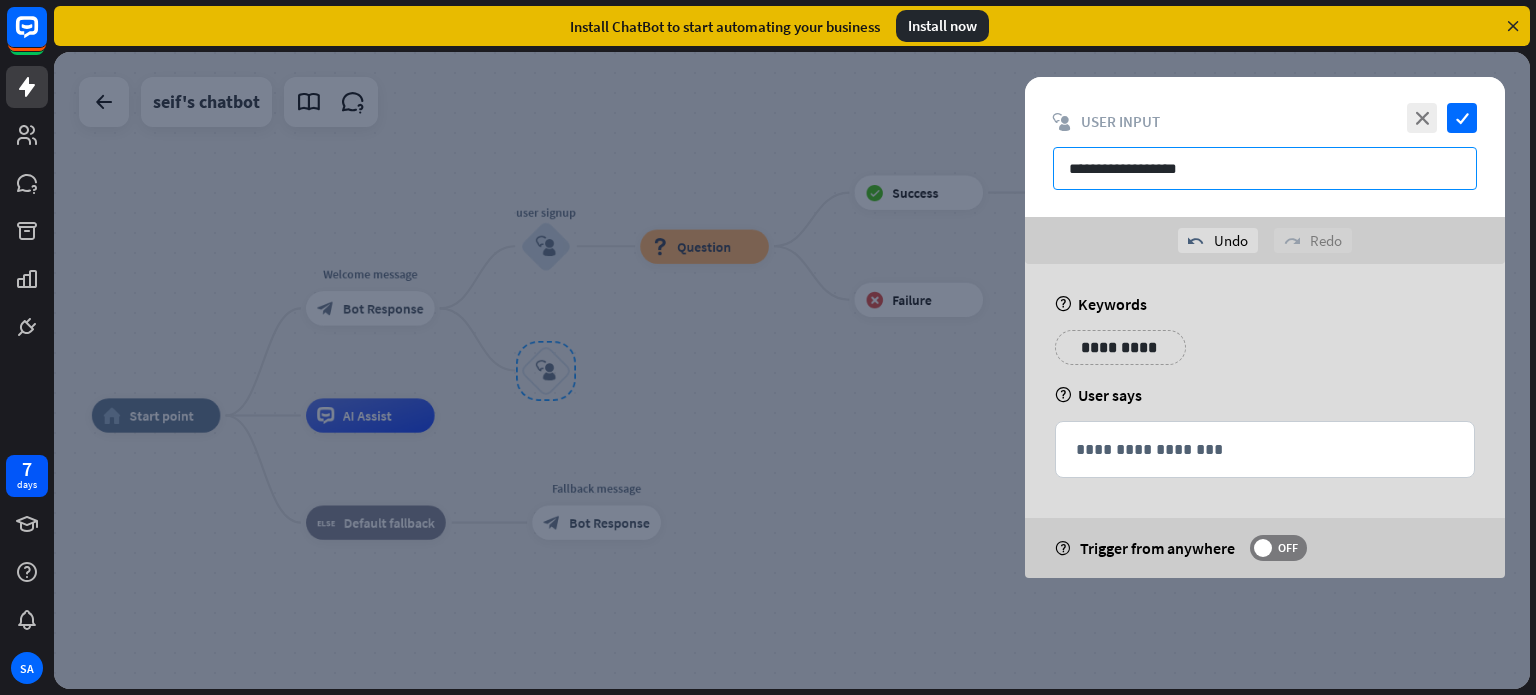 type on "**********" 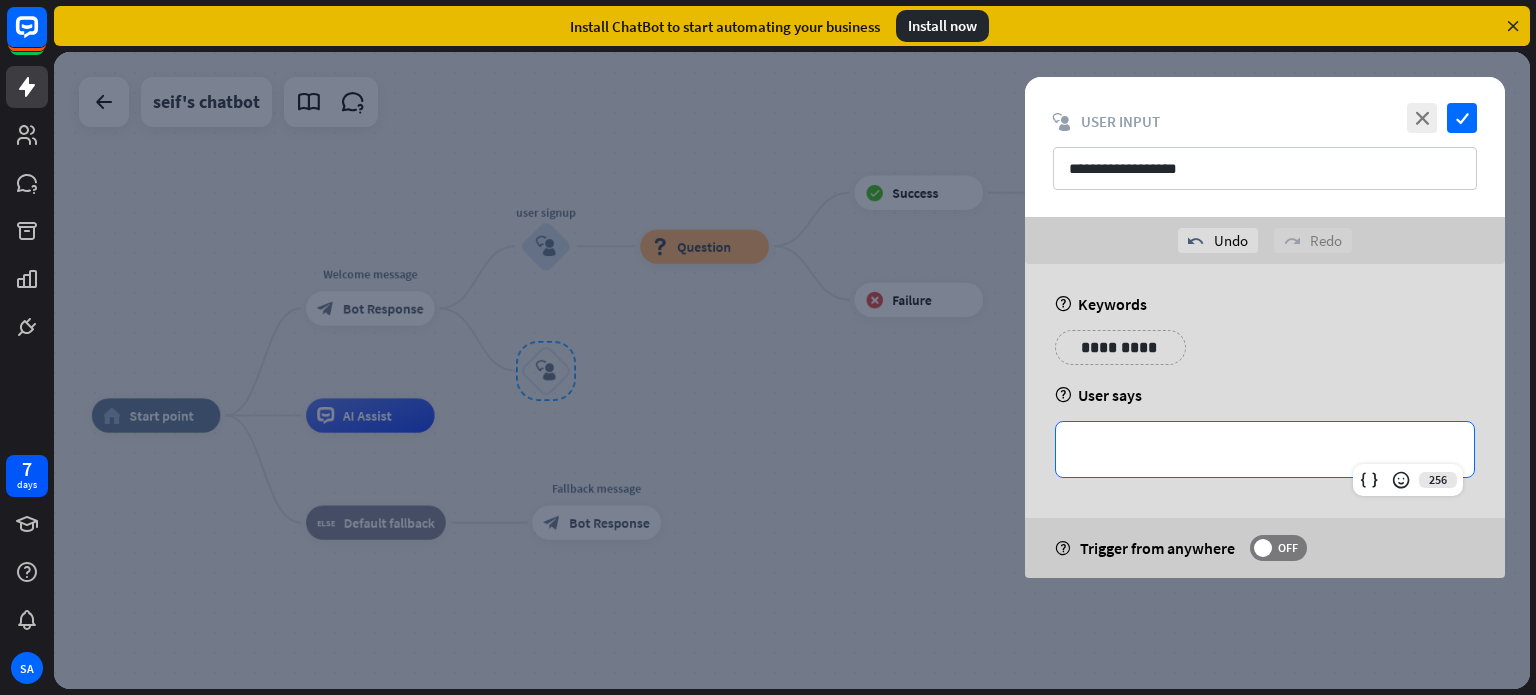 click on "**********" at bounding box center (1265, 449) 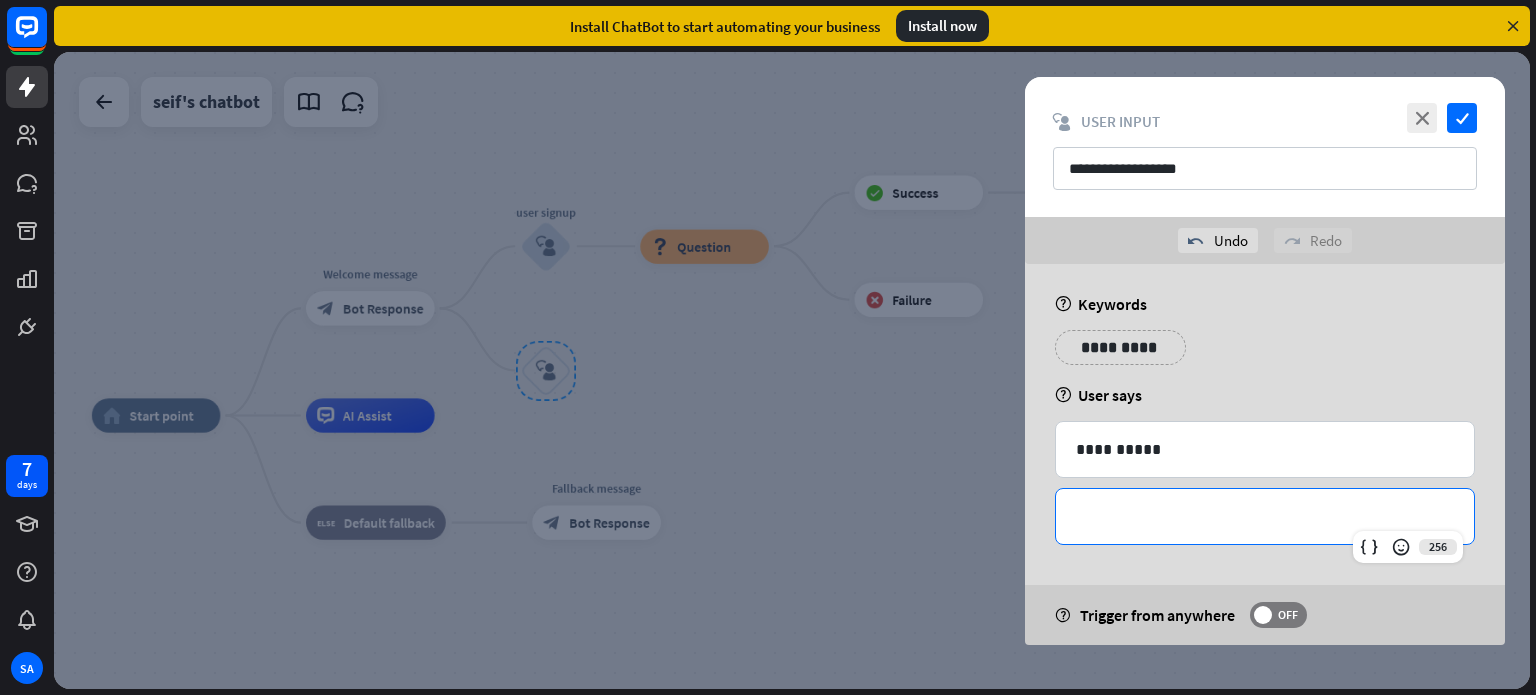 click on "**********" at bounding box center (1265, 516) 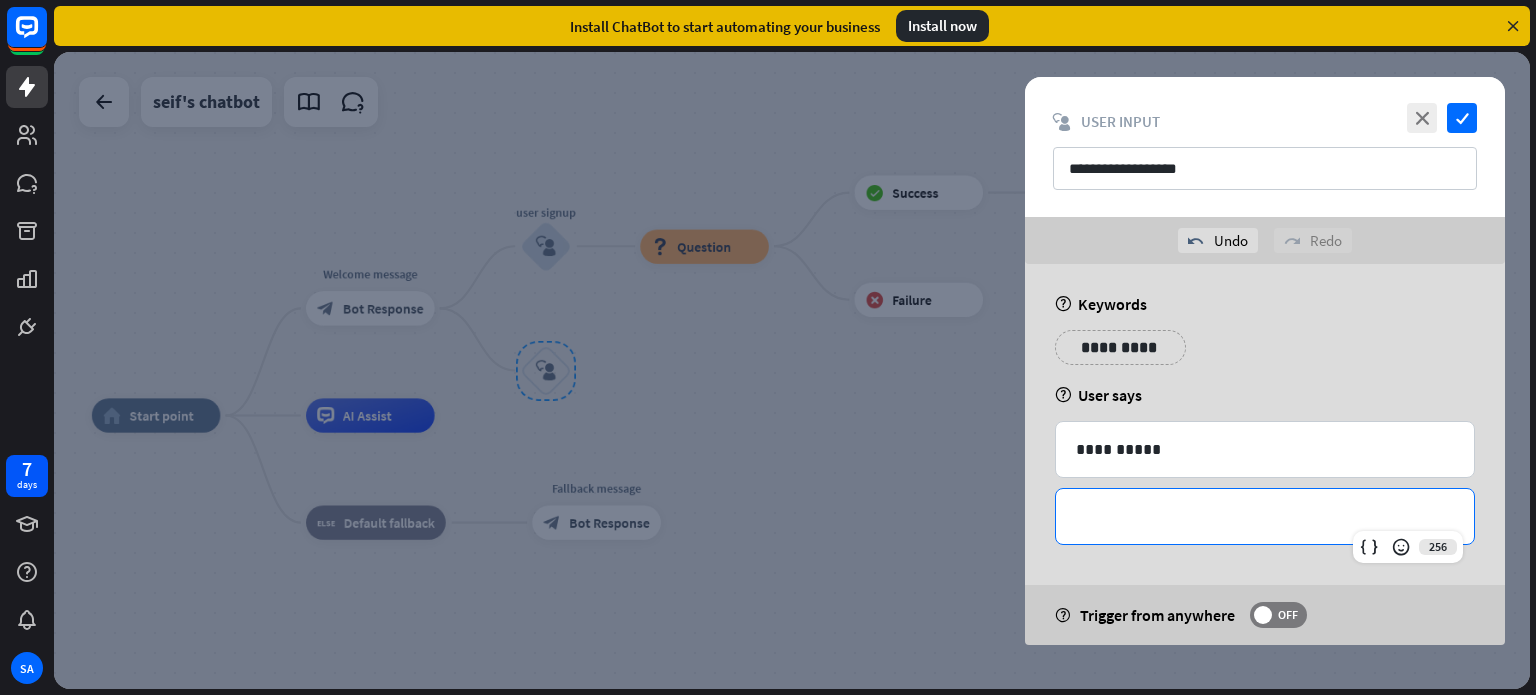 type 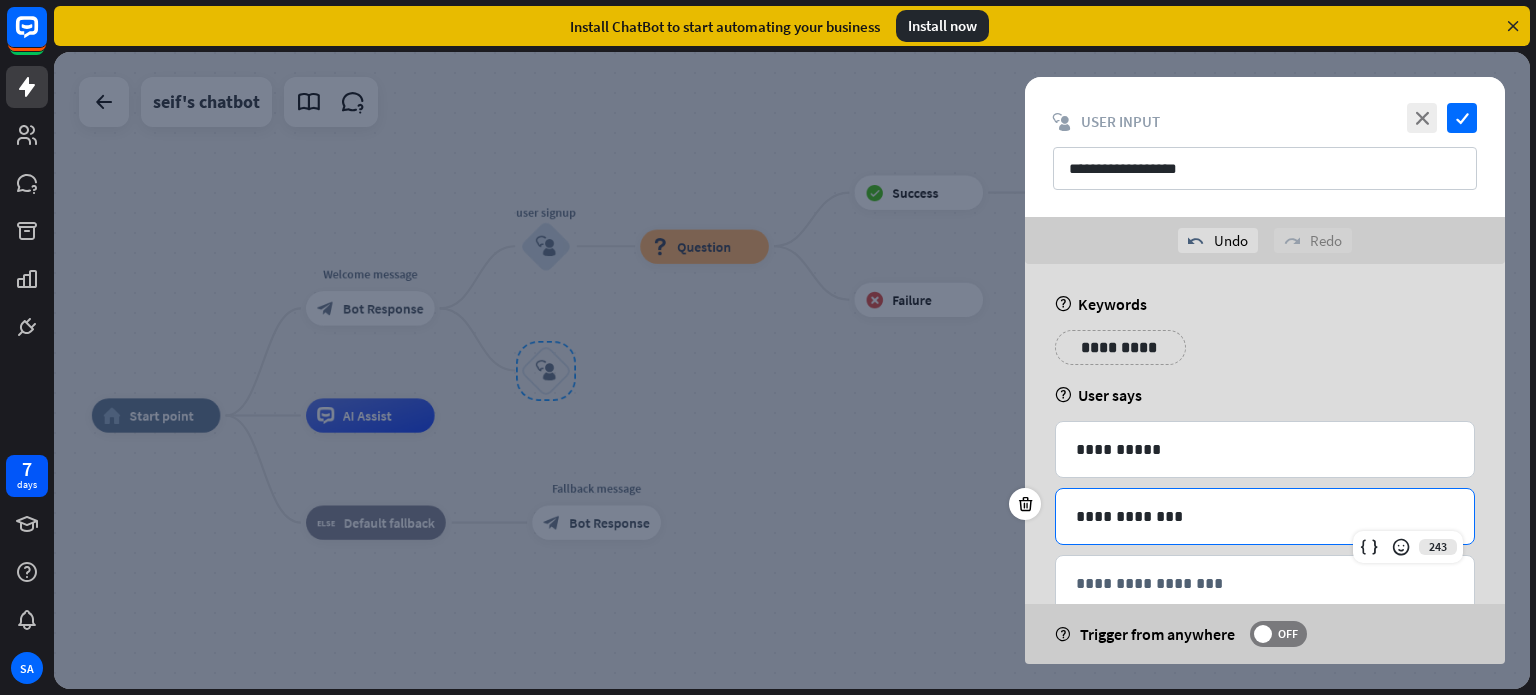 scroll, scrollTop: 46, scrollLeft: 0, axis: vertical 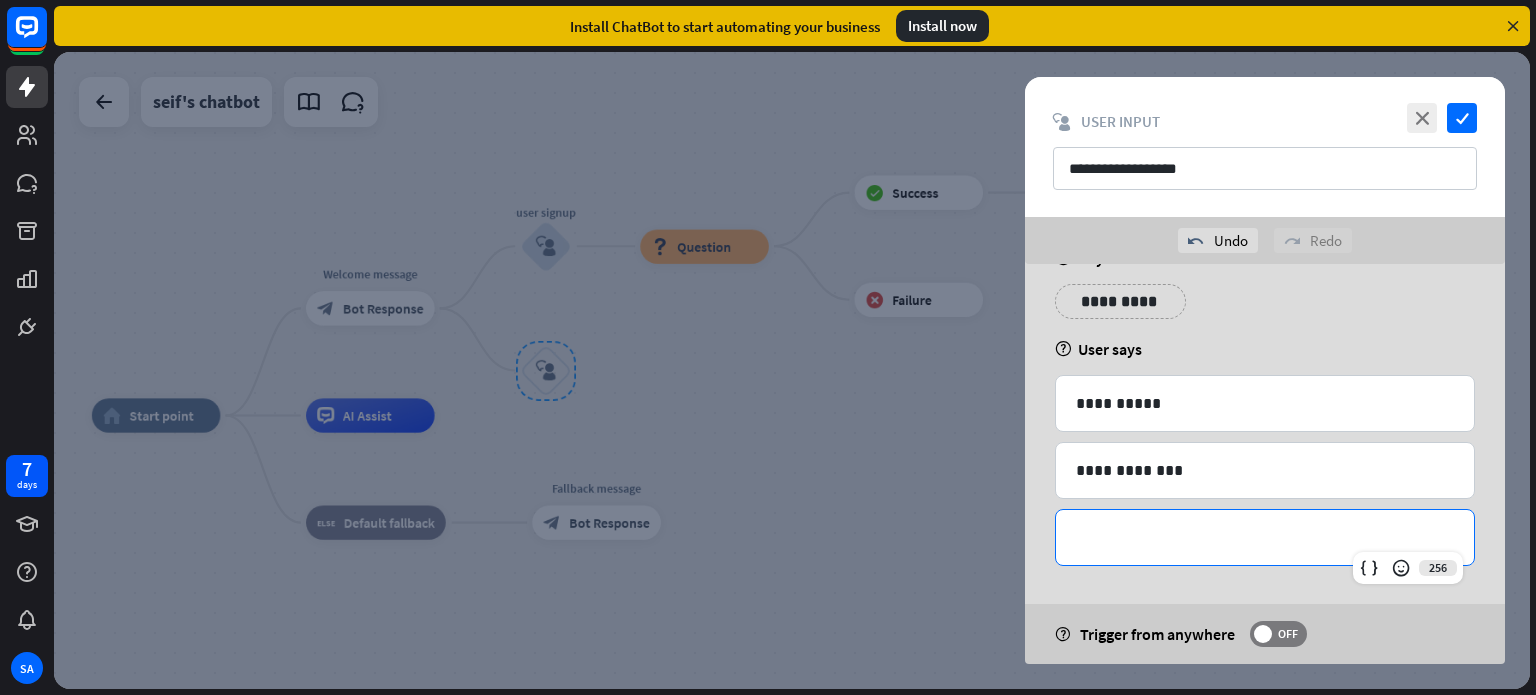 click on "**********" at bounding box center [1265, 537] 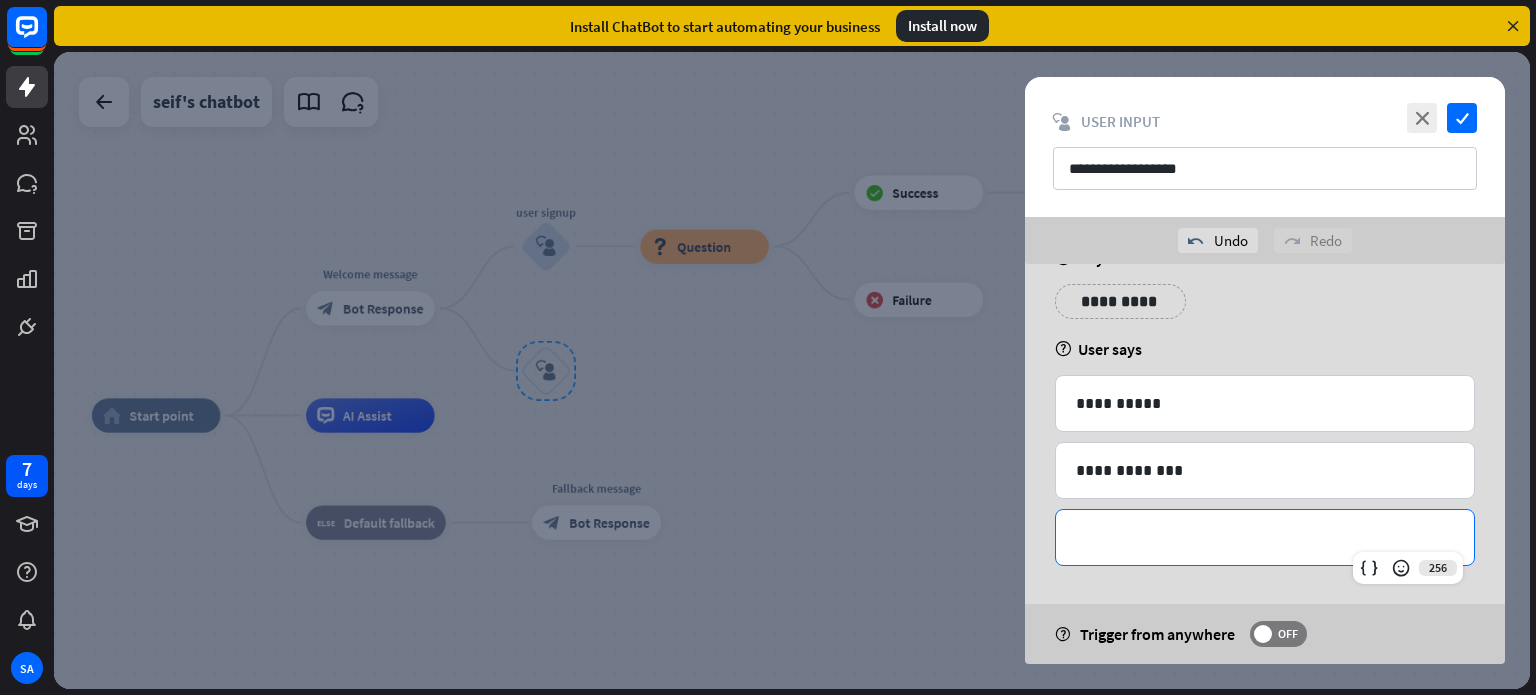 type 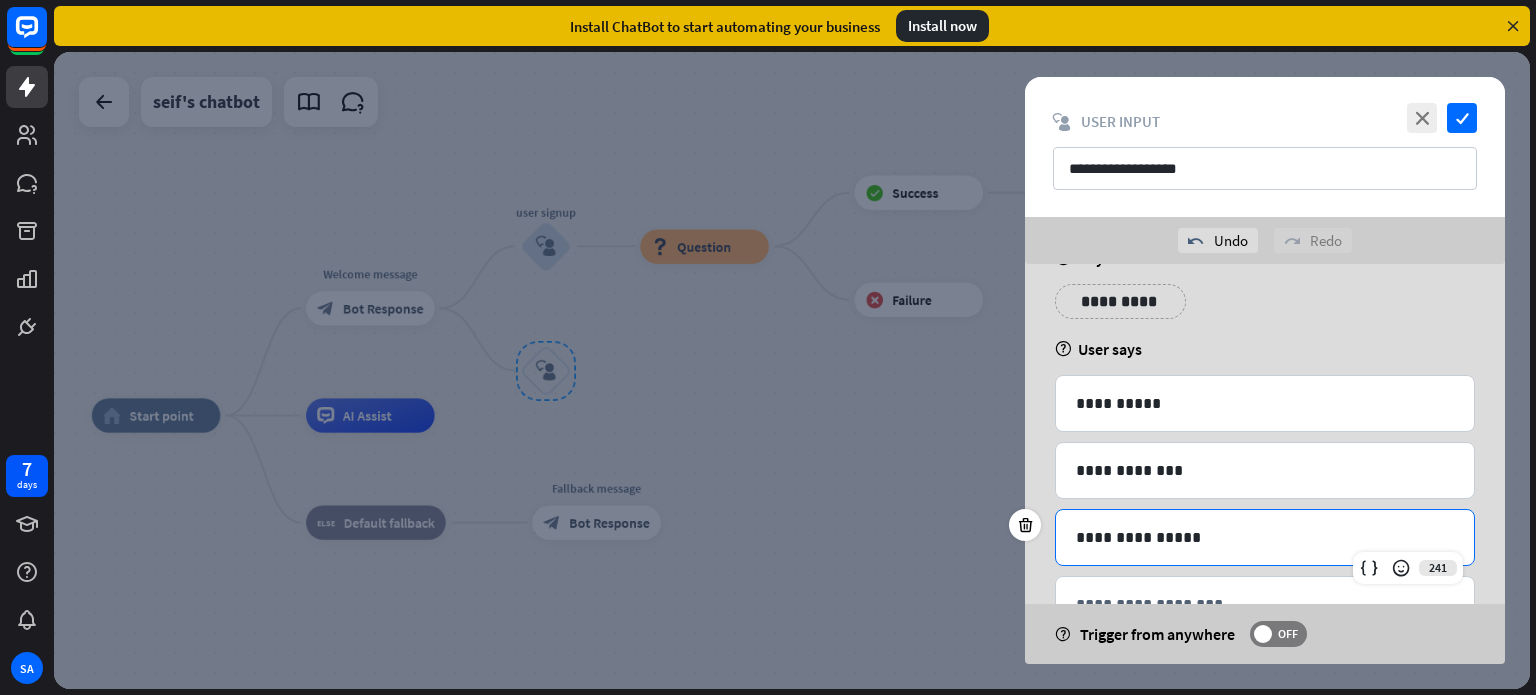scroll, scrollTop: 112, scrollLeft: 0, axis: vertical 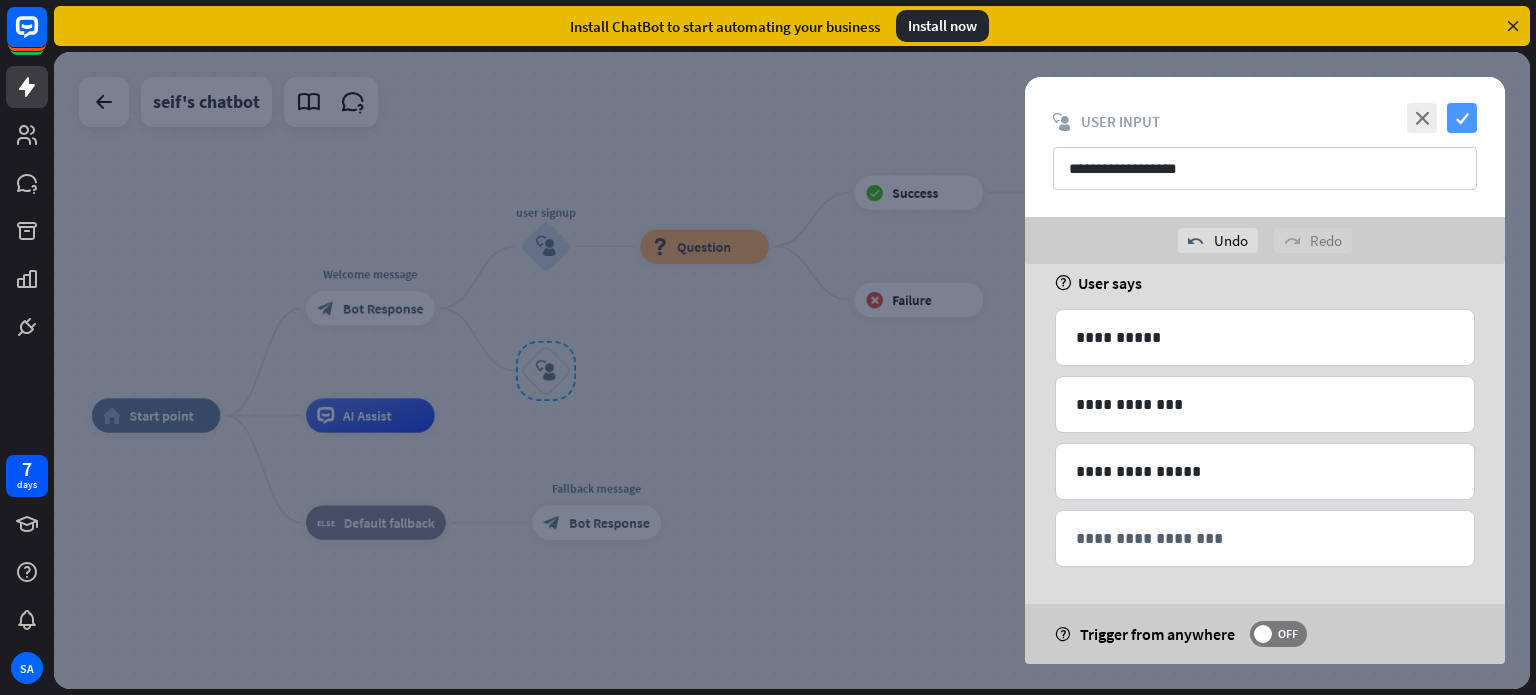 click on "check" at bounding box center [1462, 118] 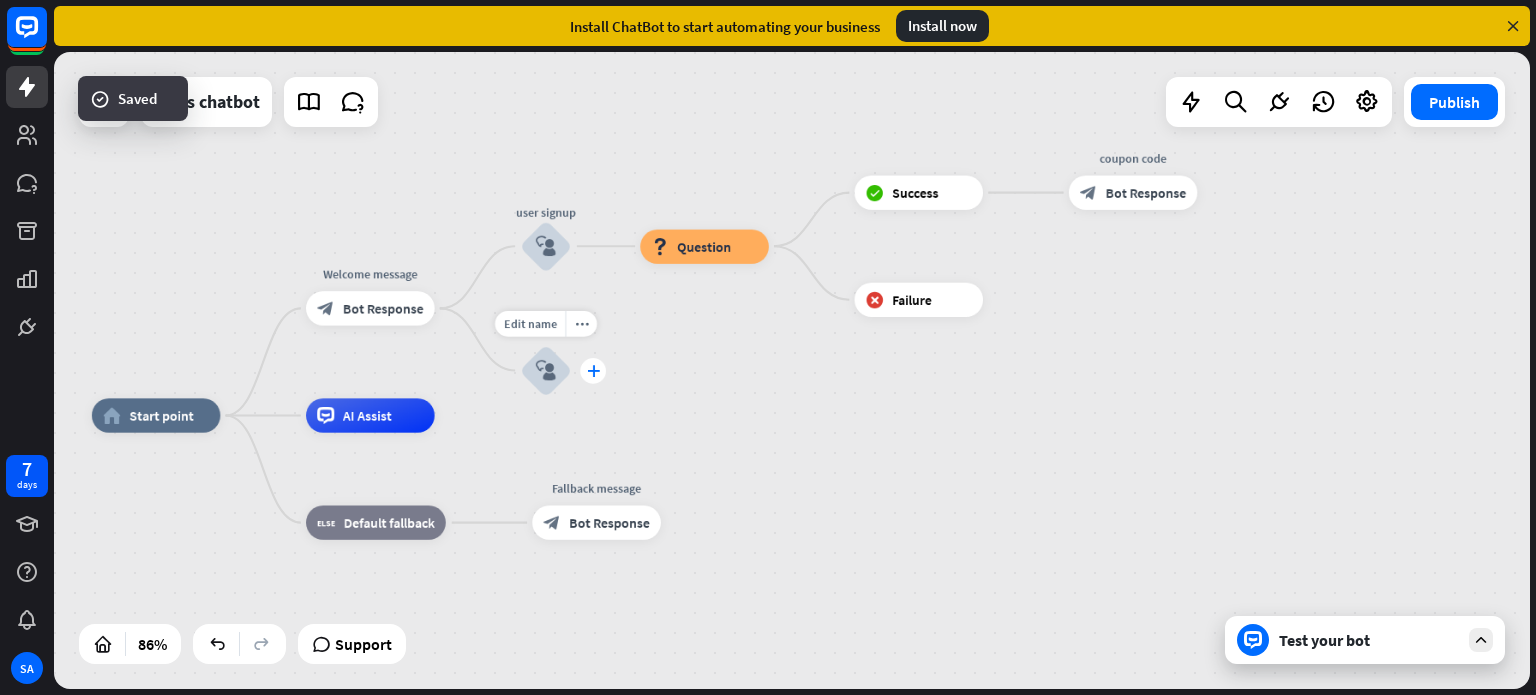 click on "plus" at bounding box center [593, 370] 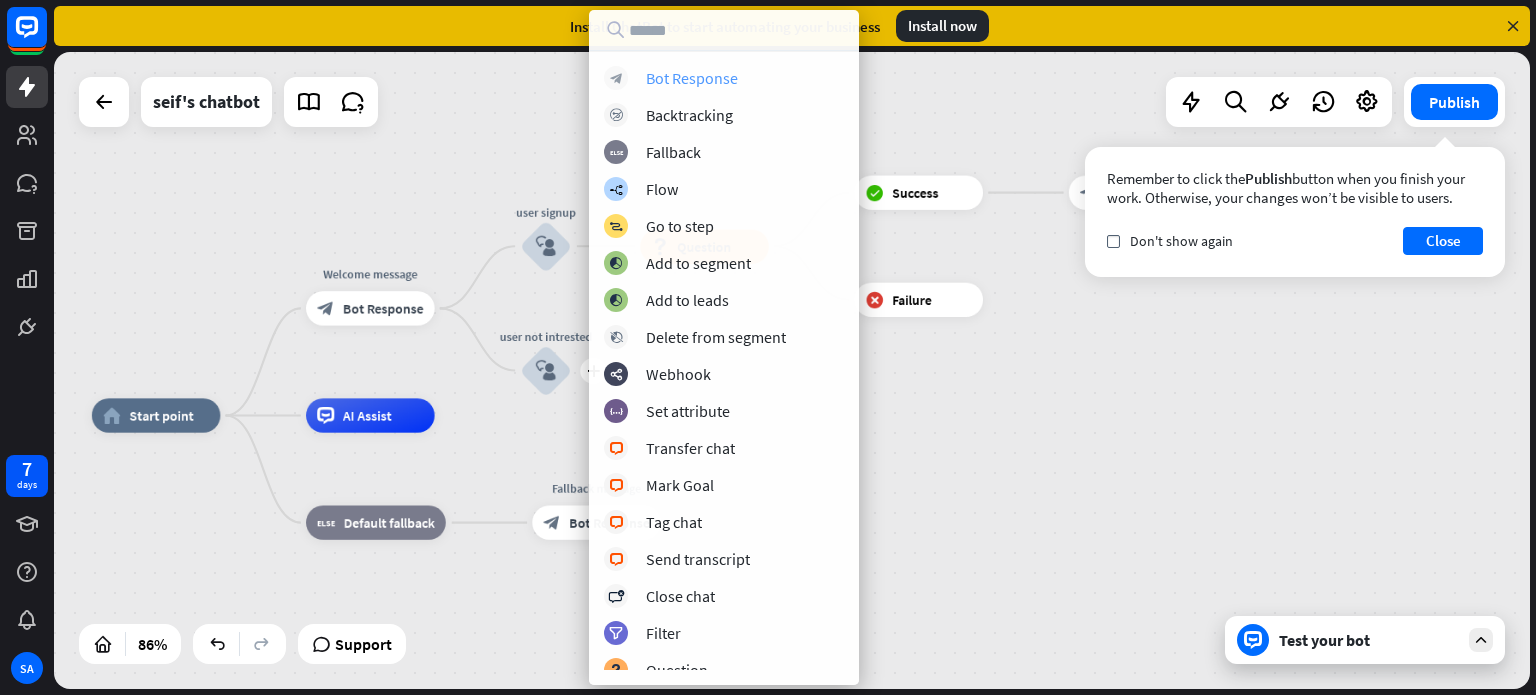 click on "block_bot_response
Bot Response" at bounding box center (724, 78) 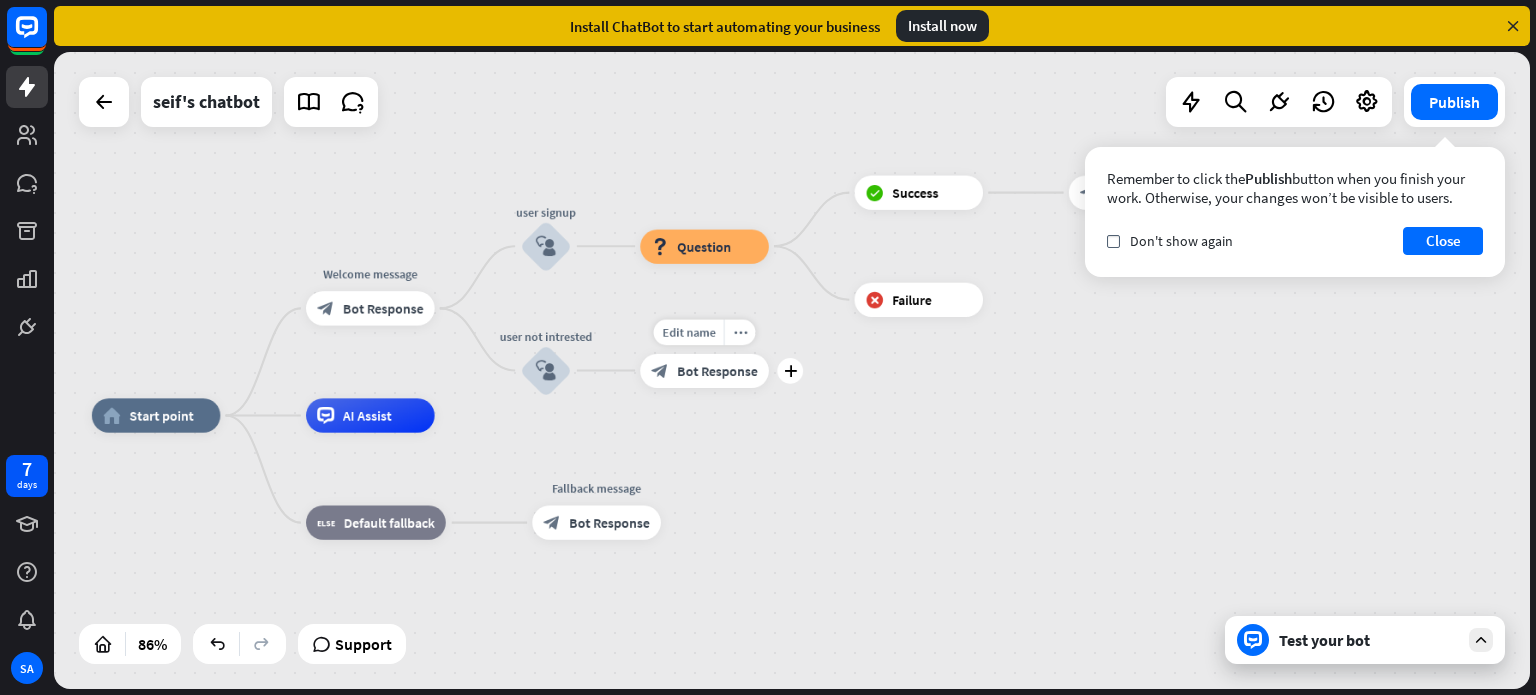 click on "Bot Response" at bounding box center (717, 370) 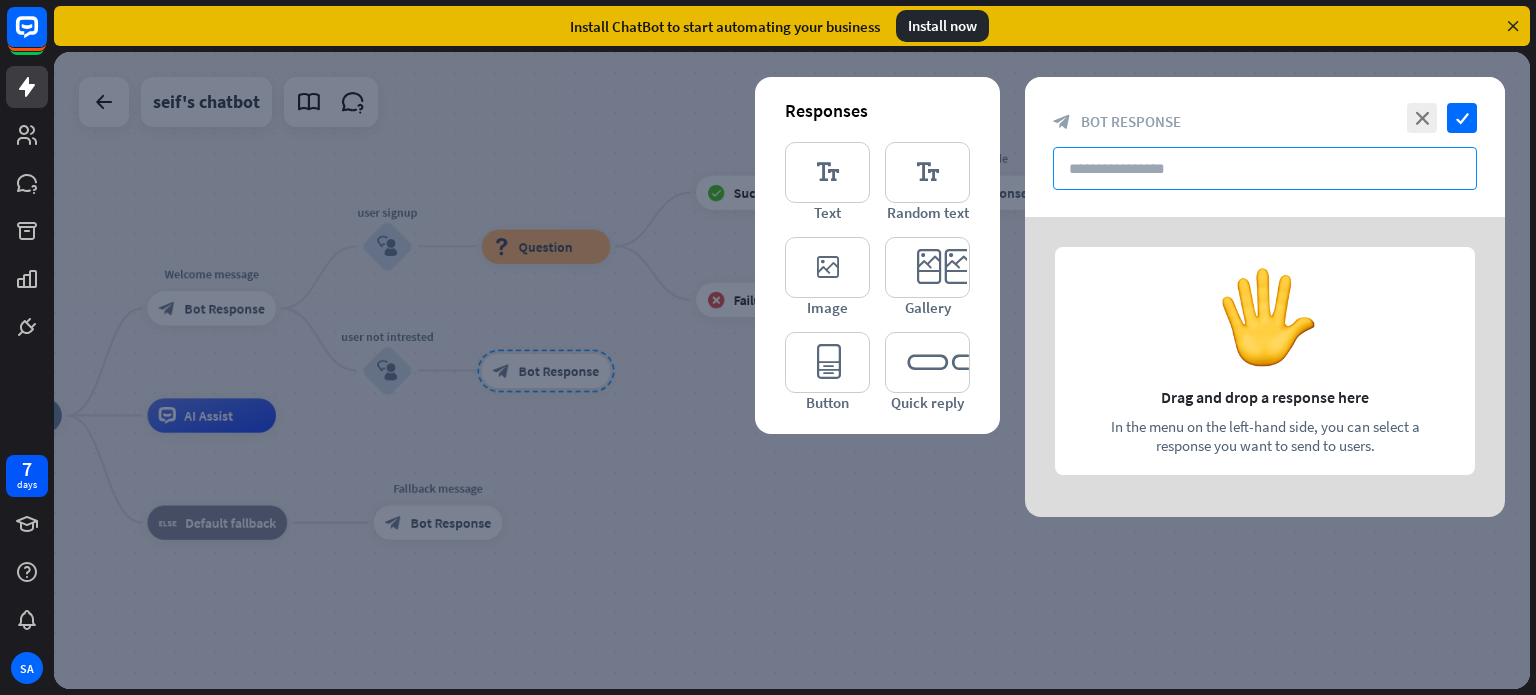 click at bounding box center (1265, 168) 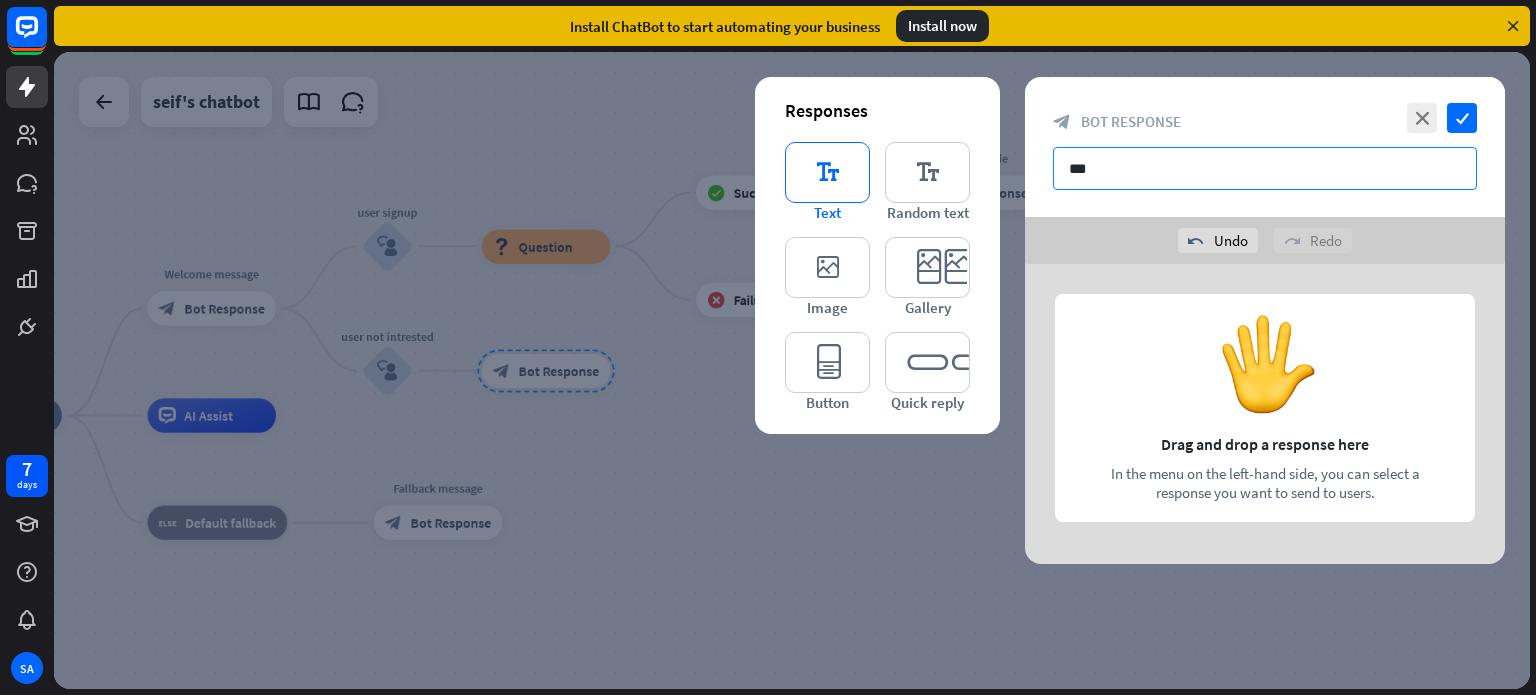 type on "***" 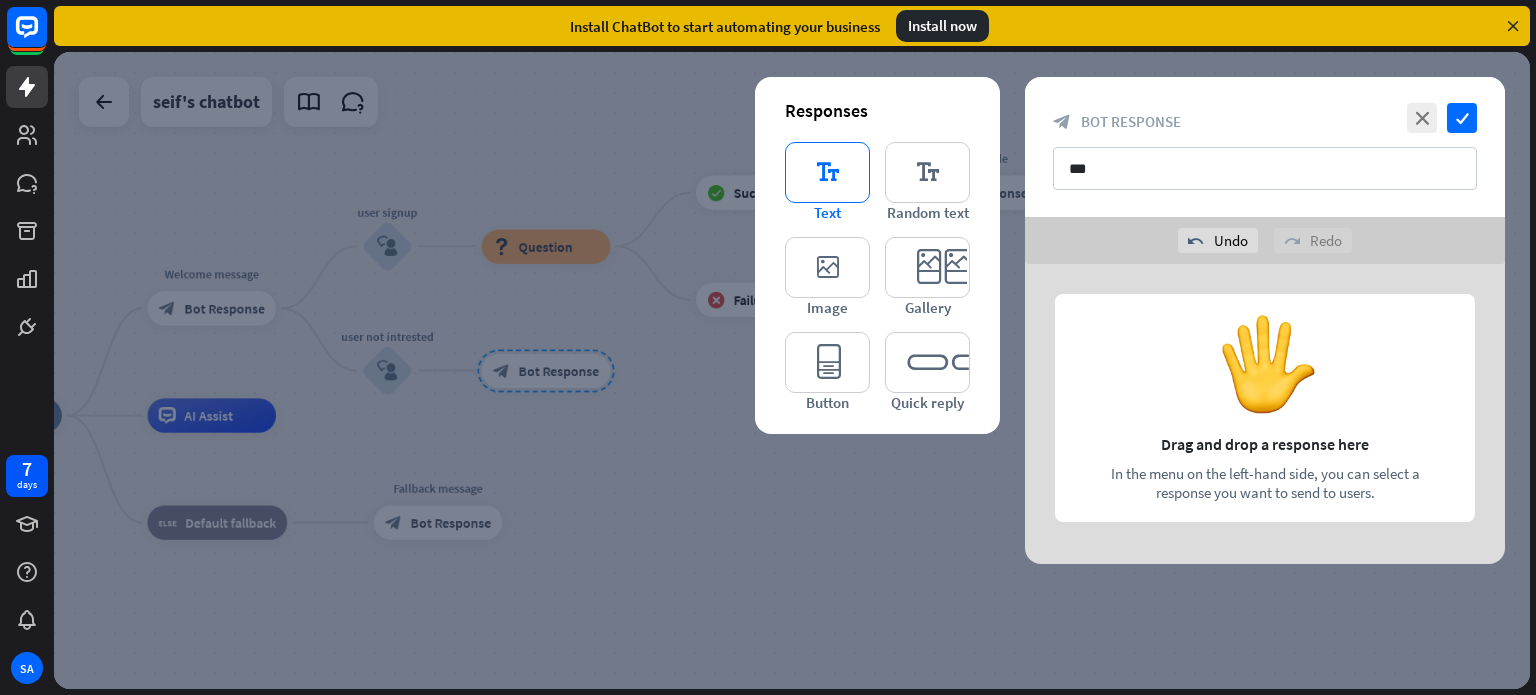 click on "editor_text" at bounding box center [827, 172] 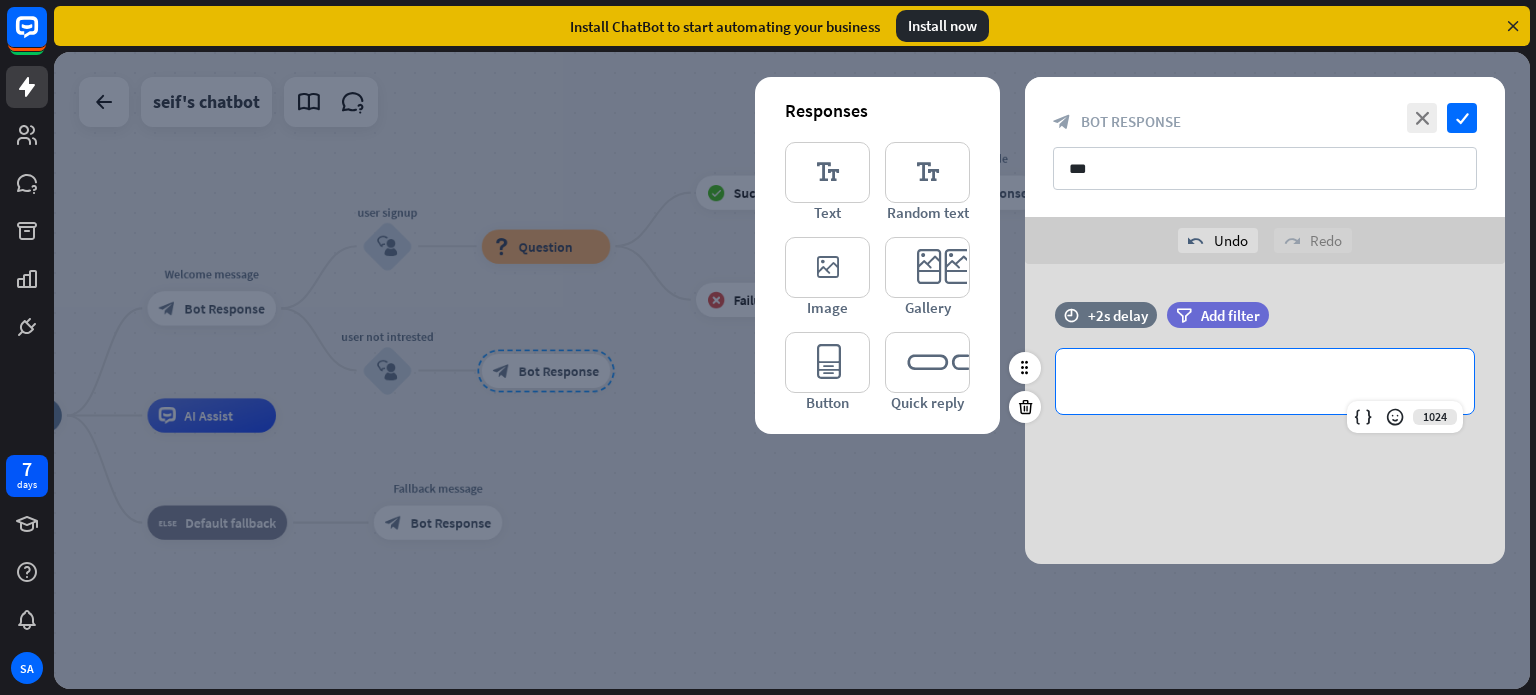 click on "**********" at bounding box center (1265, 381) 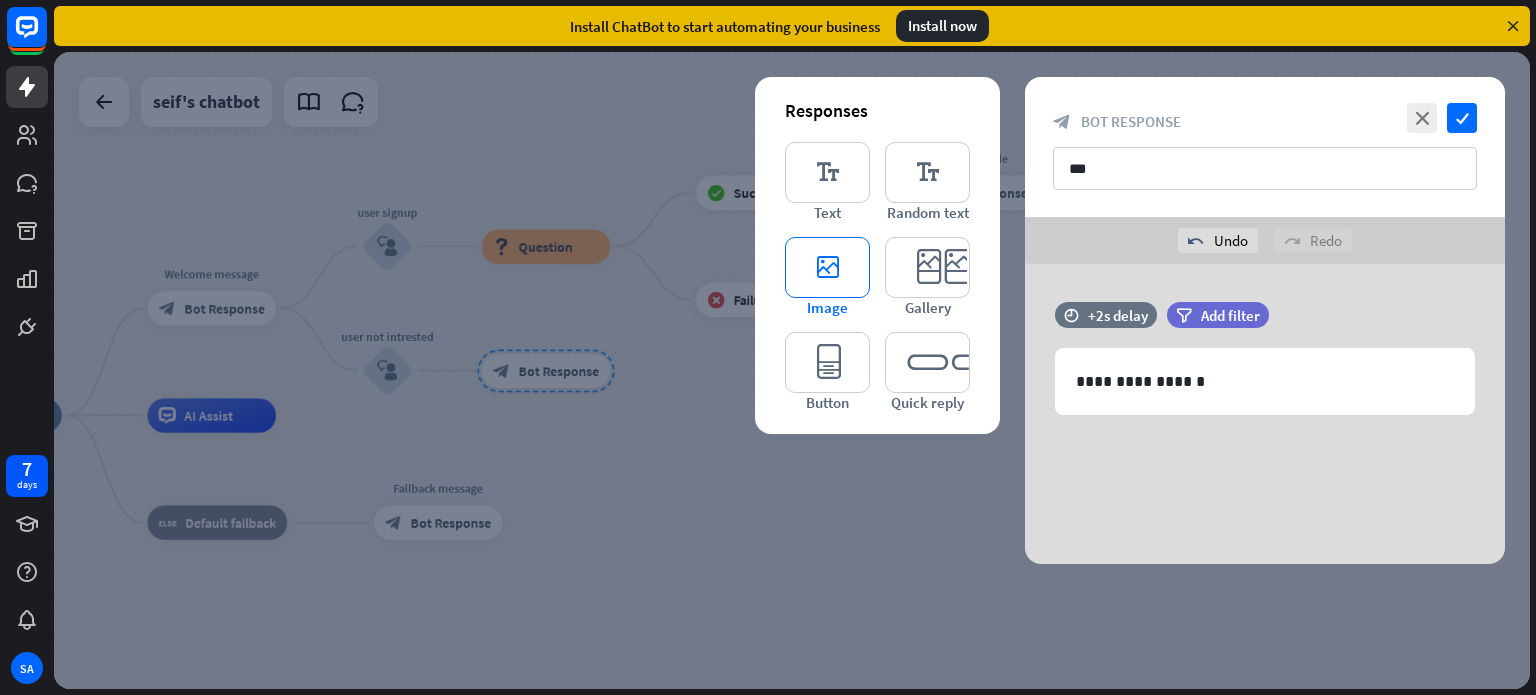 click on "editor_image" at bounding box center [827, 267] 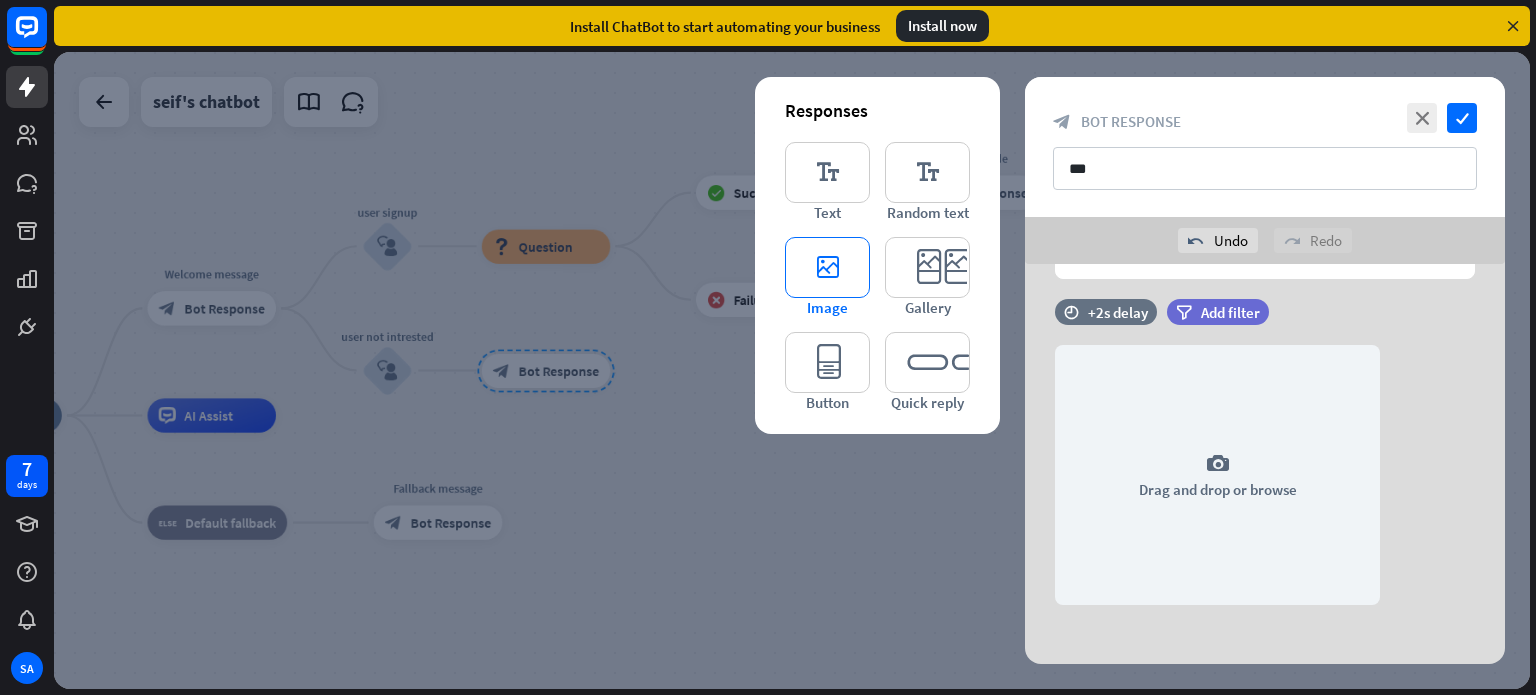 scroll, scrollTop: 146, scrollLeft: 0, axis: vertical 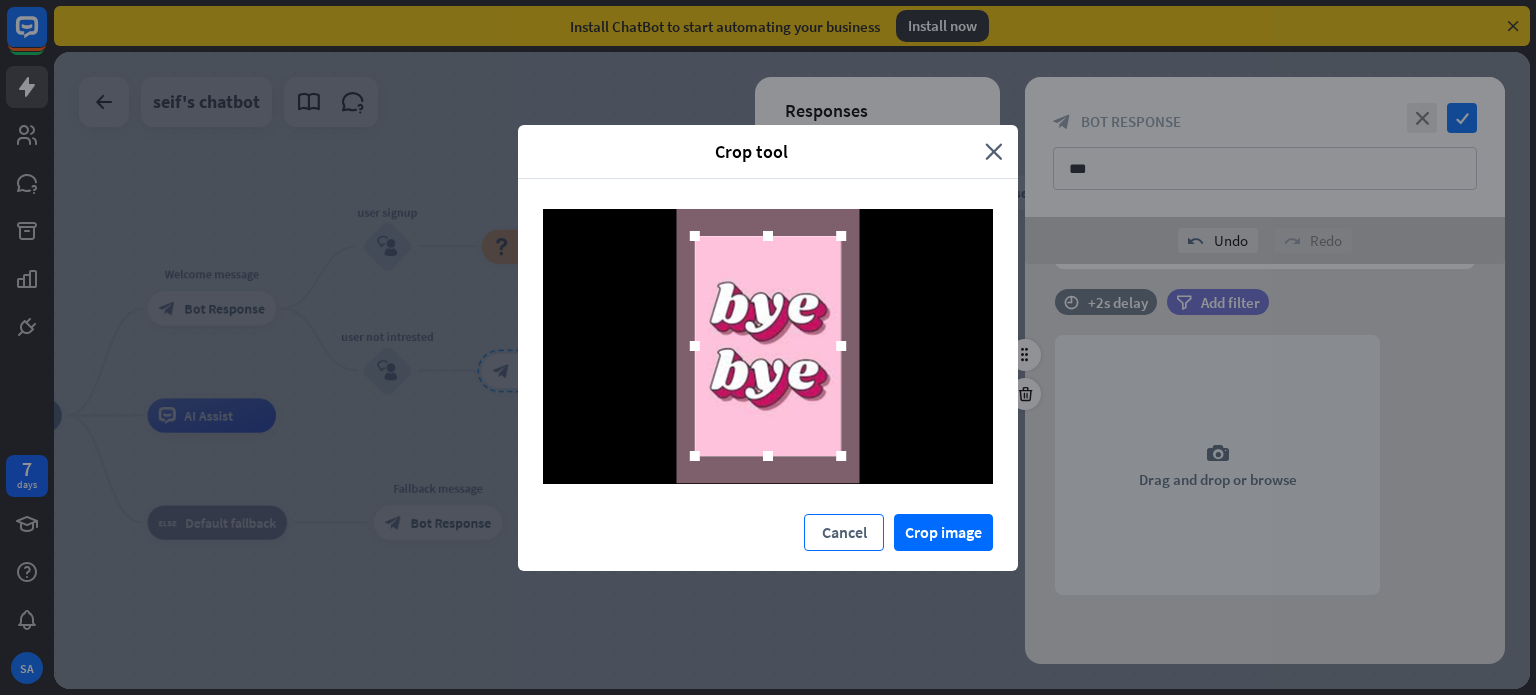 click on "Cancel" at bounding box center [844, 532] 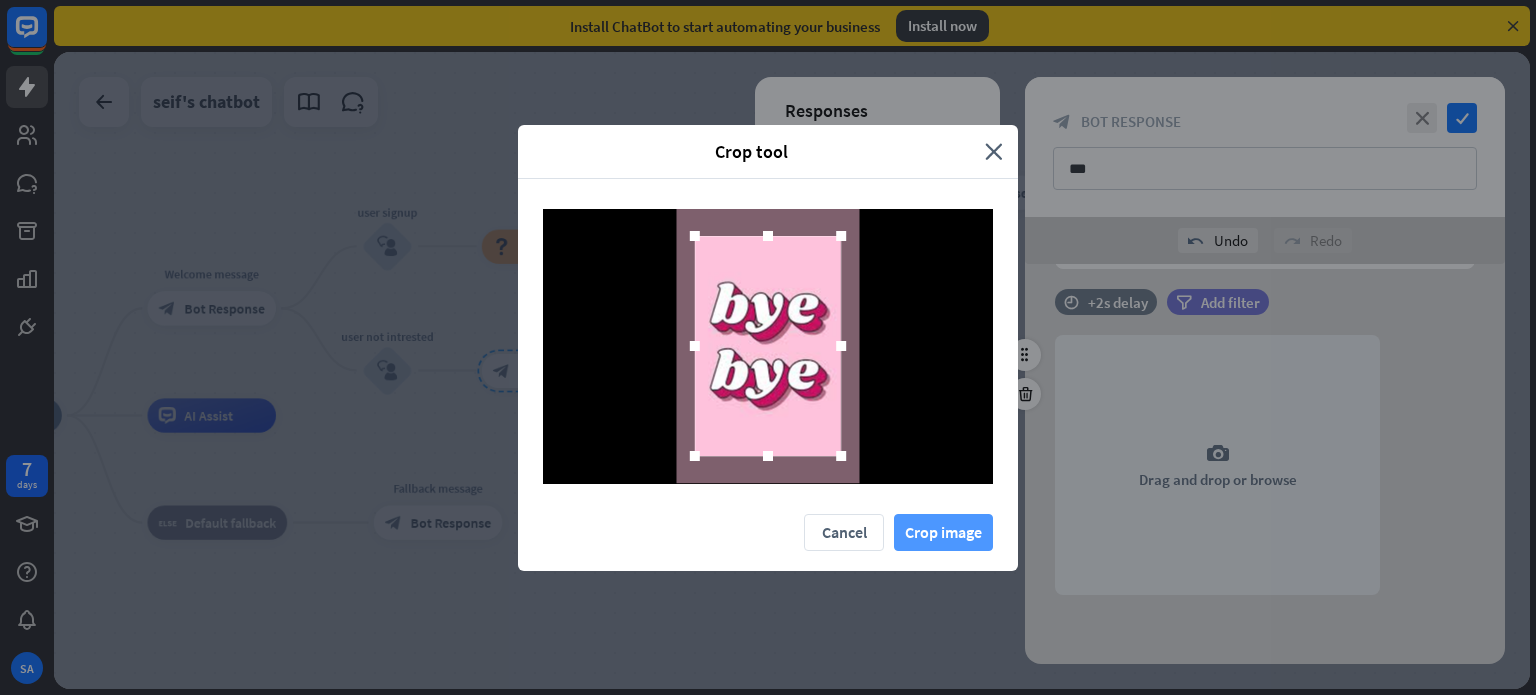 click on "Crop image" at bounding box center (943, 532) 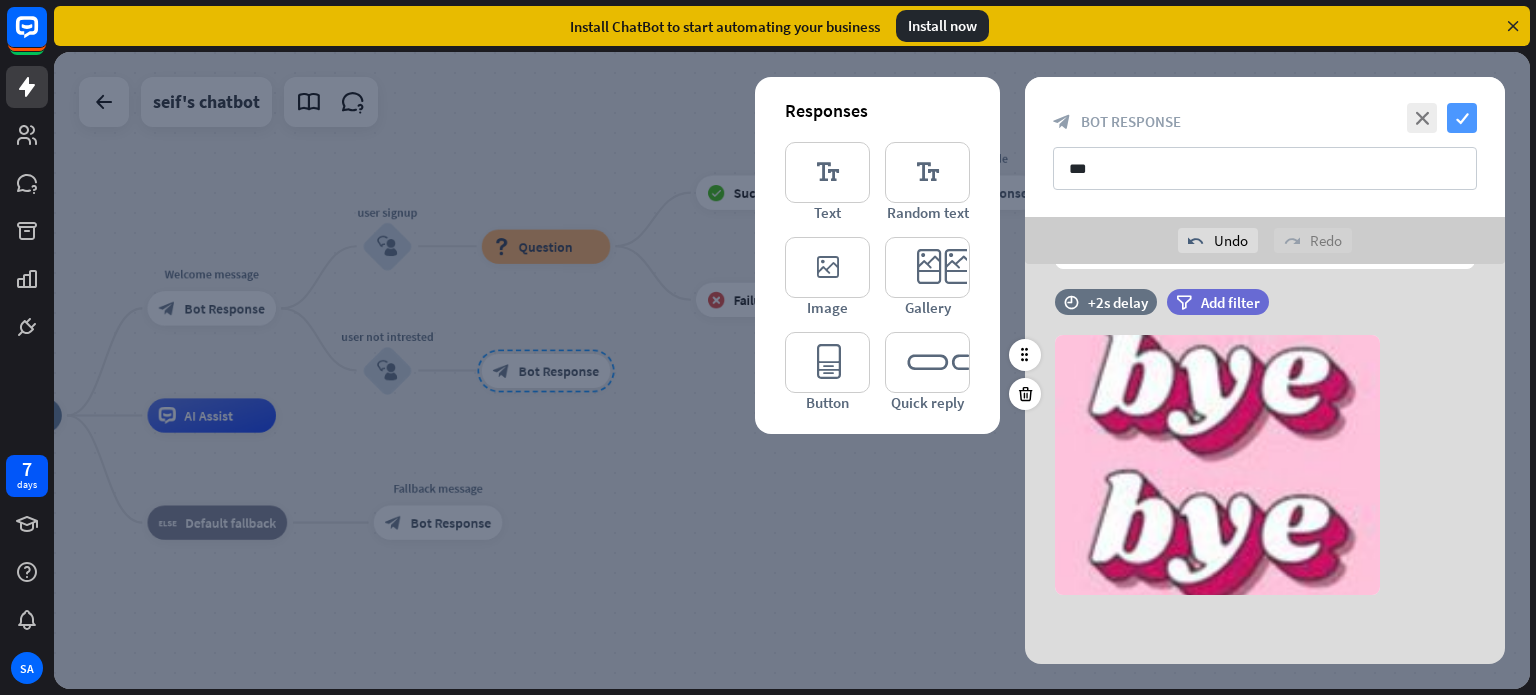 click on "check" at bounding box center [1462, 118] 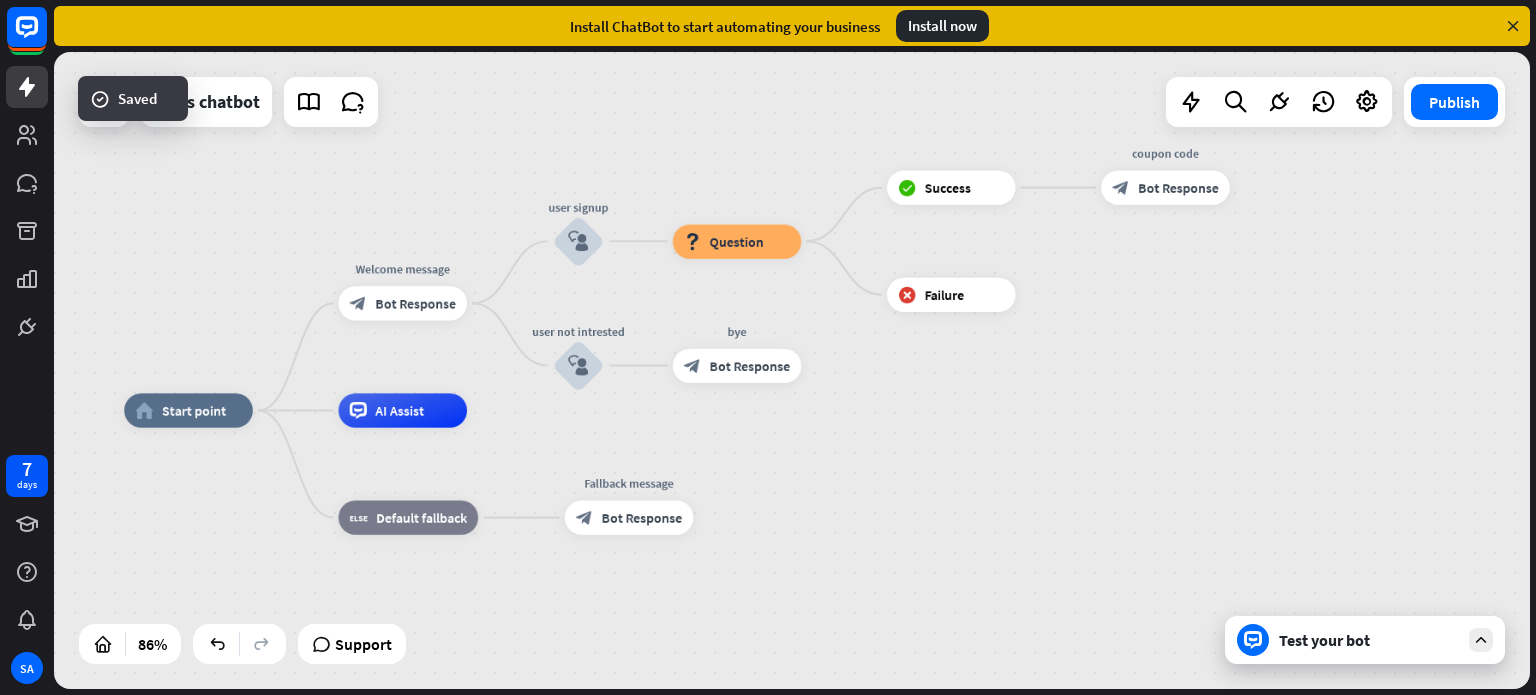 drag, startPoint x: 860, startPoint y: 463, endPoint x: 1053, endPoint y: 456, distance: 193.1269 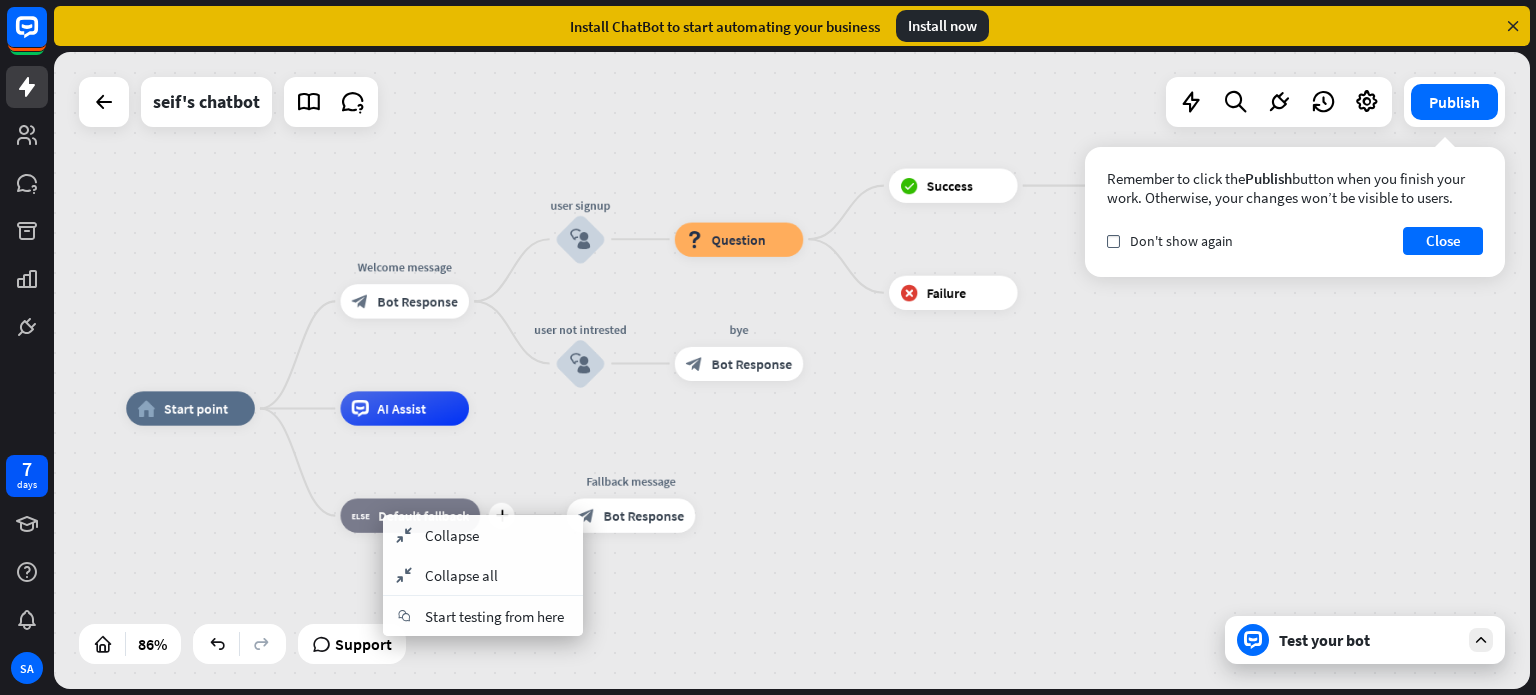 click on "Default fallback" at bounding box center [423, 515] 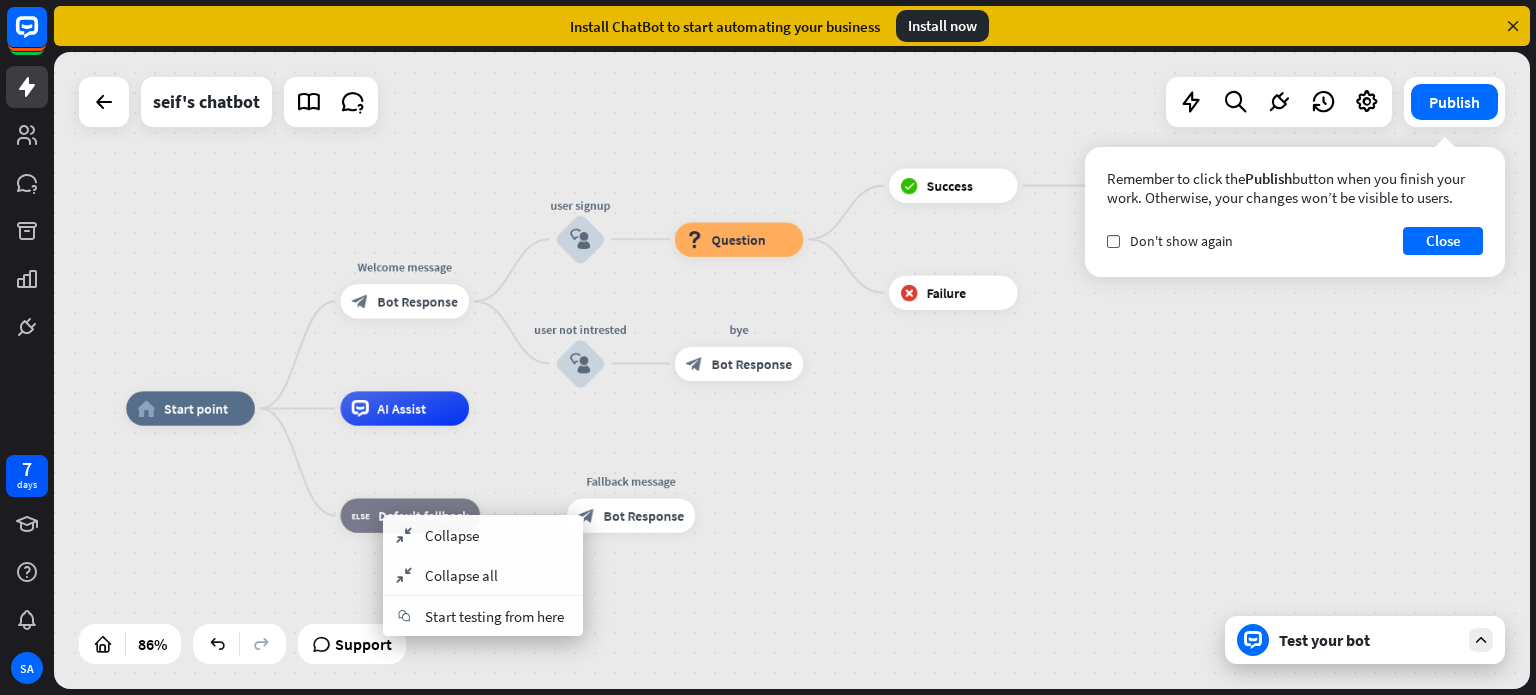 click on "home_2   Start point                 Welcome message   block_bot_response   Bot Response                 user signup   block_user_input                   block_question   Question                   block_success   Success                 coupon code   block_bot_response   Bot Response                   block_failure   Failure                 user not intrested   block_user_input                 bye   block_bot_response   Bot Response                     AI Assist                   block_fallback   Default fallback                 Fallback message   block_bot_response   Bot Response" at bounding box center (758, 681) 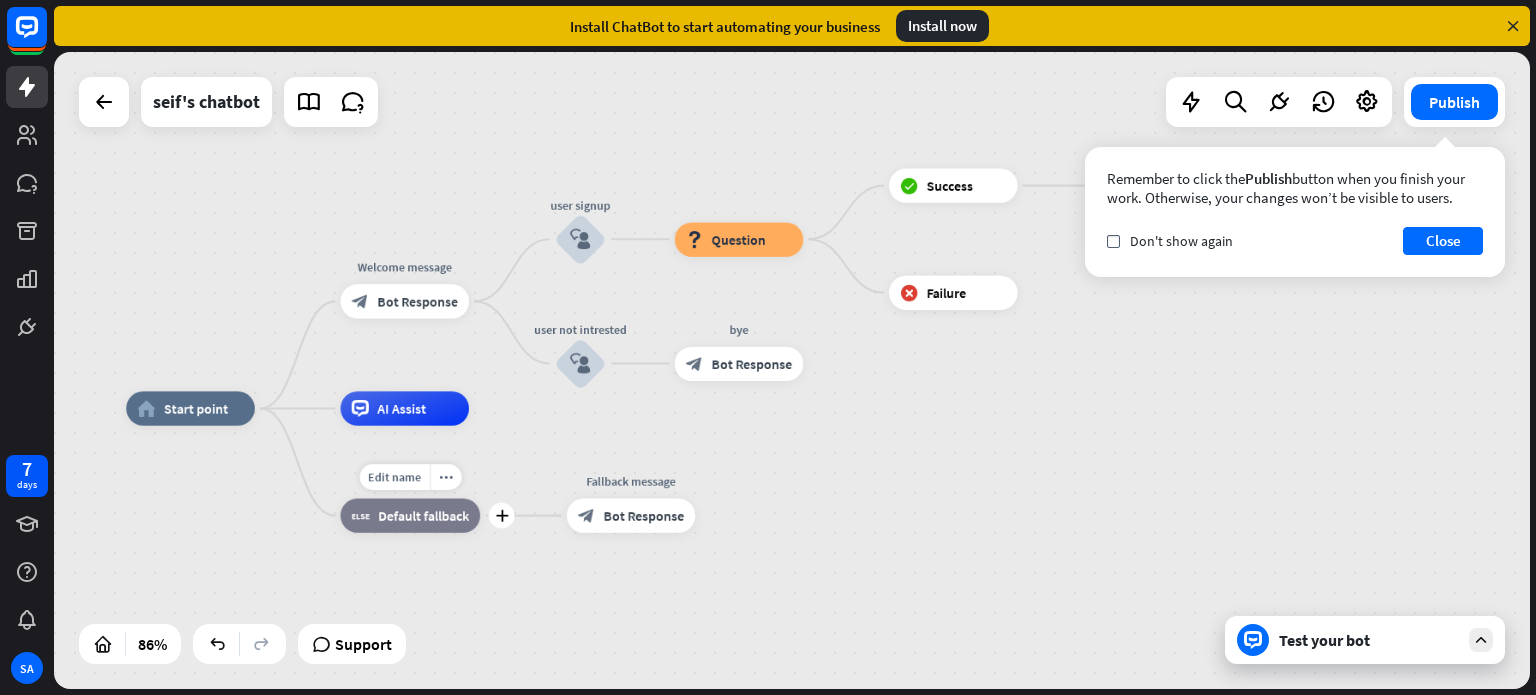 click on "block_fallback   Default fallback" at bounding box center (410, 515) 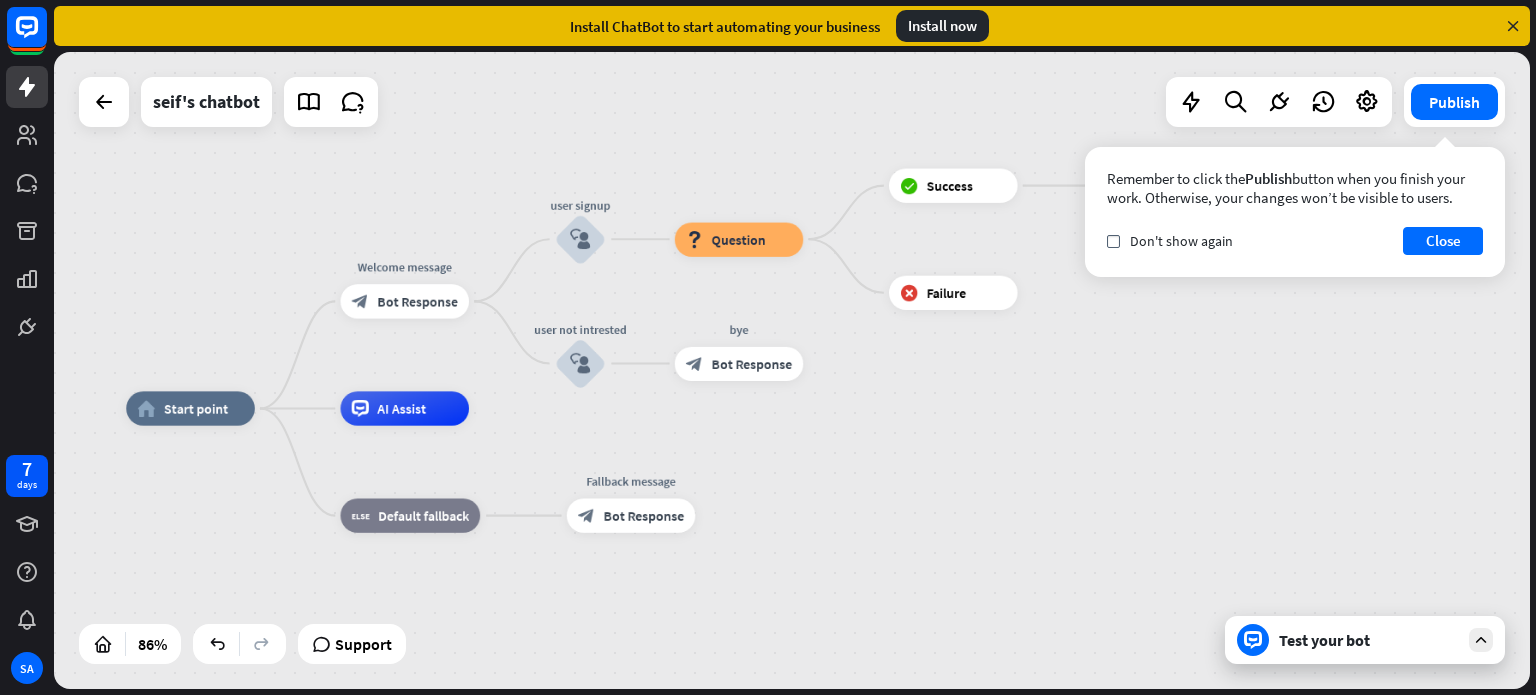 click on "home_2   Start point                 Welcome message   block_bot_response   Bot Response                 user signup   block_user_input                   block_question   Question                   block_success   Success                 coupon code   block_bot_response   Bot Response                   block_failure   Failure                 user not intrested   block_user_input                 bye   block_bot_response   Bot Response                     AI Assist                   block_fallback   Default fallback                 Fallback message   block_bot_response   Bot Response" at bounding box center (758, 681) 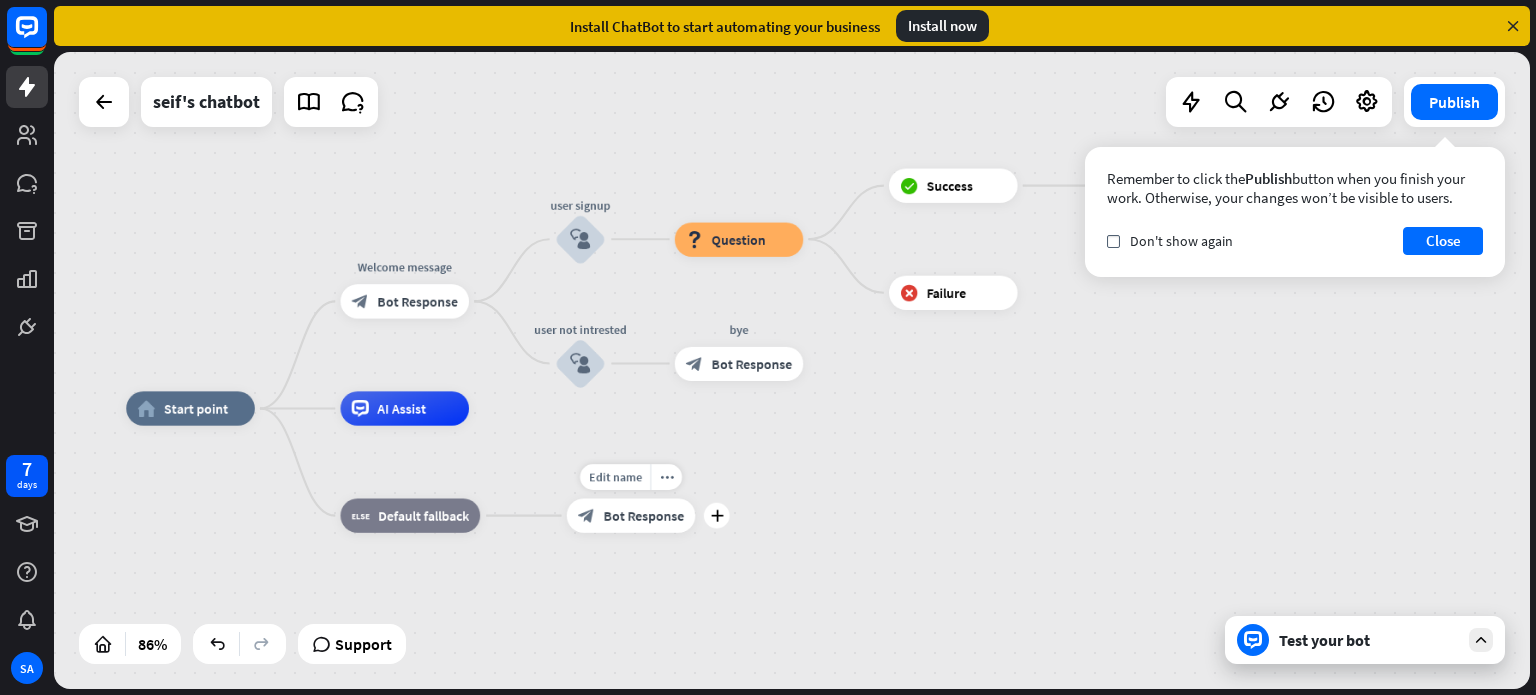 click on "block_bot_response   Bot Response" at bounding box center [631, 515] 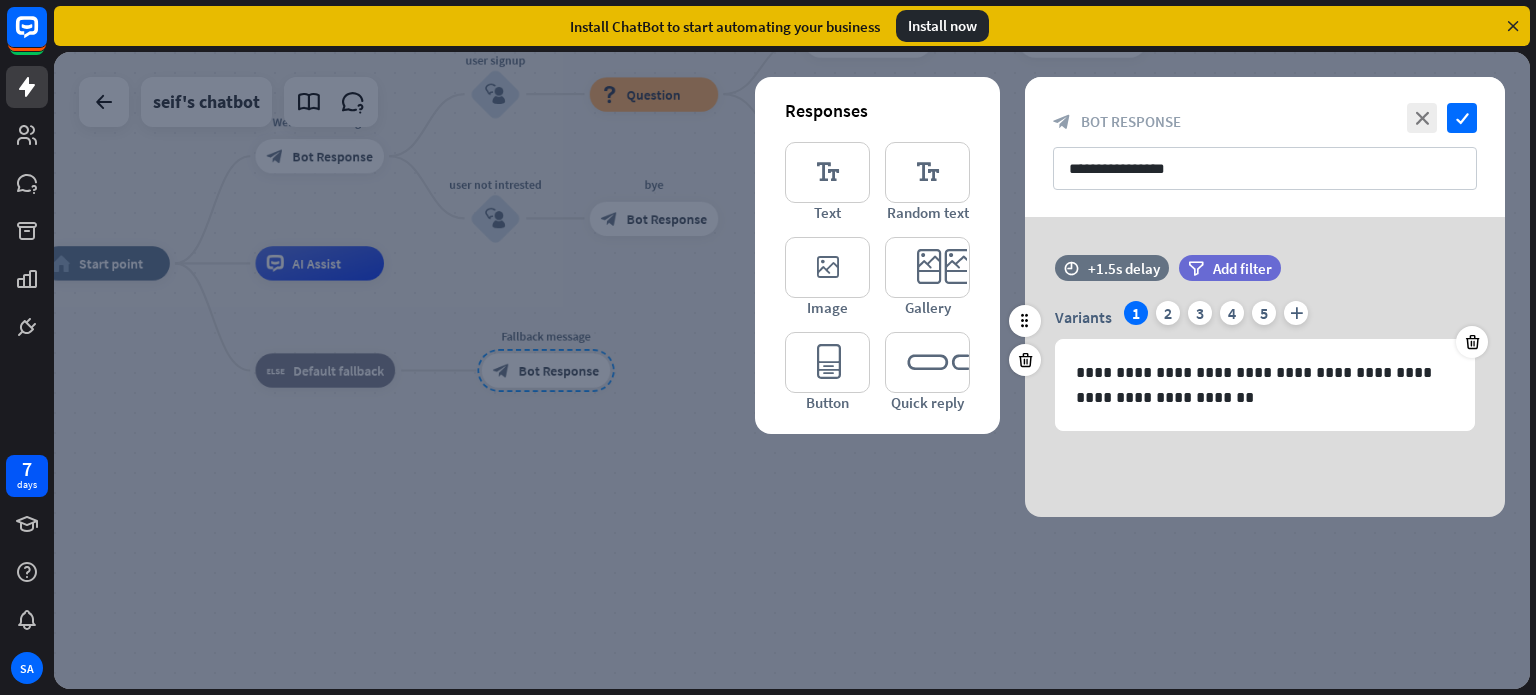 click on "Variants
1
2
3
4
5
plus" at bounding box center (1265, 317) 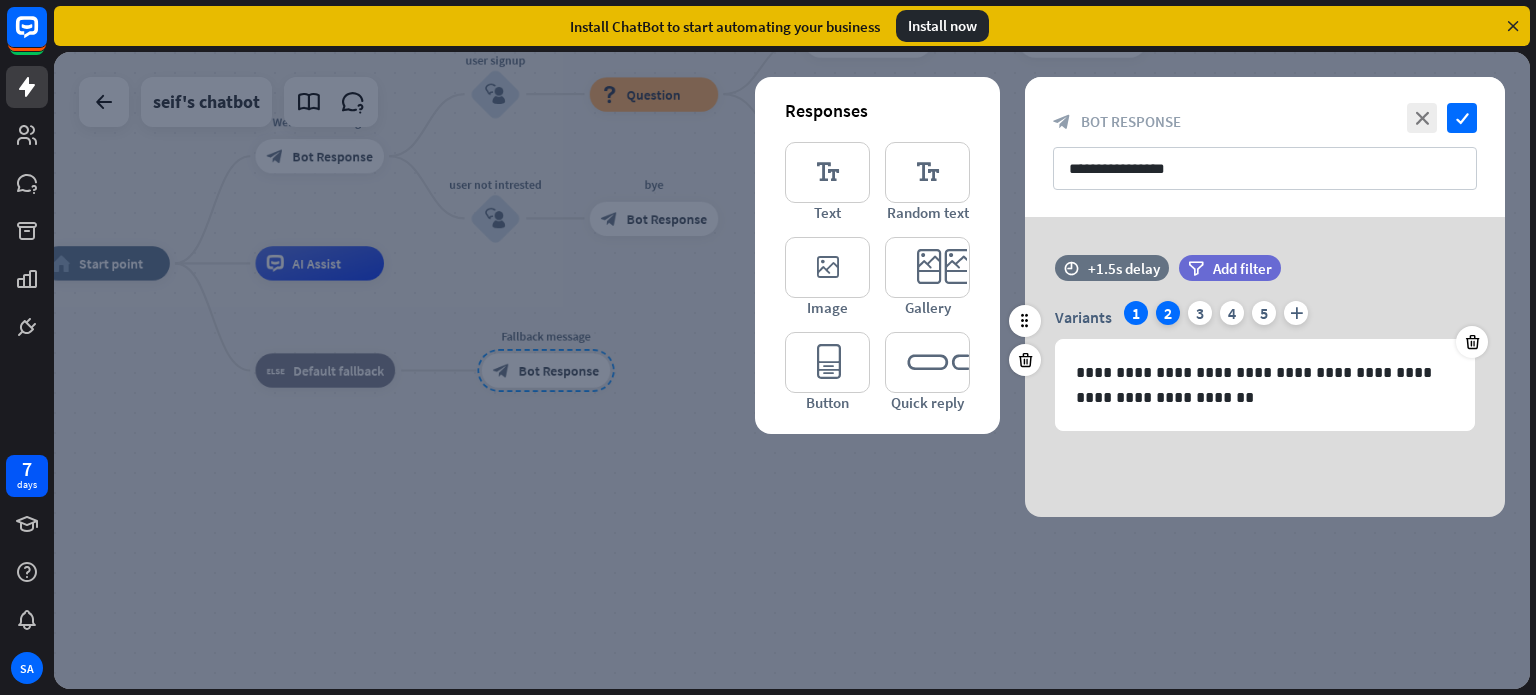 click on "2" at bounding box center (1168, 313) 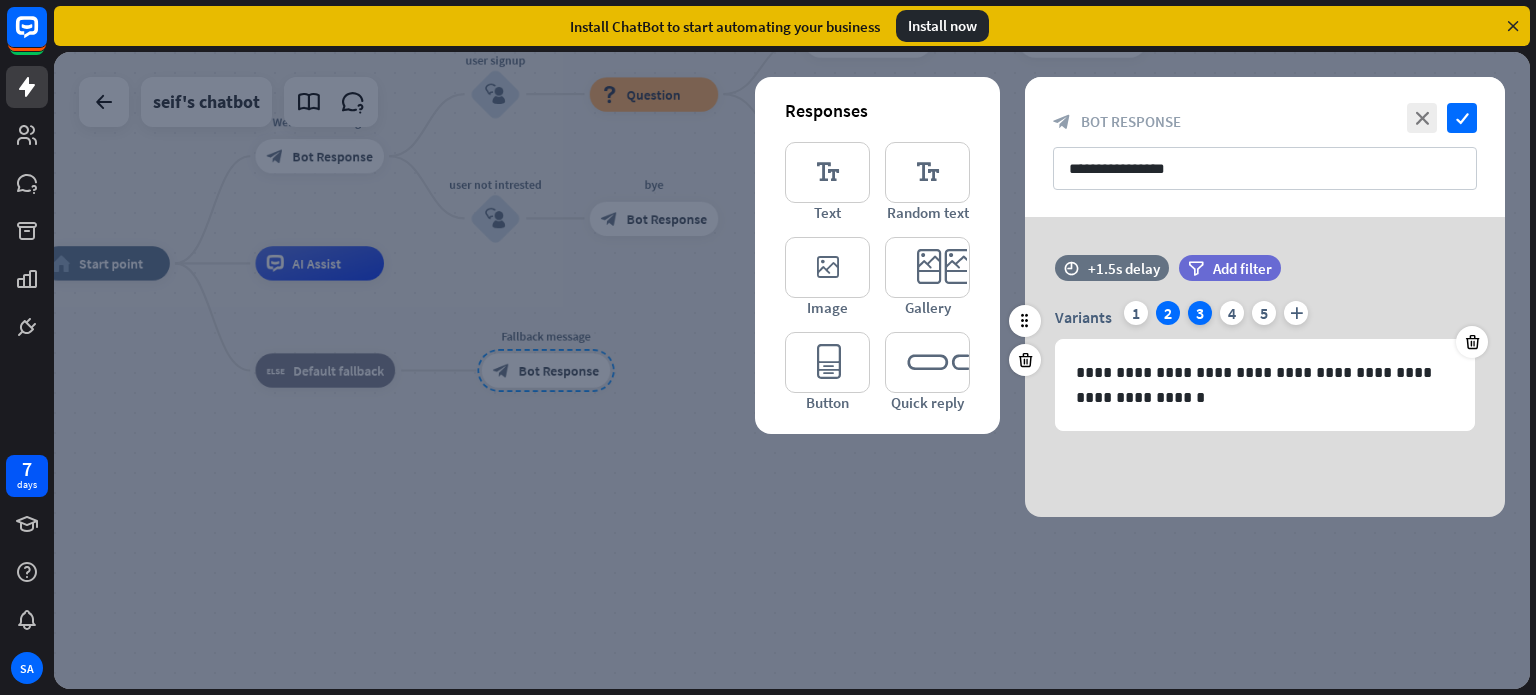 click on "3" at bounding box center (1200, 313) 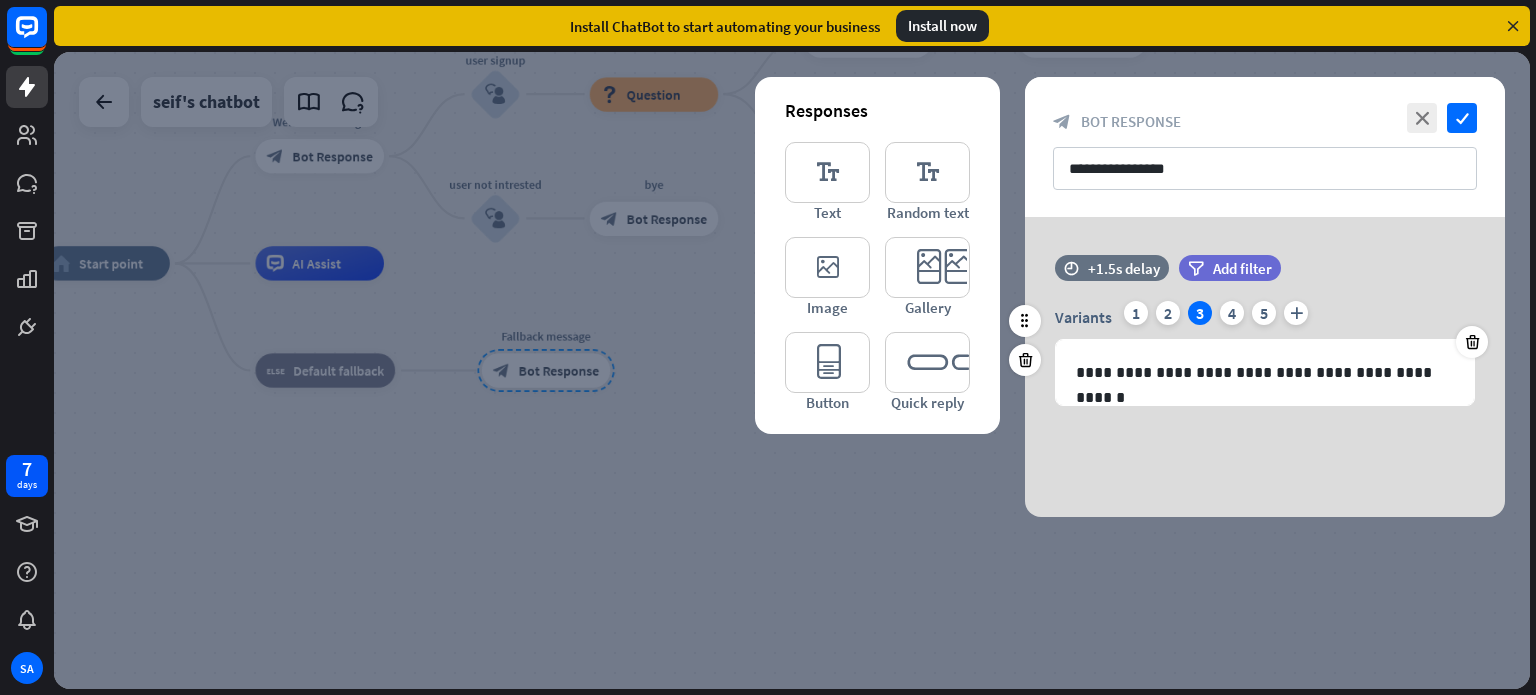 click on "Variants
1
2
3
4
5
plus" at bounding box center [1265, 317] 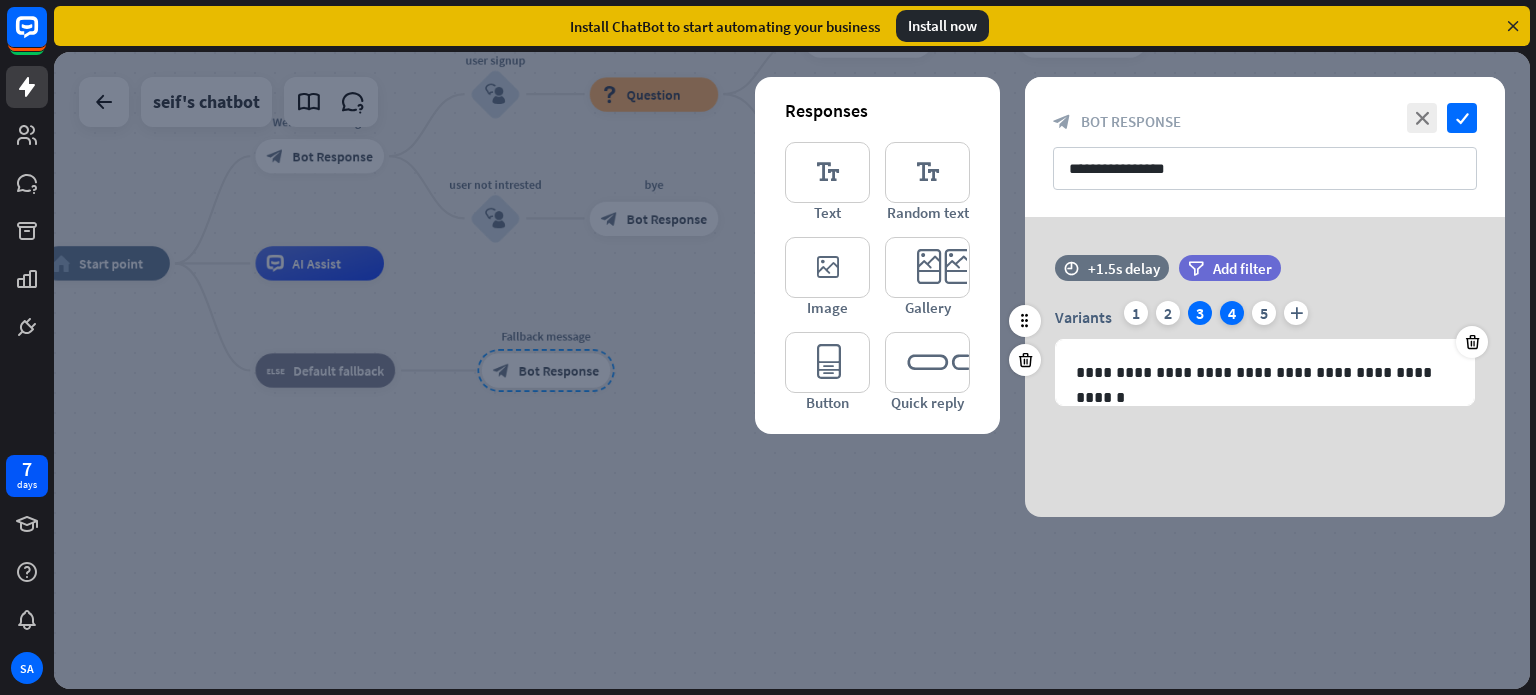 click on "4" at bounding box center [1232, 313] 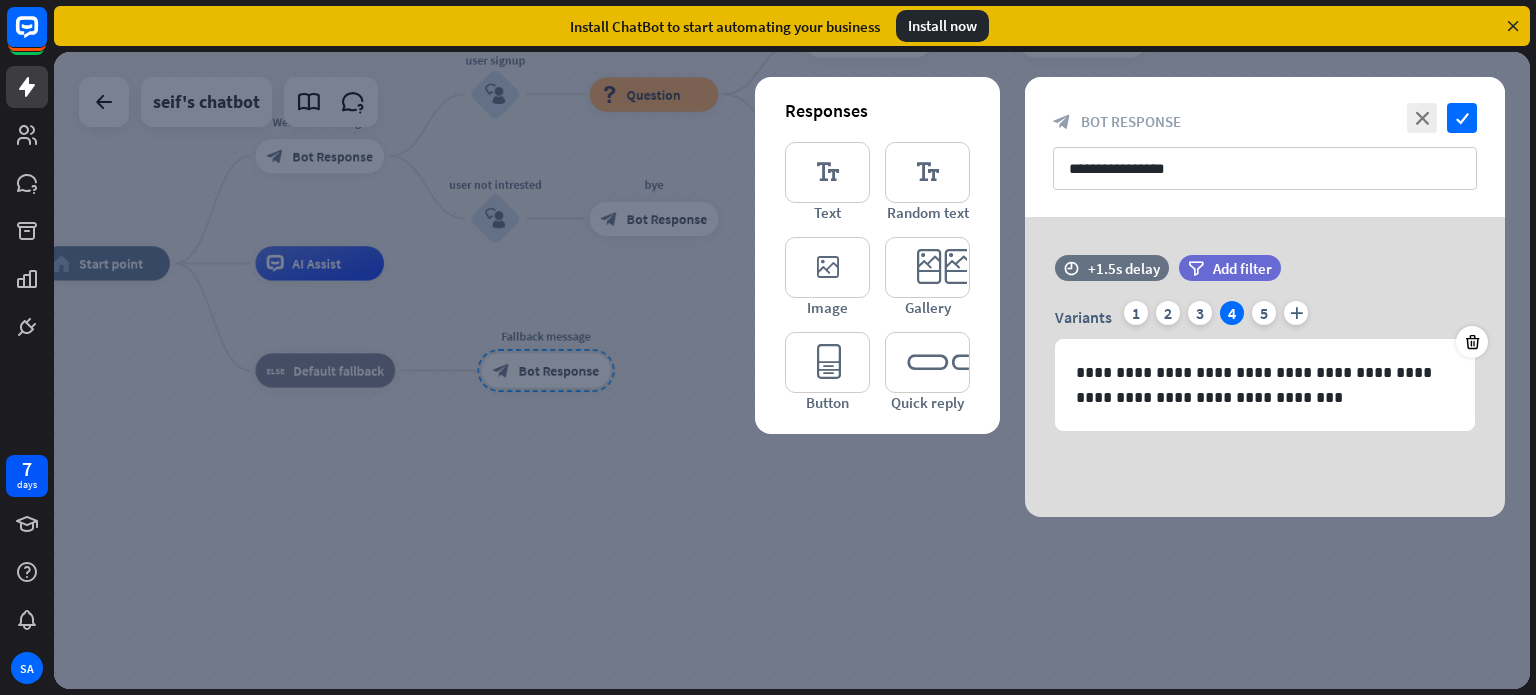 click at bounding box center [792, 370] 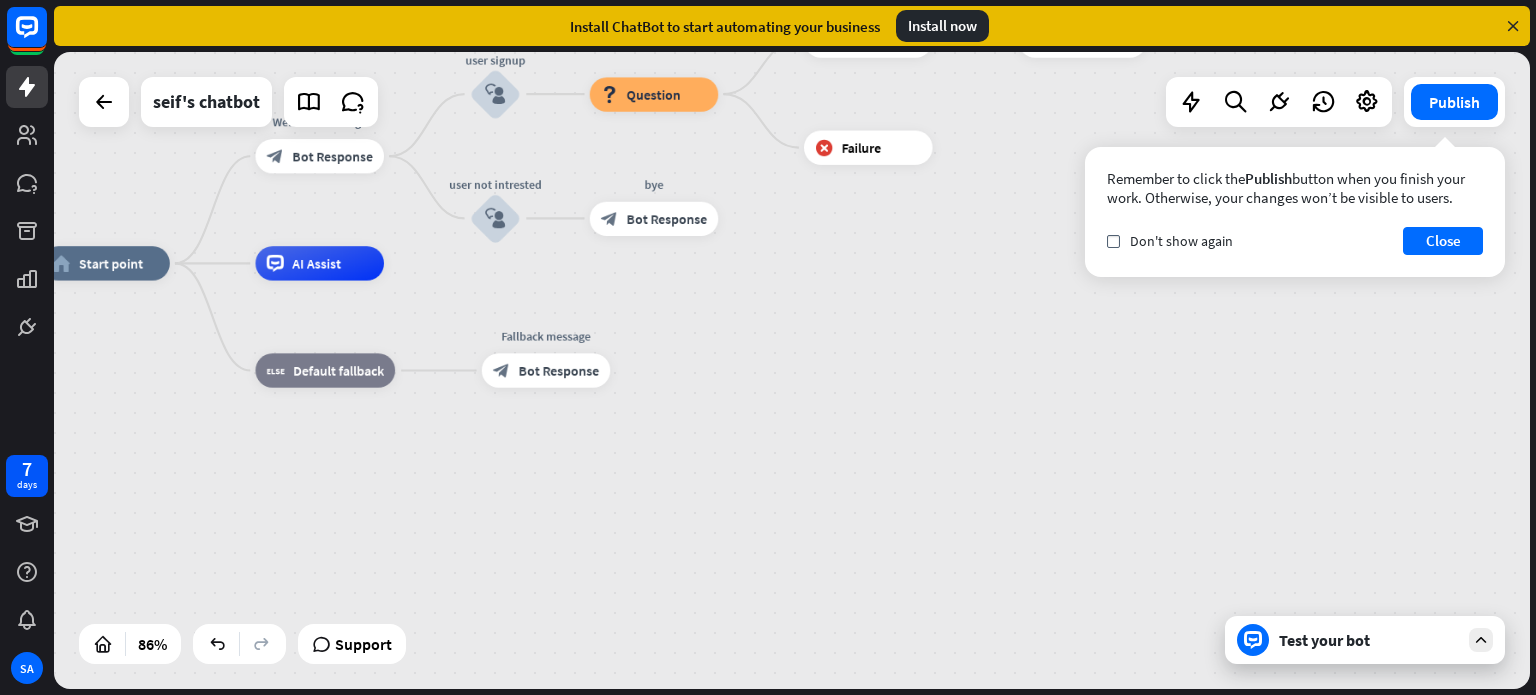 click on "Test your bot" at bounding box center [1365, 640] 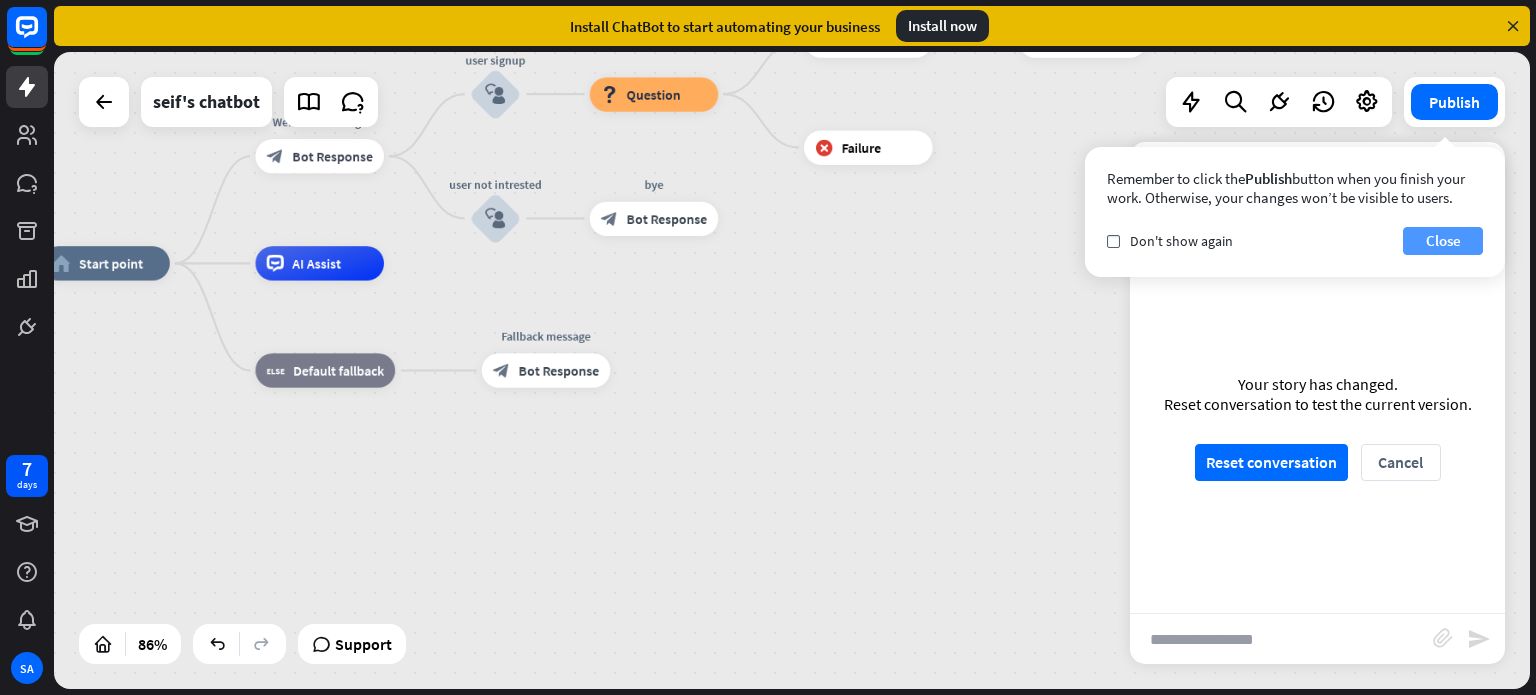 click on "Close" at bounding box center (1443, 241) 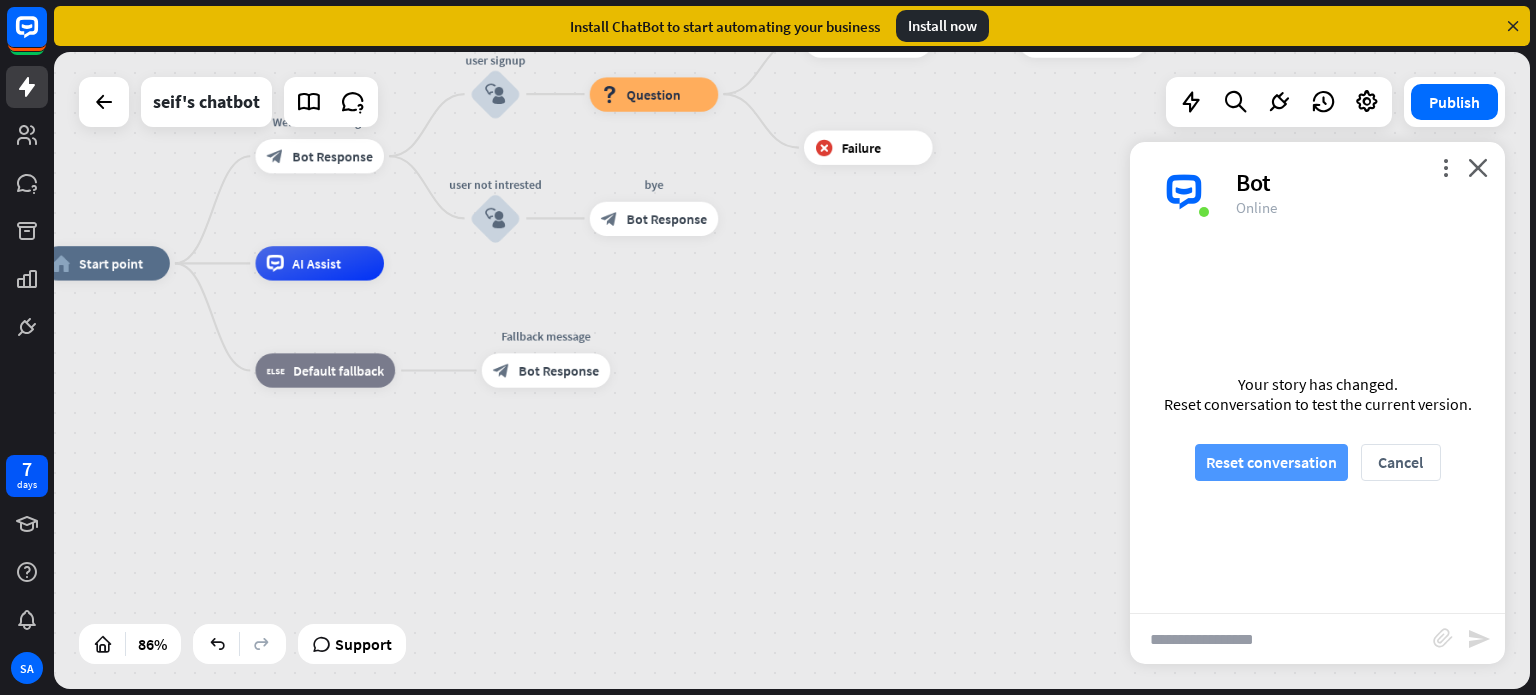 click on "Reset conversation" at bounding box center (1271, 462) 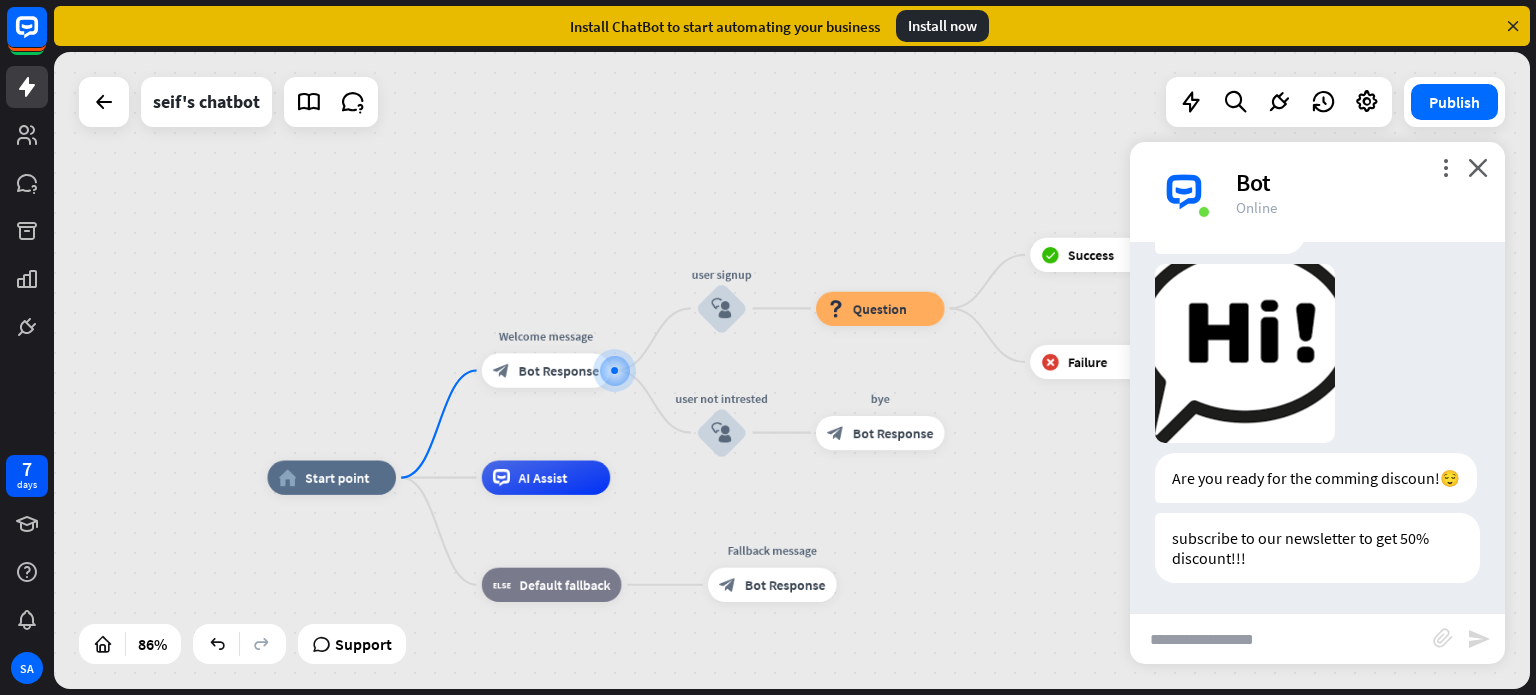 scroll, scrollTop: 115, scrollLeft: 0, axis: vertical 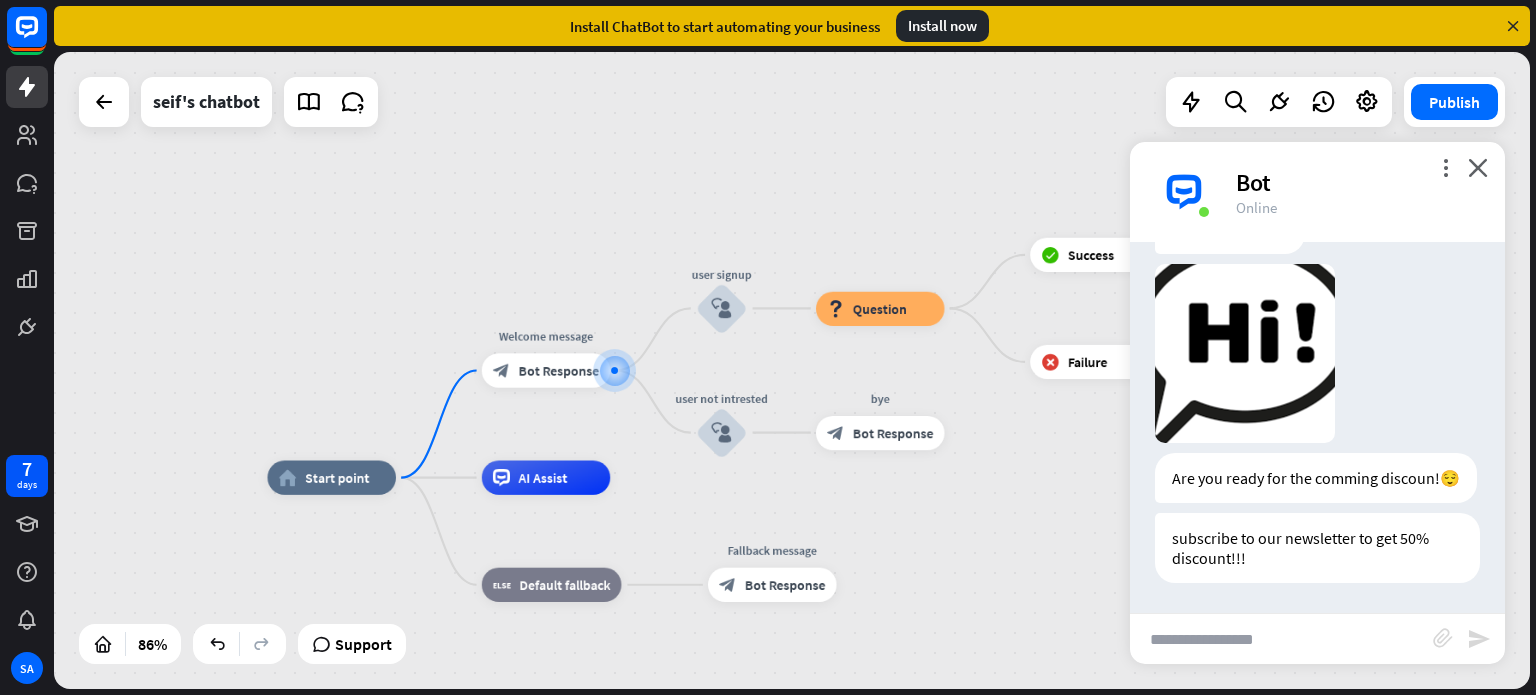 click at bounding box center [1281, 639] 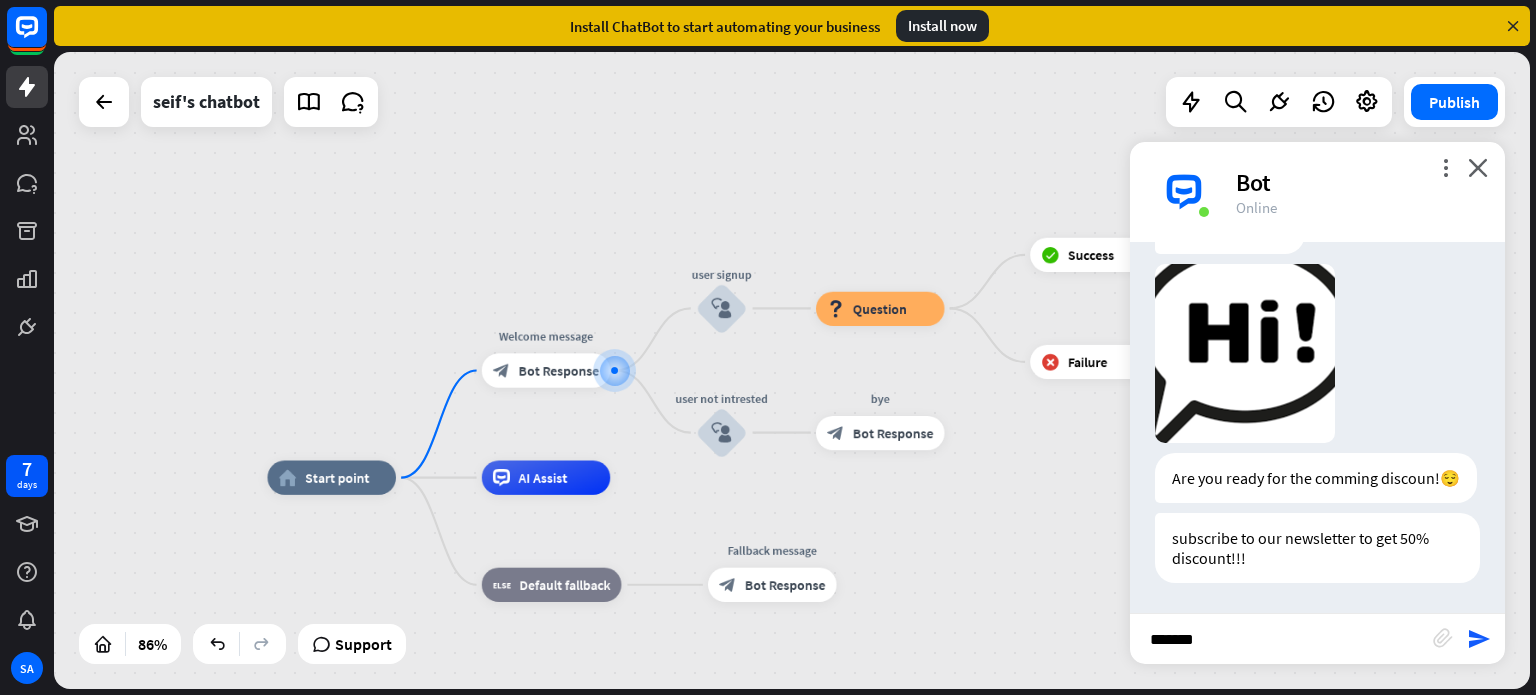 type on "********" 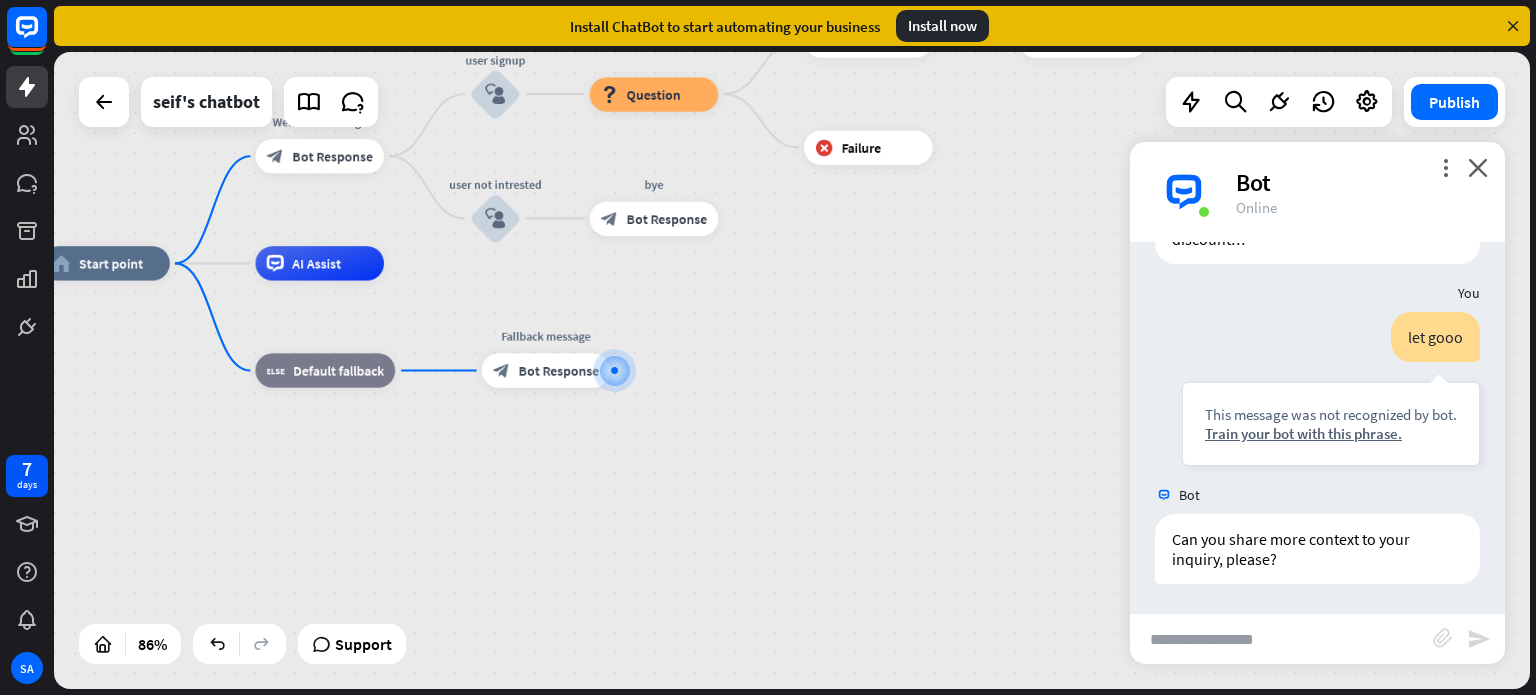 scroll, scrollTop: 435, scrollLeft: 0, axis: vertical 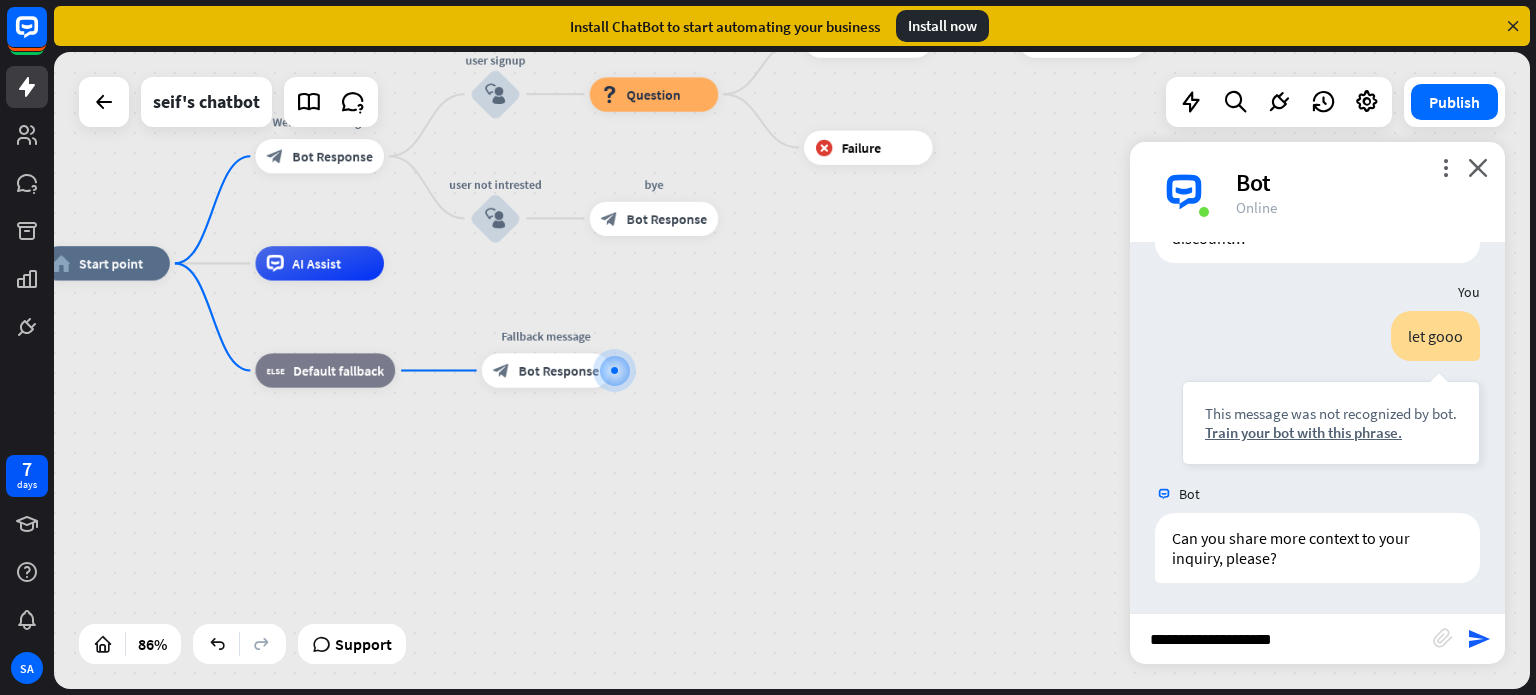 type on "**********" 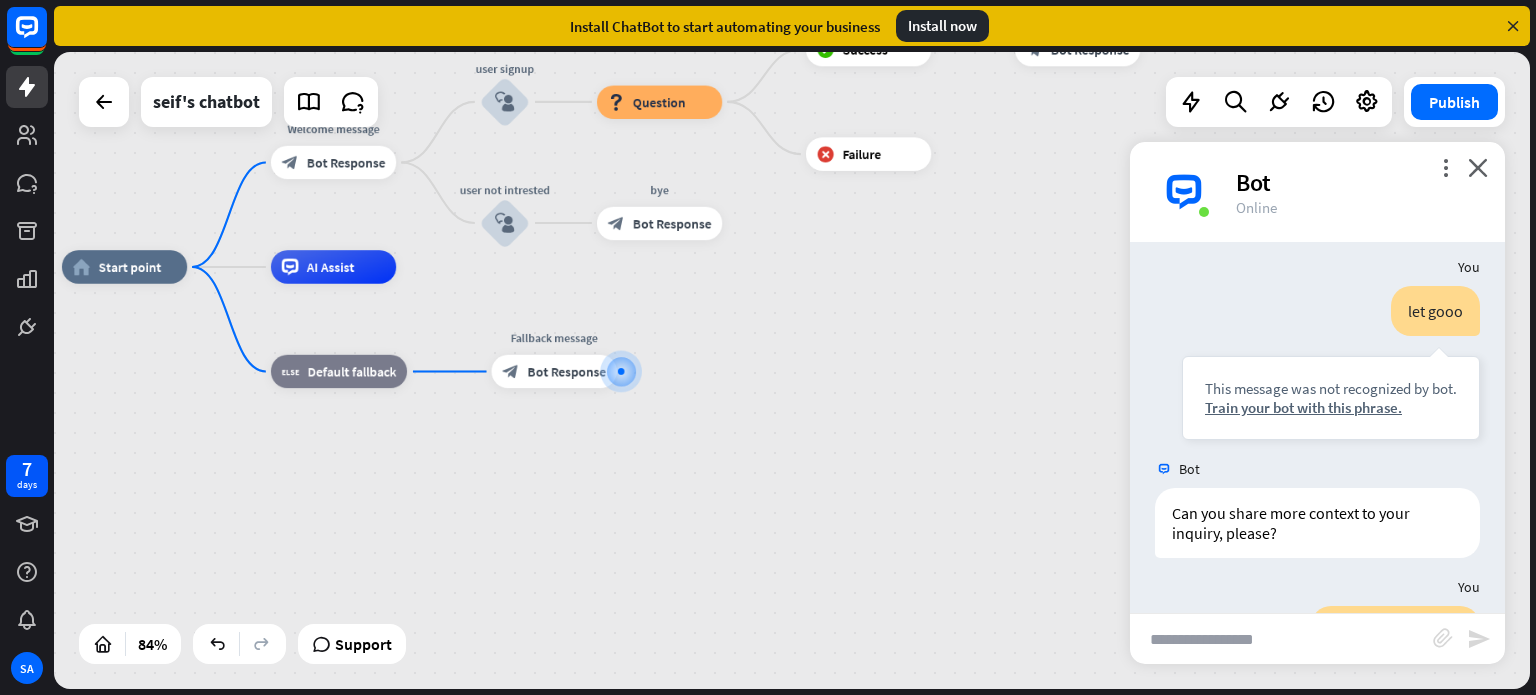scroll, scrollTop: 754, scrollLeft: 0, axis: vertical 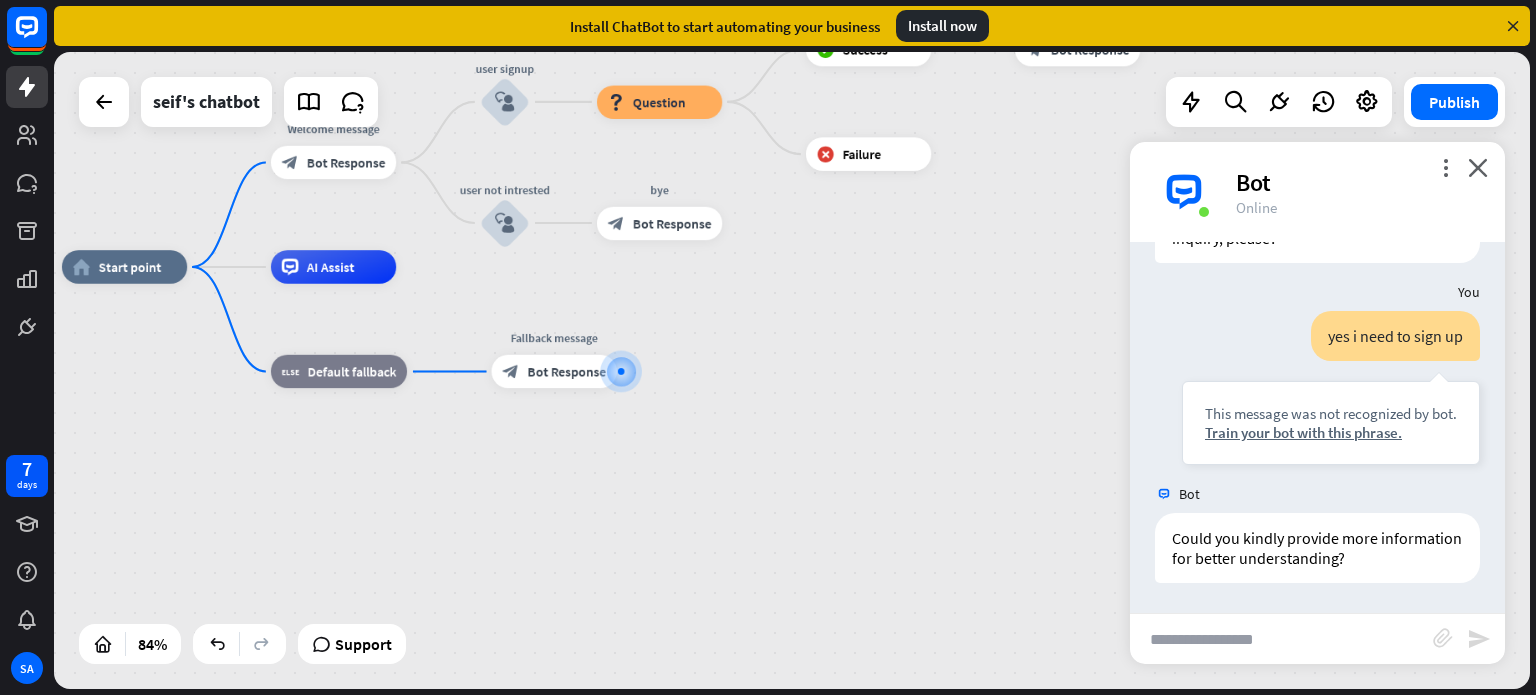 click at bounding box center [1281, 639] 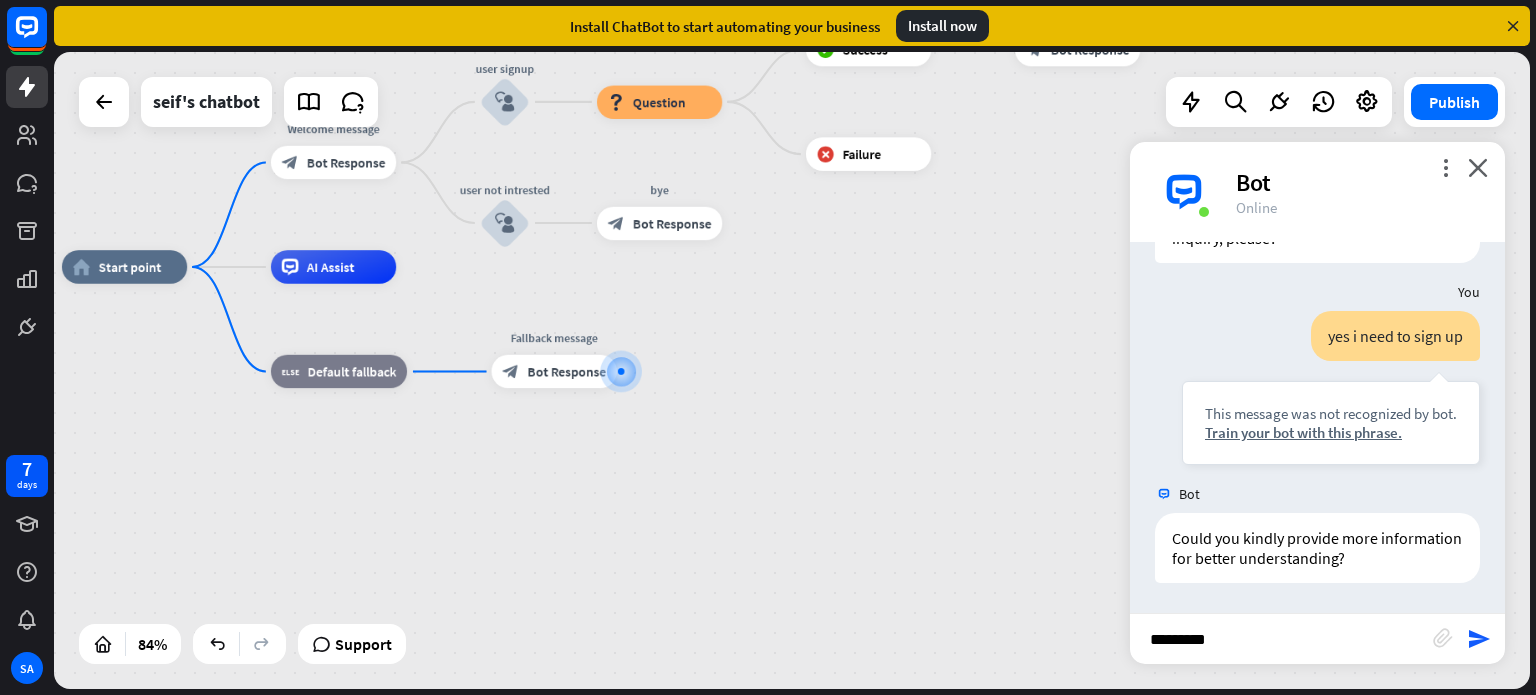 type on "**********" 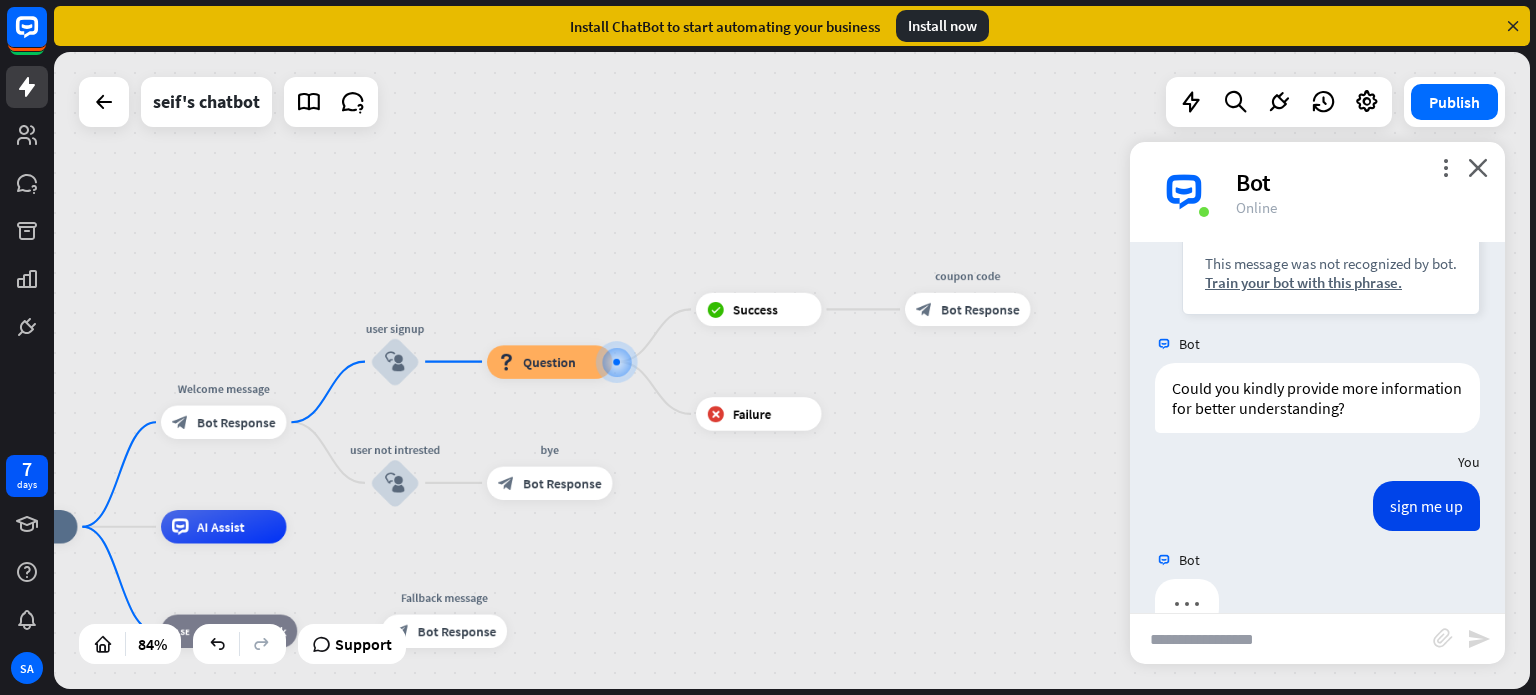 scroll, scrollTop: 951, scrollLeft: 0, axis: vertical 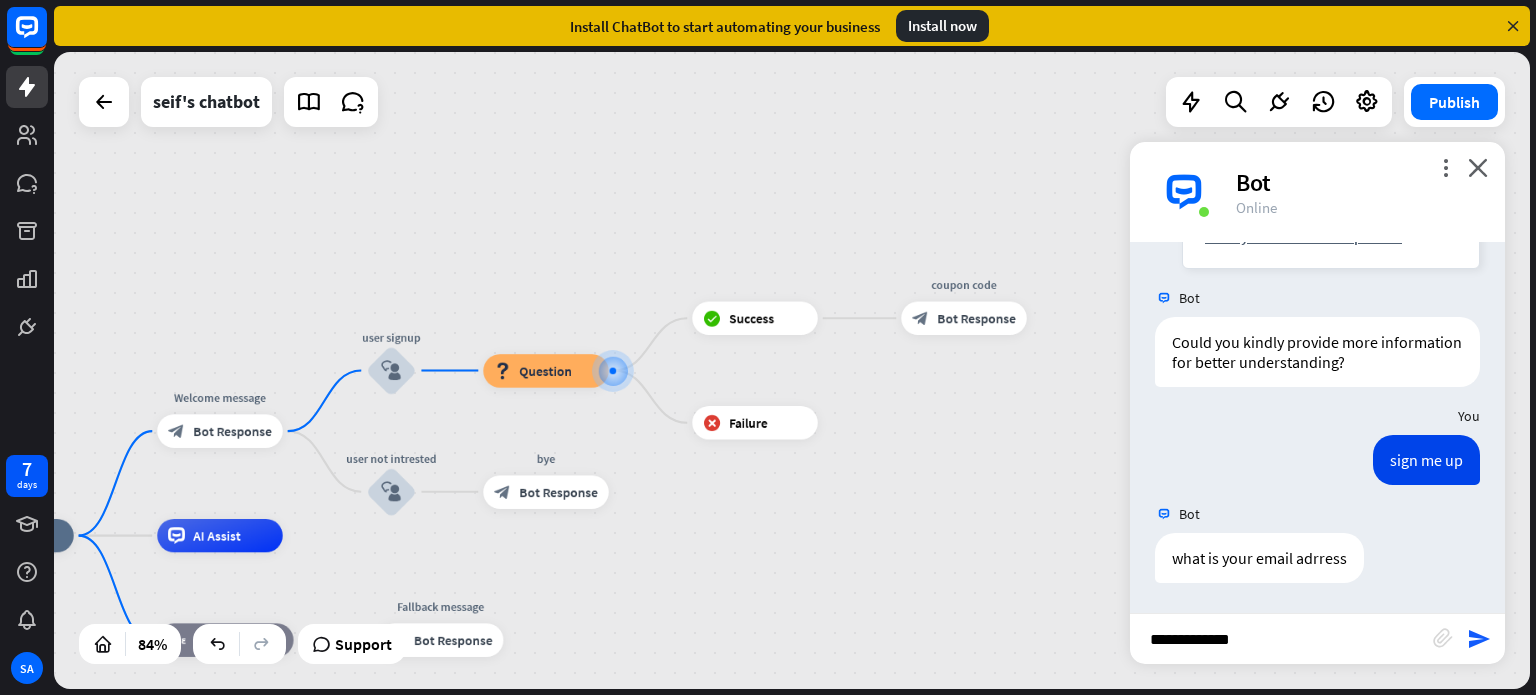 type on "**********" 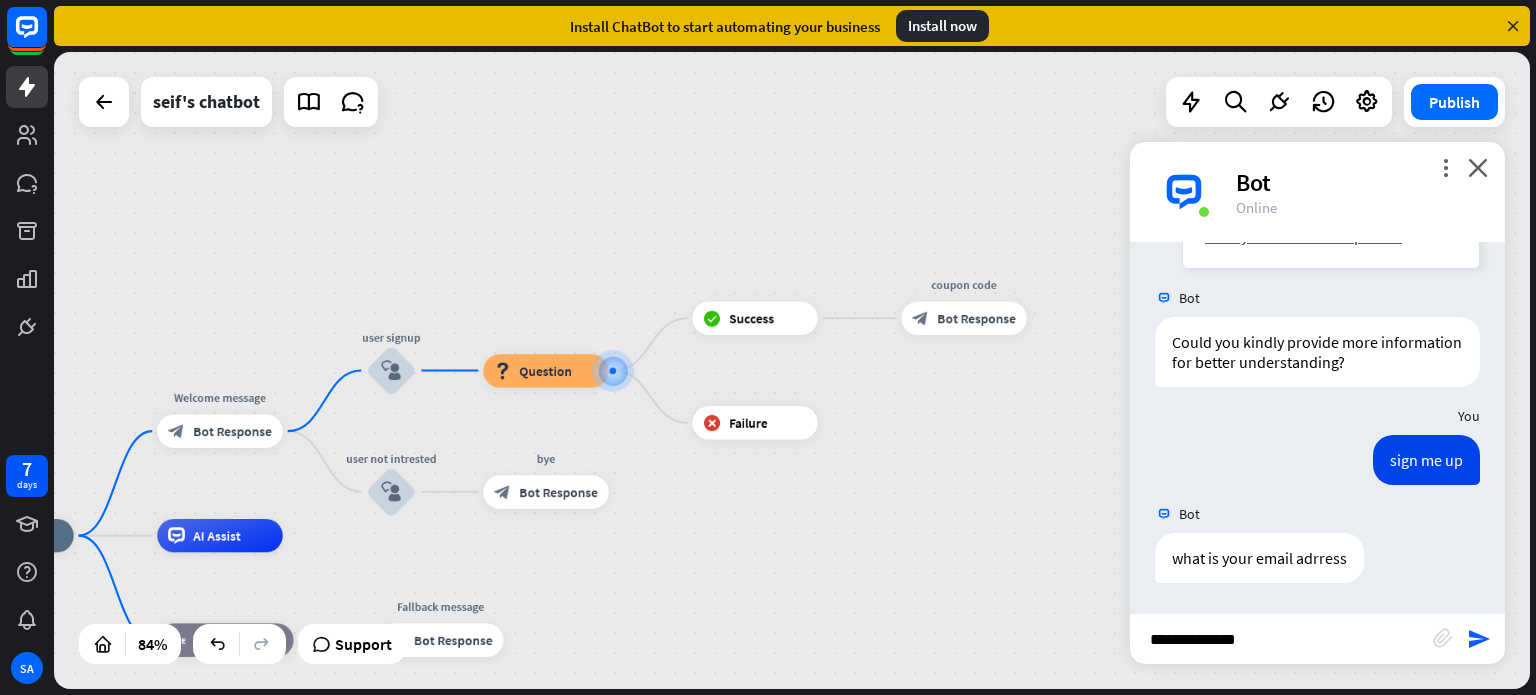 type 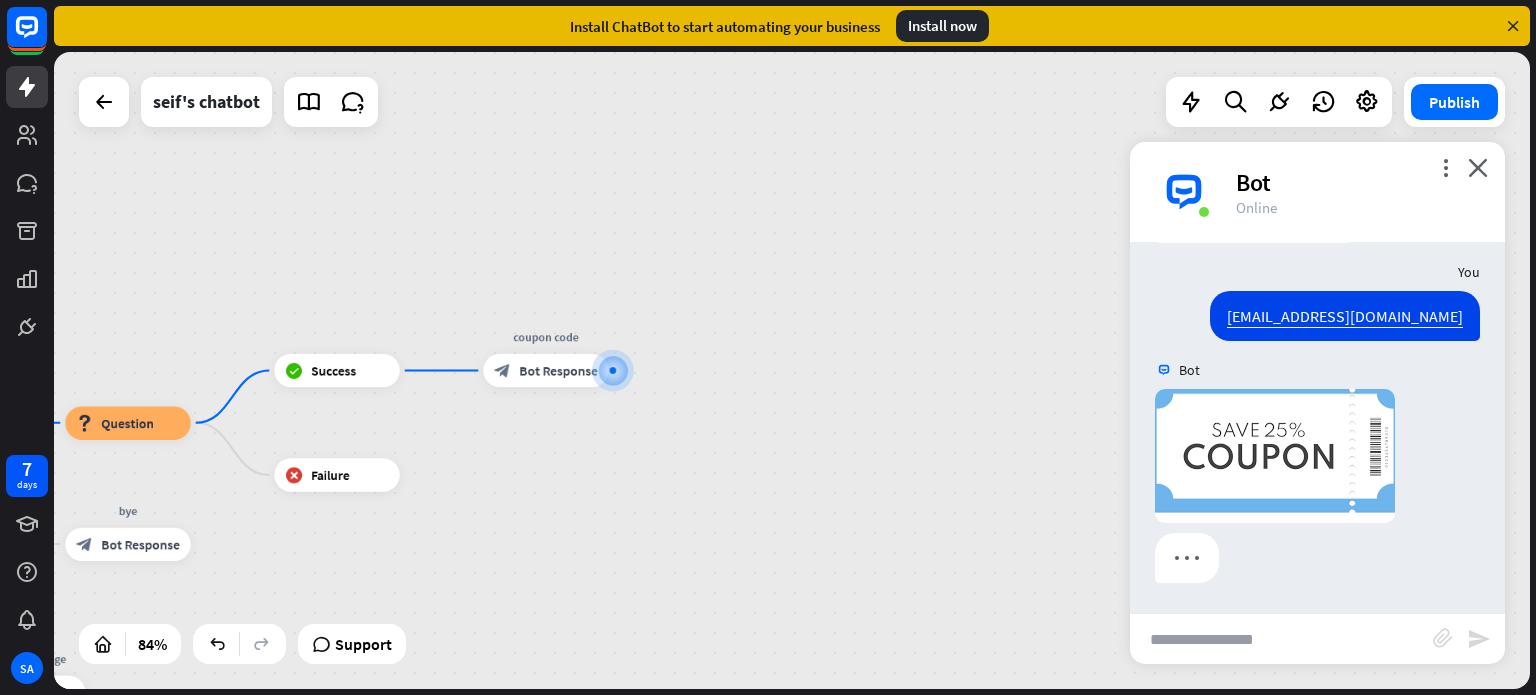 scroll, scrollTop: 1291, scrollLeft: 0, axis: vertical 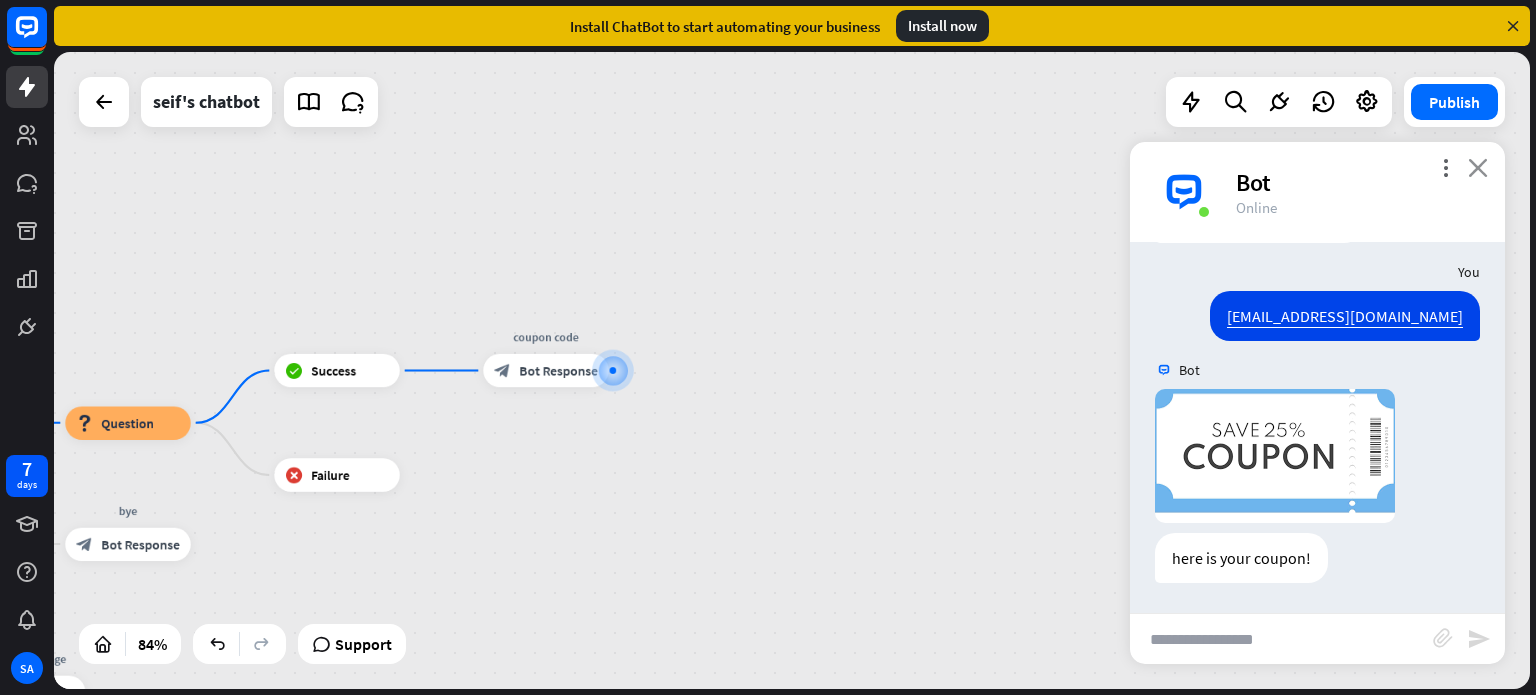 click on "close" at bounding box center (1478, 167) 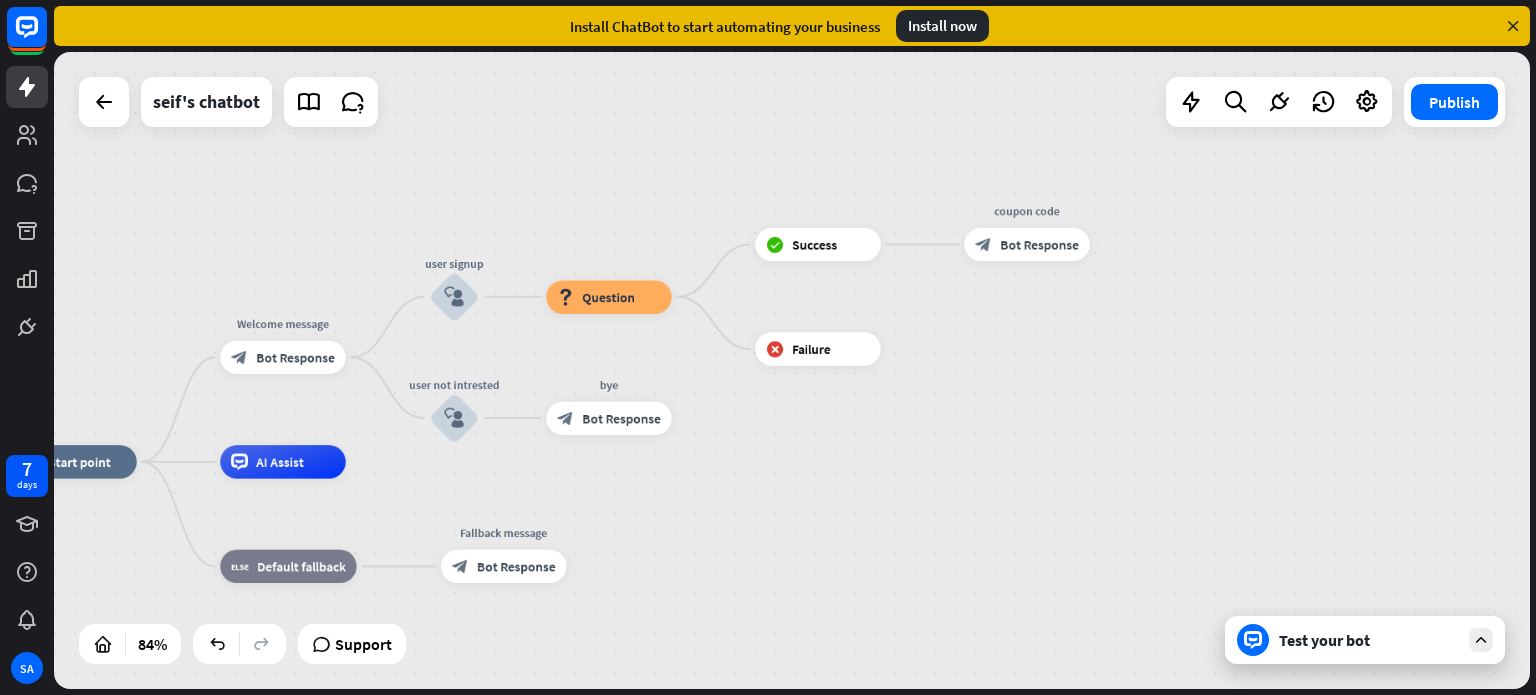 drag, startPoint x: 984, startPoint y: 347, endPoint x: 1512, endPoint y: 208, distance: 545.9899 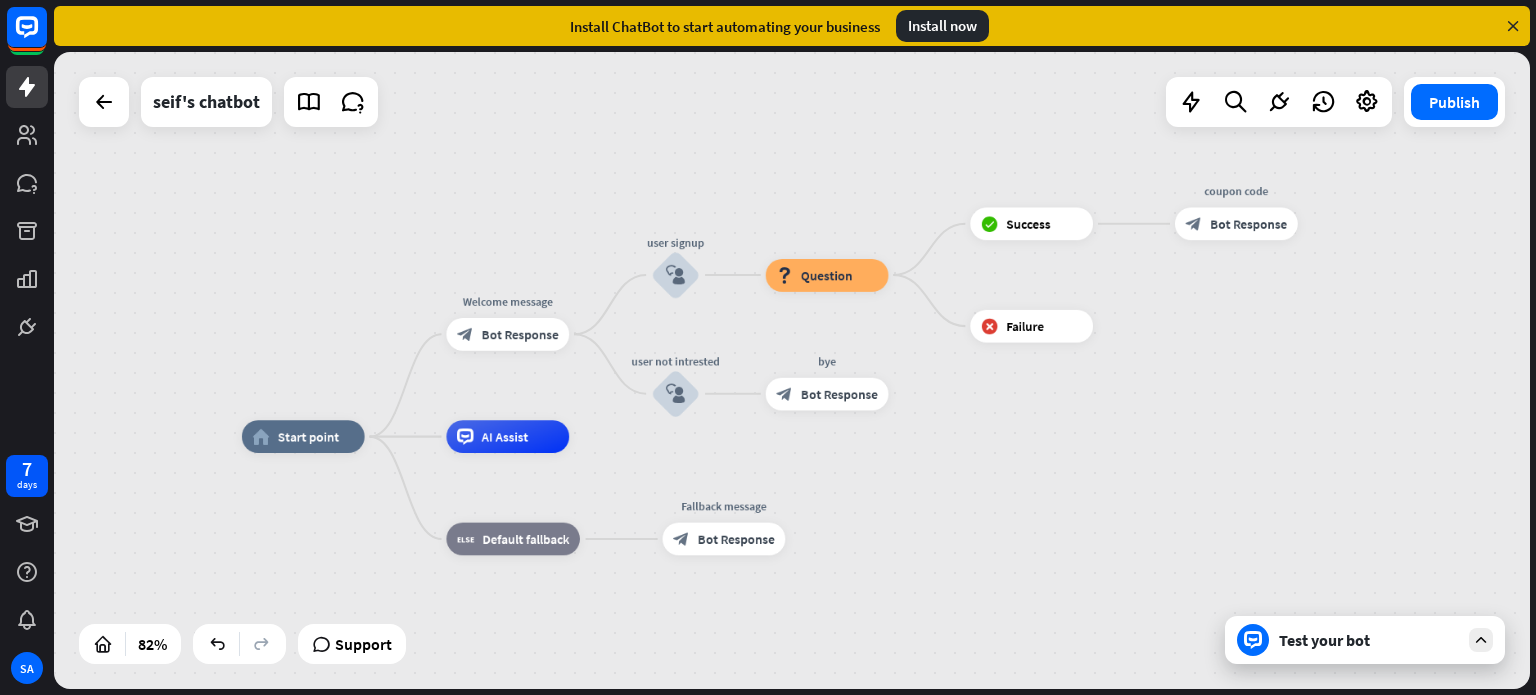 drag, startPoint x: 1233, startPoint y: 295, endPoint x: 1401, endPoint y: 284, distance: 168.35974 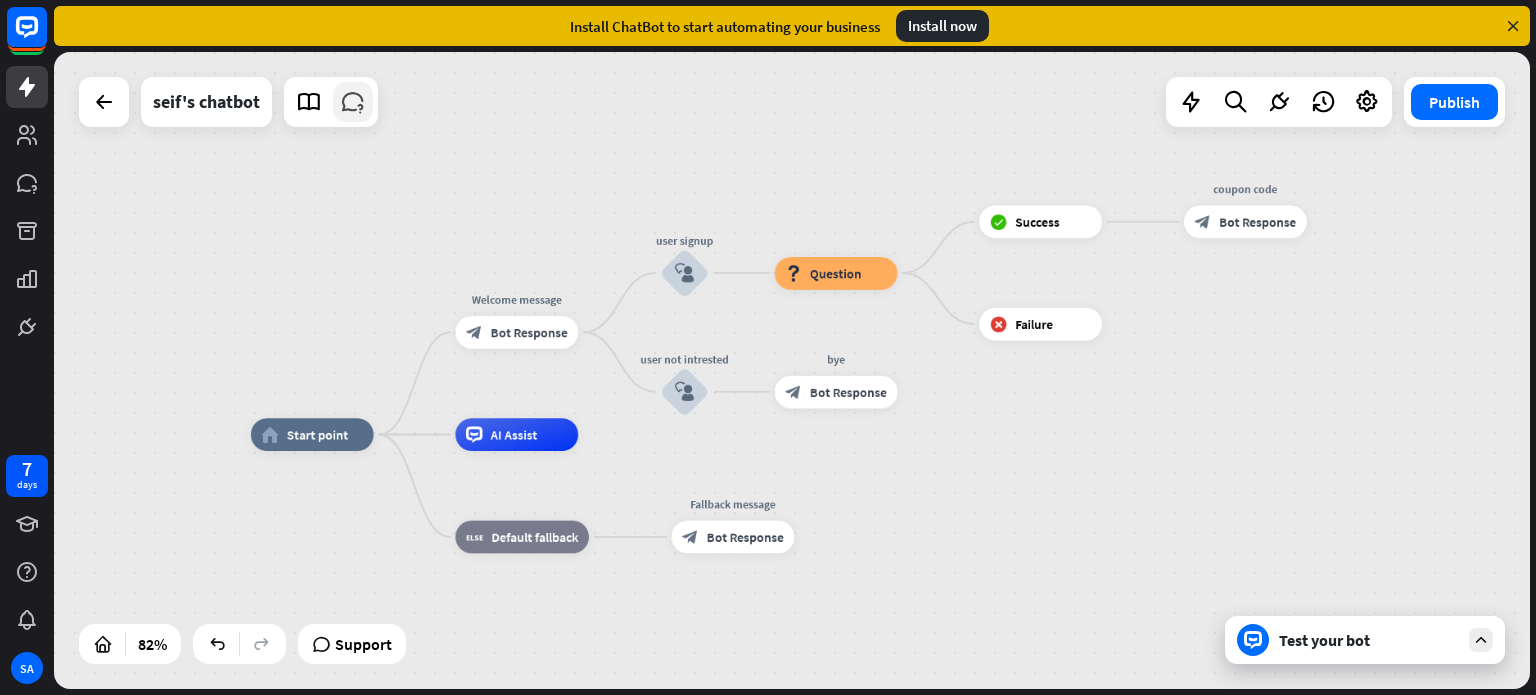 click at bounding box center [353, 102] 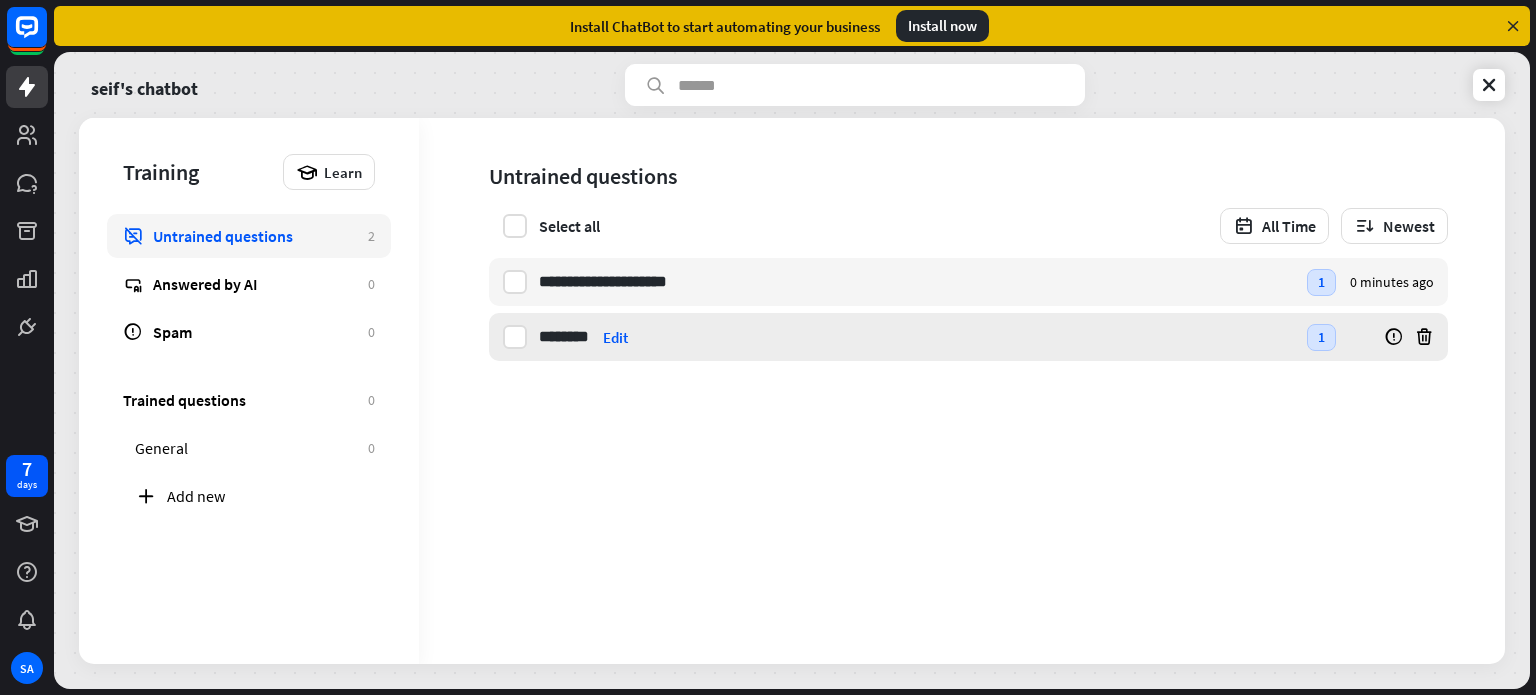 click on "********
let gooo
Edit
1
0 minutes ago" at bounding box center (968, 337) 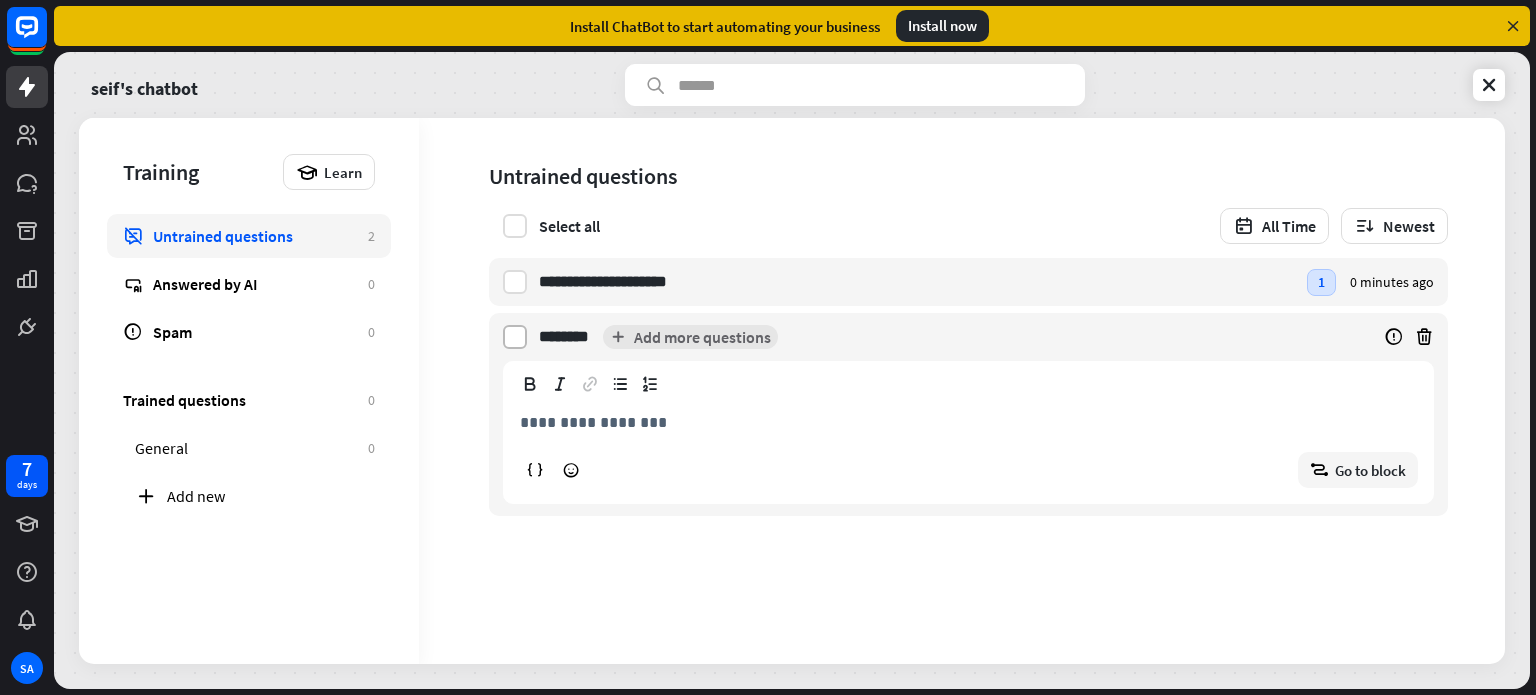 click at bounding box center [515, 337] 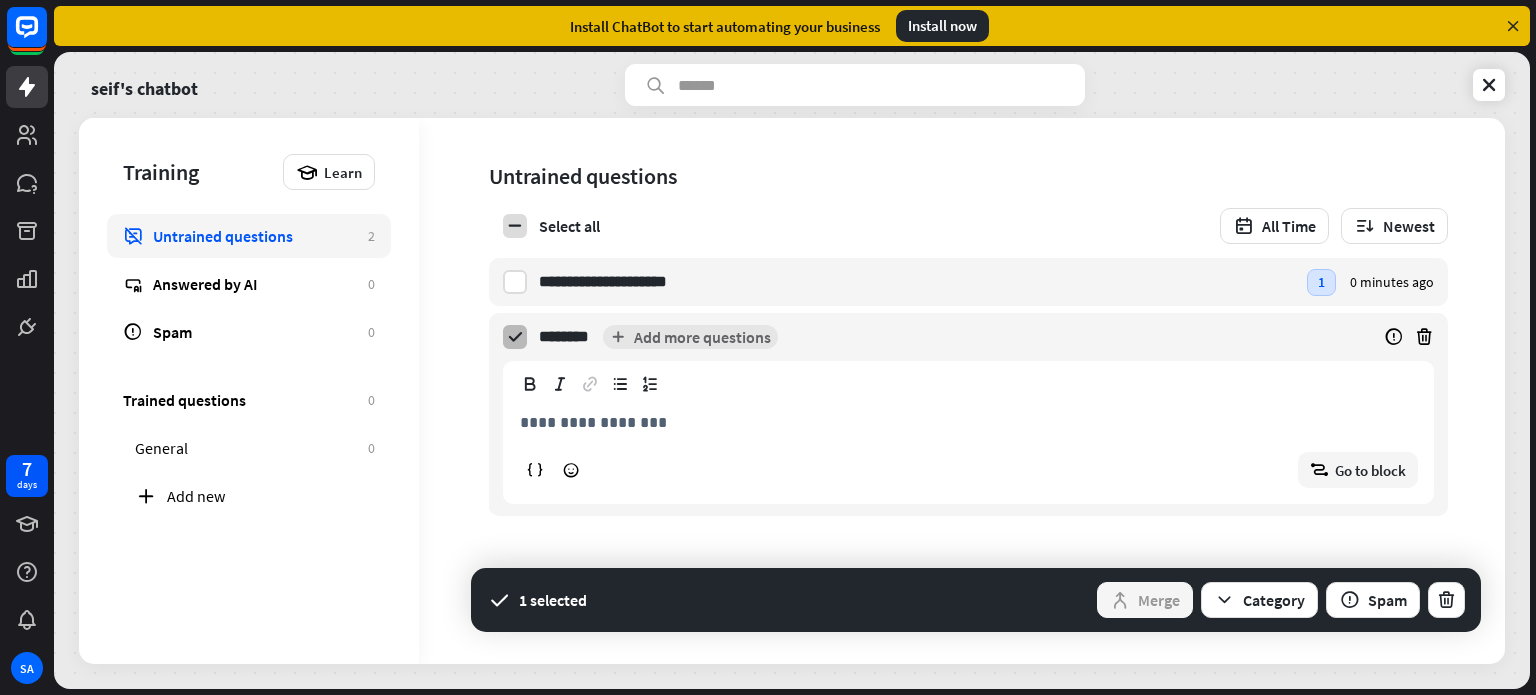 click at bounding box center [515, 337] 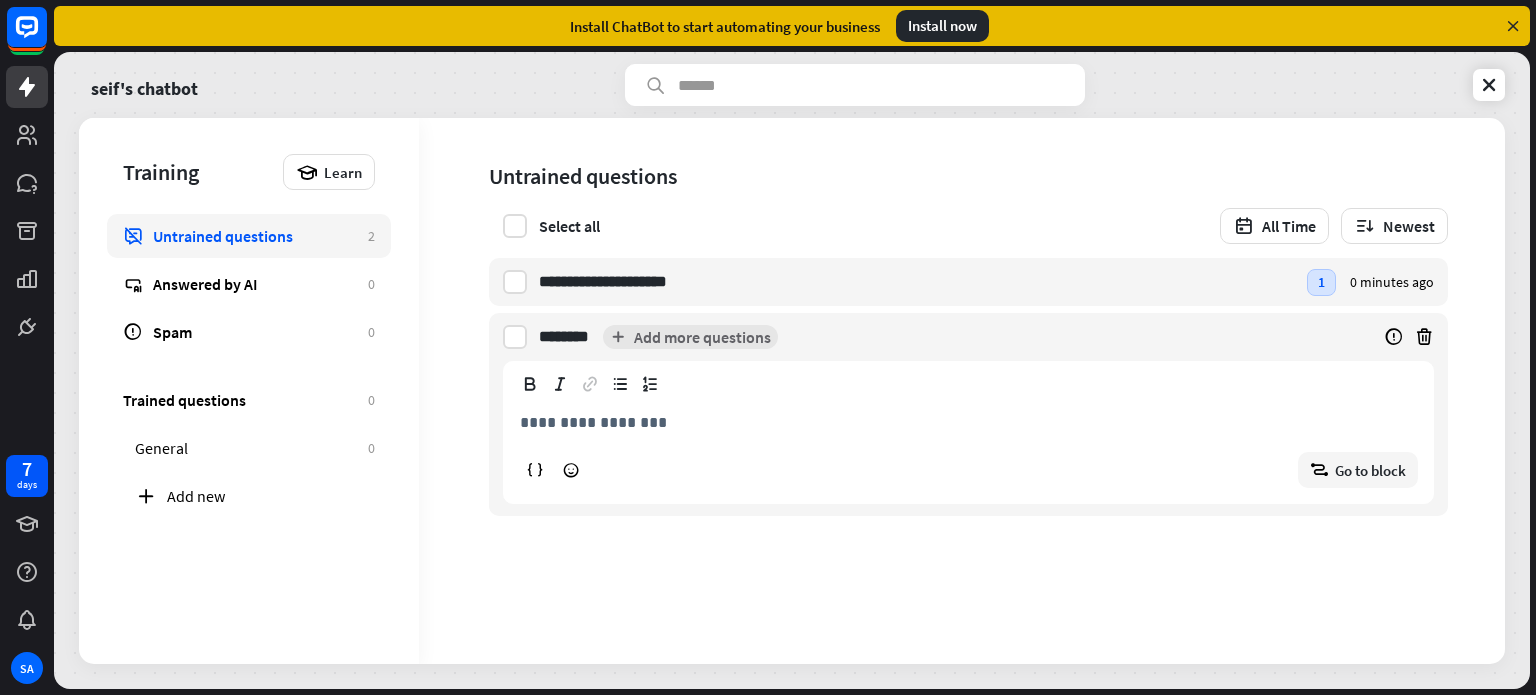 click on "**********" at bounding box center [962, 391] 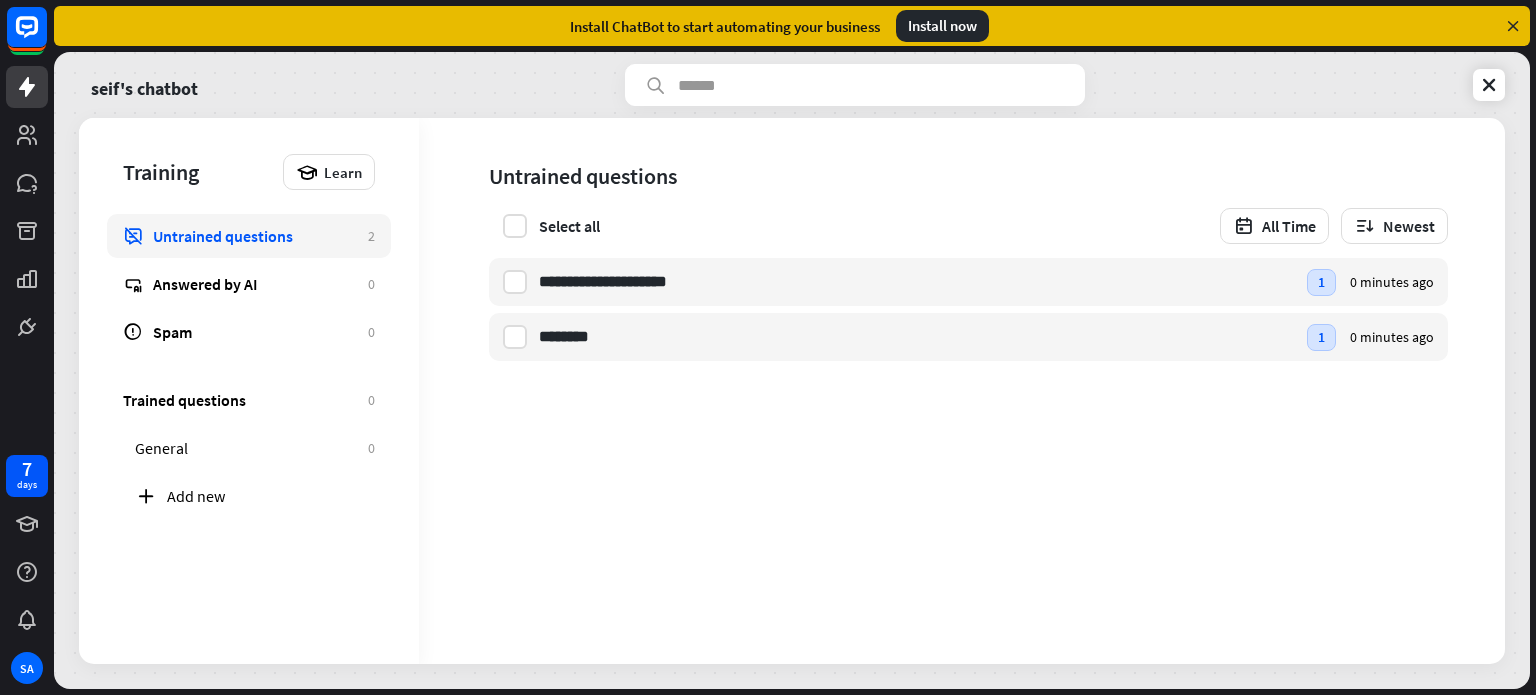 click on "Select all" at bounding box center [544, 226] 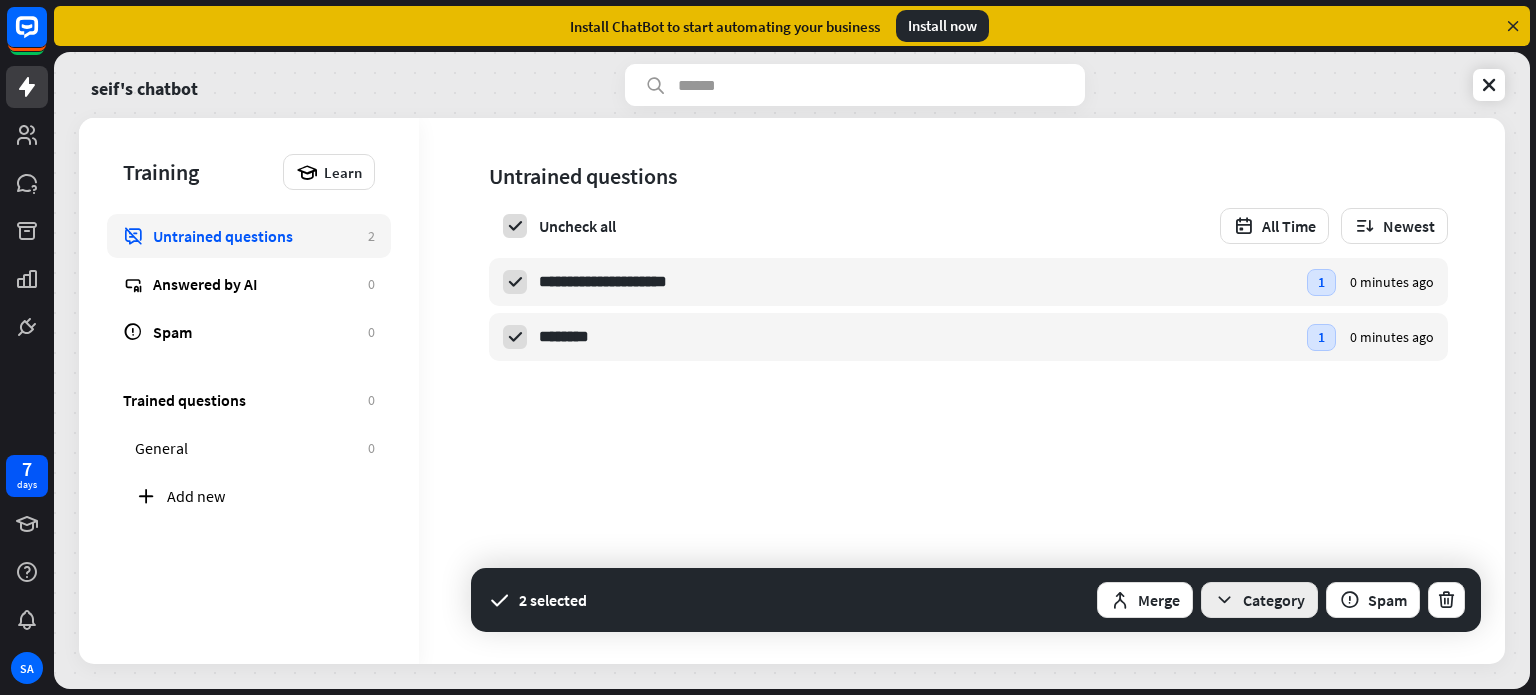click at bounding box center [1224, 600] 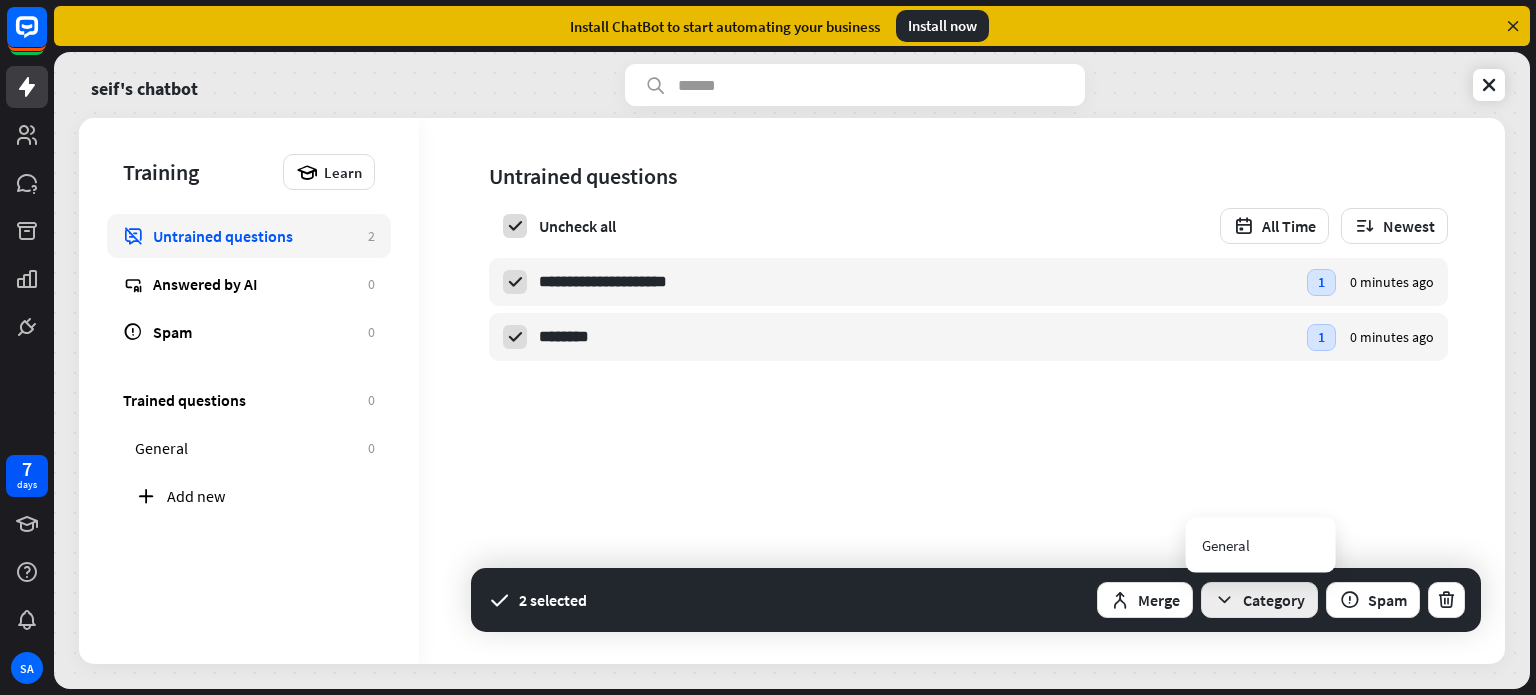 click at bounding box center (1224, 600) 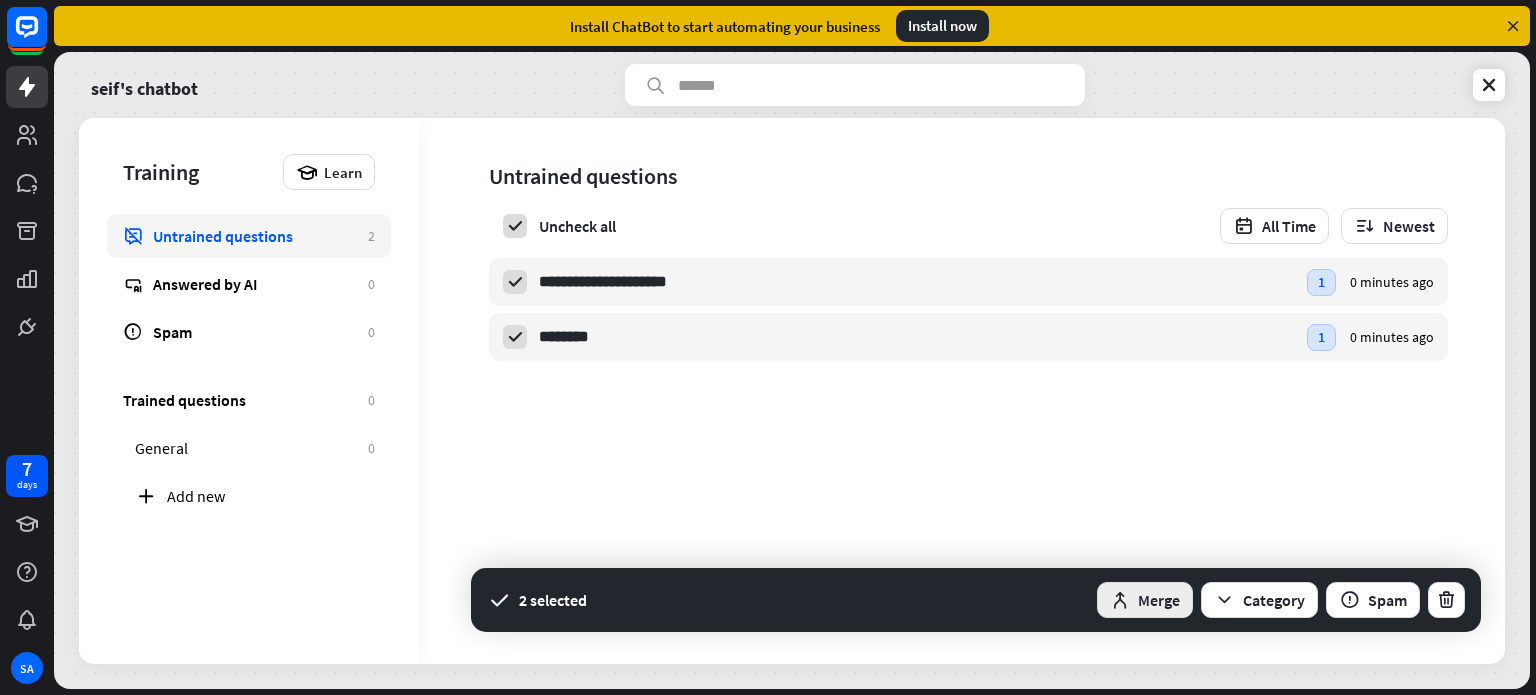 click on "Merge" at bounding box center [1145, 600] 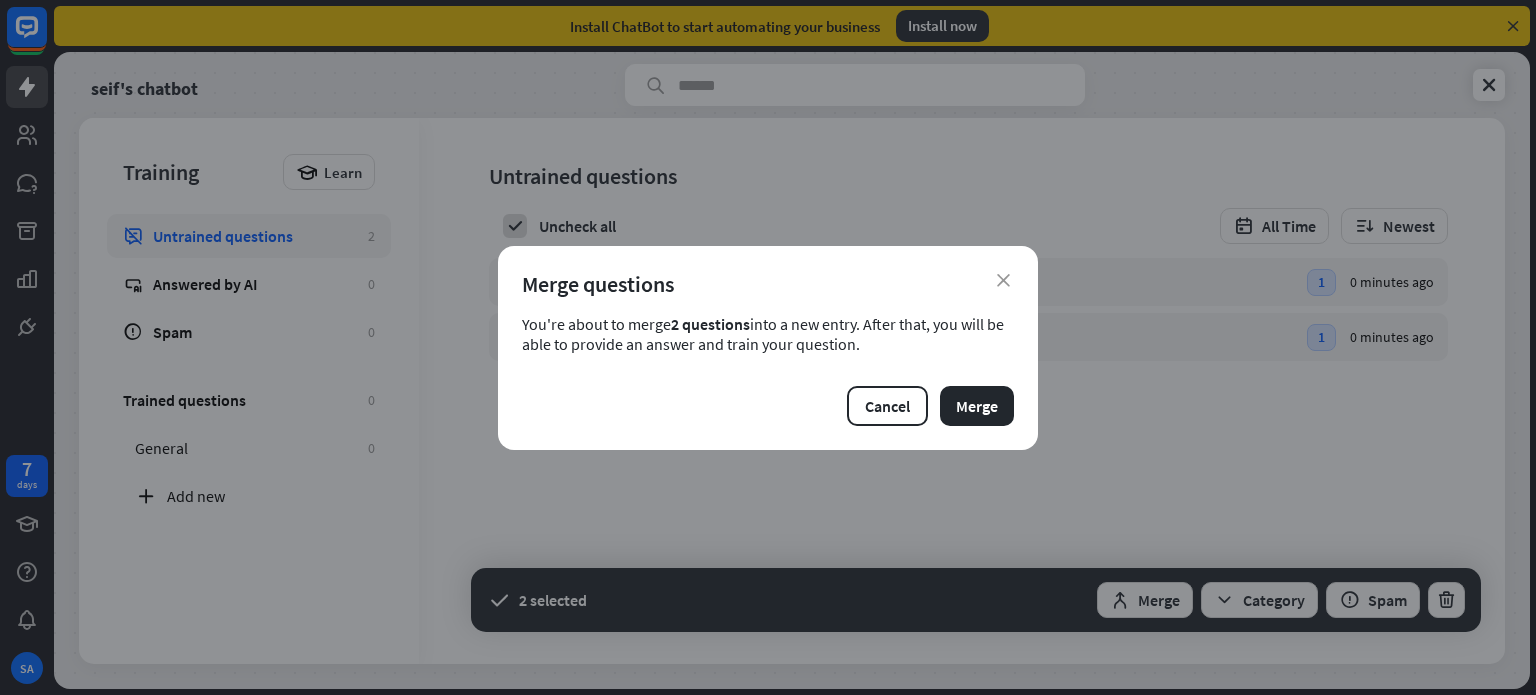 click on "You're about to merge
2 questions
into a new entry. After that, you will be able to provide an
answer and train your question." at bounding box center (768, 334) 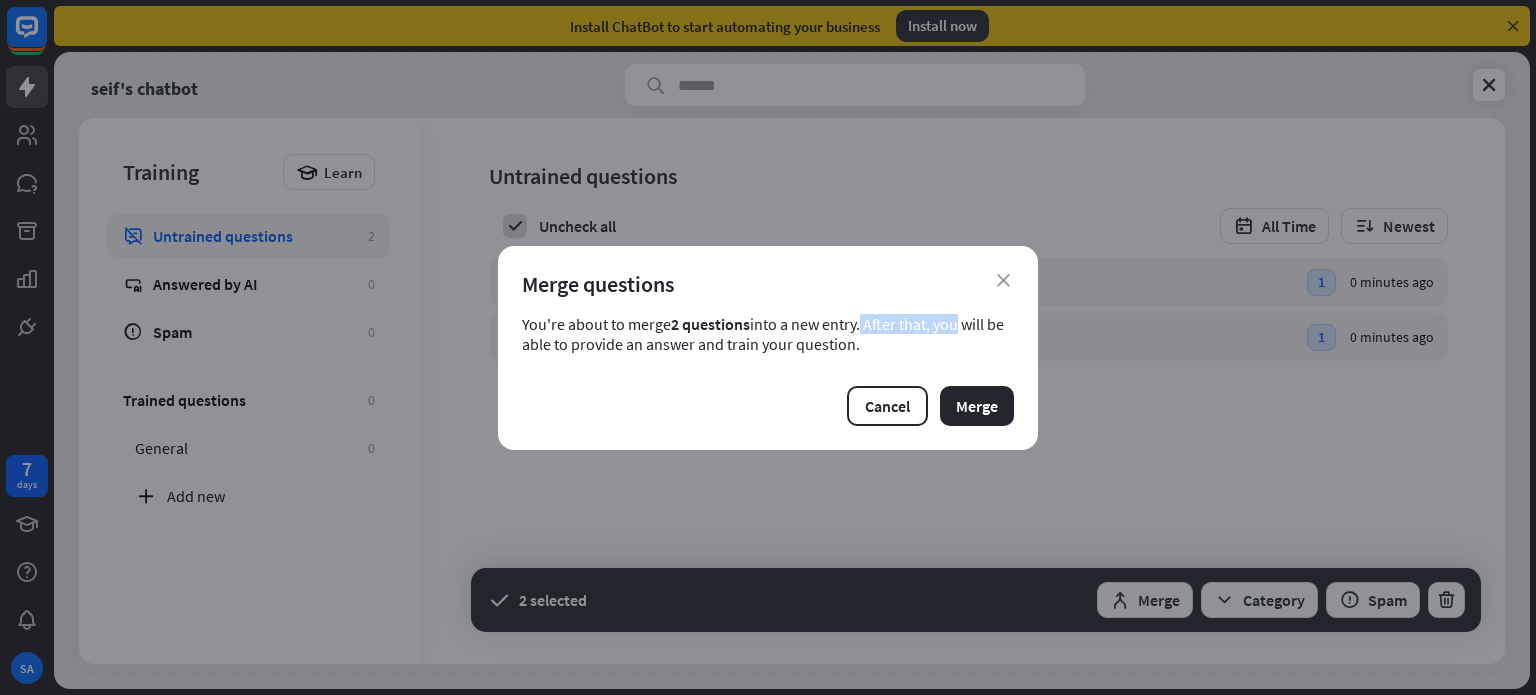 drag, startPoint x: 764, startPoint y: 318, endPoint x: 844, endPoint y: 319, distance: 80.00625 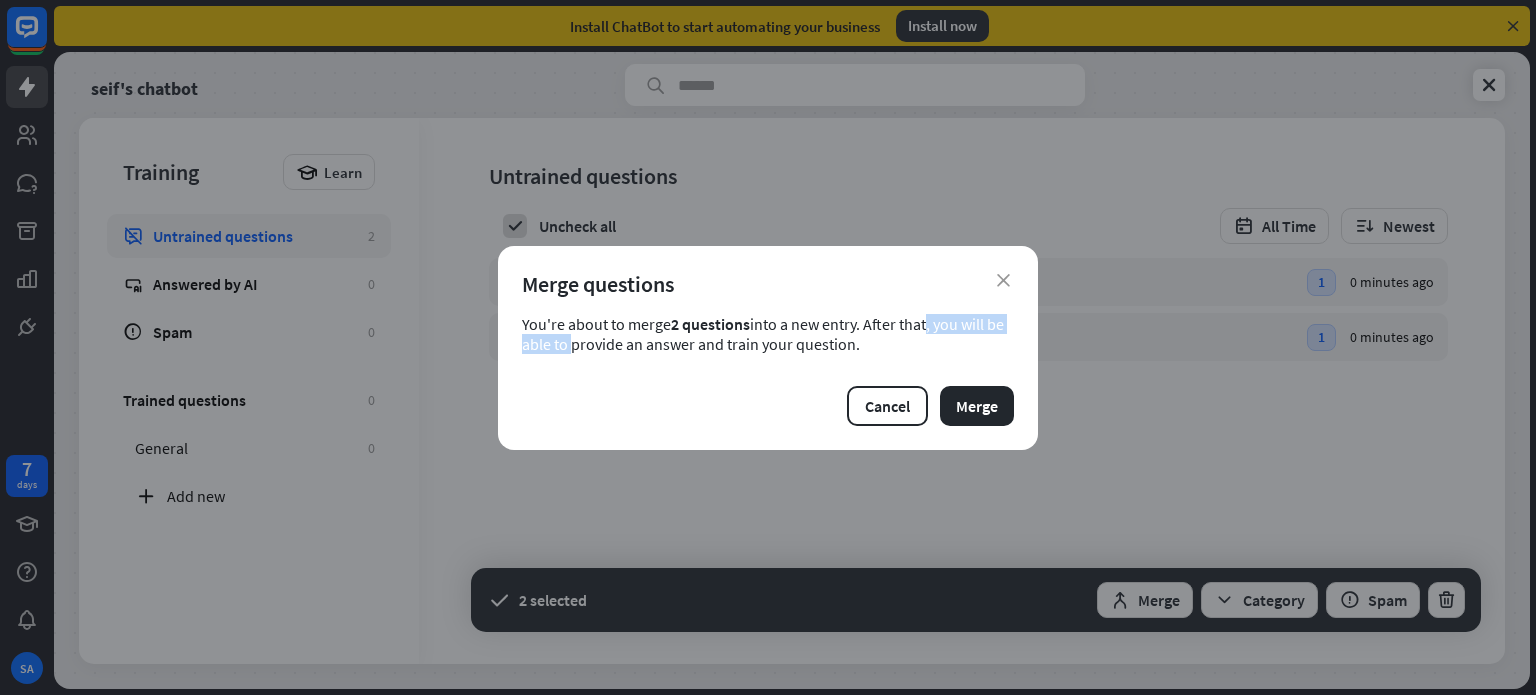 drag, startPoint x: 844, startPoint y: 319, endPoint x: 956, endPoint y: 323, distance: 112.0714 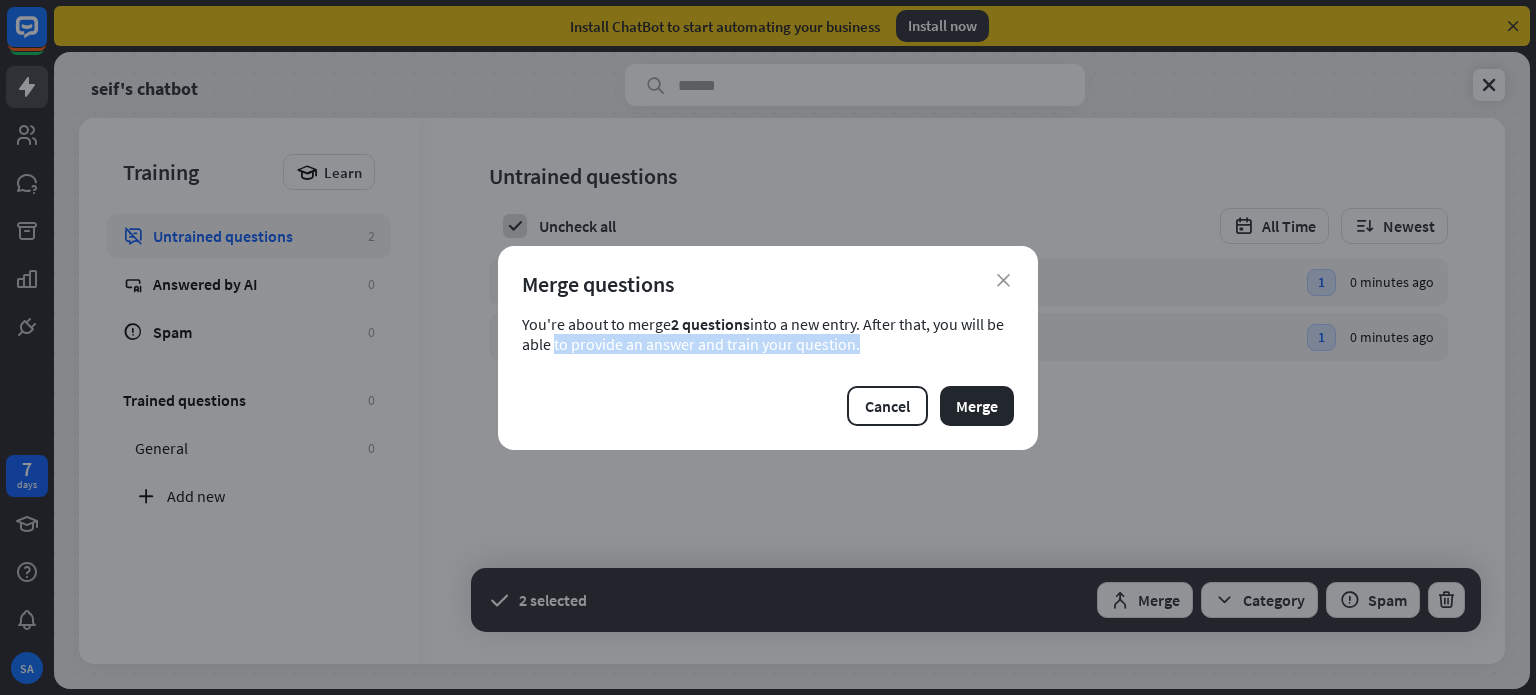 drag, startPoint x: 956, startPoint y: 323, endPoint x: 874, endPoint y: 352, distance: 86.977005 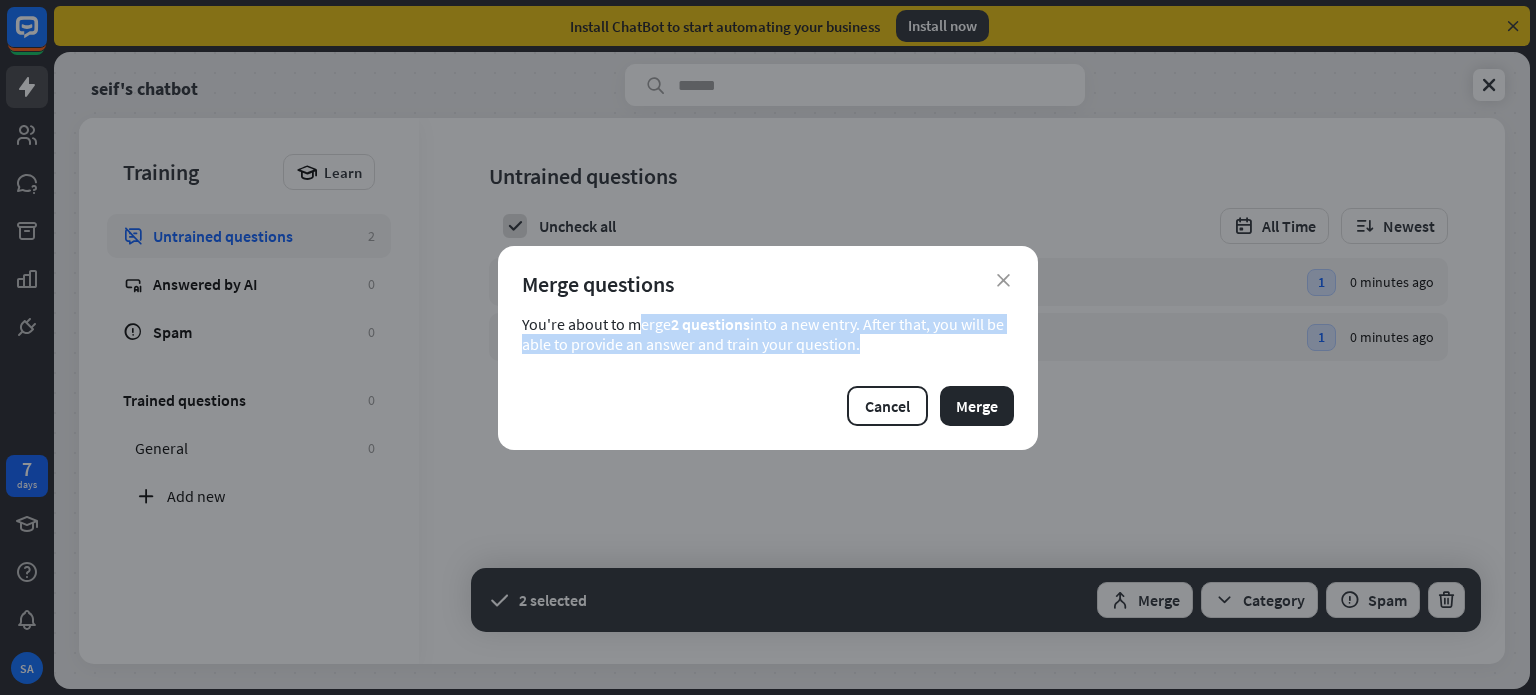 drag, startPoint x: 931, startPoint y: 342, endPoint x: 921, endPoint y: 337, distance: 11.18034 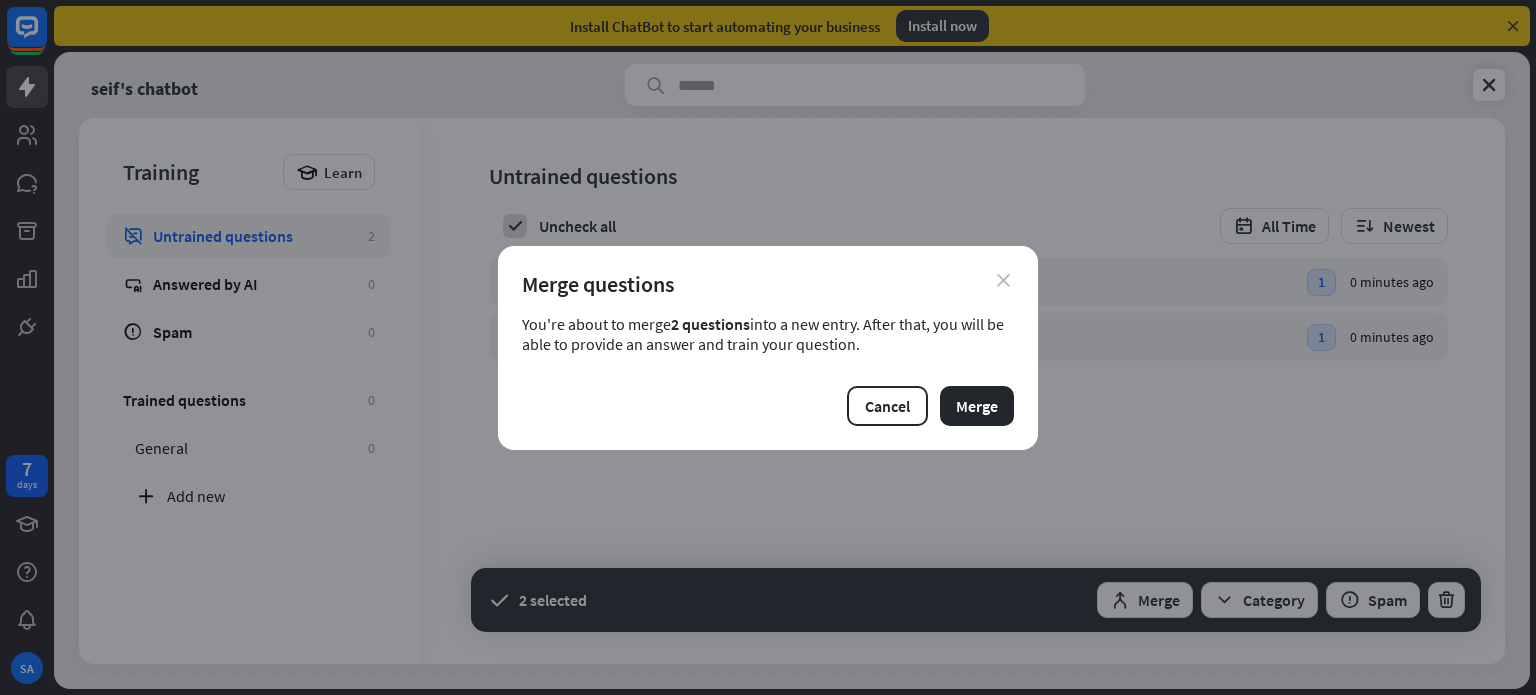 click on "close" at bounding box center (1003, 280) 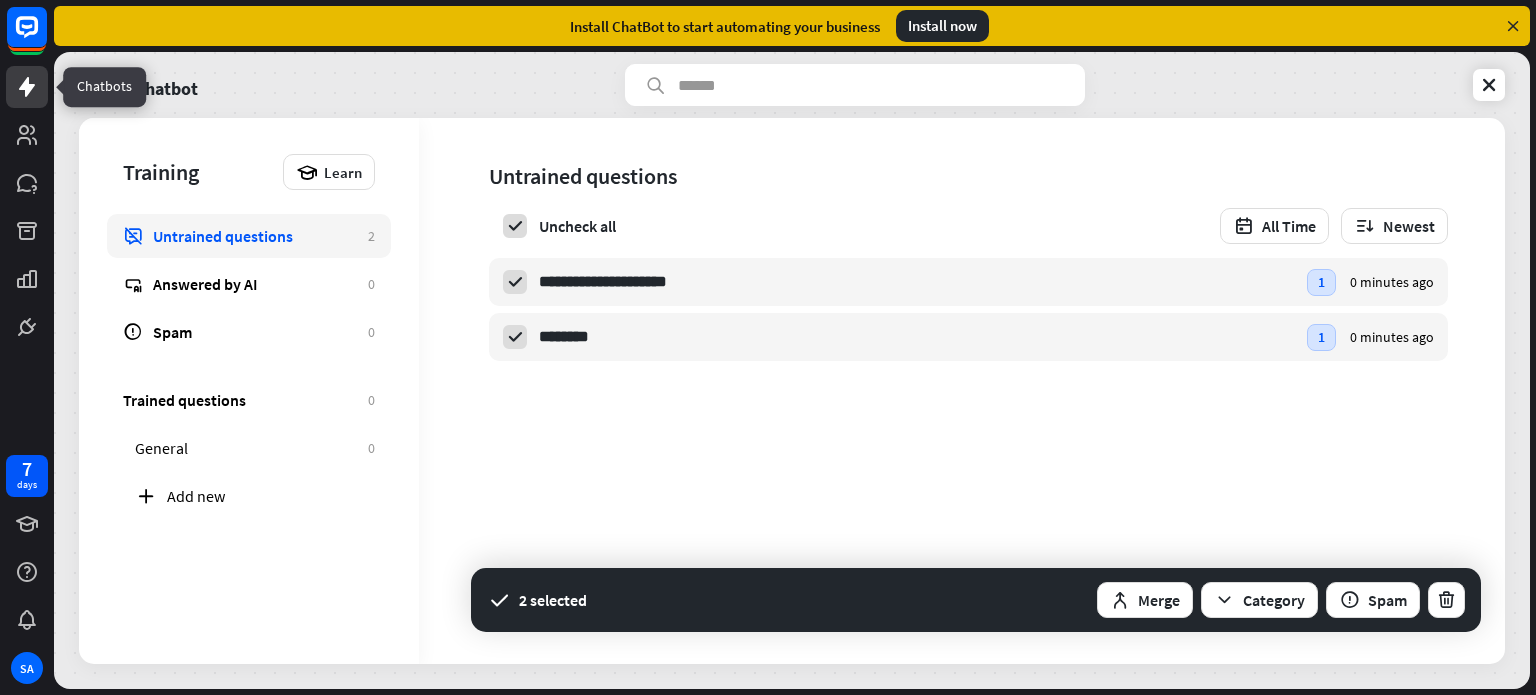click 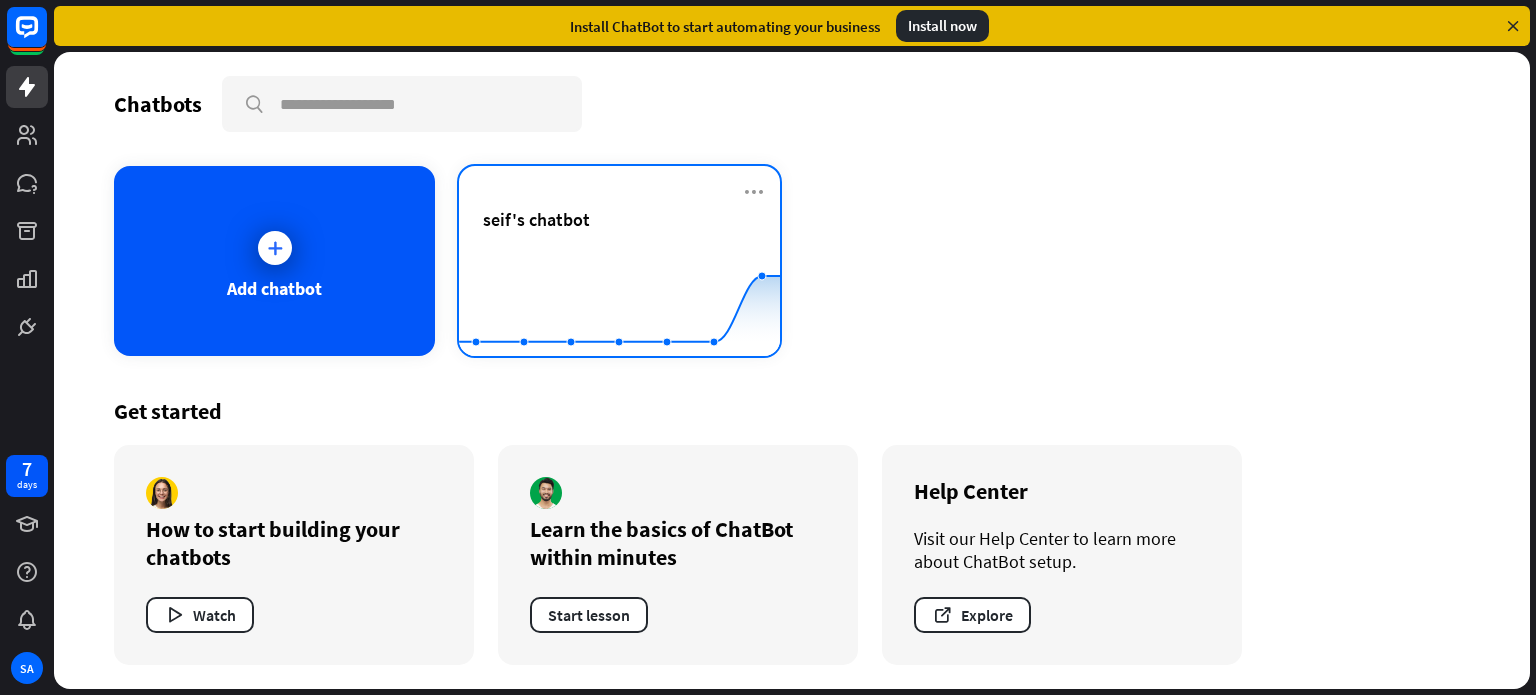 click 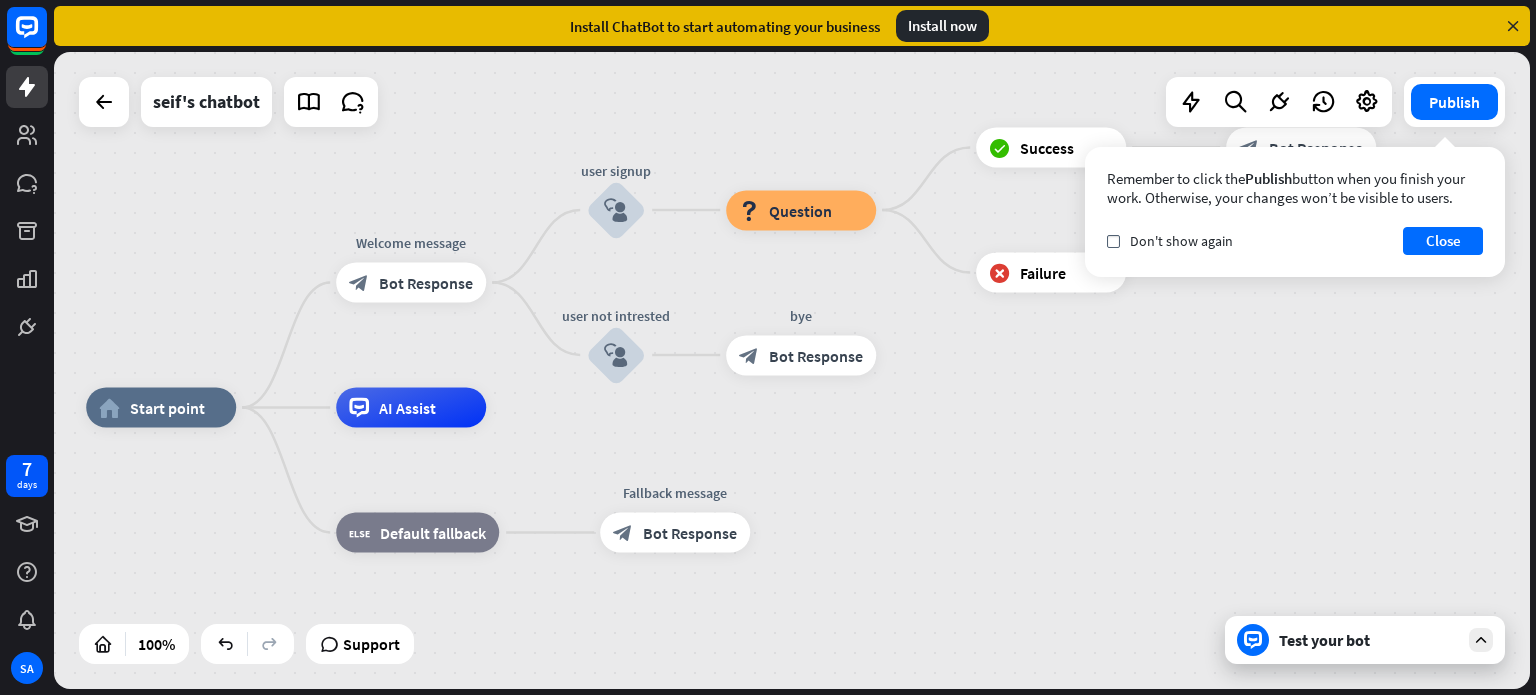 drag, startPoint x: 1188, startPoint y: 398, endPoint x: 918, endPoint y: 438, distance: 272.94687 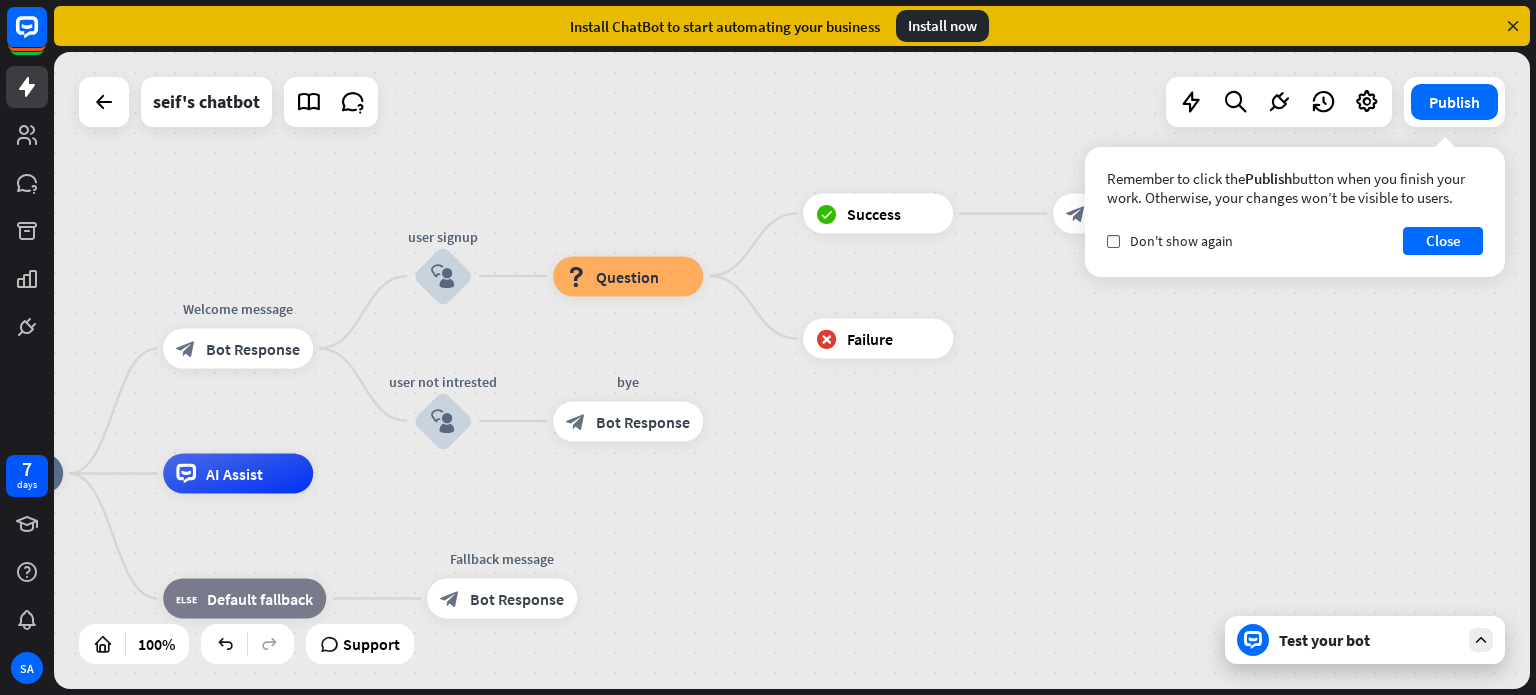drag, startPoint x: 918, startPoint y: 438, endPoint x: 752, endPoint y: 501, distance: 177.55281 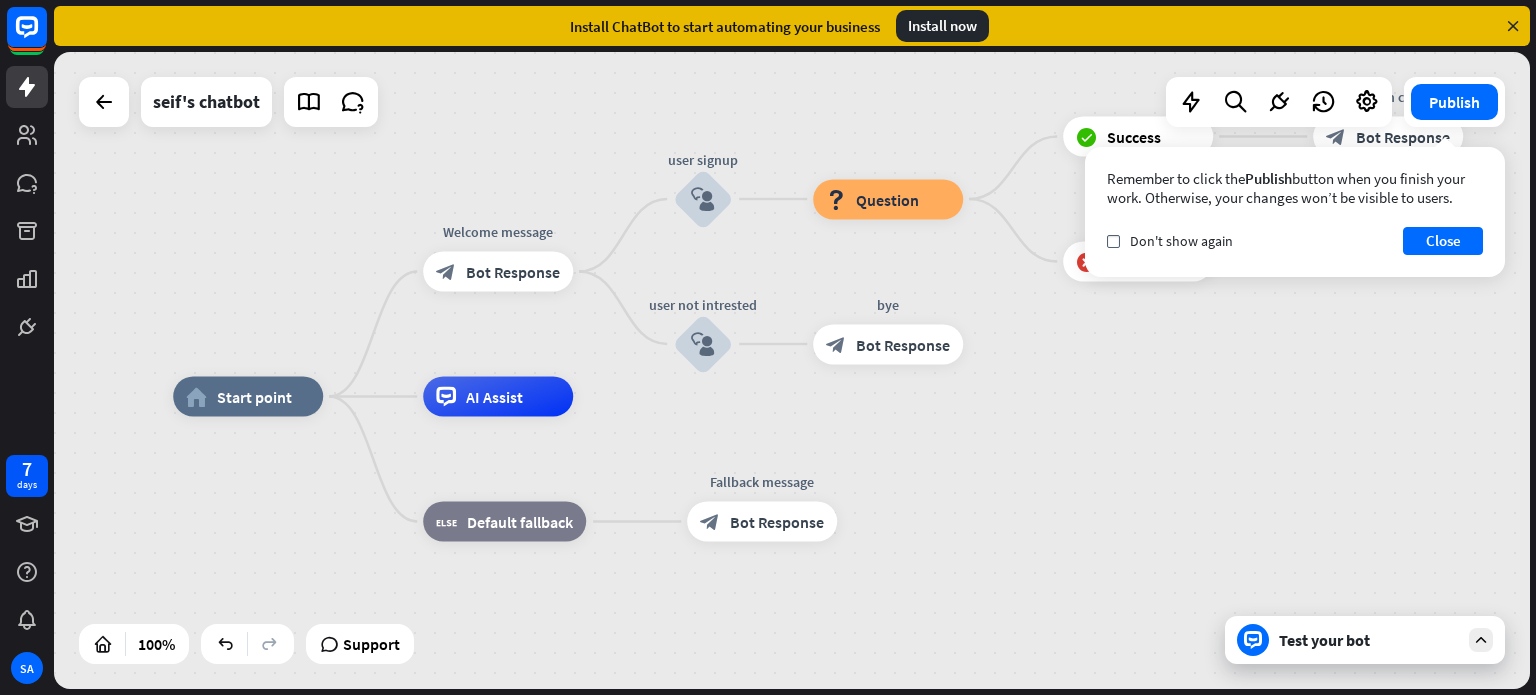 drag, startPoint x: 752, startPoint y: 501, endPoint x: 1012, endPoint y: 424, distance: 271.16232 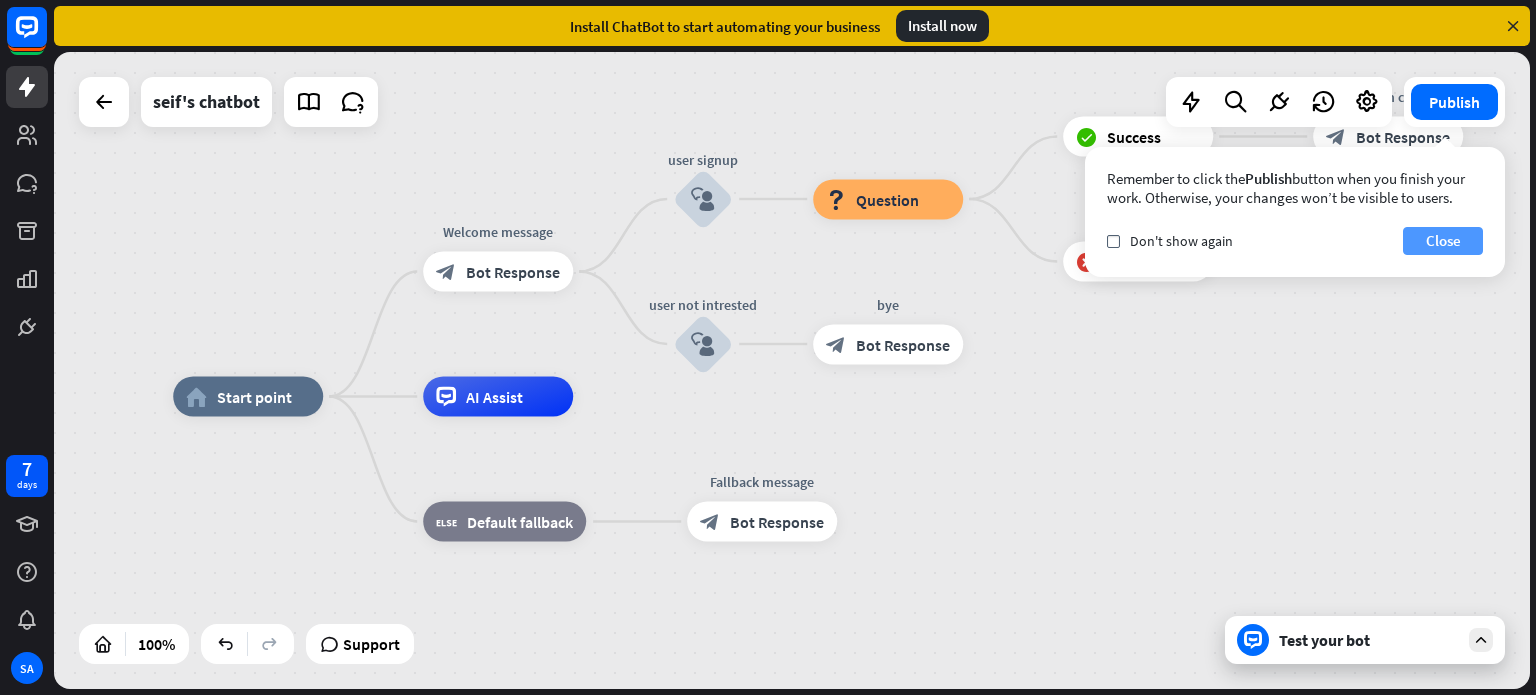 click on "Close" at bounding box center [1443, 241] 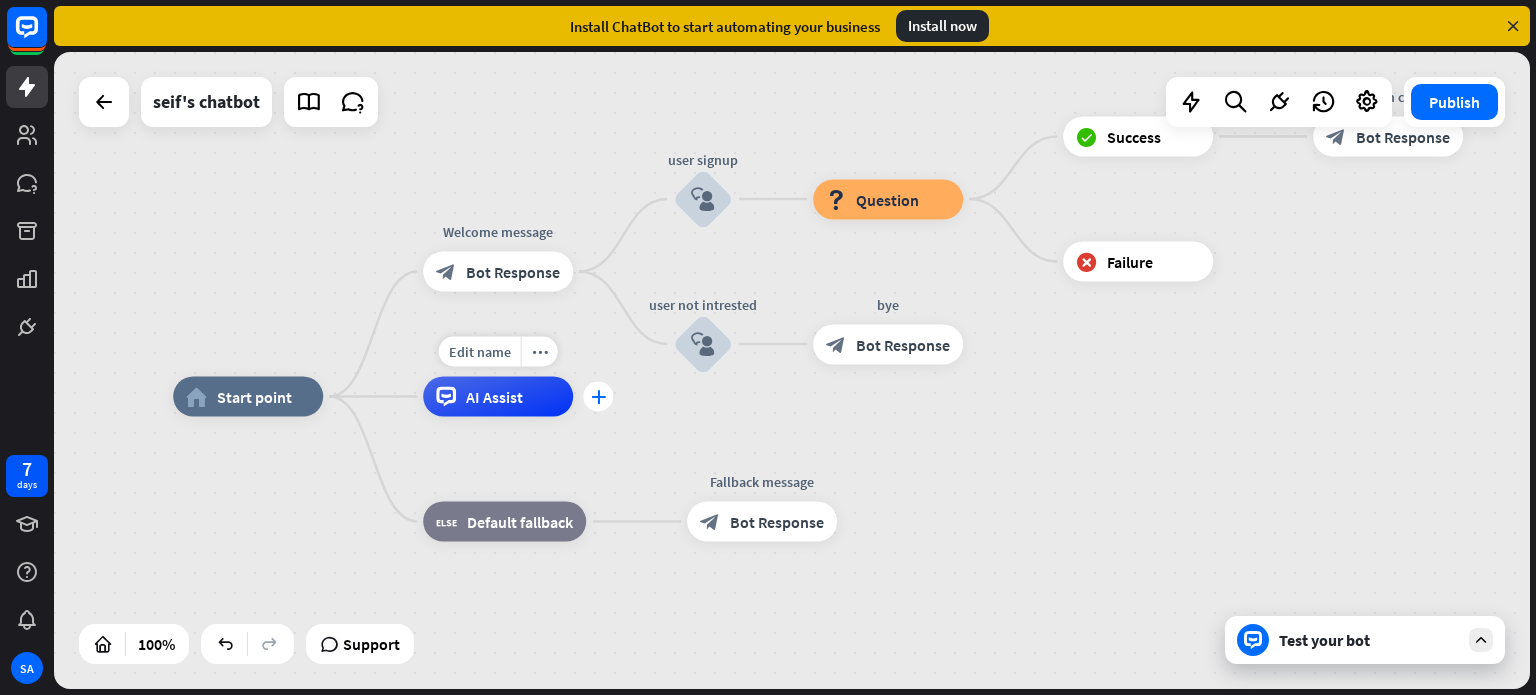 click on "plus" at bounding box center [598, 397] 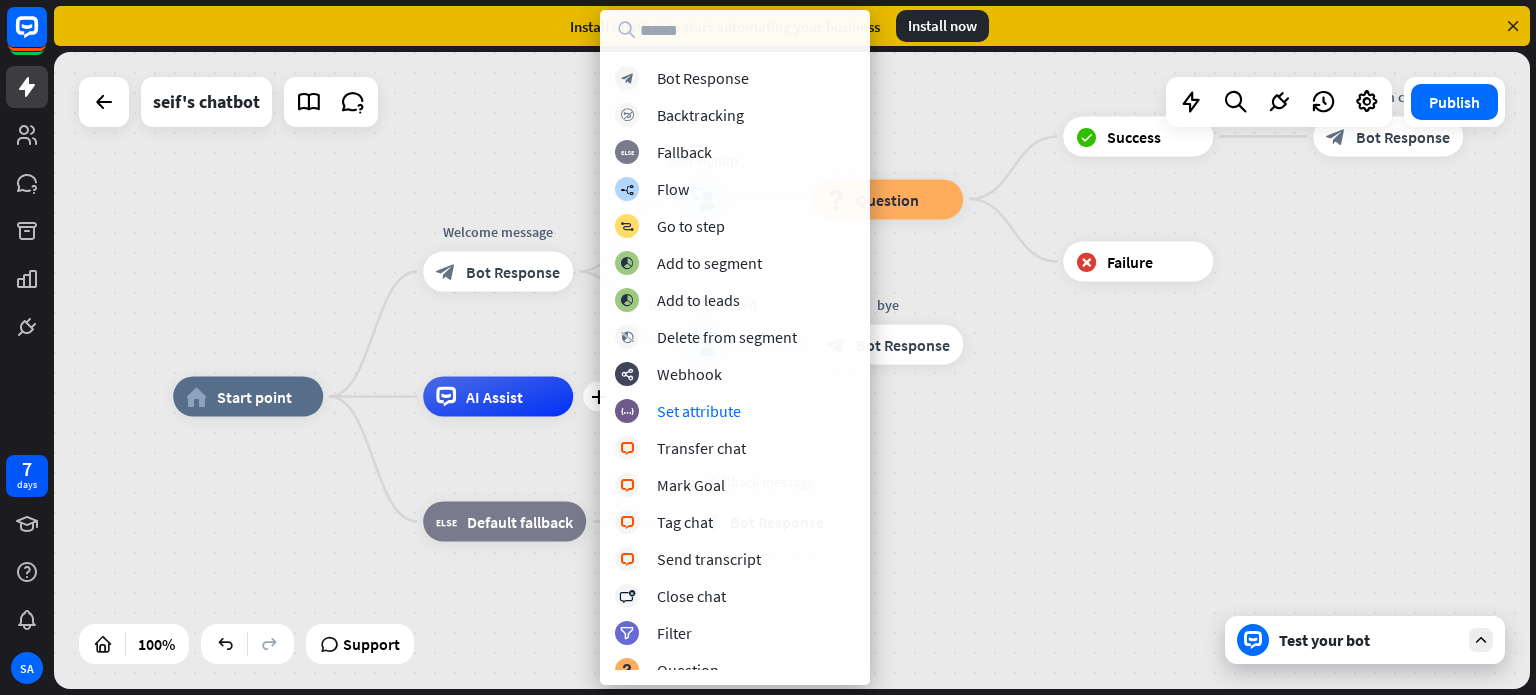 click on "home_2   Start point                 Welcome message   block_bot_response   Bot Response                 user signup   block_user_input                   block_question   Question                   block_success   Success                 coupon code   block_bot_response   Bot Response                   block_failure   Failure                 user not intrested   block_user_input                 bye   block_bot_response   Bot Response               plus       AI Assist                   block_fallback   Default fallback                 Fallback message   block_bot_response   Bot Response" at bounding box center [911, 715] 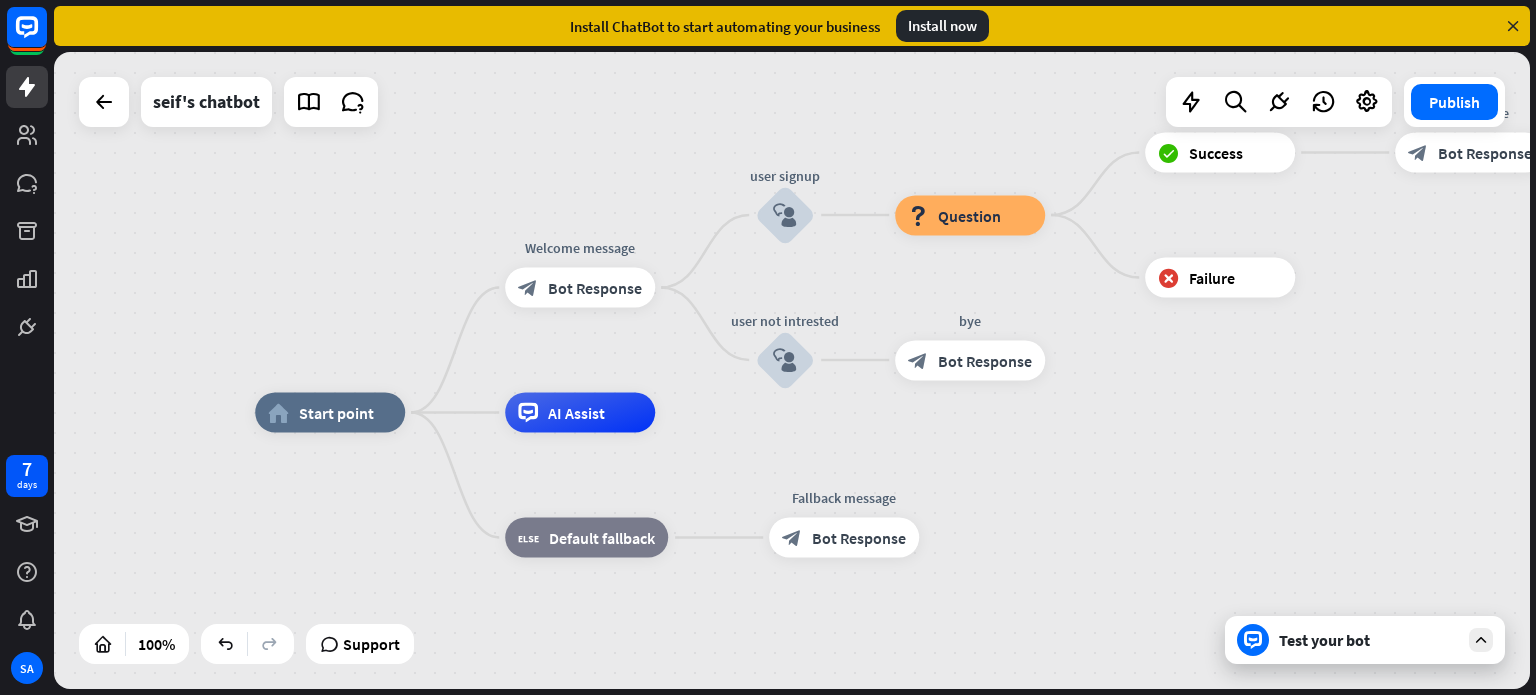 drag, startPoint x: 204, startPoint y: 248, endPoint x: 289, endPoint y: 264, distance: 86.492775 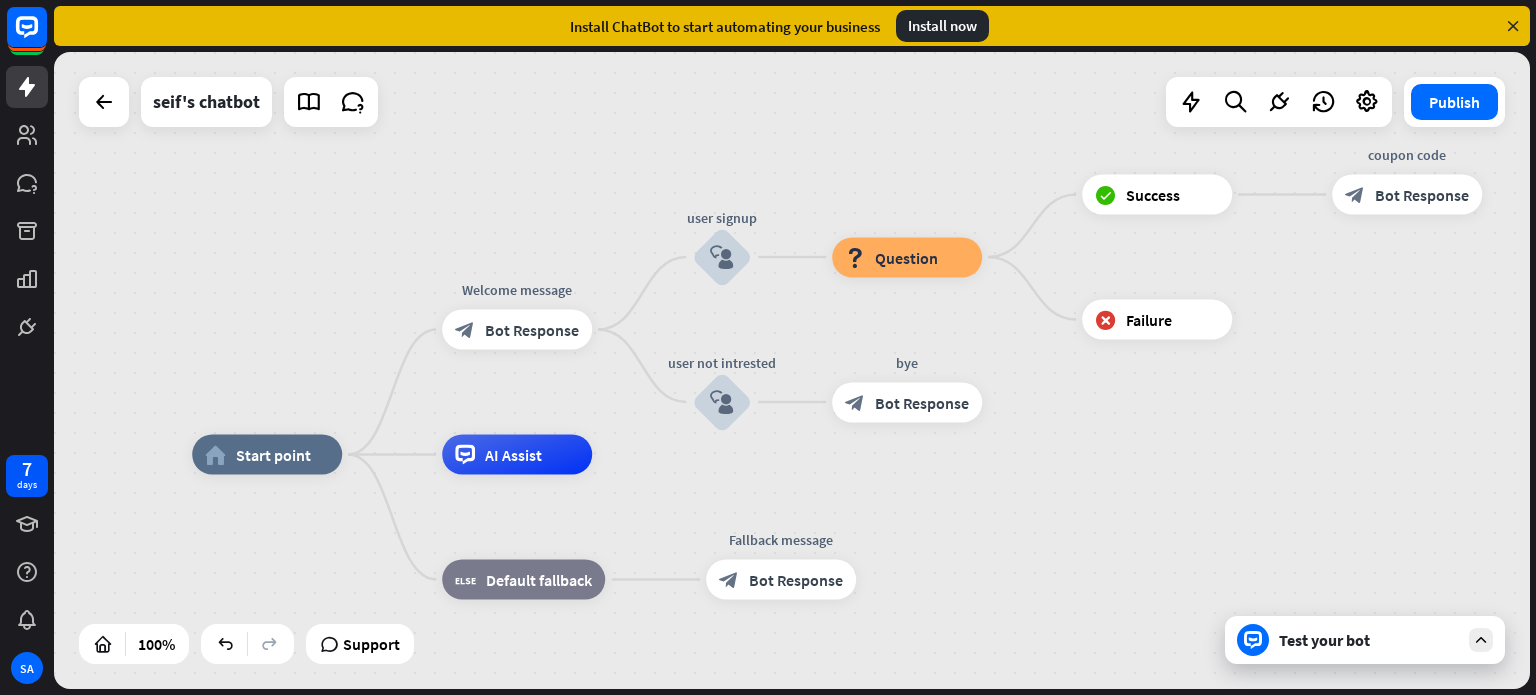 drag, startPoint x: 248, startPoint y: 270, endPoint x: 182, endPoint y: 311, distance: 77.698135 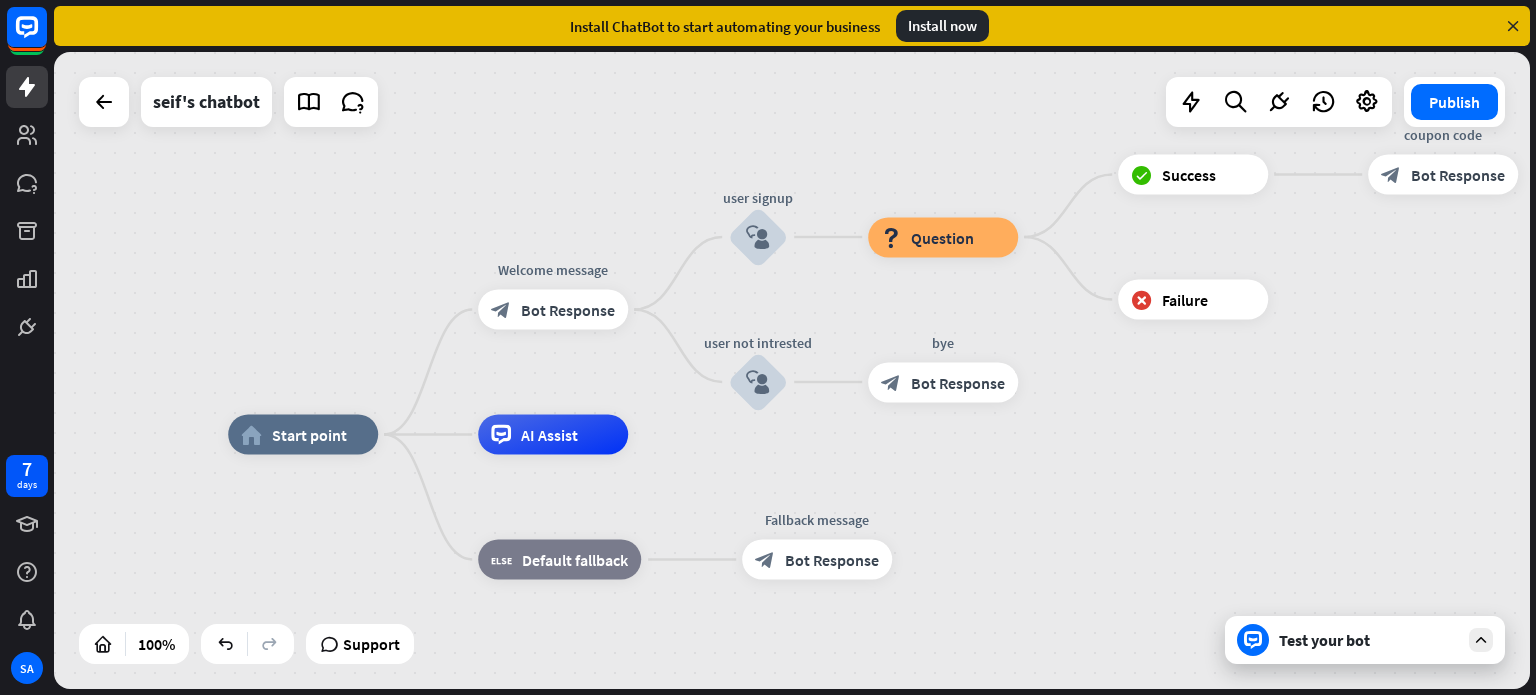 drag, startPoint x: 338, startPoint y: 201, endPoint x: 374, endPoint y: 182, distance: 40.706264 